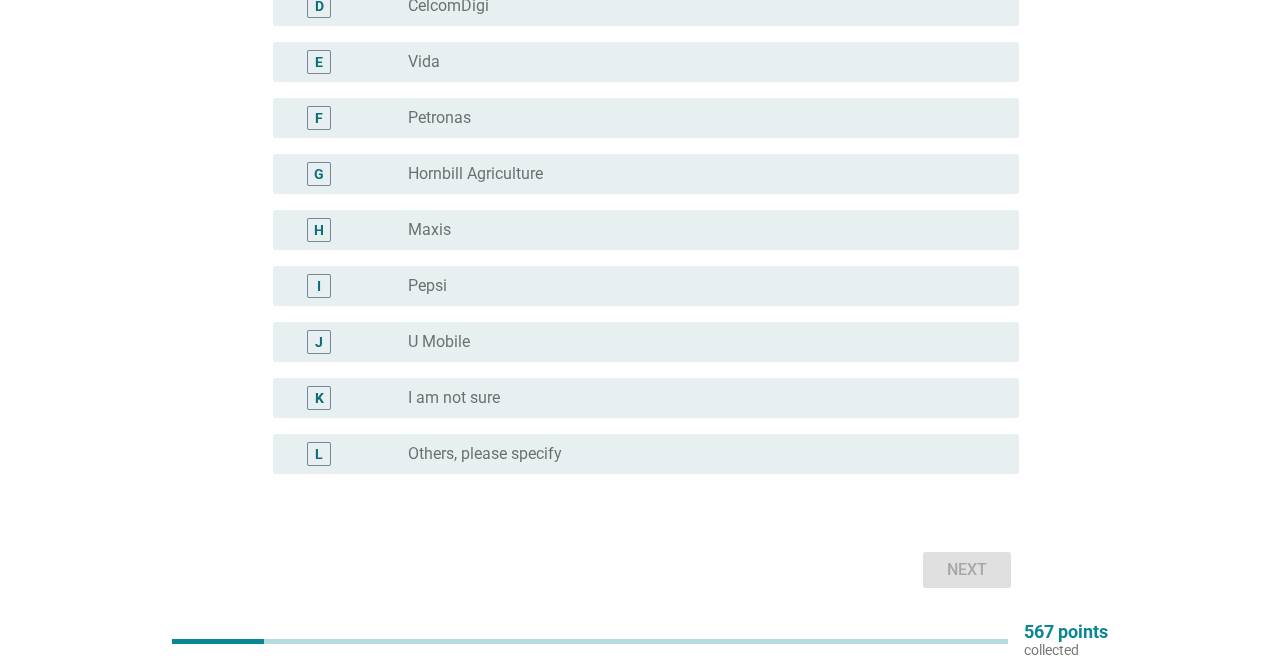 scroll, scrollTop: 392, scrollLeft: 0, axis: vertical 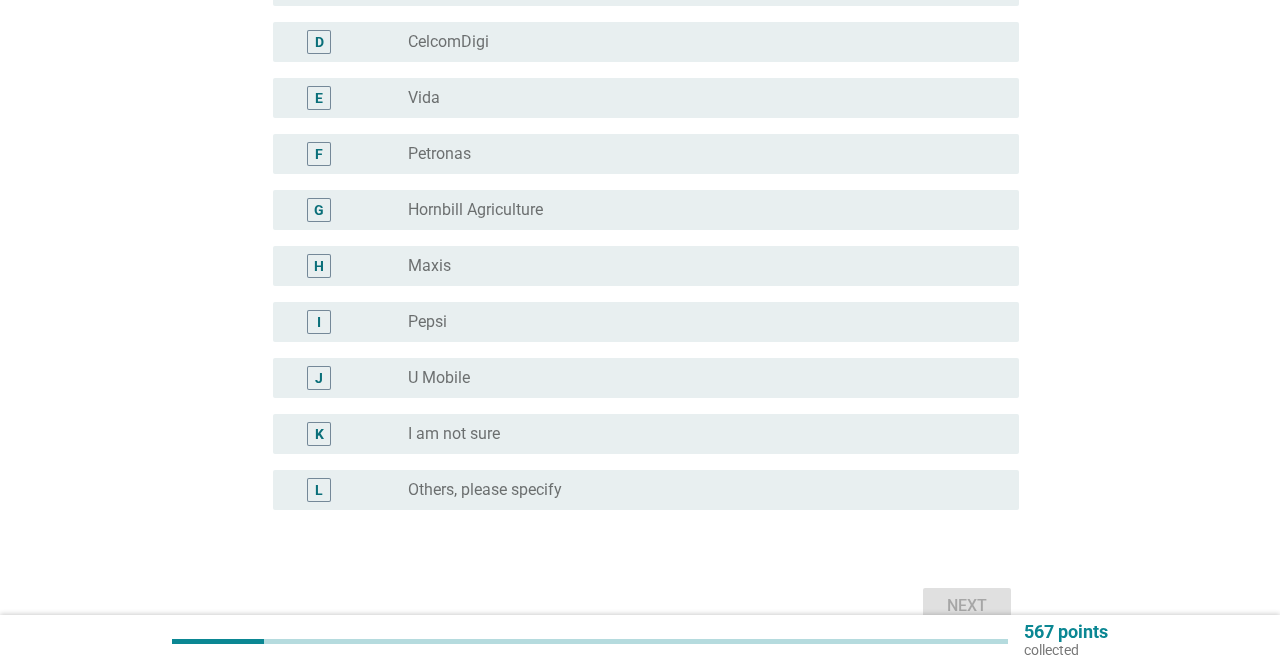 click on "radio_button_unchecked Hornbill Agriculture" at bounding box center [697, 210] 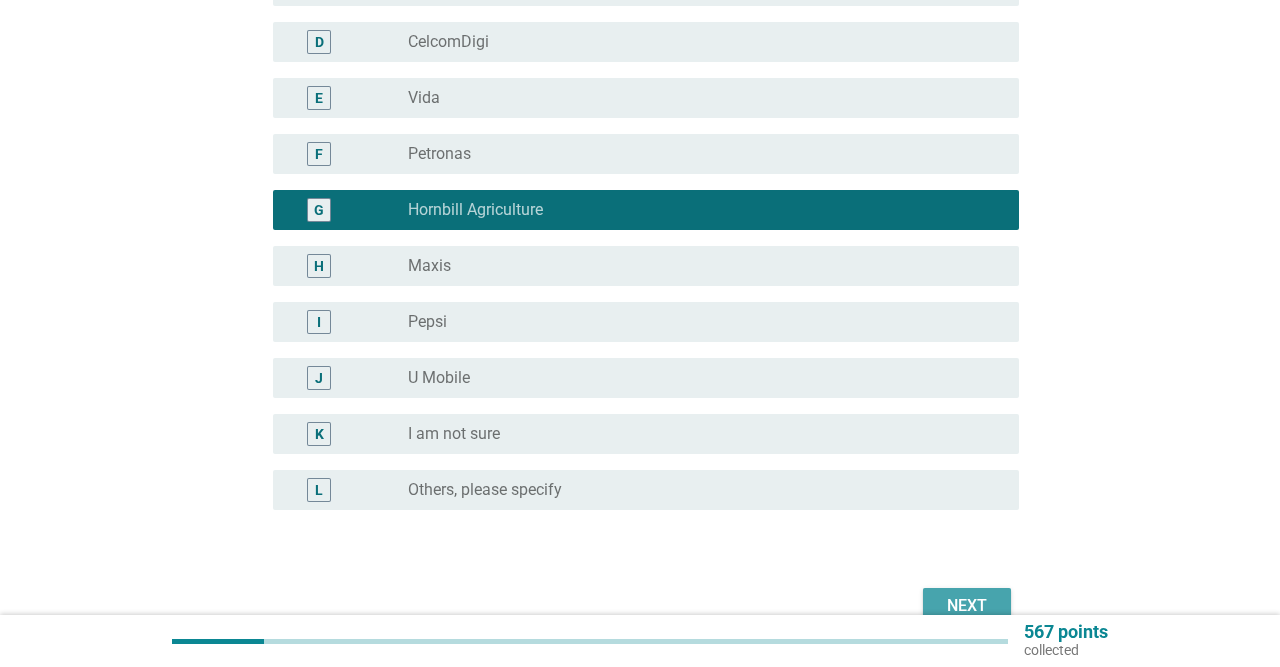 drag, startPoint x: 947, startPoint y: 595, endPoint x: 929, endPoint y: 587, distance: 19.697716 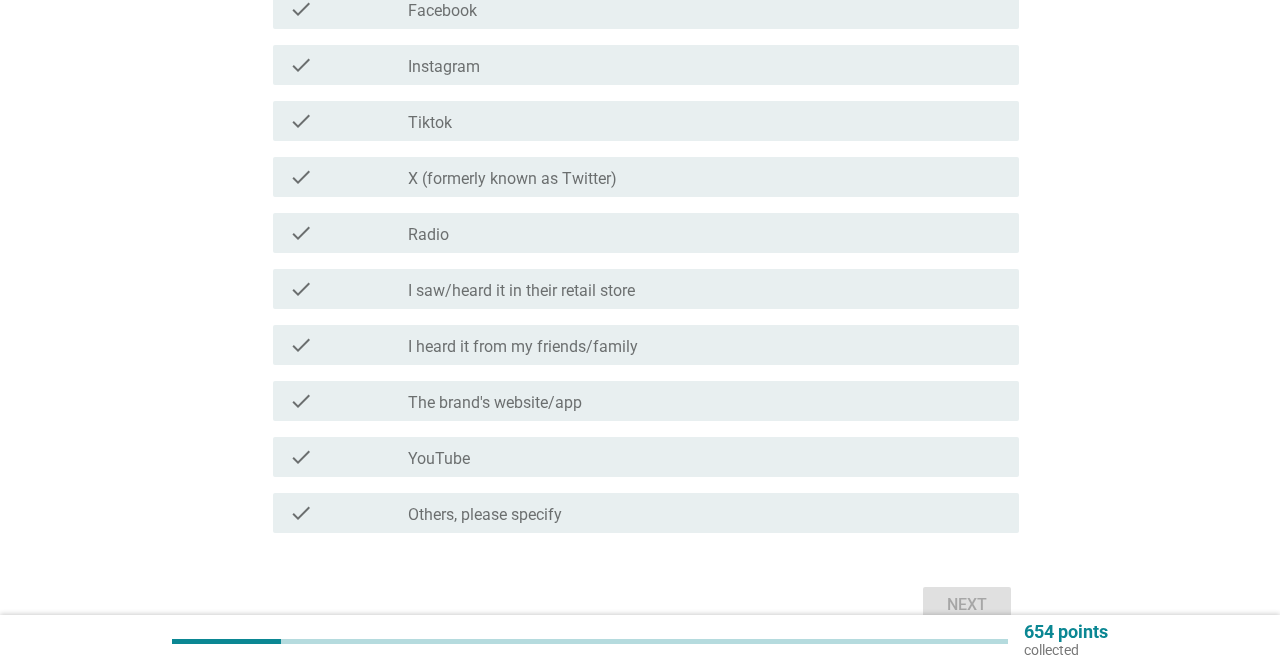 scroll, scrollTop: 0, scrollLeft: 0, axis: both 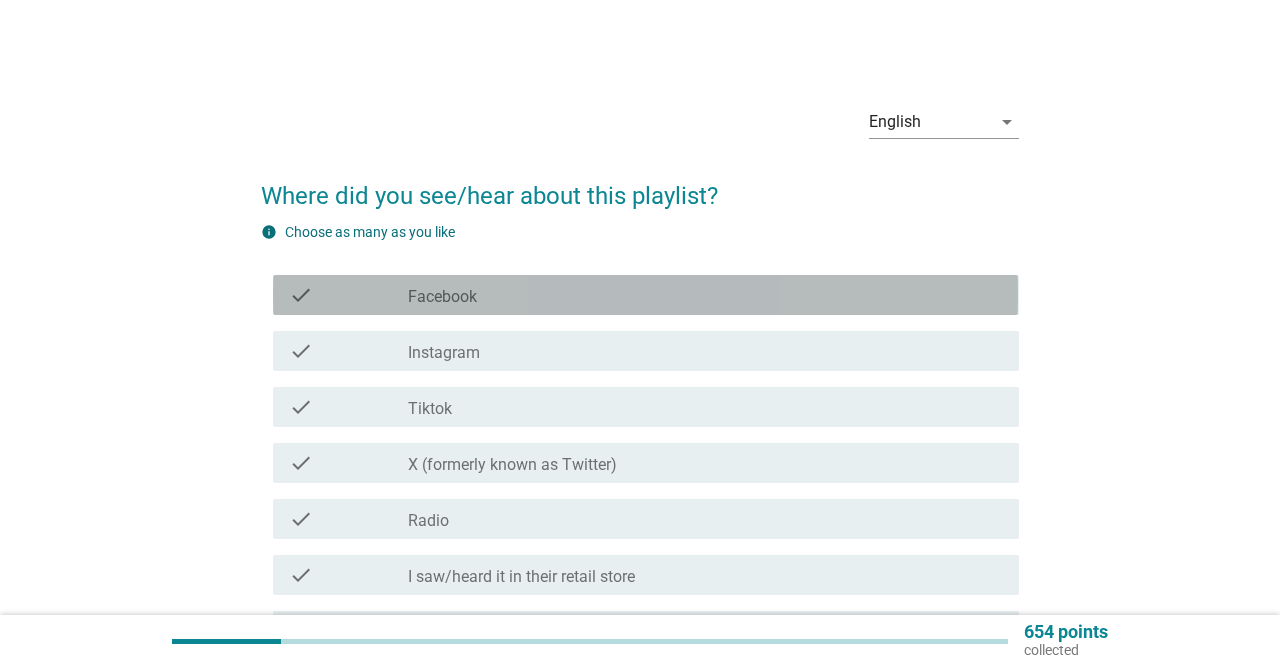 click on "check_box_outline_blank Facebook" at bounding box center (705, 295) 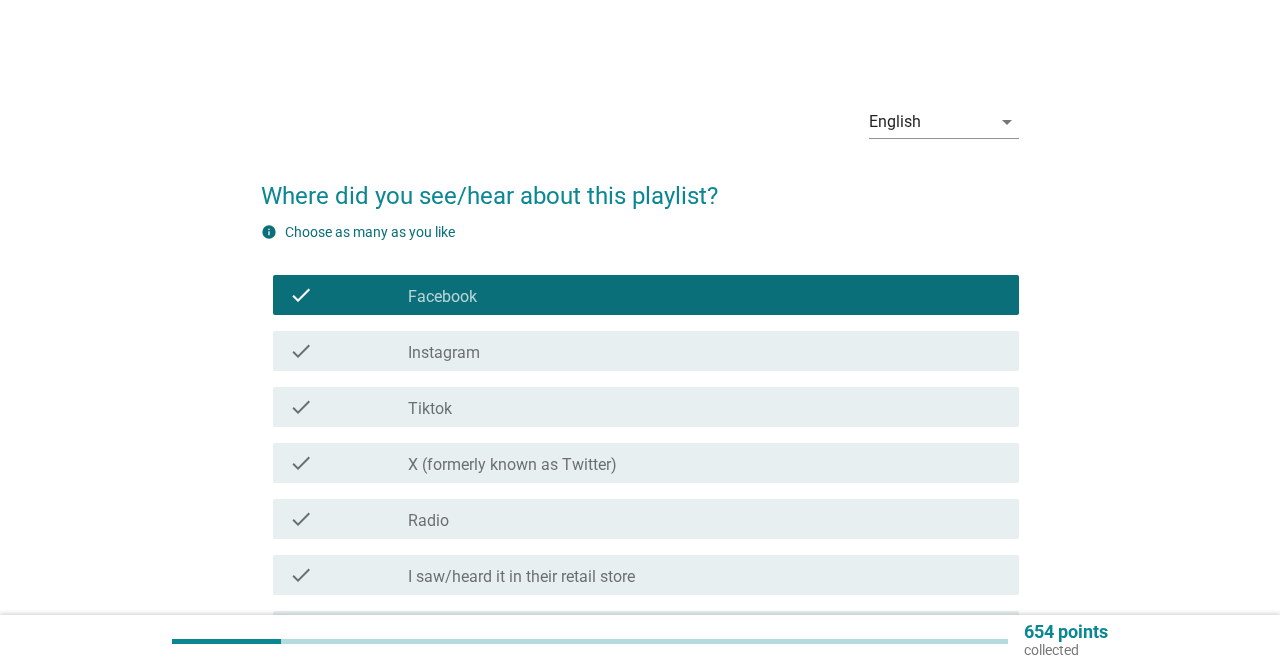 scroll, scrollTop: 390, scrollLeft: 0, axis: vertical 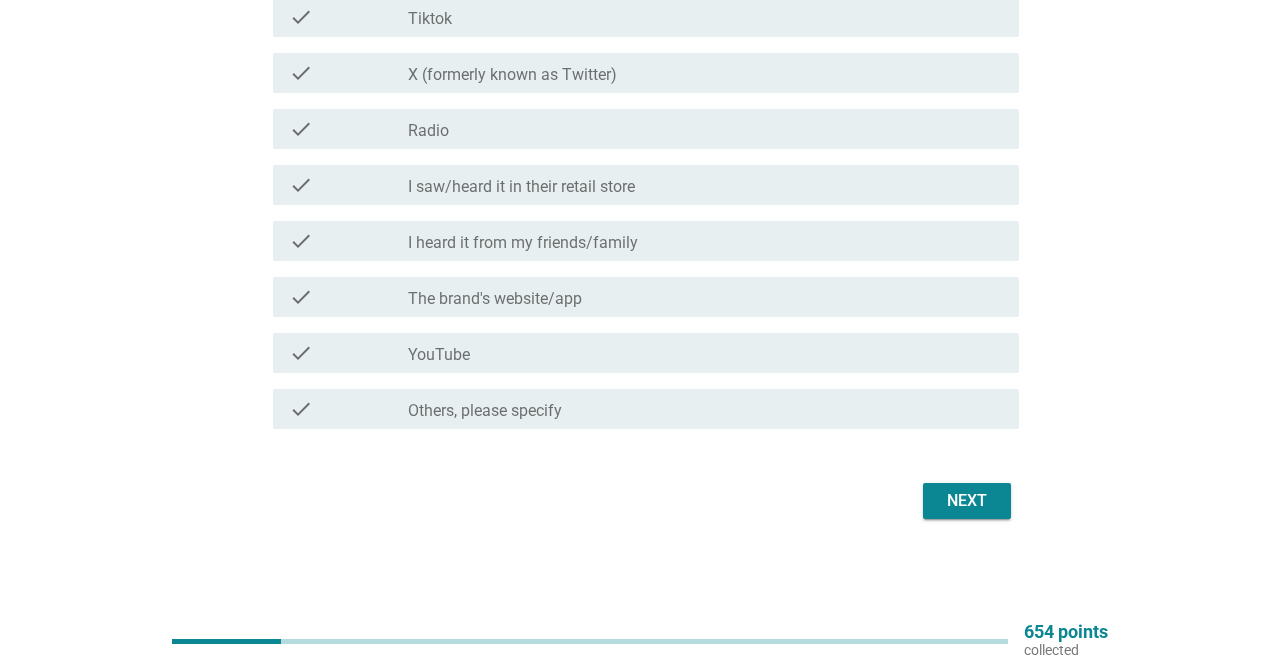 click on "Next" at bounding box center (967, 501) 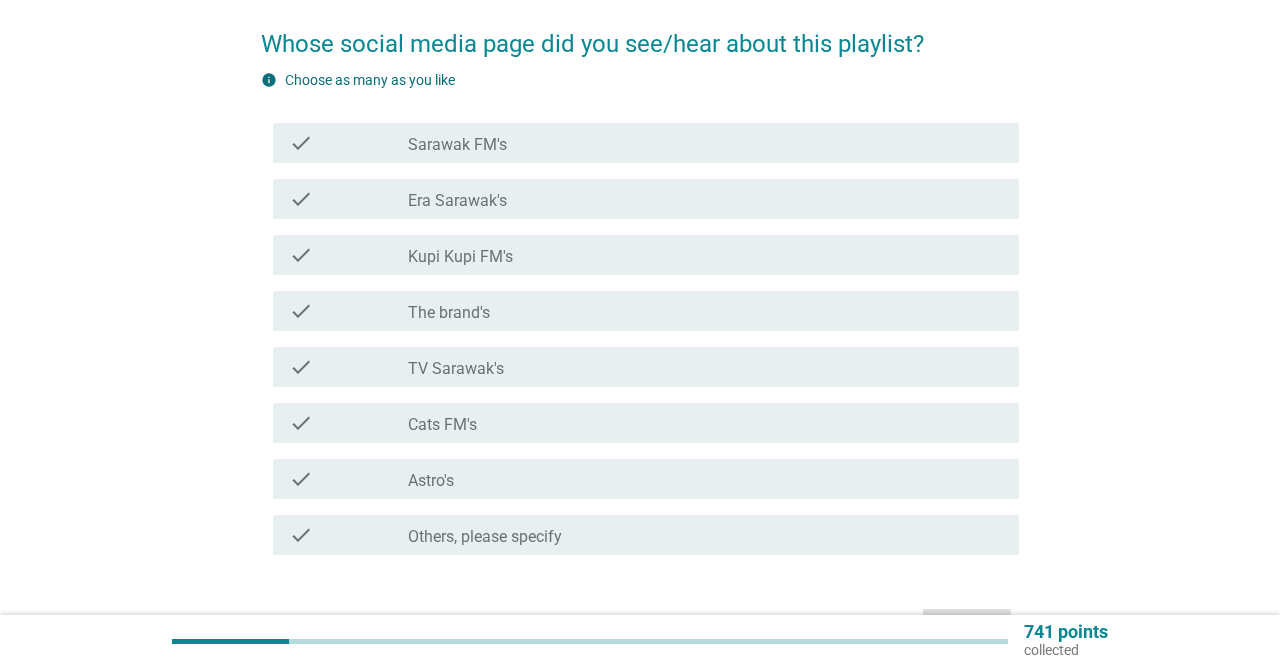 scroll, scrollTop: 104, scrollLeft: 0, axis: vertical 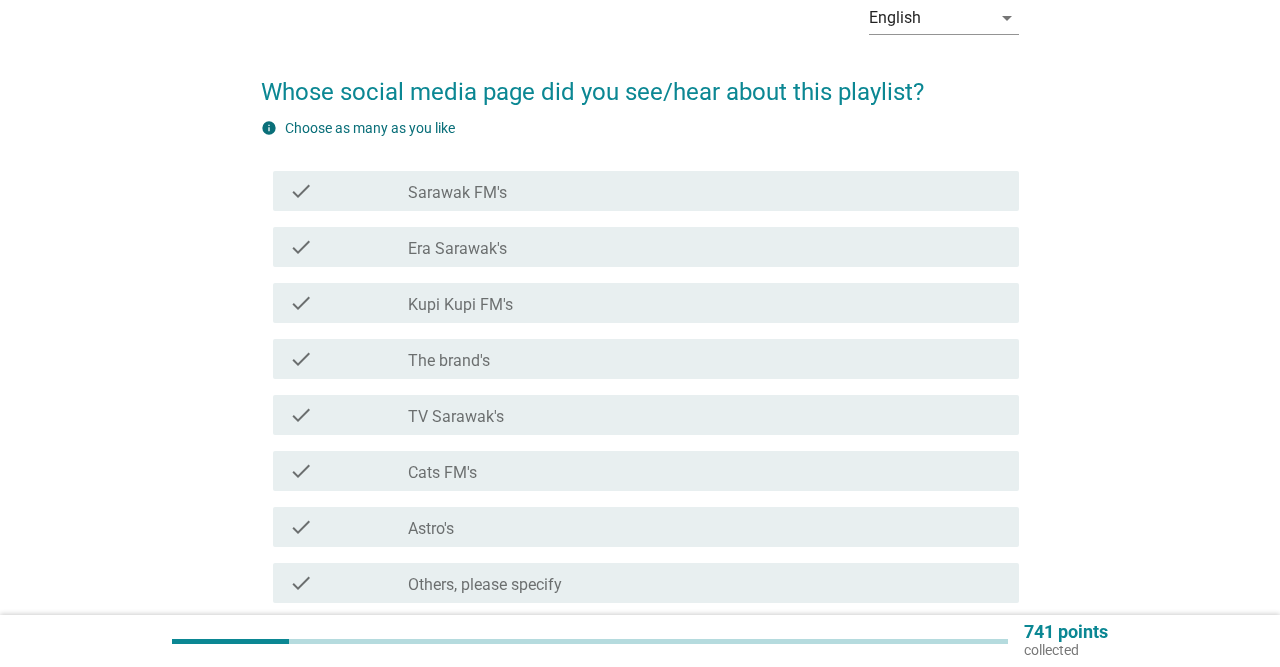 click on "check_box_outline_blank Sarawak FM's" at bounding box center (705, 191) 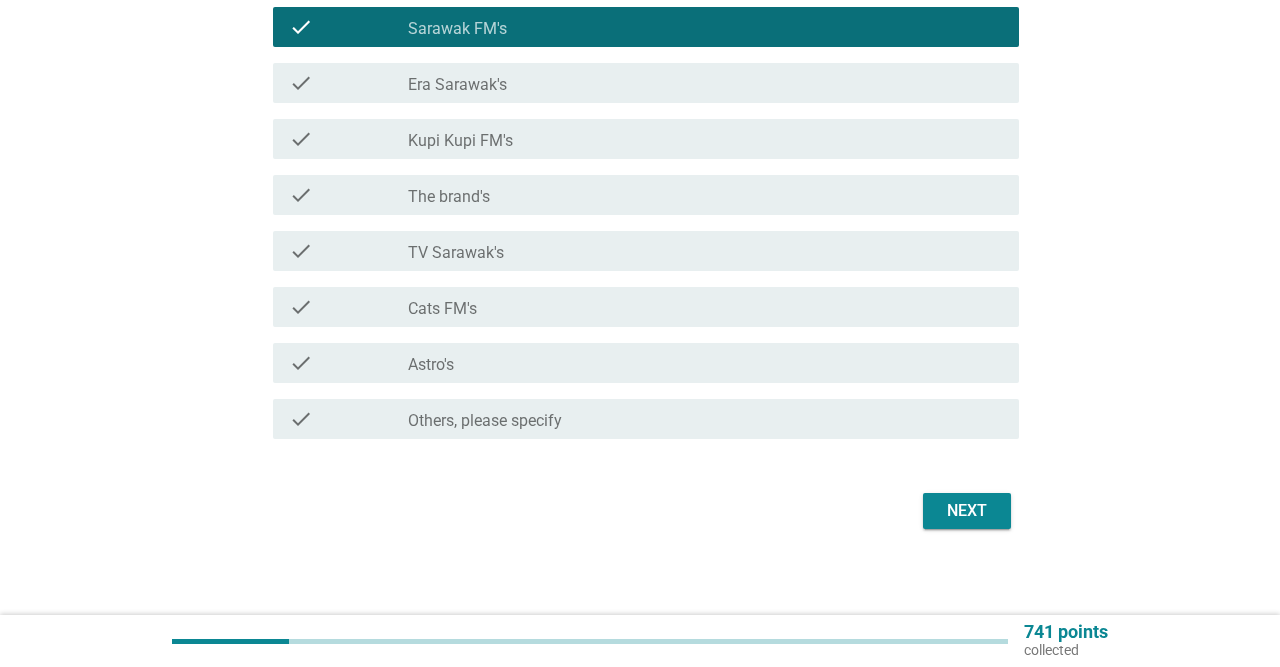 scroll, scrollTop: 278, scrollLeft: 0, axis: vertical 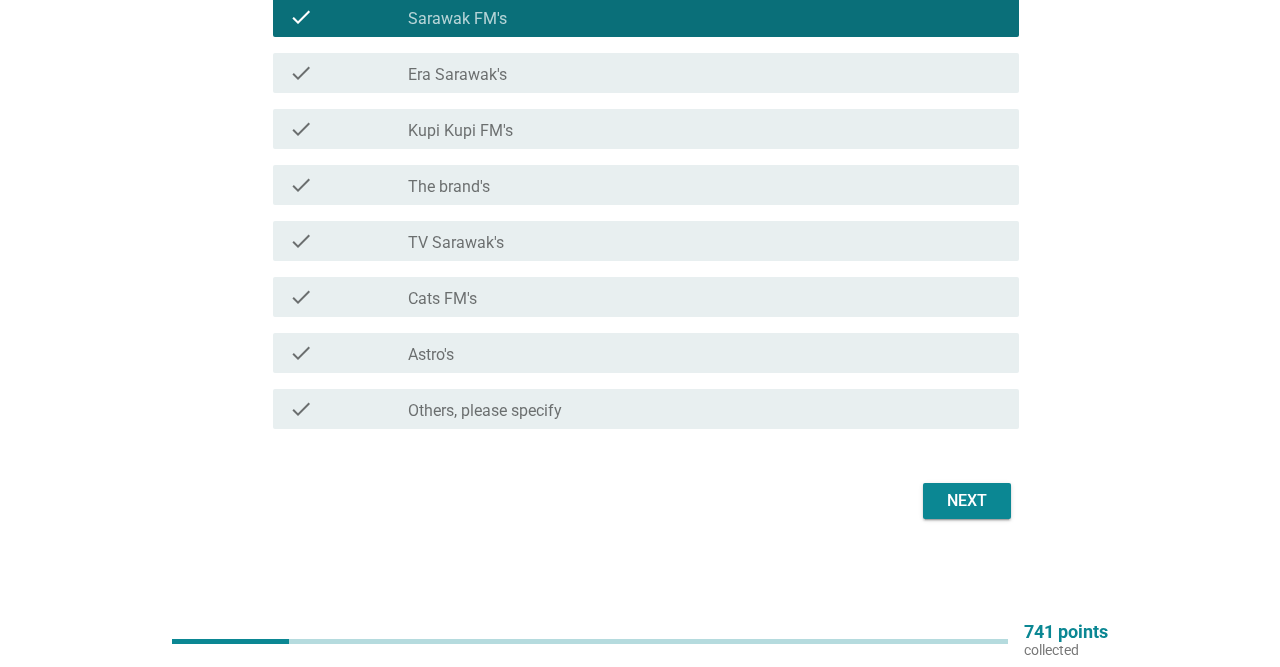 click on "Next" at bounding box center (967, 501) 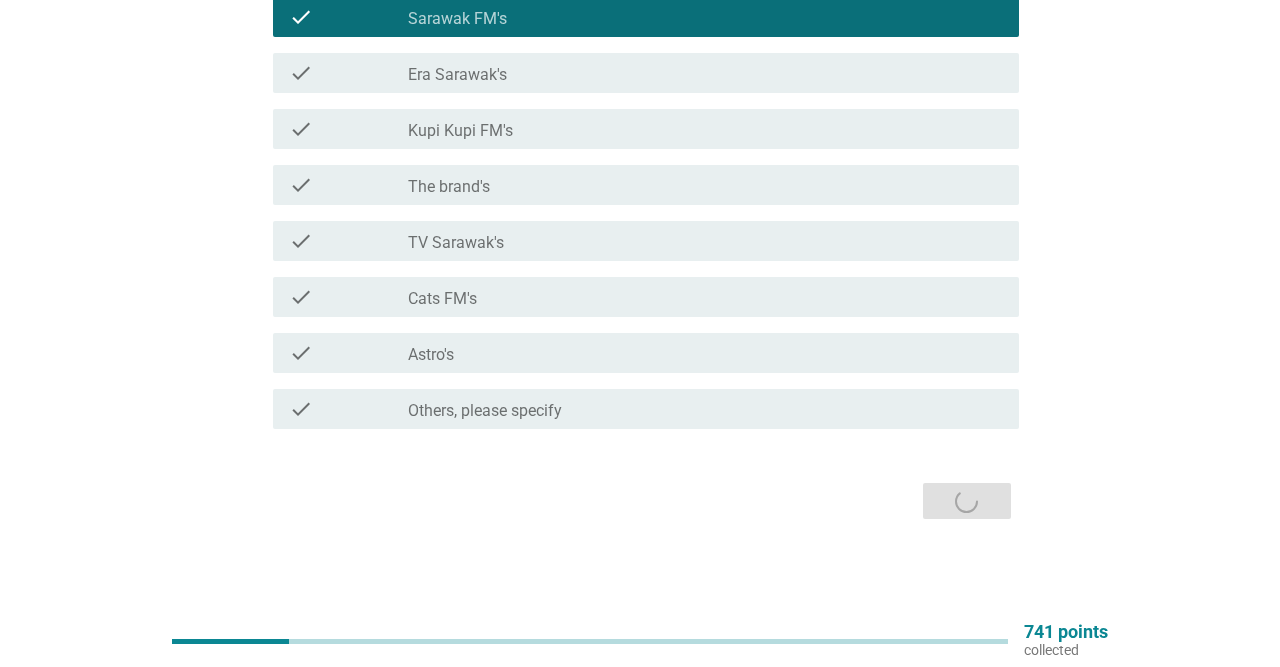 scroll, scrollTop: 0, scrollLeft: 0, axis: both 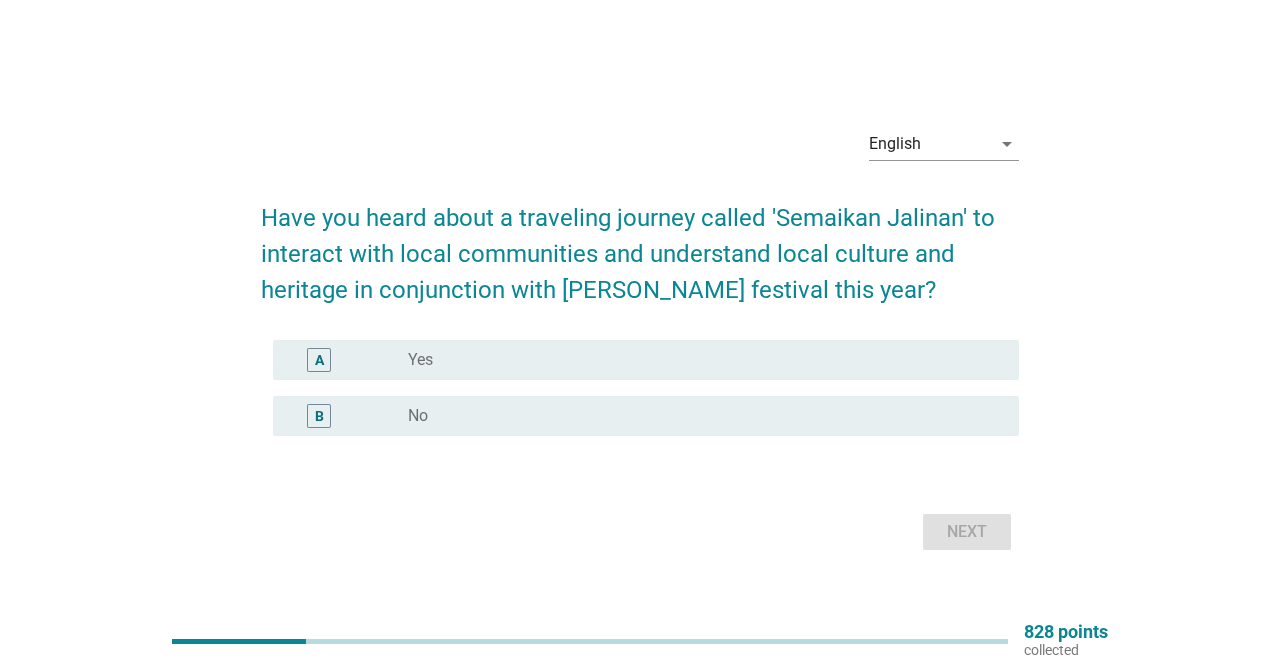 click on "radio_button_unchecked Yes" at bounding box center [697, 360] 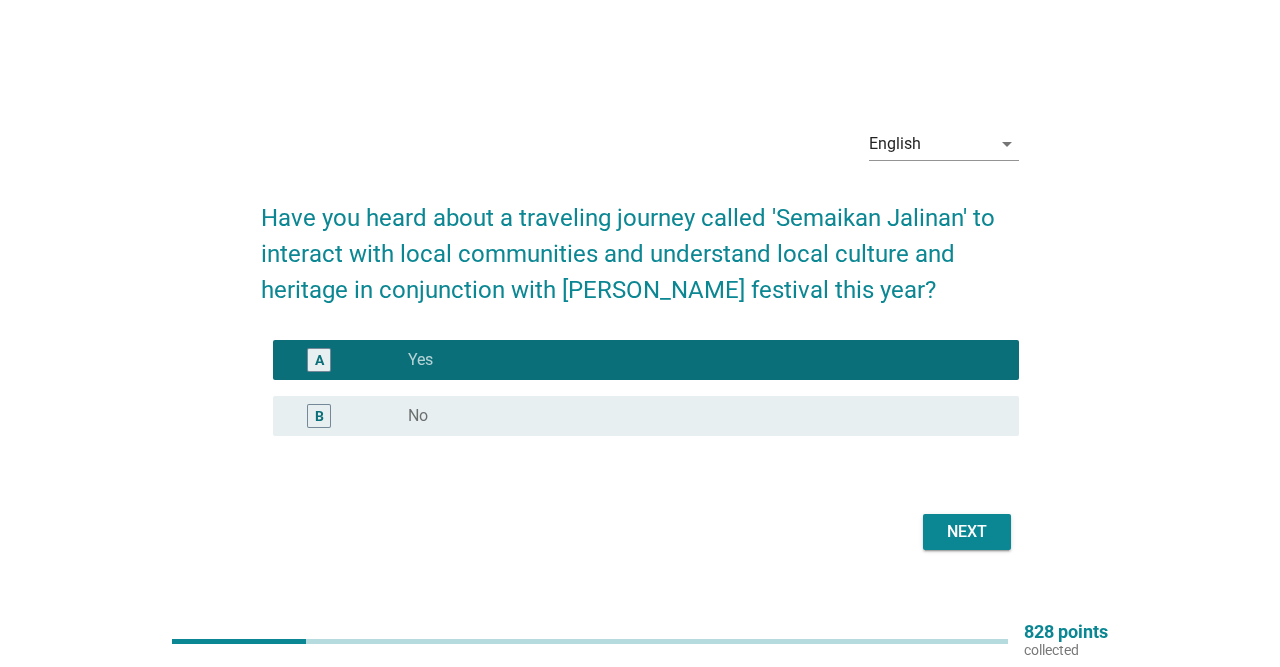 click on "Next" at bounding box center (967, 532) 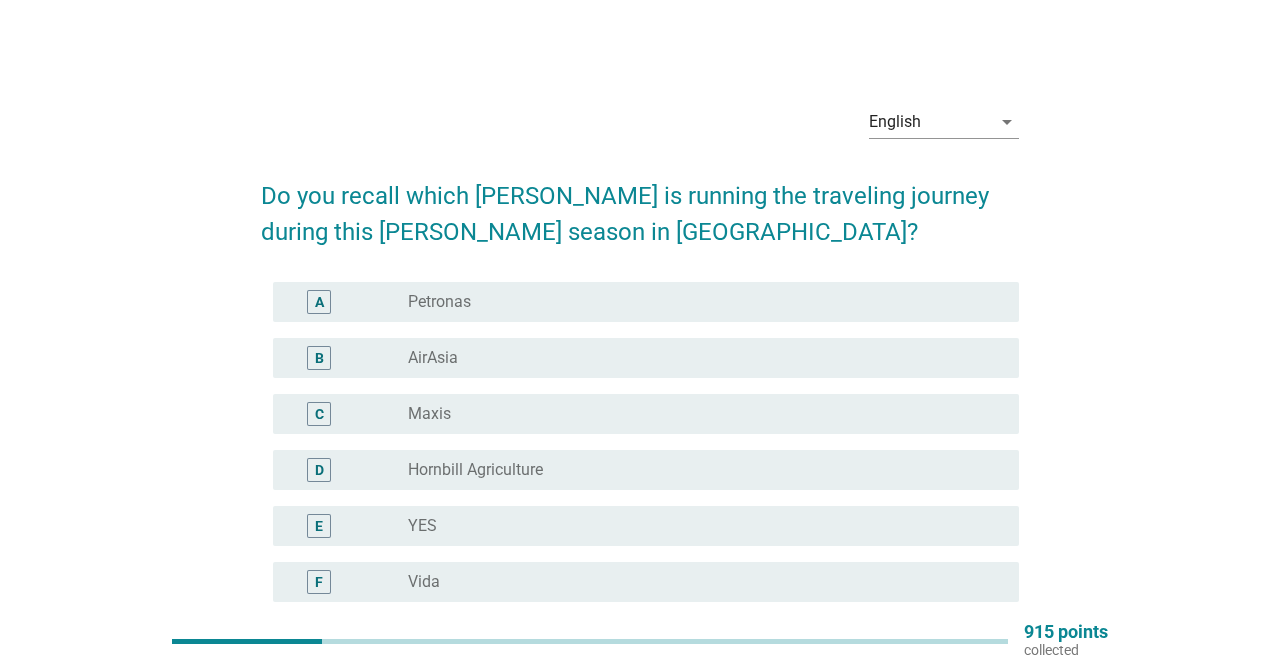 click on "AirAsia" at bounding box center [433, 358] 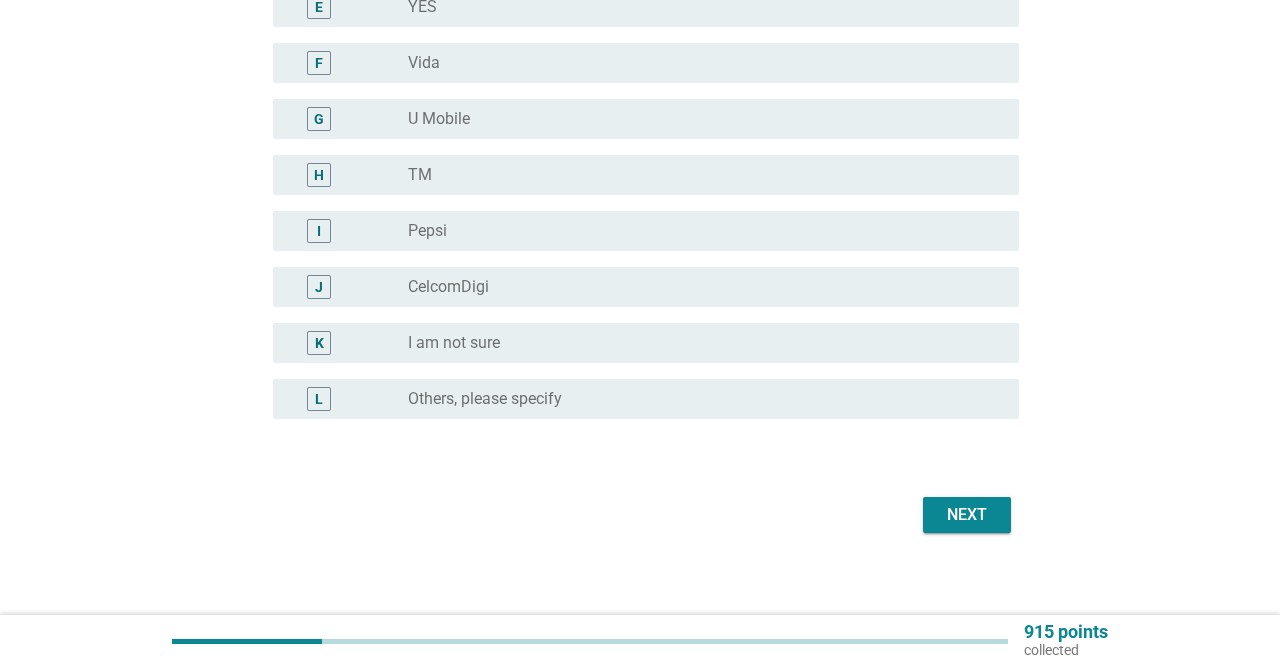 scroll, scrollTop: 520, scrollLeft: 0, axis: vertical 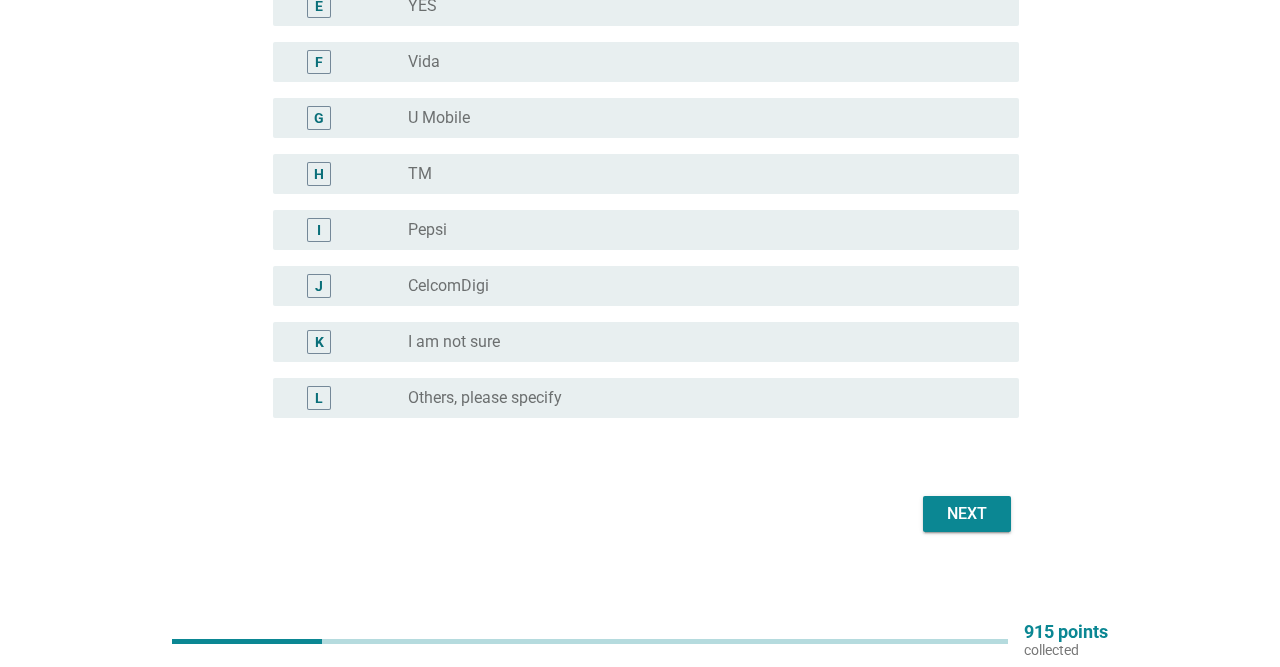 click on "Next" at bounding box center (967, 514) 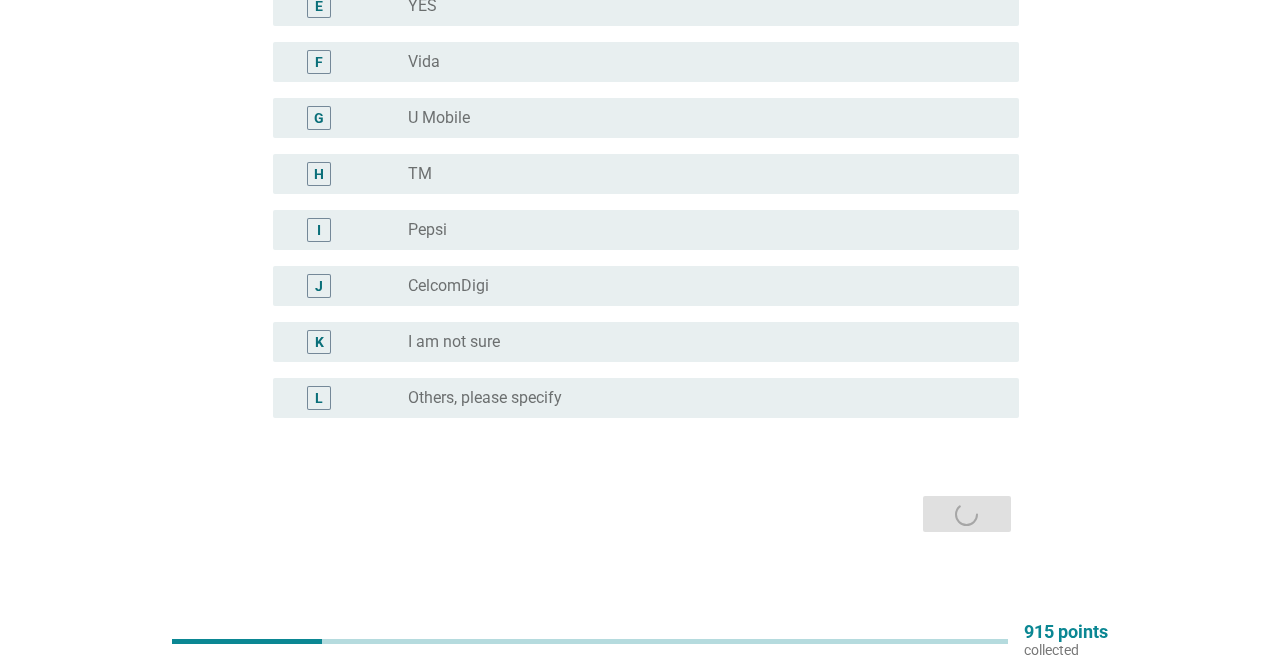 scroll, scrollTop: 0, scrollLeft: 0, axis: both 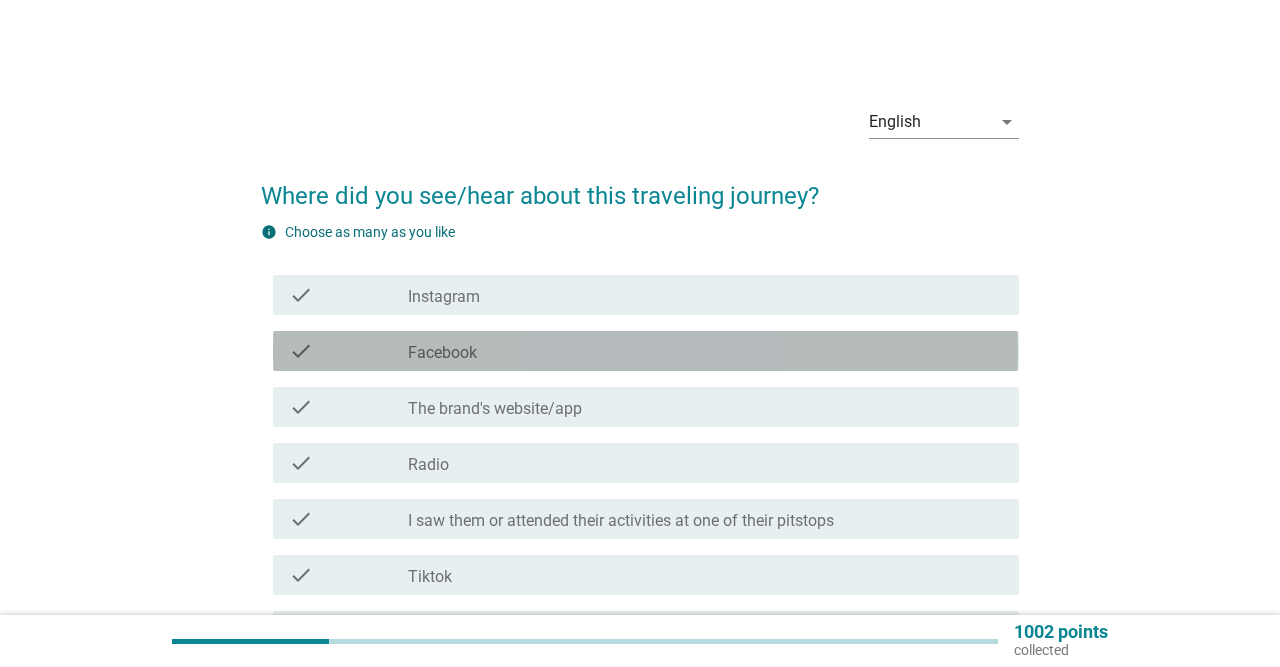 click on "Facebook" at bounding box center [442, 353] 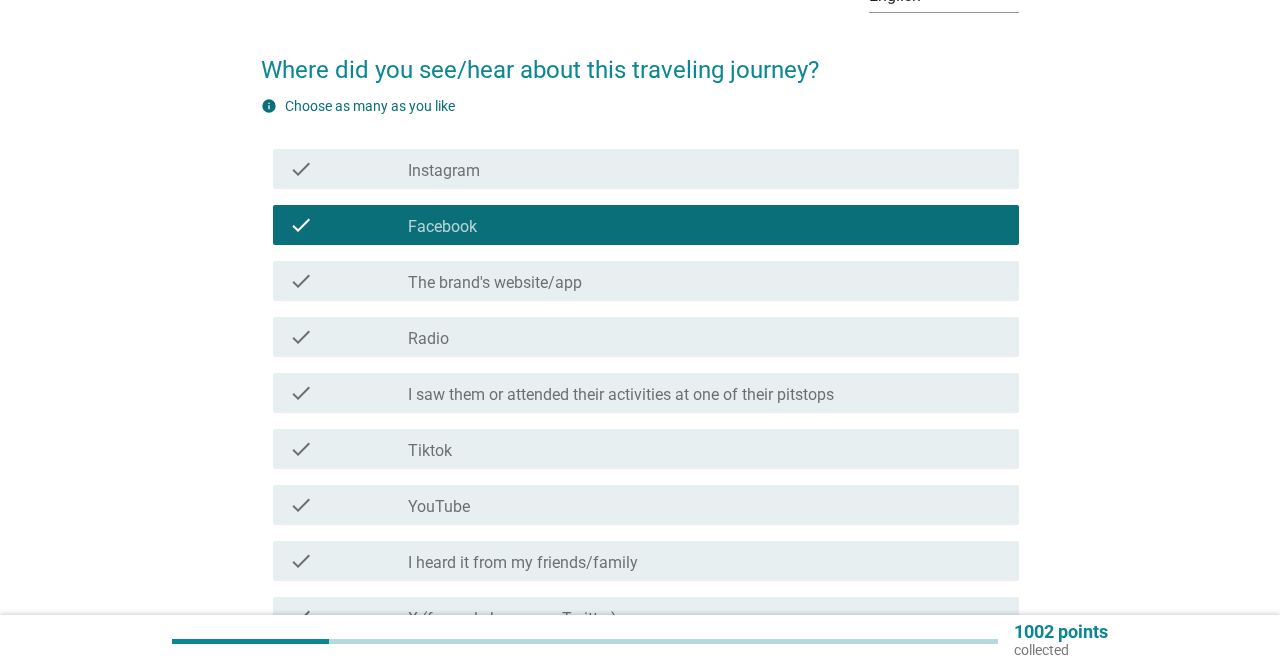 scroll, scrollTop: 312, scrollLeft: 0, axis: vertical 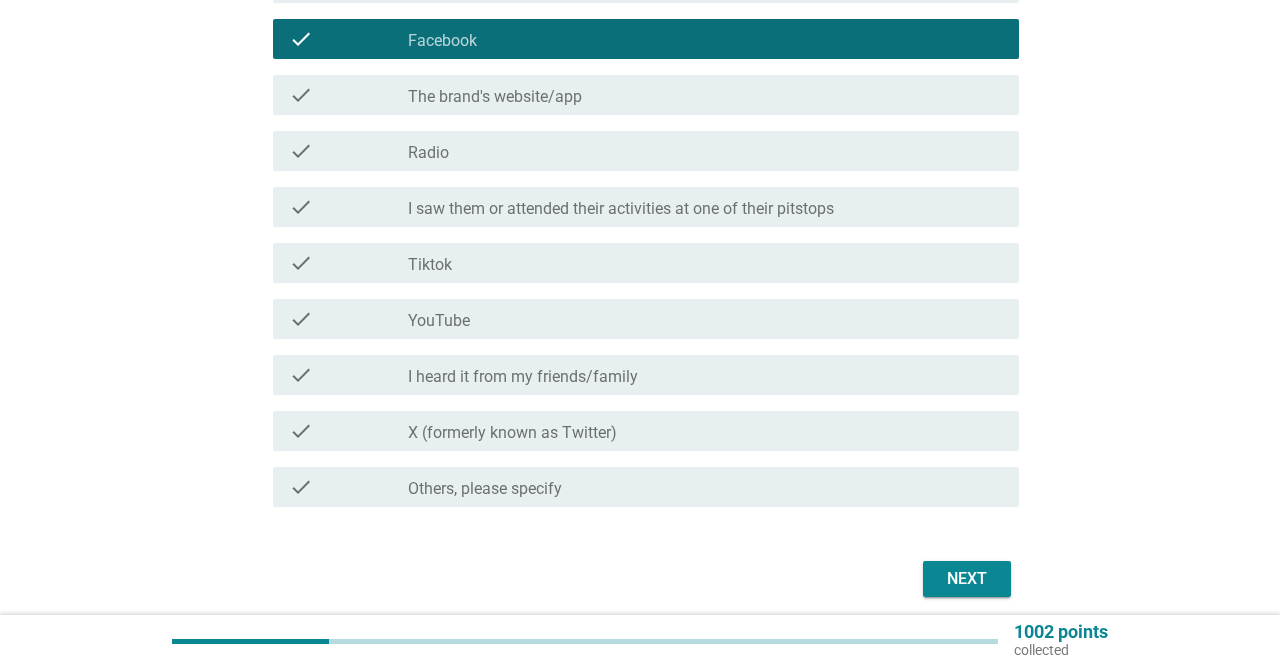 click on "Next" at bounding box center (967, 579) 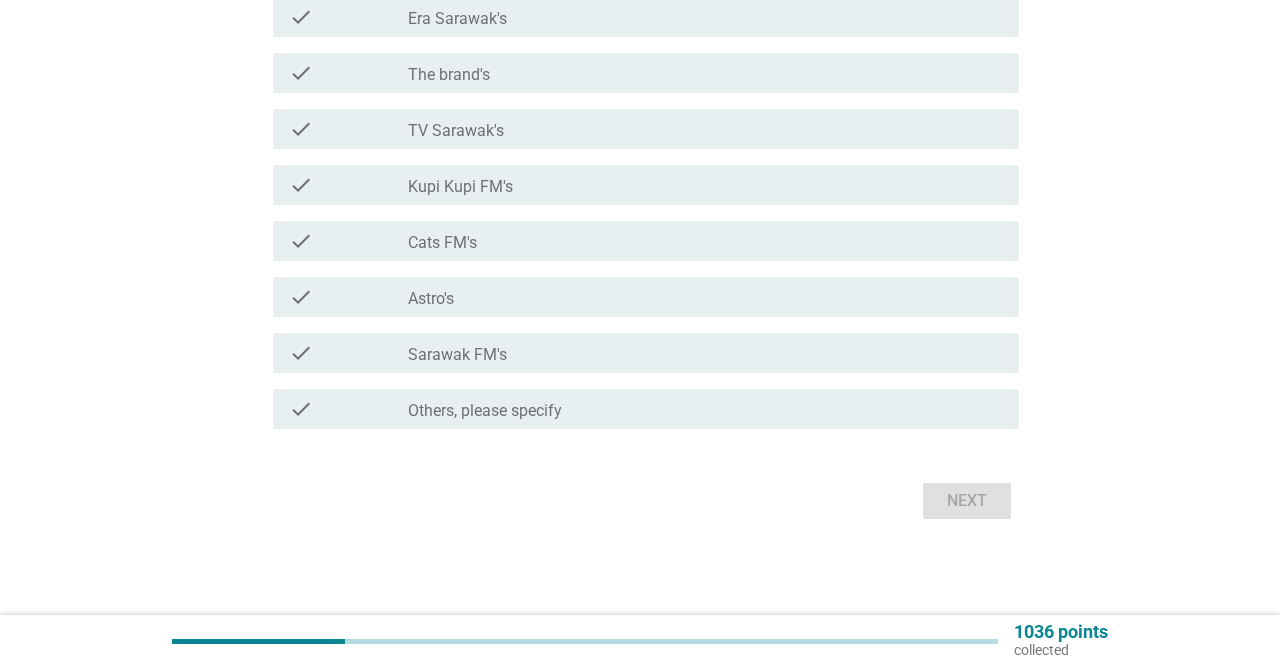 scroll, scrollTop: 0, scrollLeft: 0, axis: both 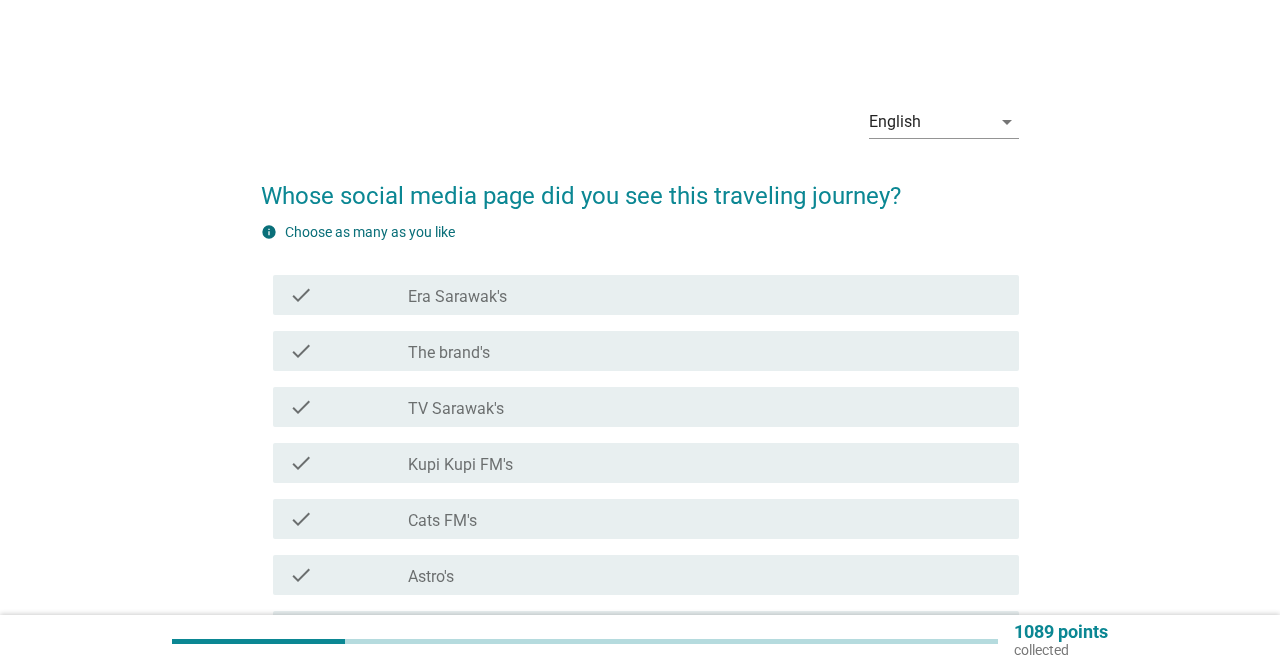 click on "check_box_outline_blank TV Sarawak's" at bounding box center (705, 407) 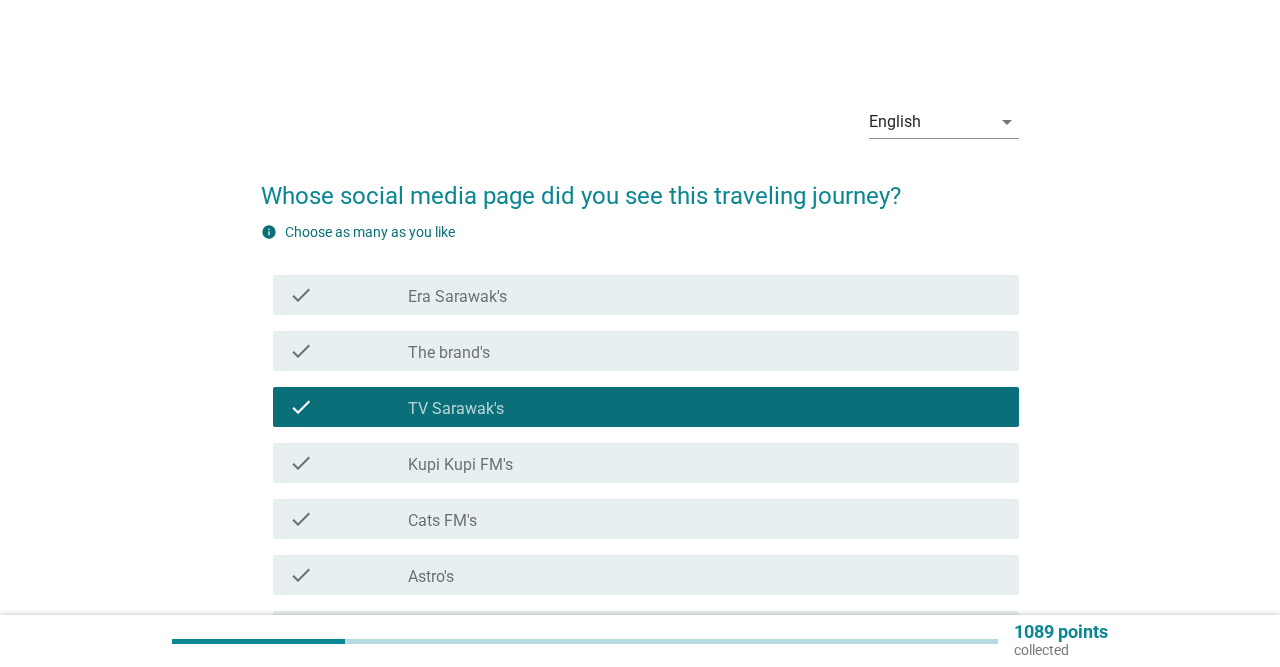 scroll, scrollTop: 208, scrollLeft: 0, axis: vertical 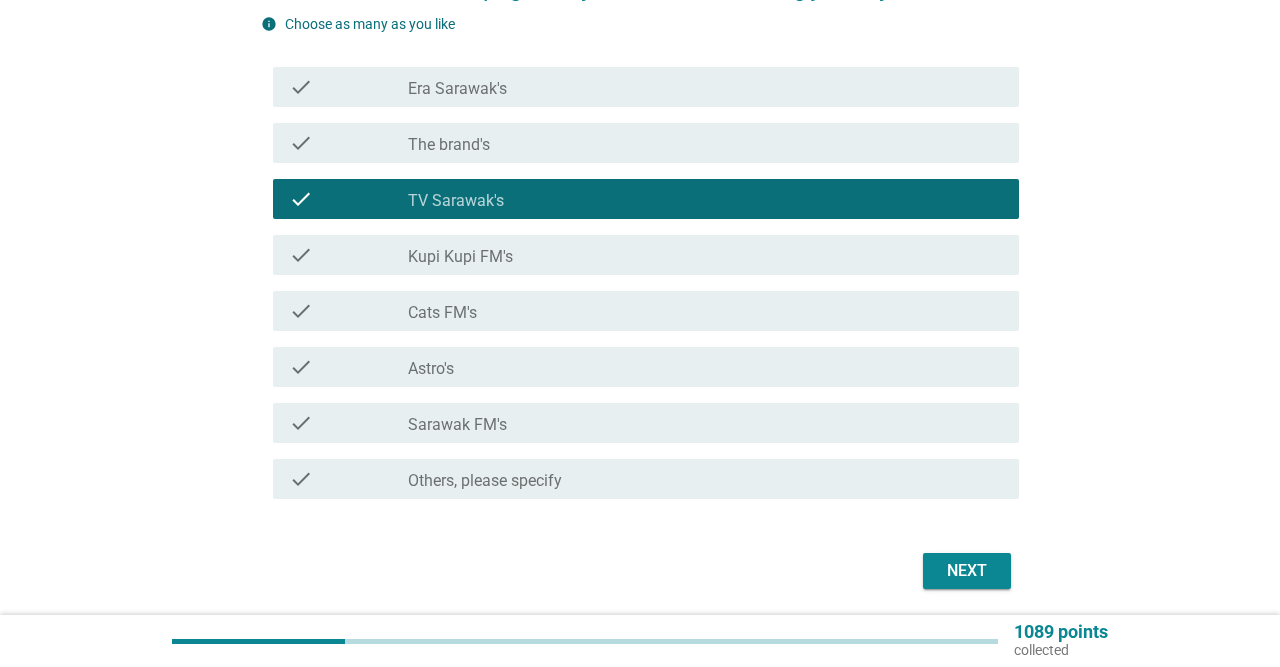 click on "Next" at bounding box center [967, 571] 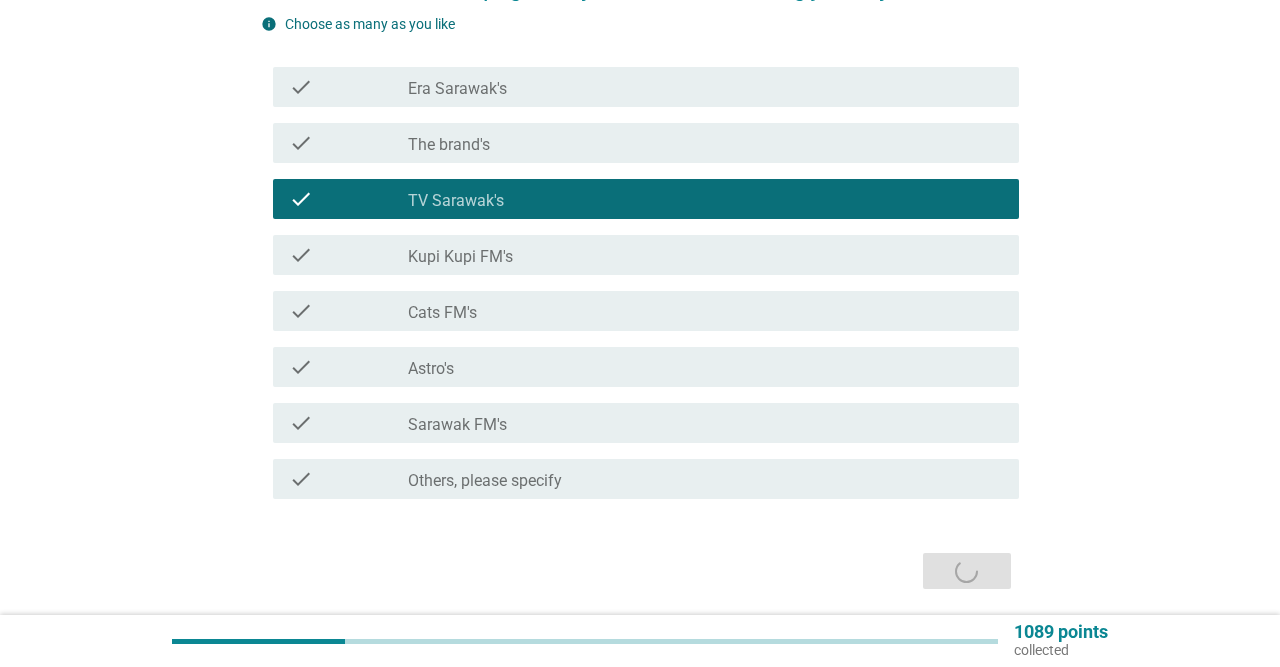 scroll, scrollTop: 0, scrollLeft: 0, axis: both 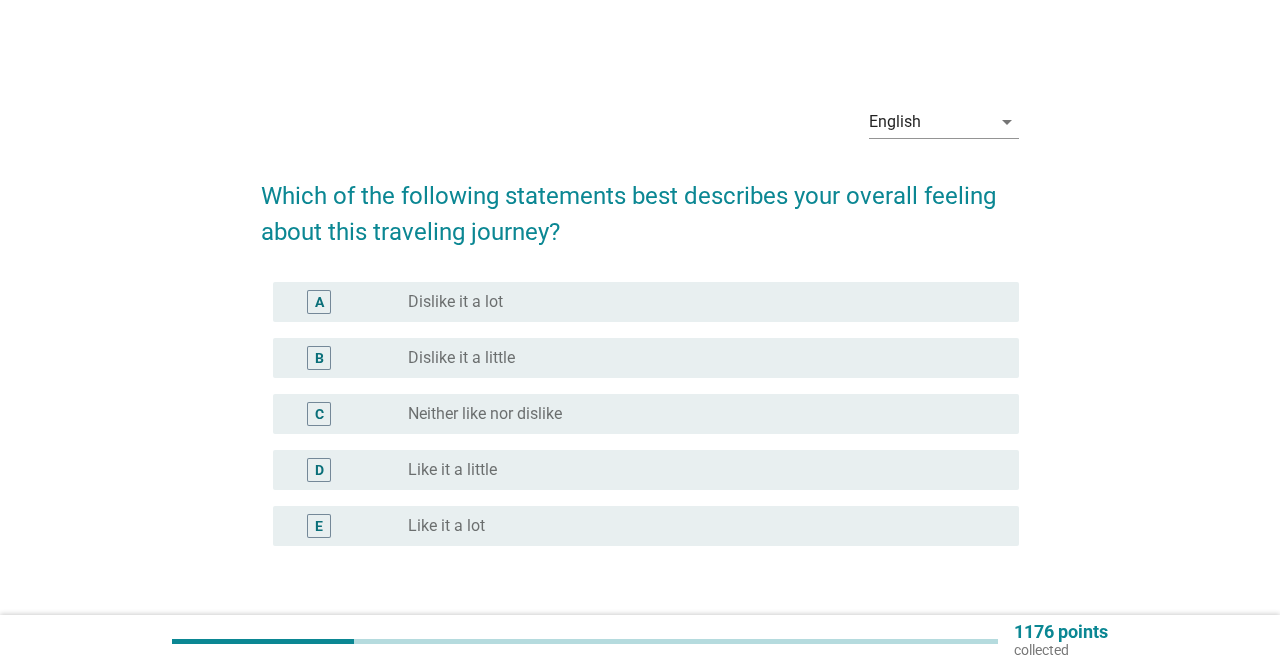 click on "radio_button_unchecked Like it a lot" at bounding box center (697, 526) 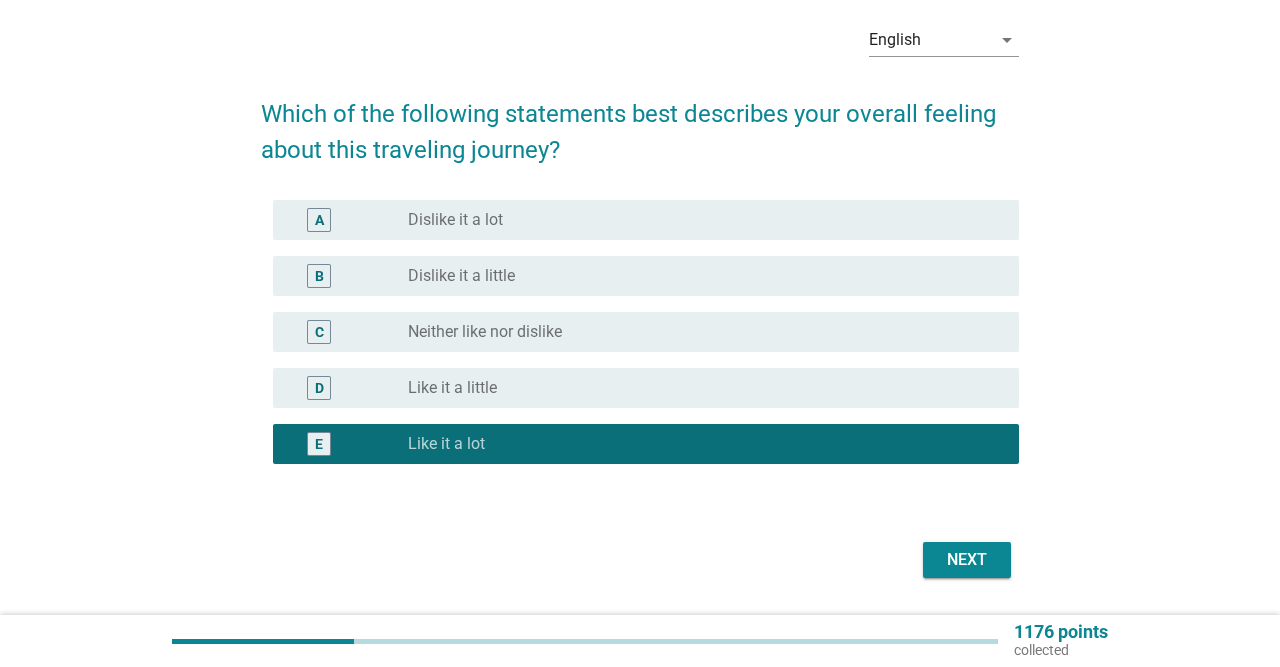 scroll, scrollTop: 140, scrollLeft: 0, axis: vertical 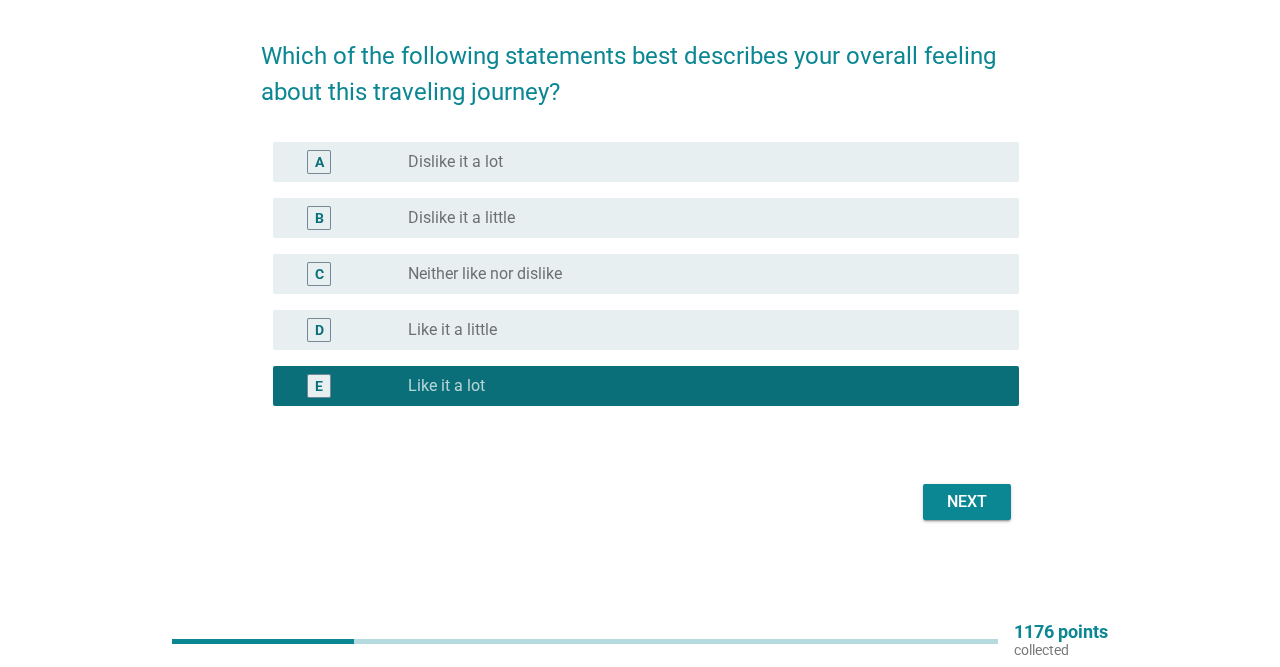 click on "Next" at bounding box center (967, 502) 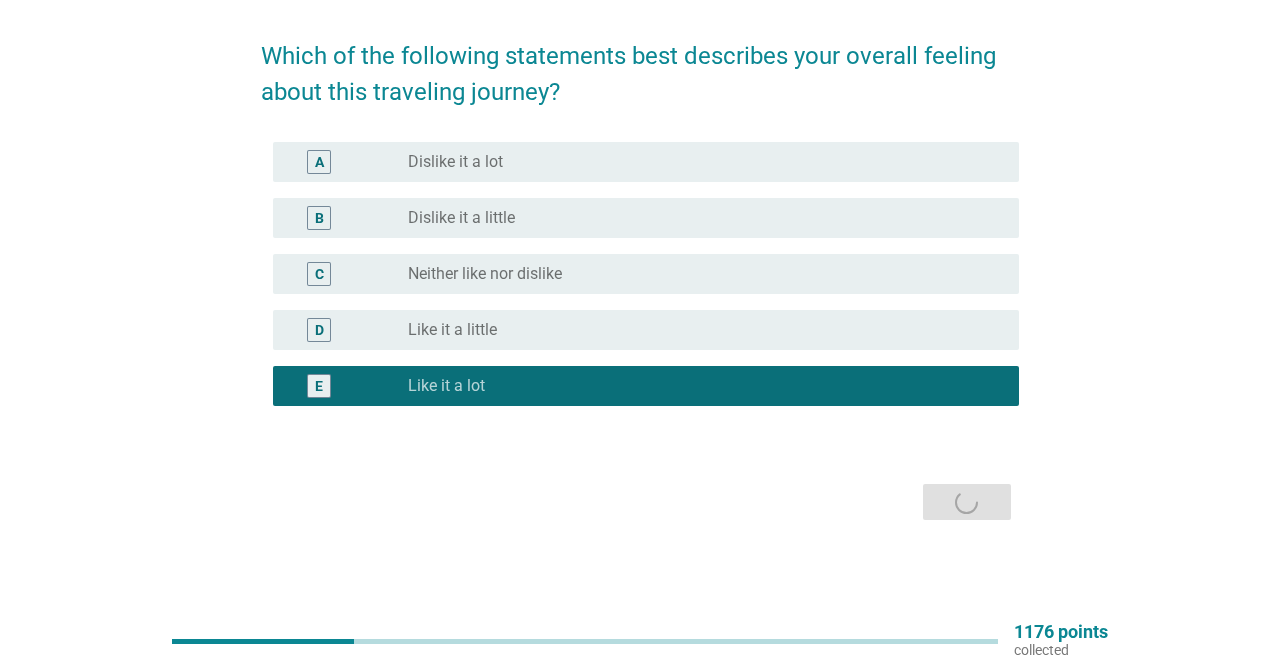 scroll, scrollTop: 0, scrollLeft: 0, axis: both 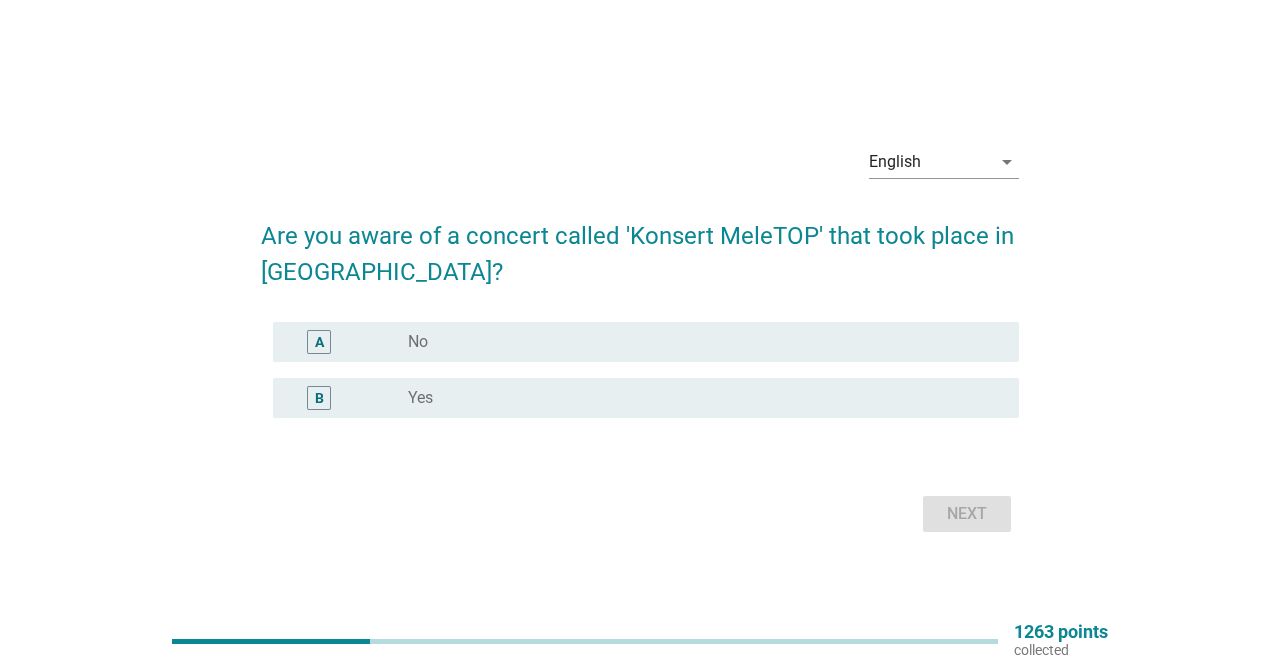 click on "radio_button_unchecked Yes" at bounding box center (697, 398) 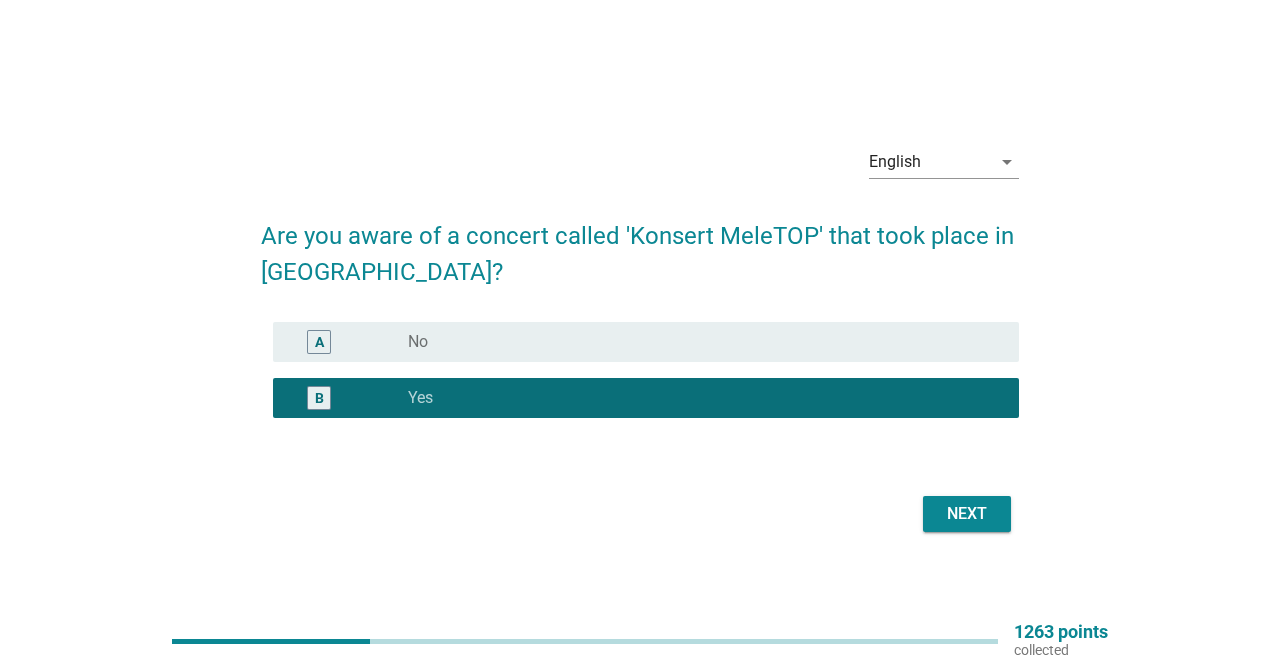 click on "Next" at bounding box center (967, 514) 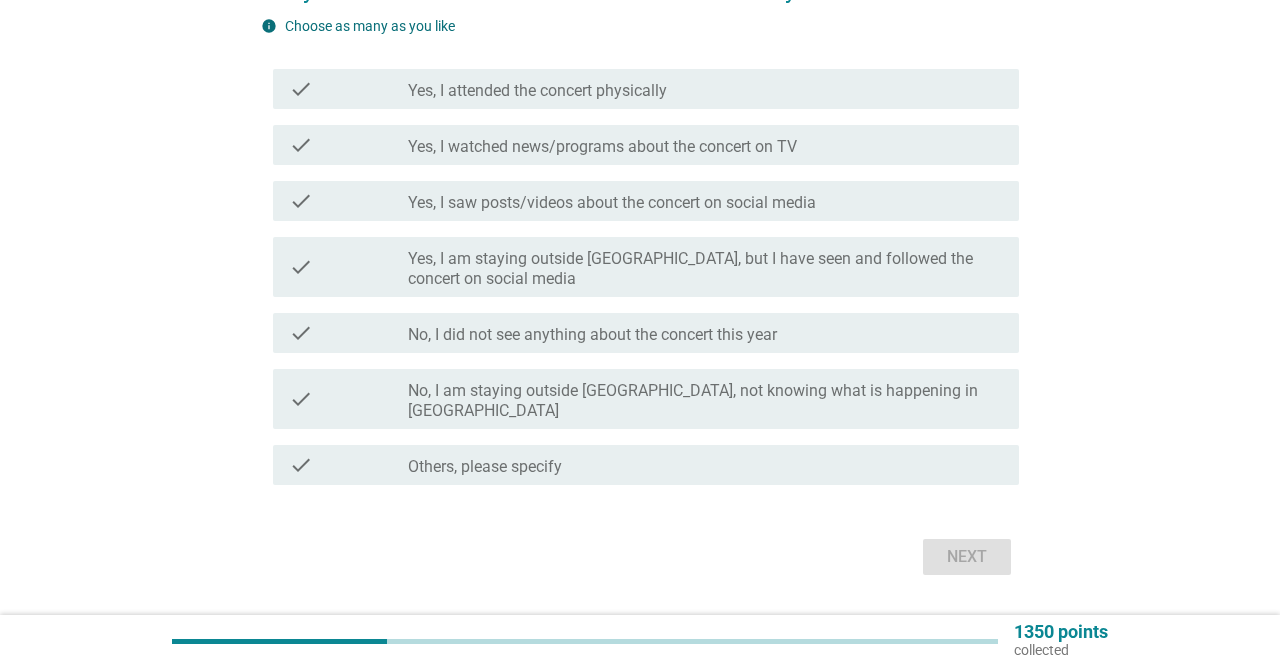 scroll, scrollTop: 208, scrollLeft: 0, axis: vertical 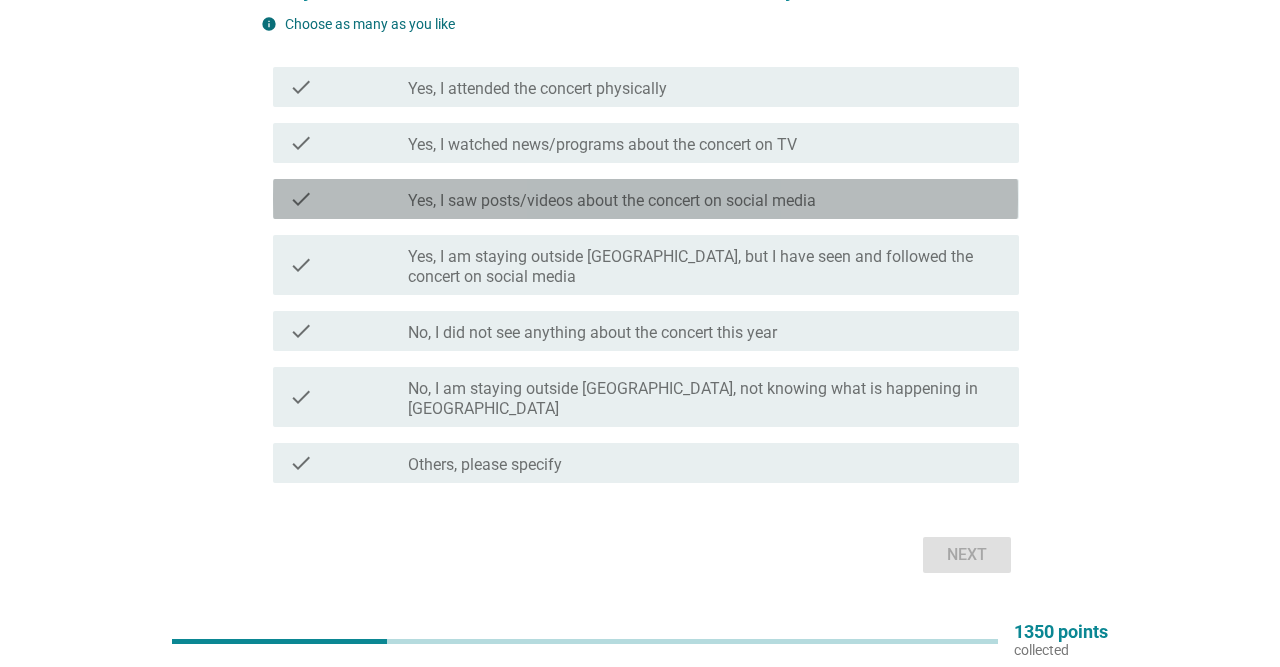 click on "Yes, I saw posts/videos about the concert on social media" at bounding box center [612, 201] 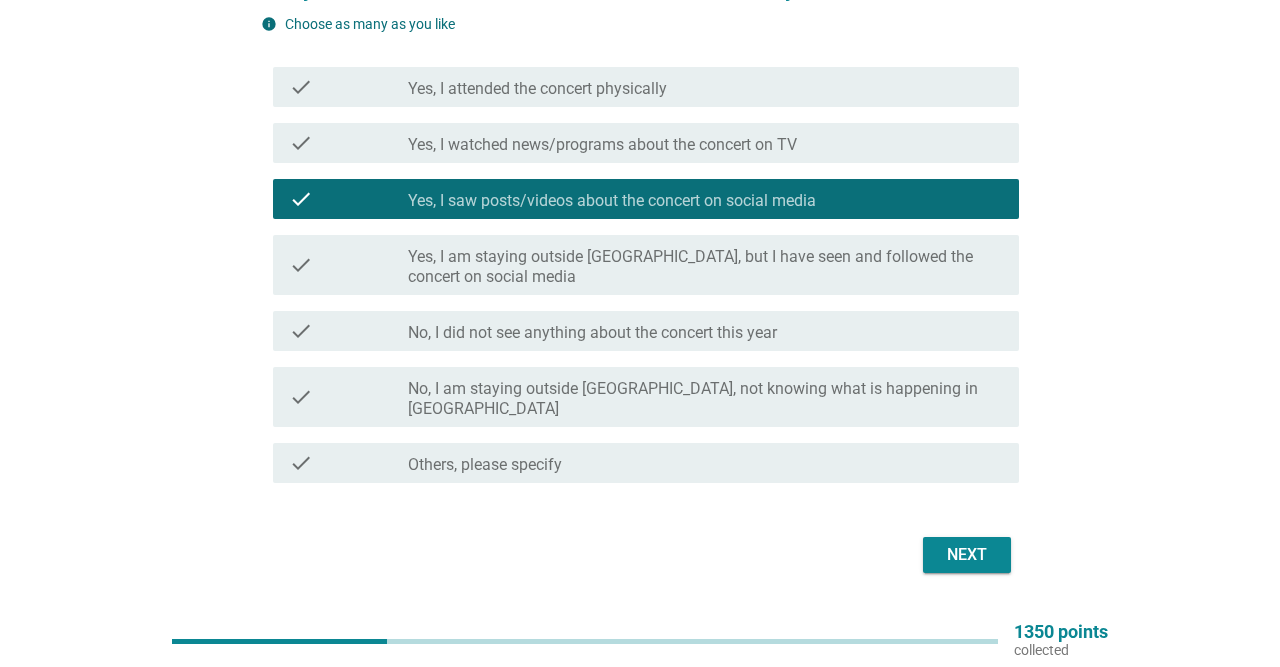 click on "Next" at bounding box center (967, 555) 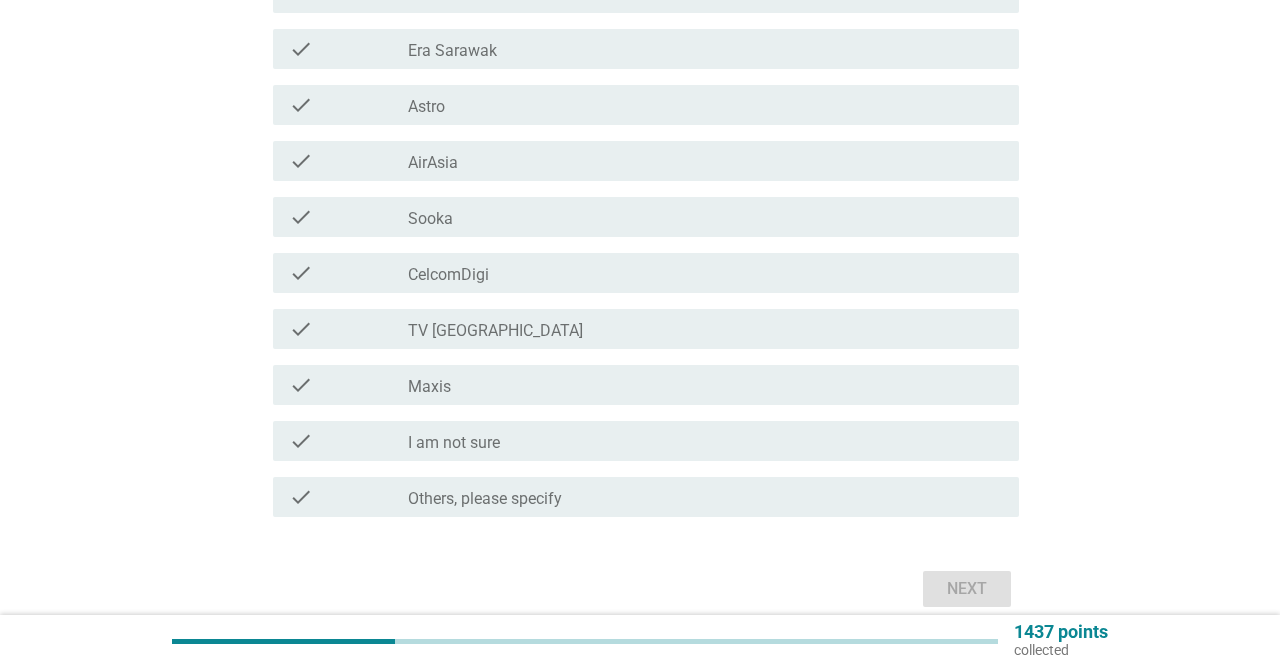 scroll, scrollTop: 416, scrollLeft: 0, axis: vertical 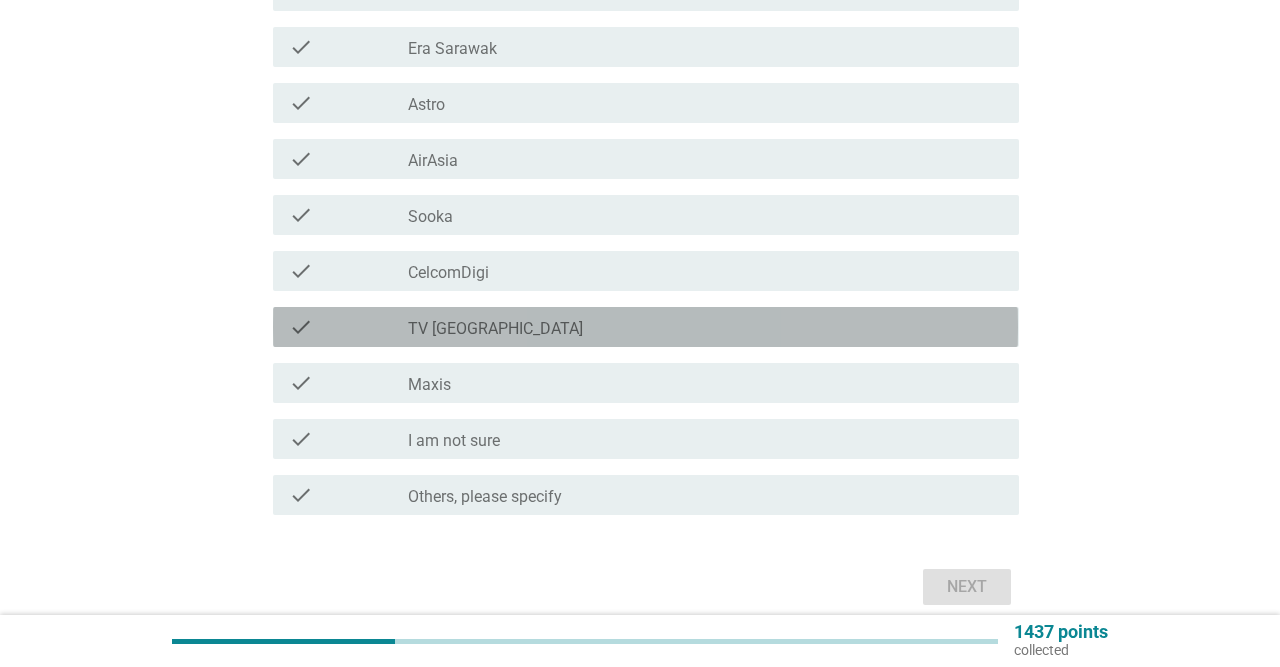 drag, startPoint x: 443, startPoint y: 337, endPoint x: 457, endPoint y: 337, distance: 14 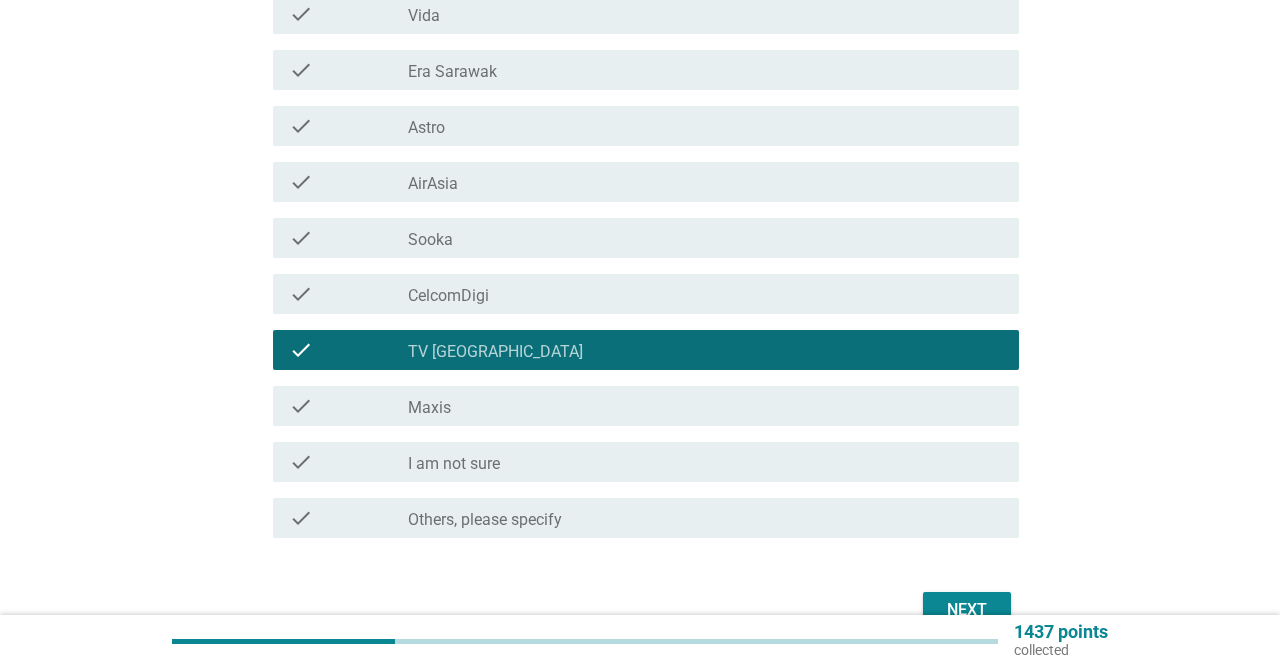 scroll, scrollTop: 104, scrollLeft: 0, axis: vertical 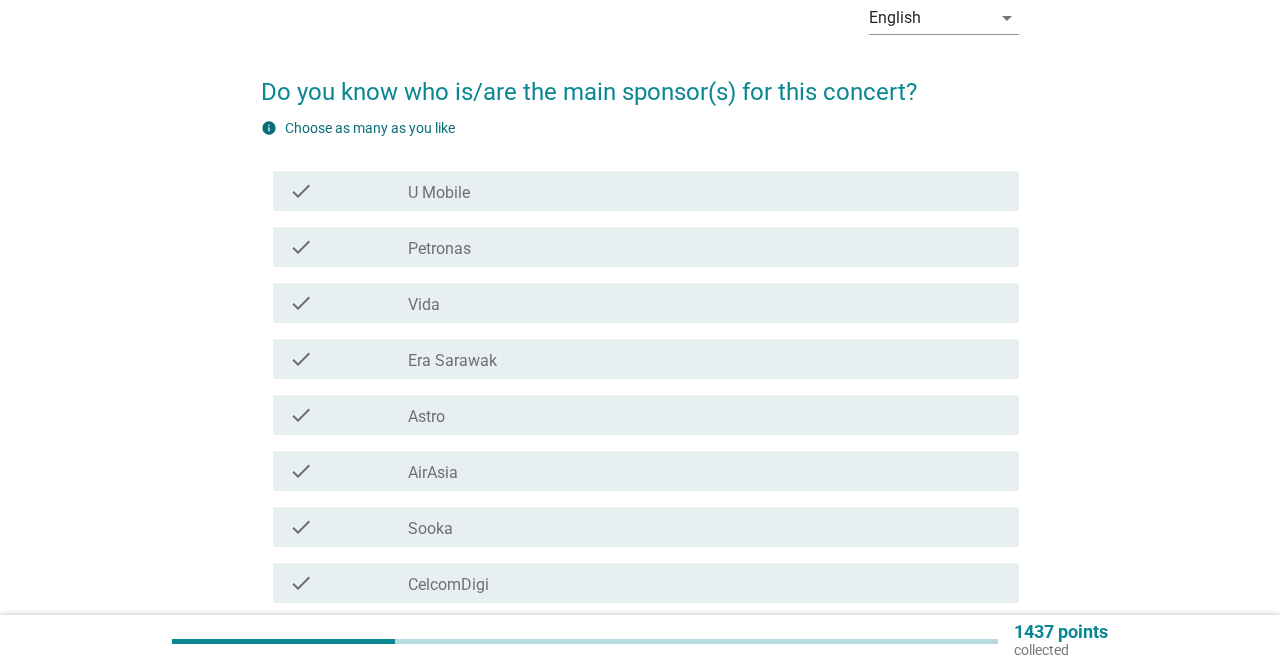 click on "check_box_outline_blank Era Sarawak" at bounding box center (705, 359) 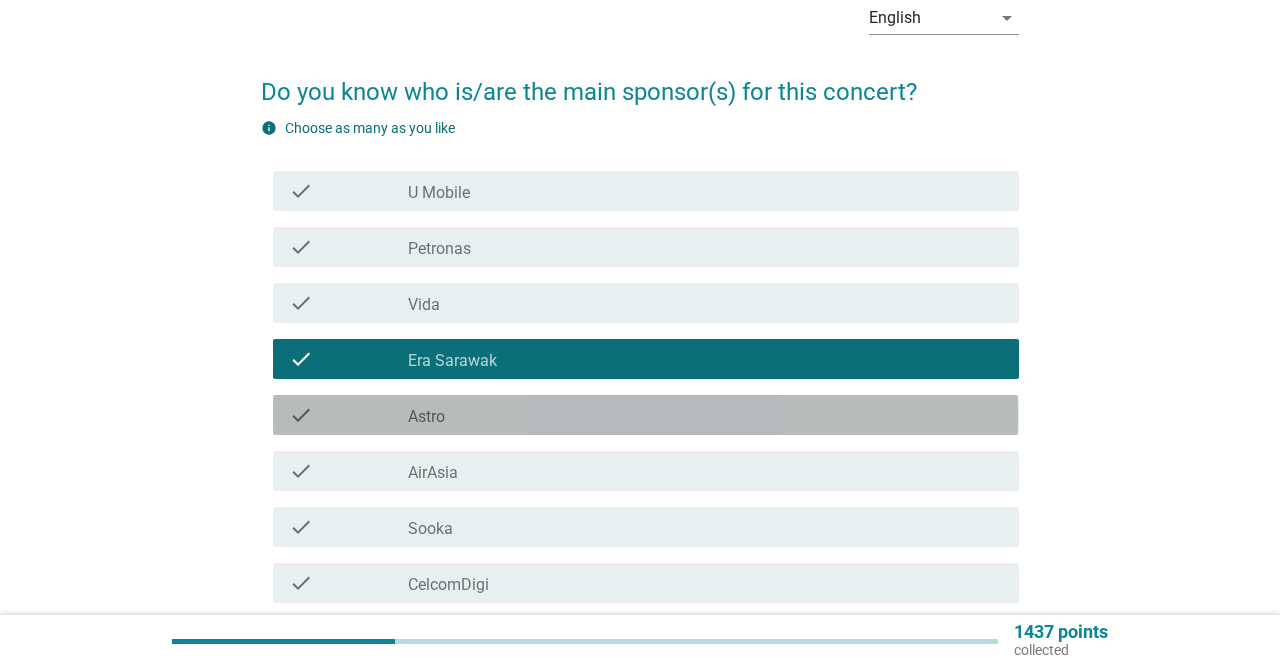 click on "check_box_outline_blank Astro" at bounding box center [705, 415] 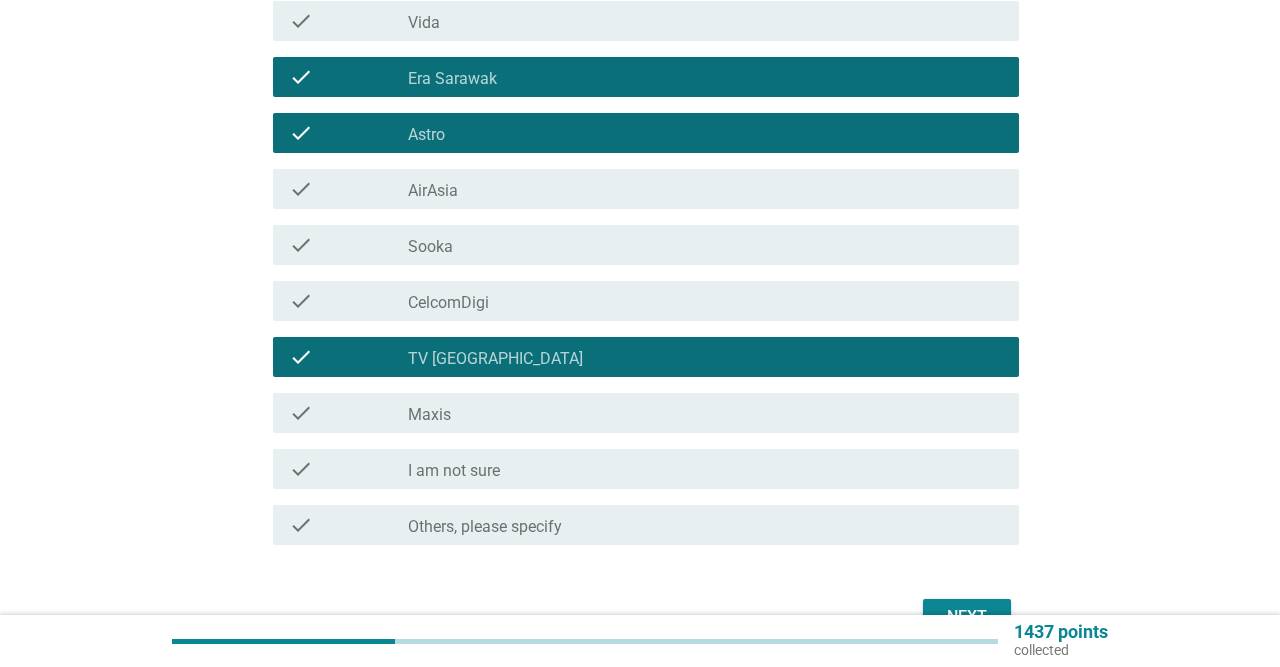 scroll, scrollTop: 416, scrollLeft: 0, axis: vertical 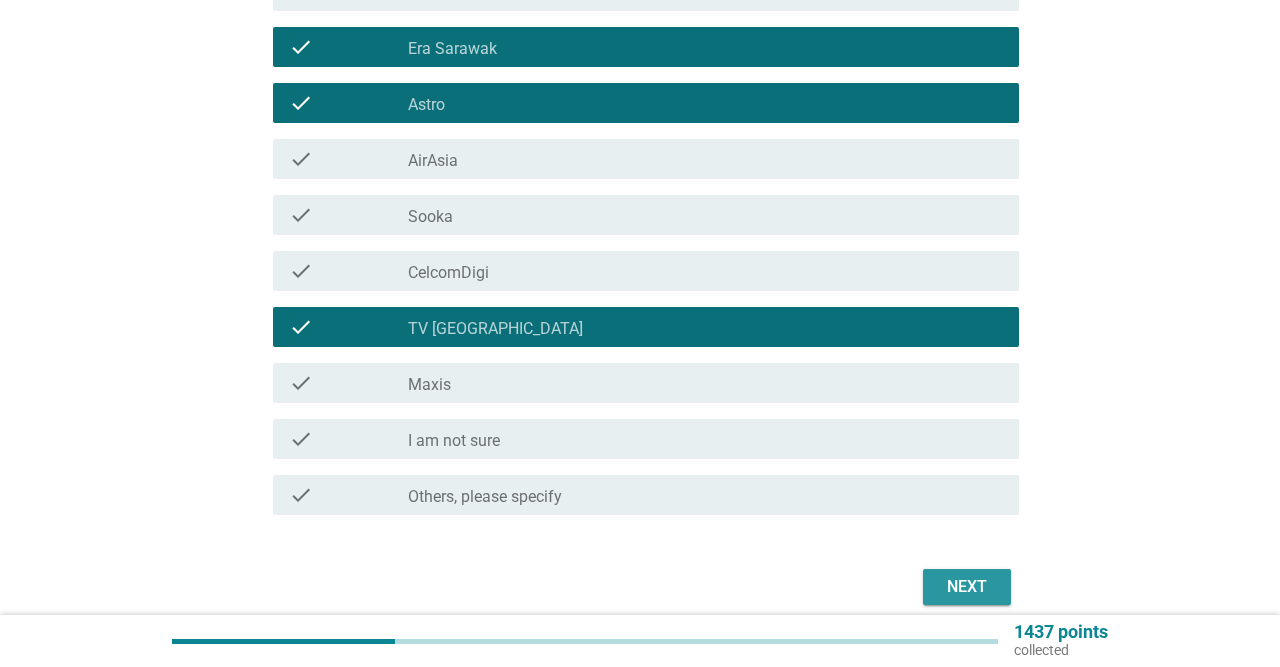 drag, startPoint x: 939, startPoint y: 586, endPoint x: 891, endPoint y: 575, distance: 49.24429 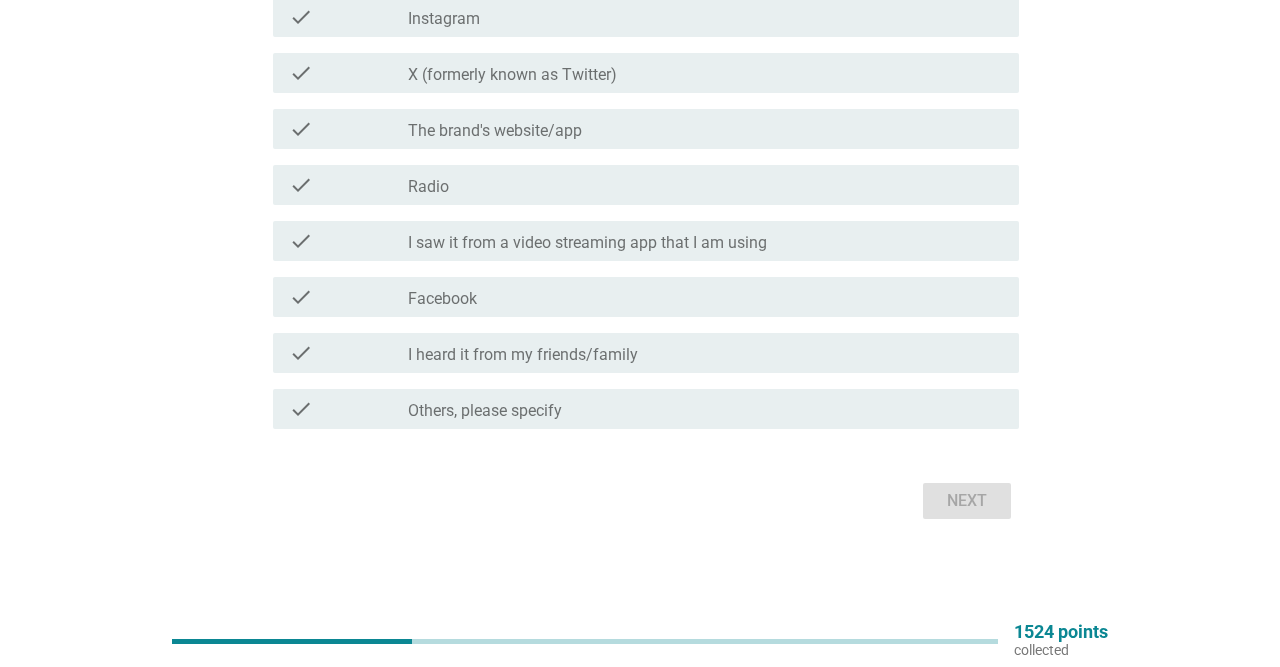 scroll, scrollTop: 342, scrollLeft: 0, axis: vertical 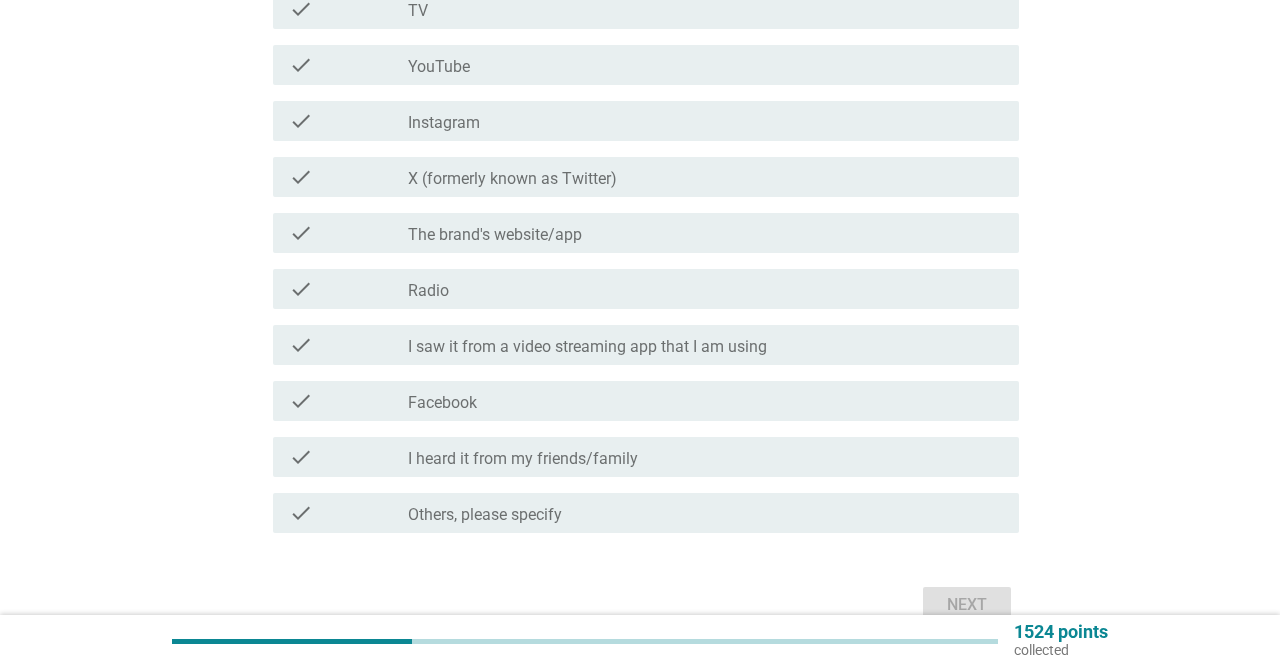 click on "check_box_outline_blank Facebook" at bounding box center (705, 401) 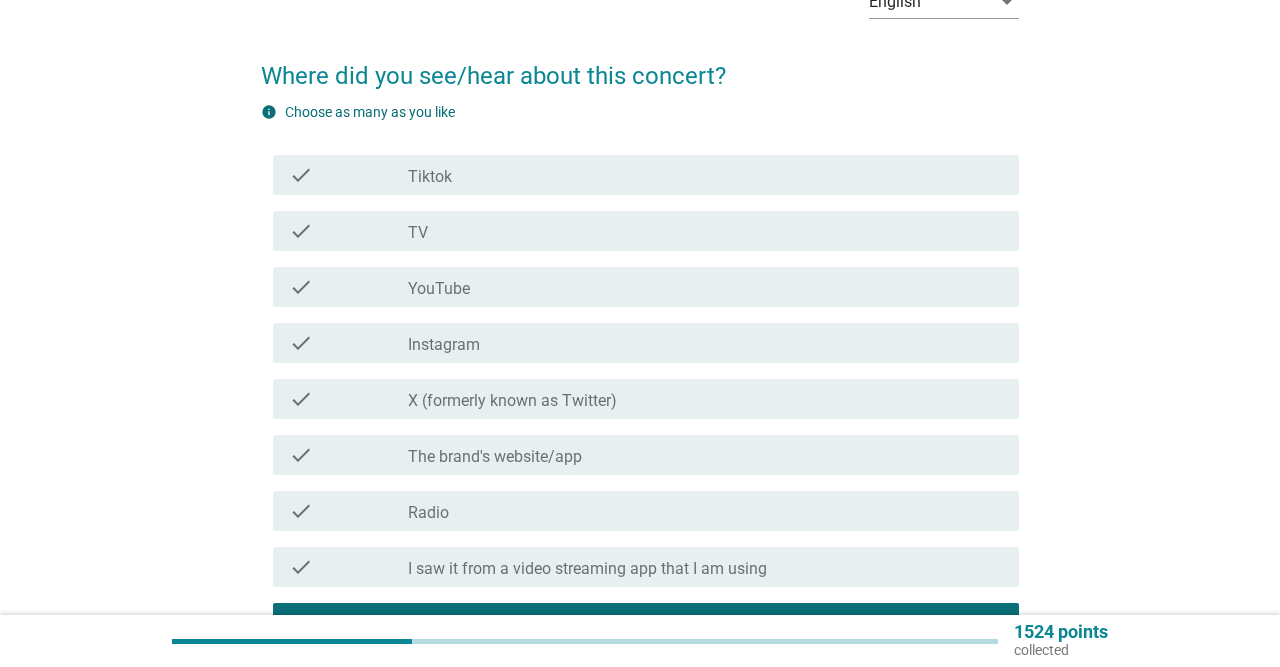scroll, scrollTop: 30, scrollLeft: 0, axis: vertical 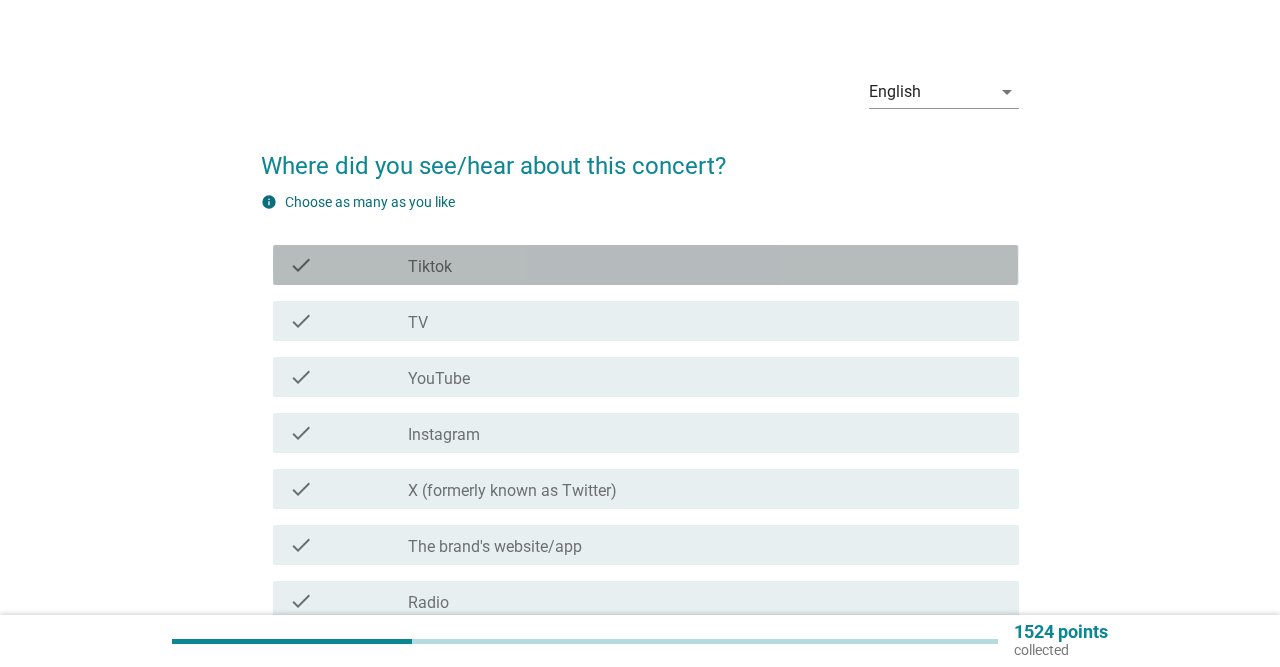 click on "check_box_outline_blank Tiktok" at bounding box center [705, 265] 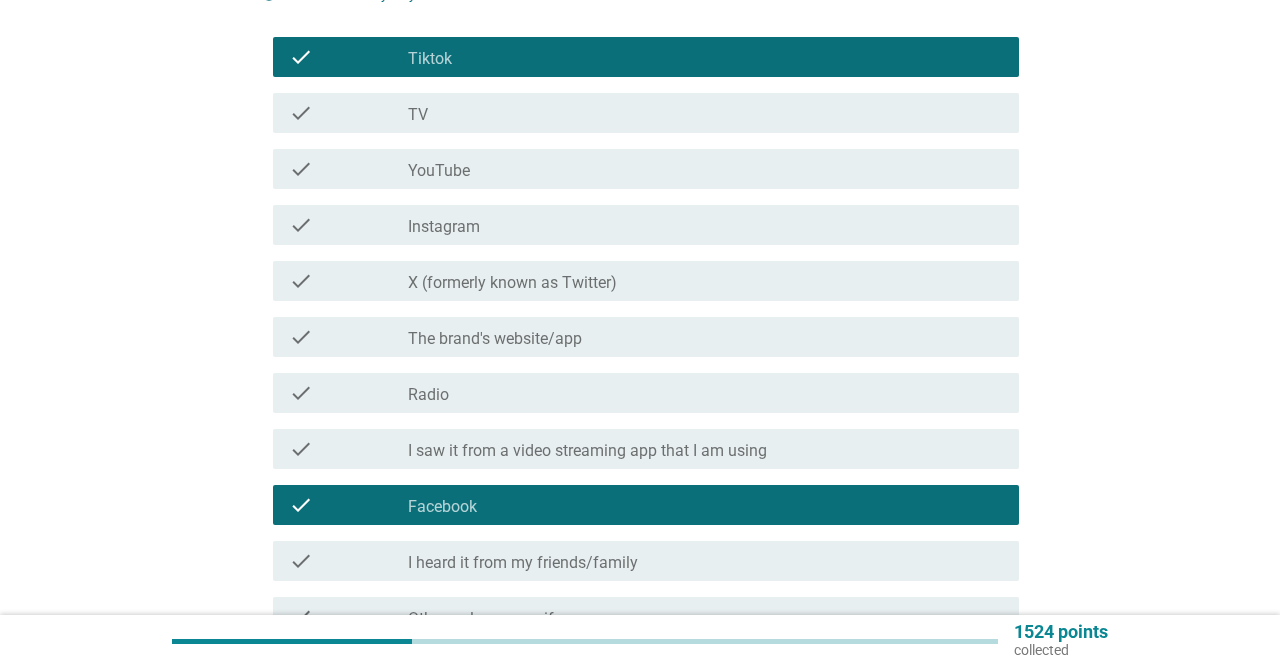 scroll, scrollTop: 342, scrollLeft: 0, axis: vertical 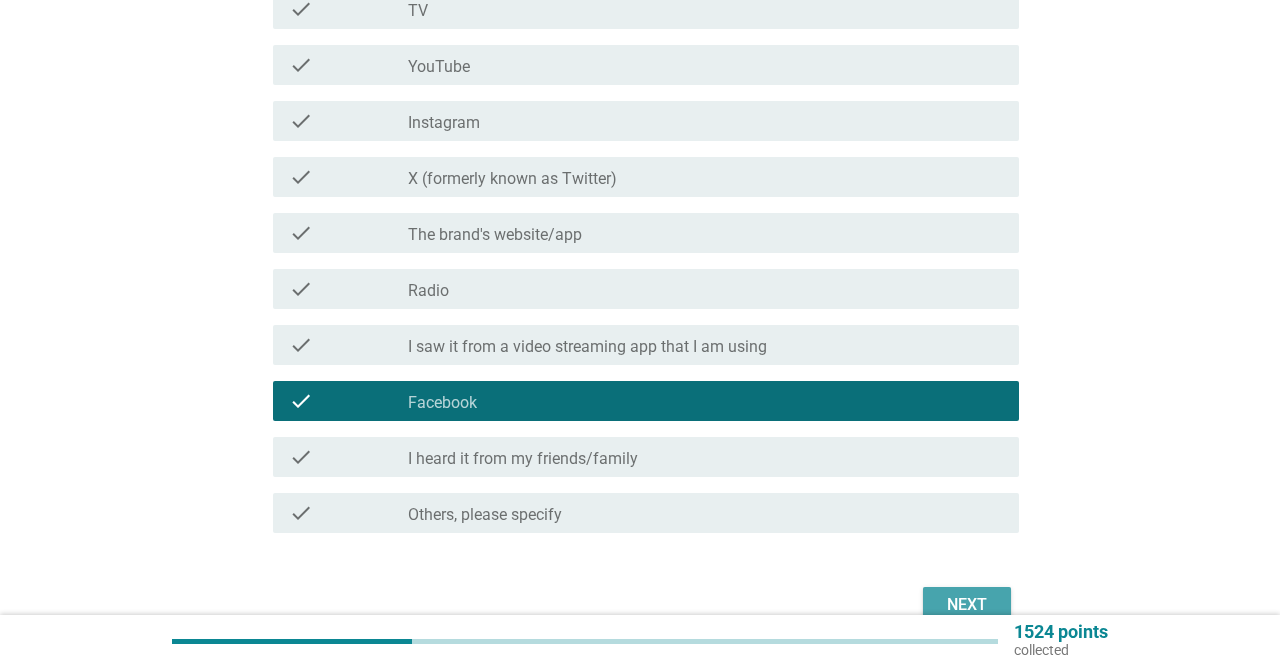 click on "Next" at bounding box center (967, 605) 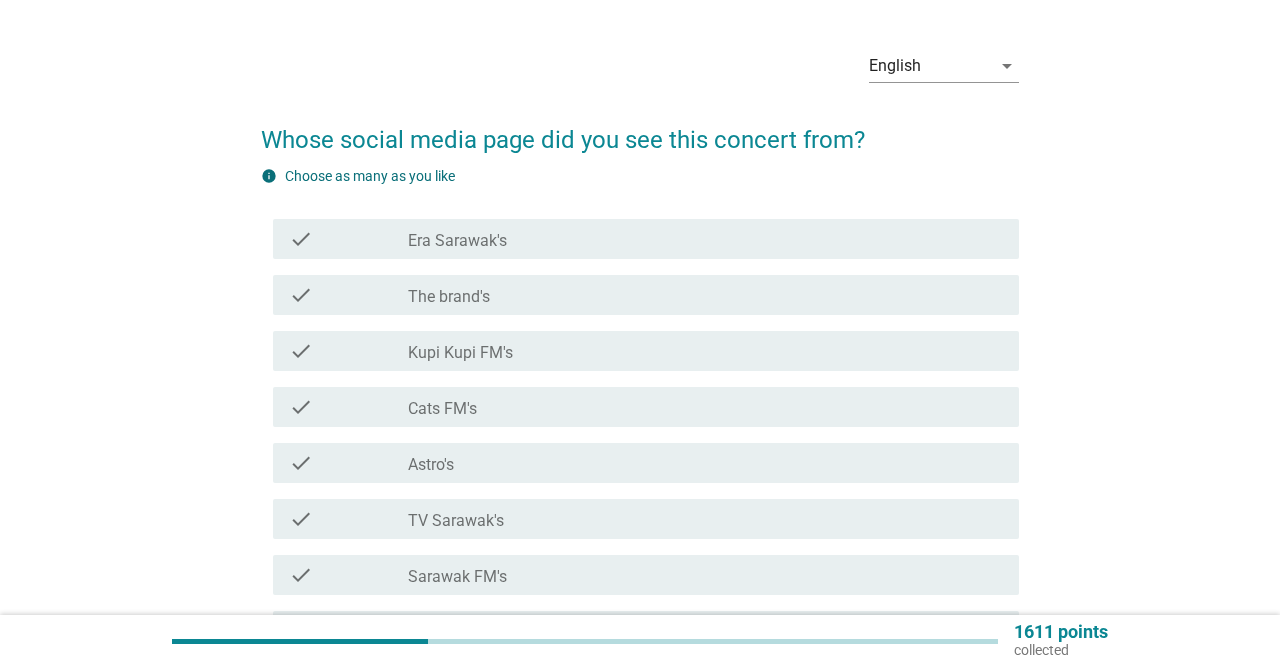 scroll, scrollTop: 104, scrollLeft: 0, axis: vertical 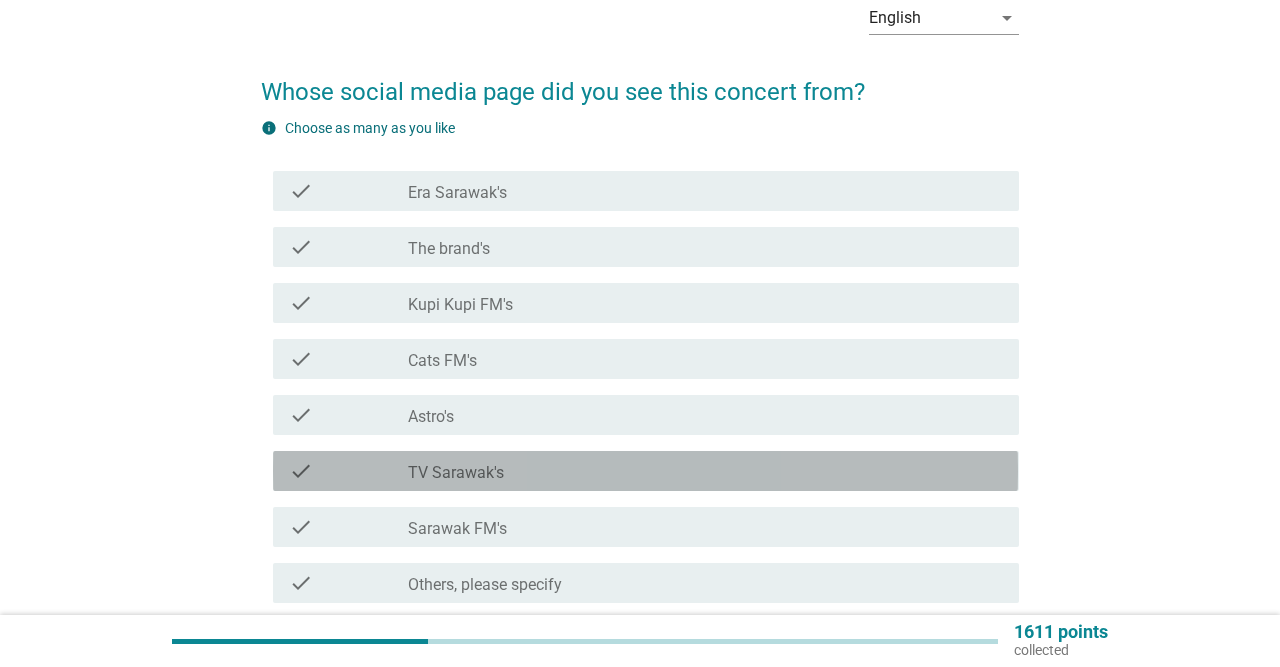 click on "check     check_box_outline_blank TV Sarawak's" at bounding box center [645, 471] 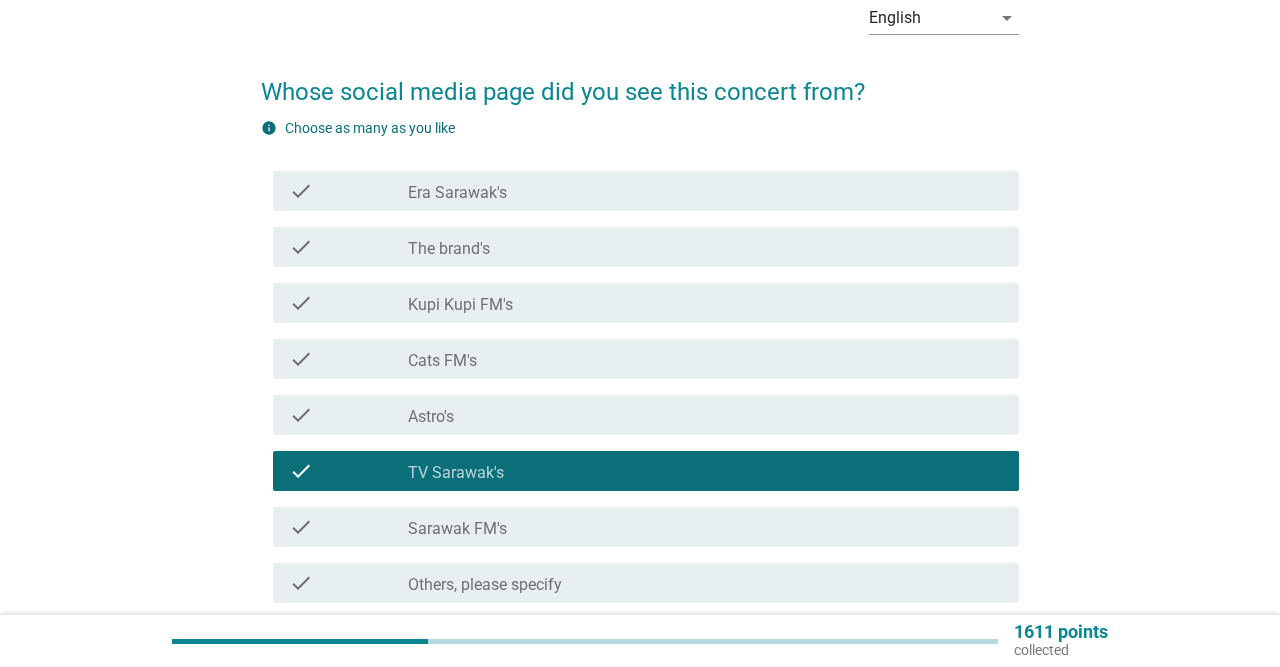 click on "check_box_outline_blank Era Sarawak's" at bounding box center [705, 191] 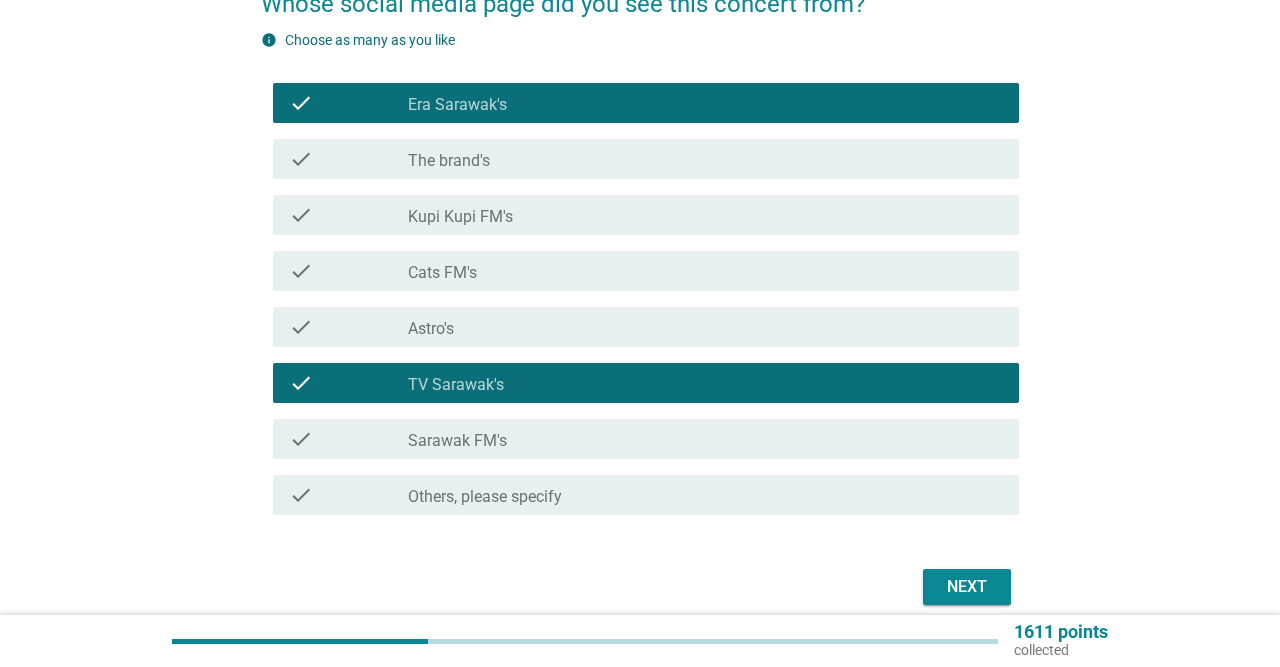 scroll, scrollTop: 278, scrollLeft: 0, axis: vertical 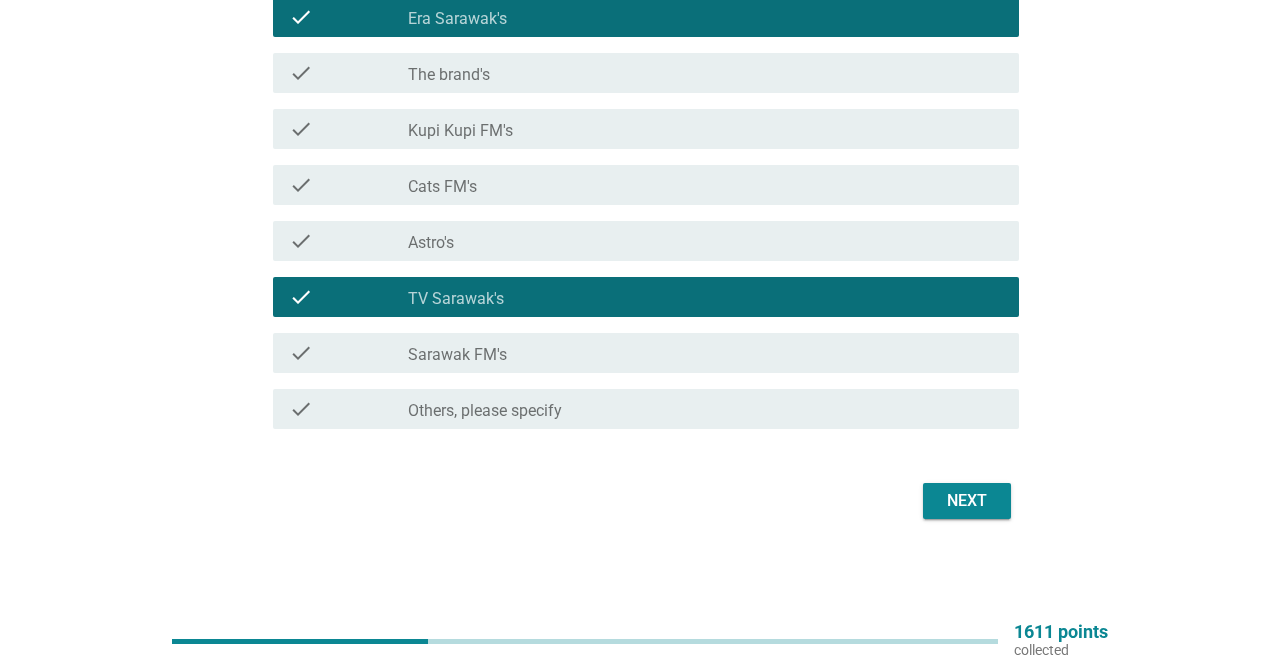 click on "Next" at bounding box center (967, 501) 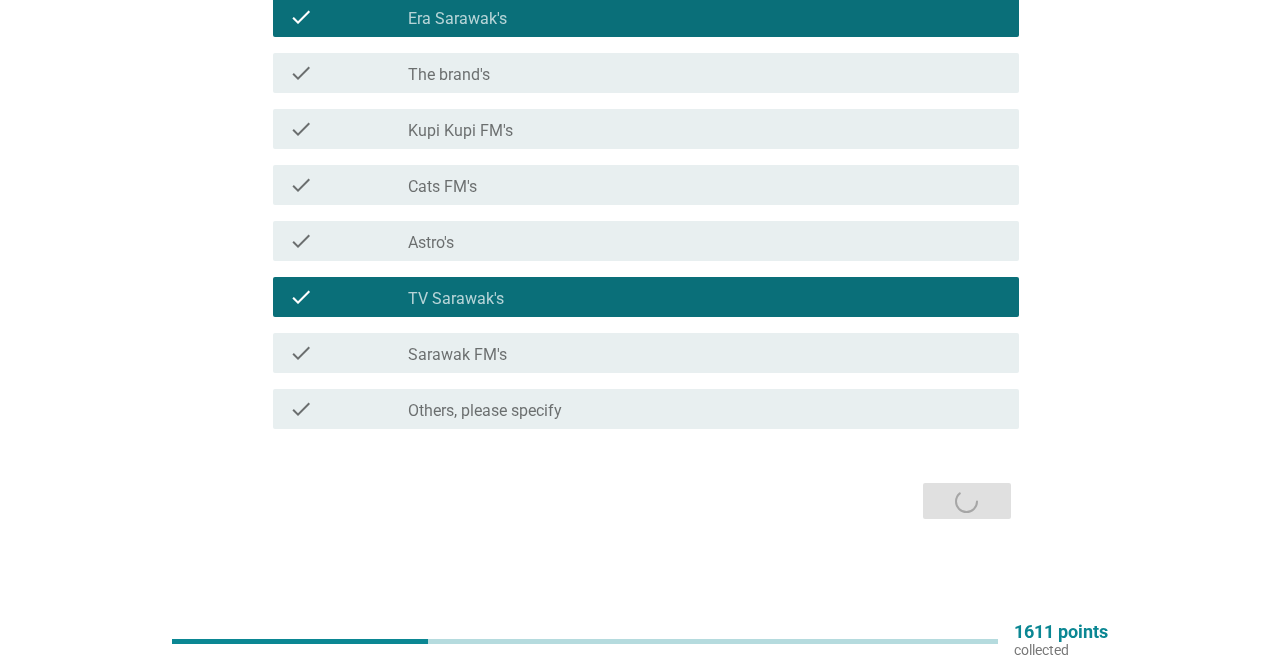 scroll, scrollTop: 0, scrollLeft: 0, axis: both 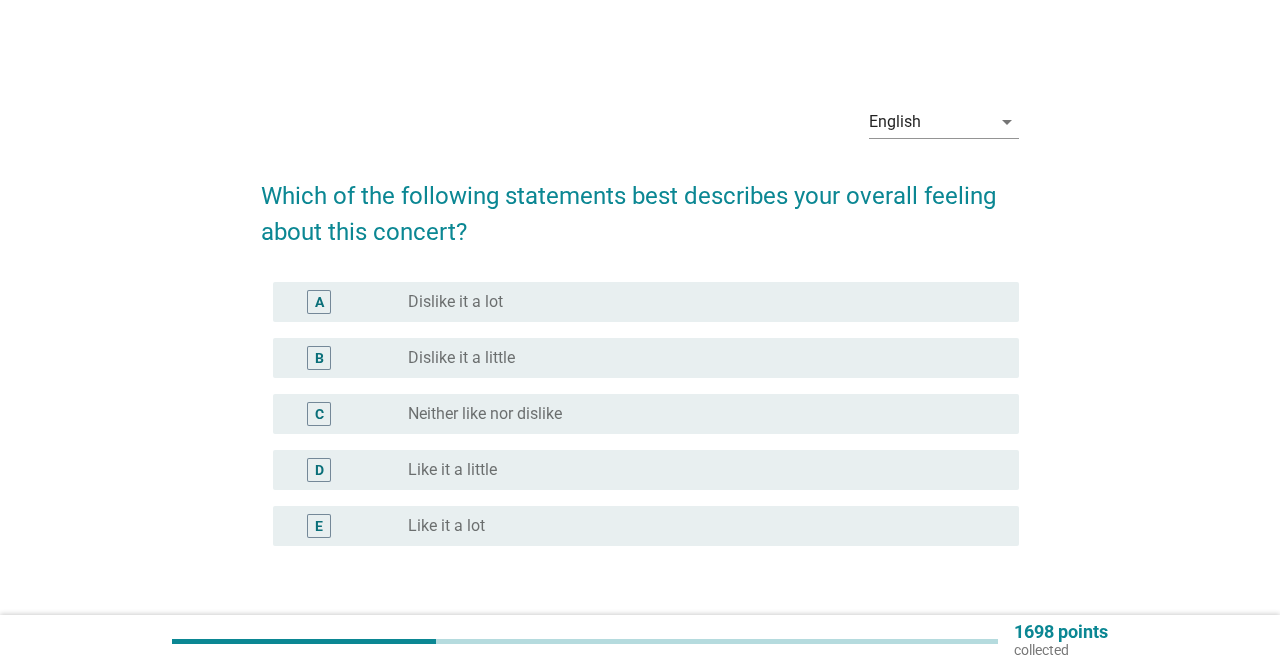 drag, startPoint x: 445, startPoint y: 414, endPoint x: 461, endPoint y: 413, distance: 16.03122 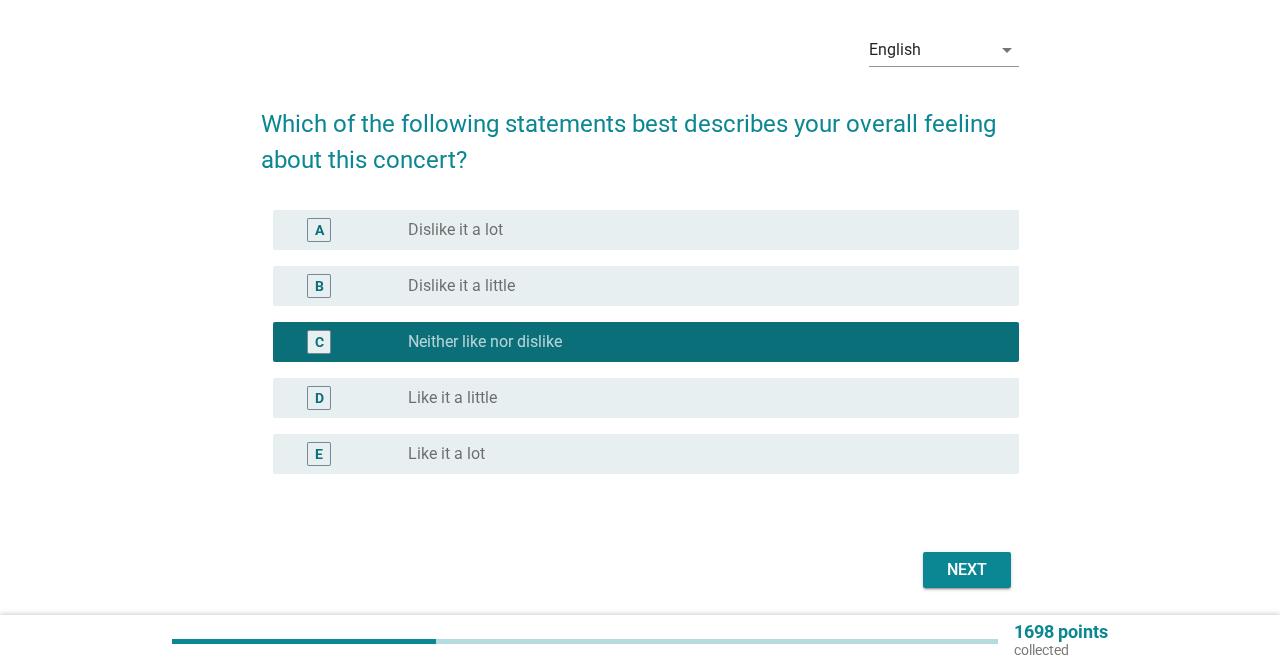 scroll, scrollTop: 104, scrollLeft: 0, axis: vertical 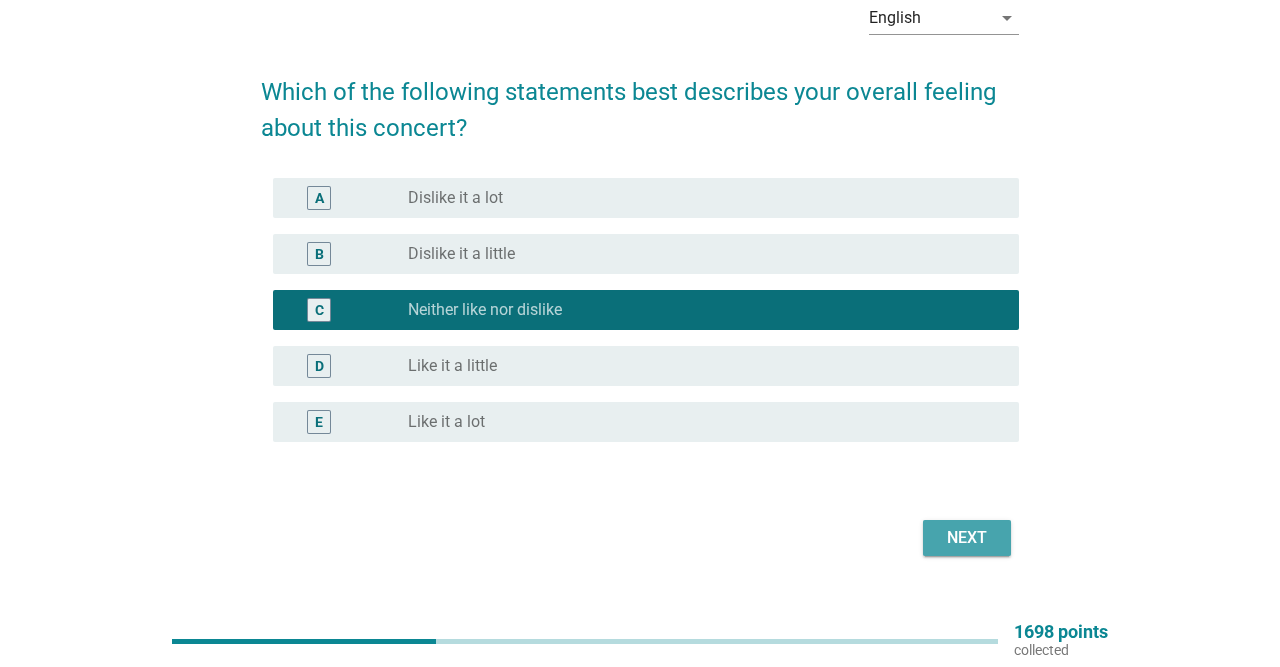 click on "Next" at bounding box center (967, 538) 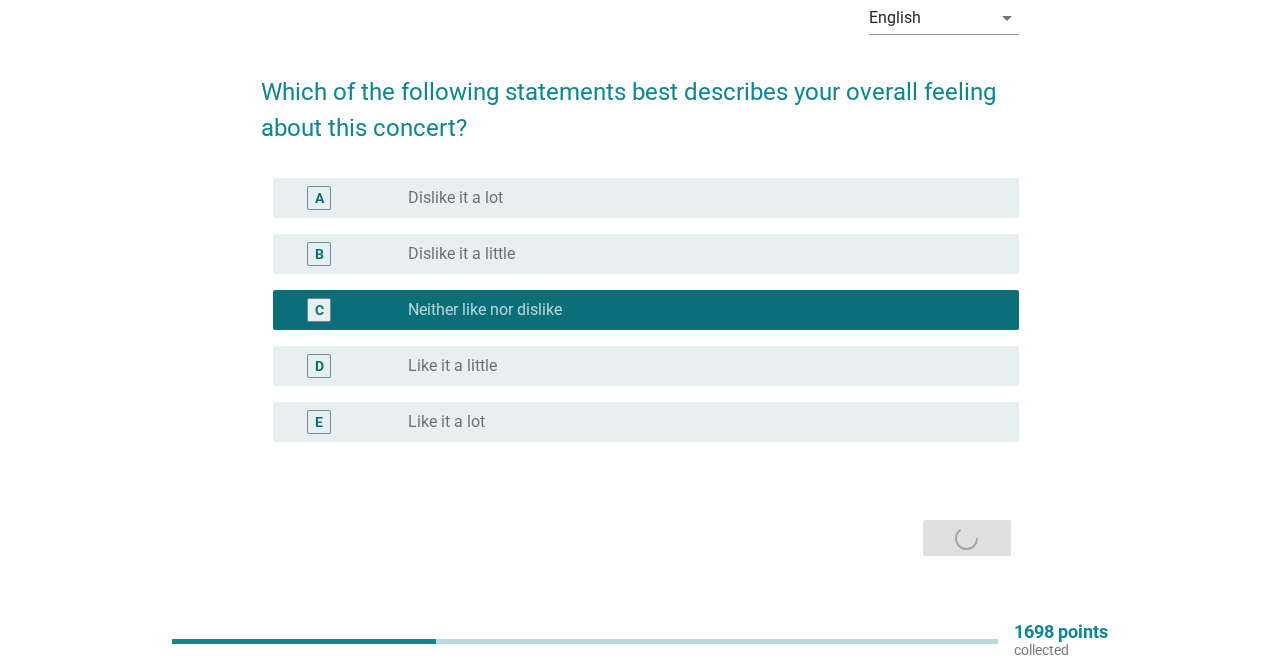 scroll, scrollTop: 0, scrollLeft: 0, axis: both 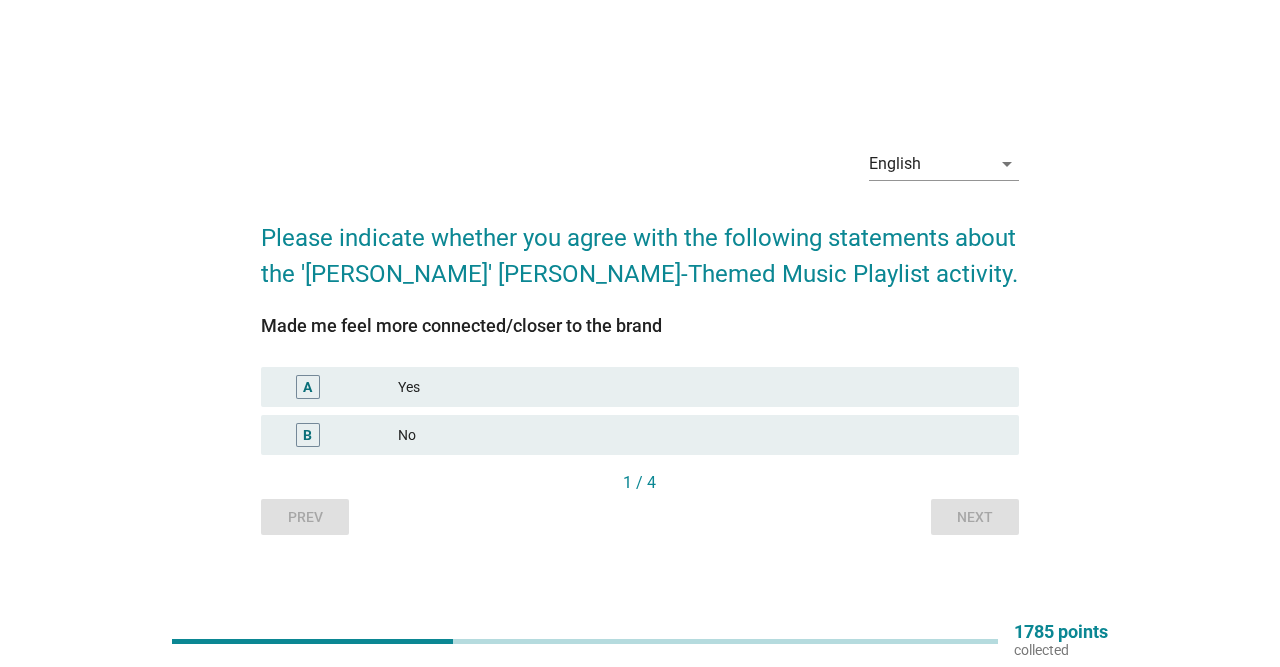 click on "A   Yes" at bounding box center (639, 387) 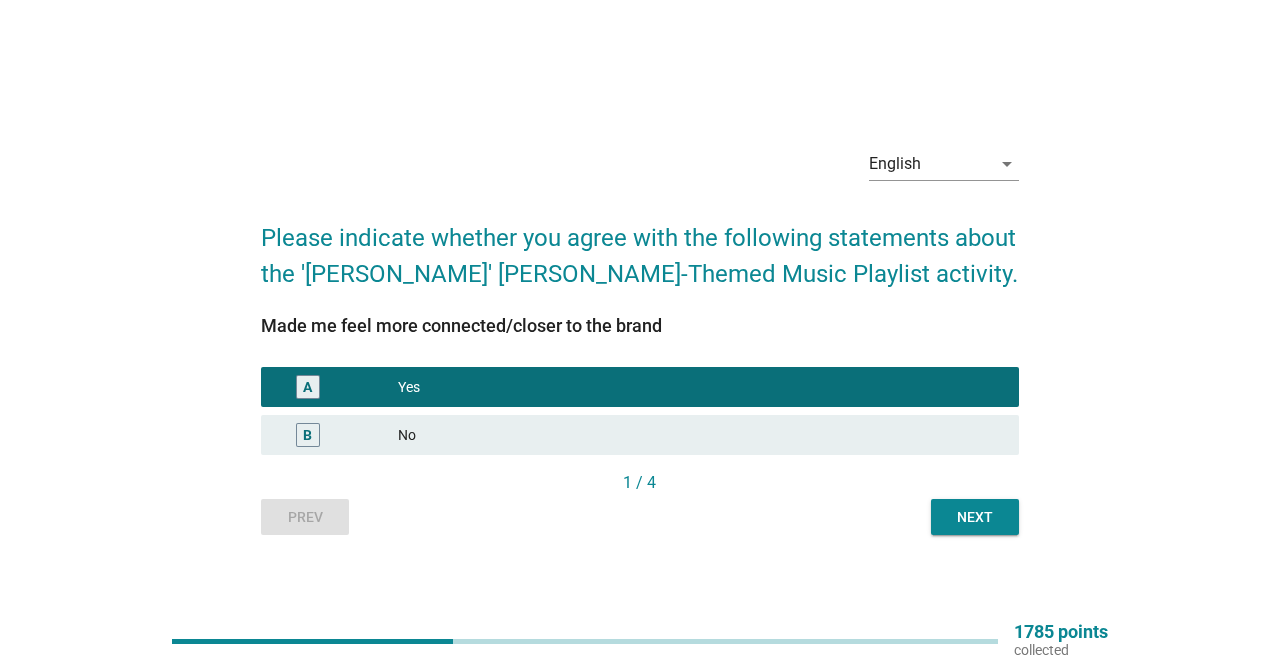 click on "Next" at bounding box center [975, 517] 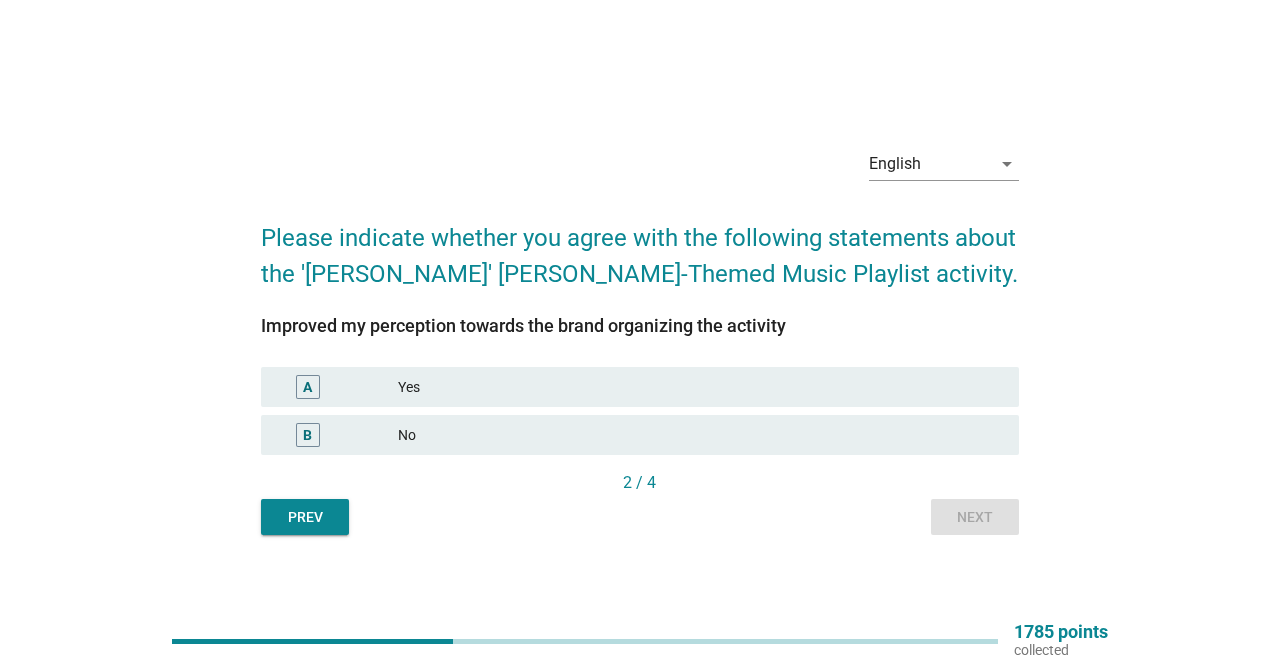 click on "A   Yes" at bounding box center (639, 387) 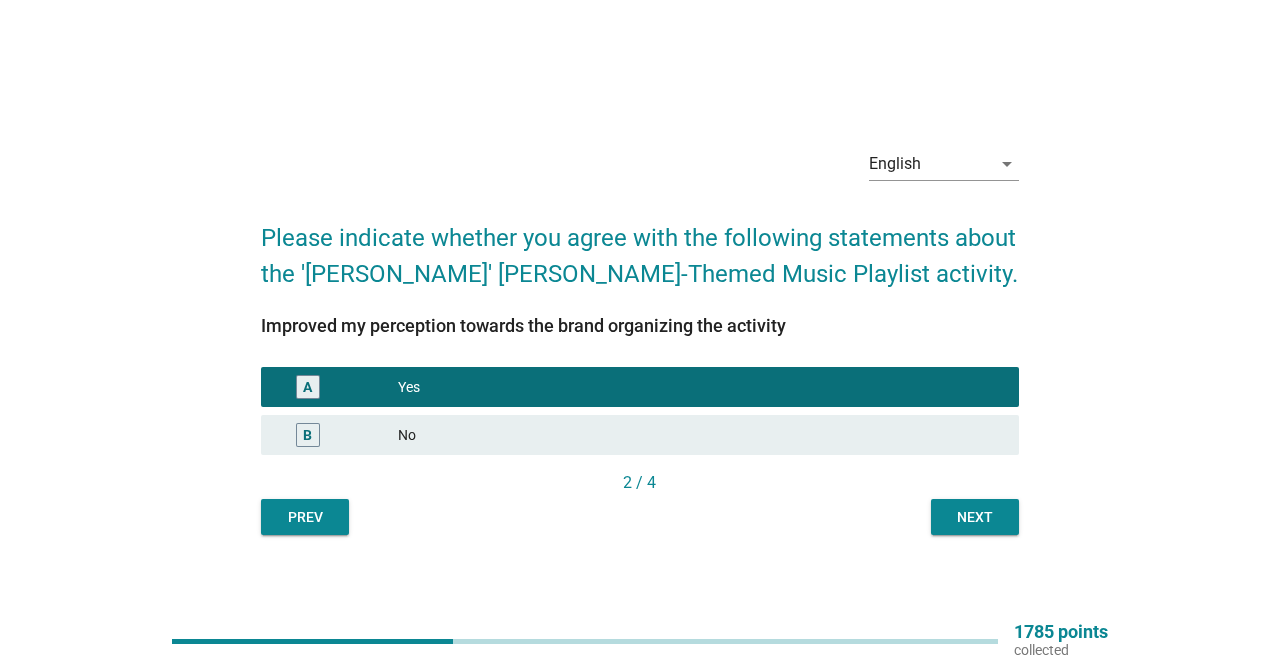 click on "Next" at bounding box center (975, 517) 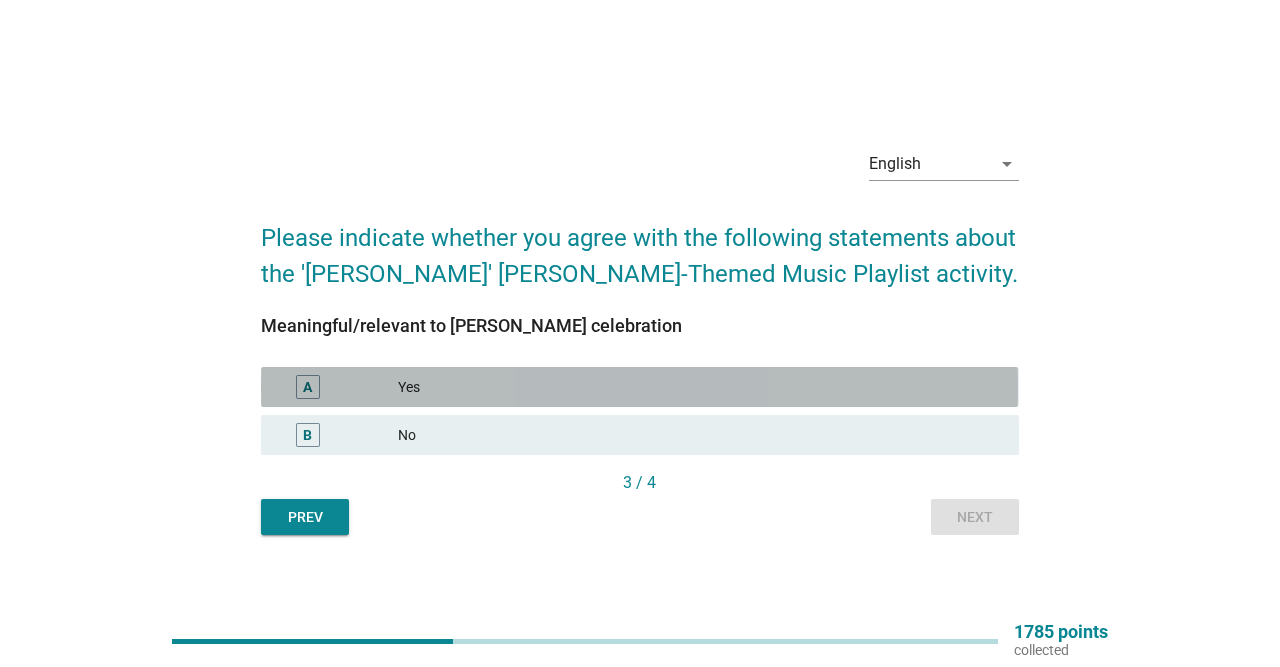 click on "Yes" at bounding box center [700, 387] 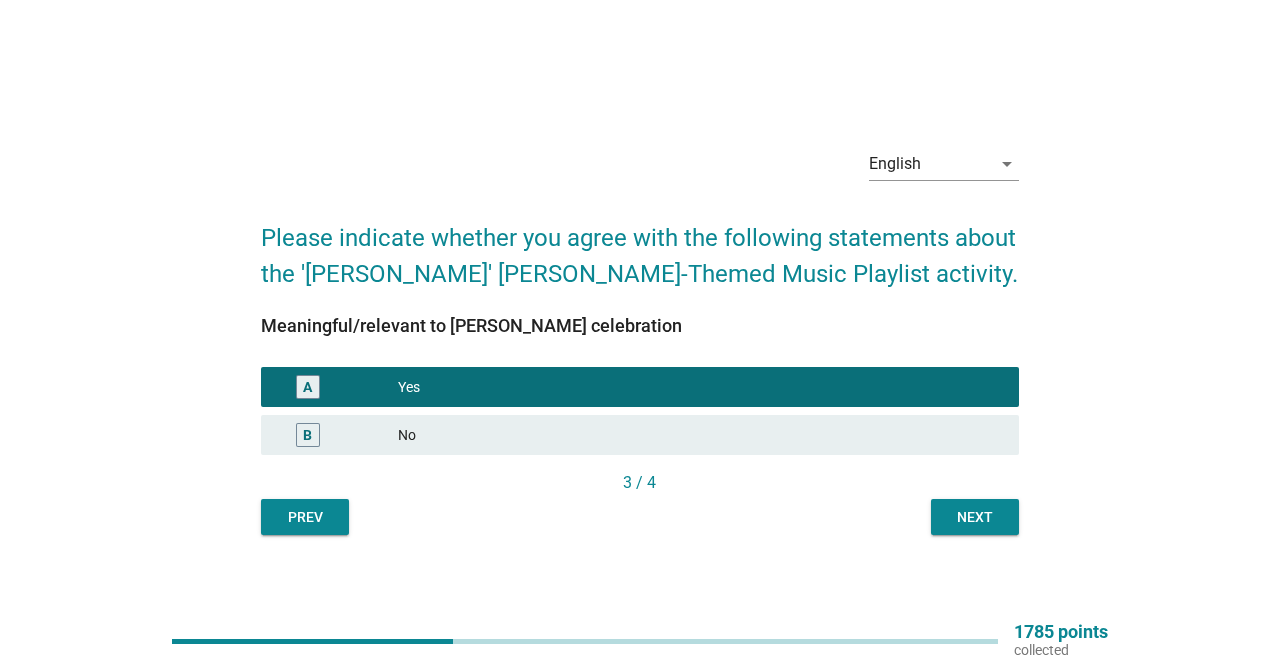 click on "Next" at bounding box center [975, 517] 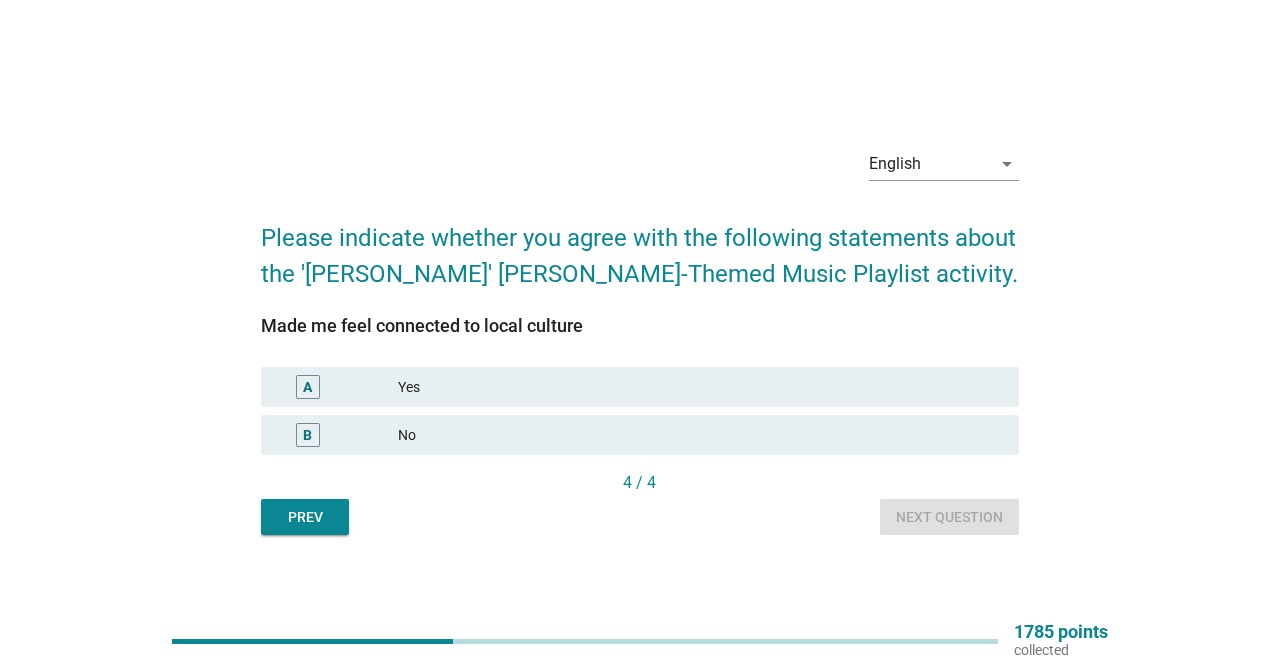 click on "Yes" at bounding box center (700, 387) 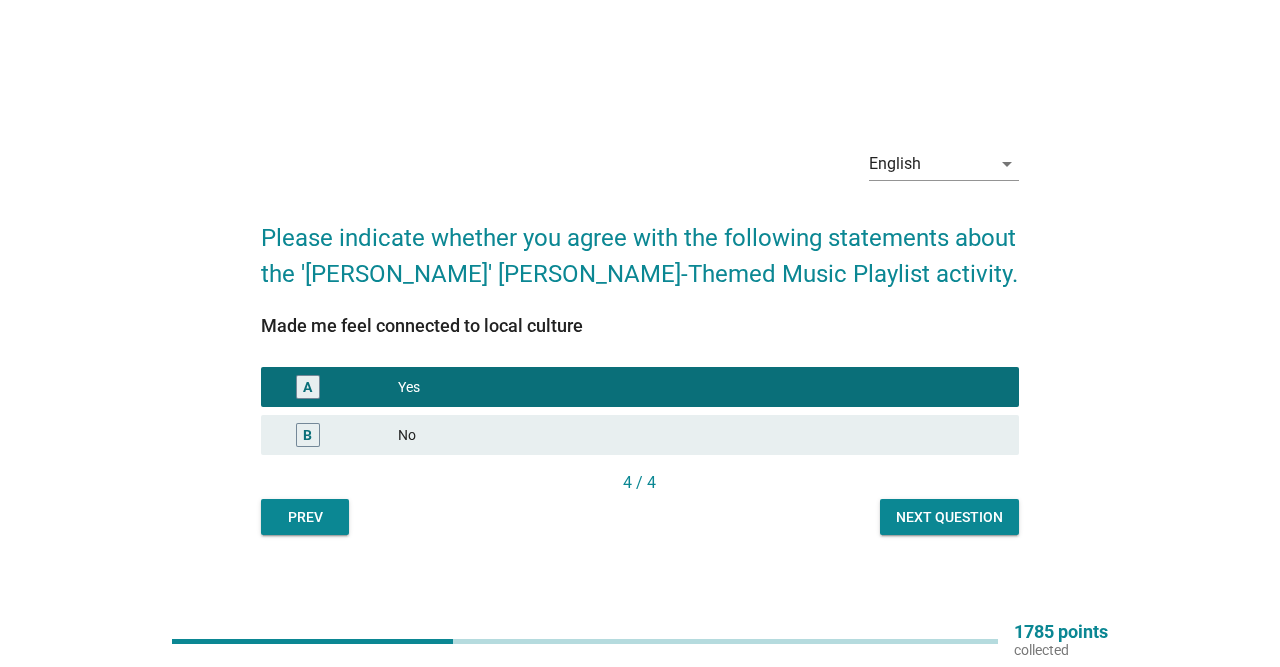click on "Next question" at bounding box center (949, 517) 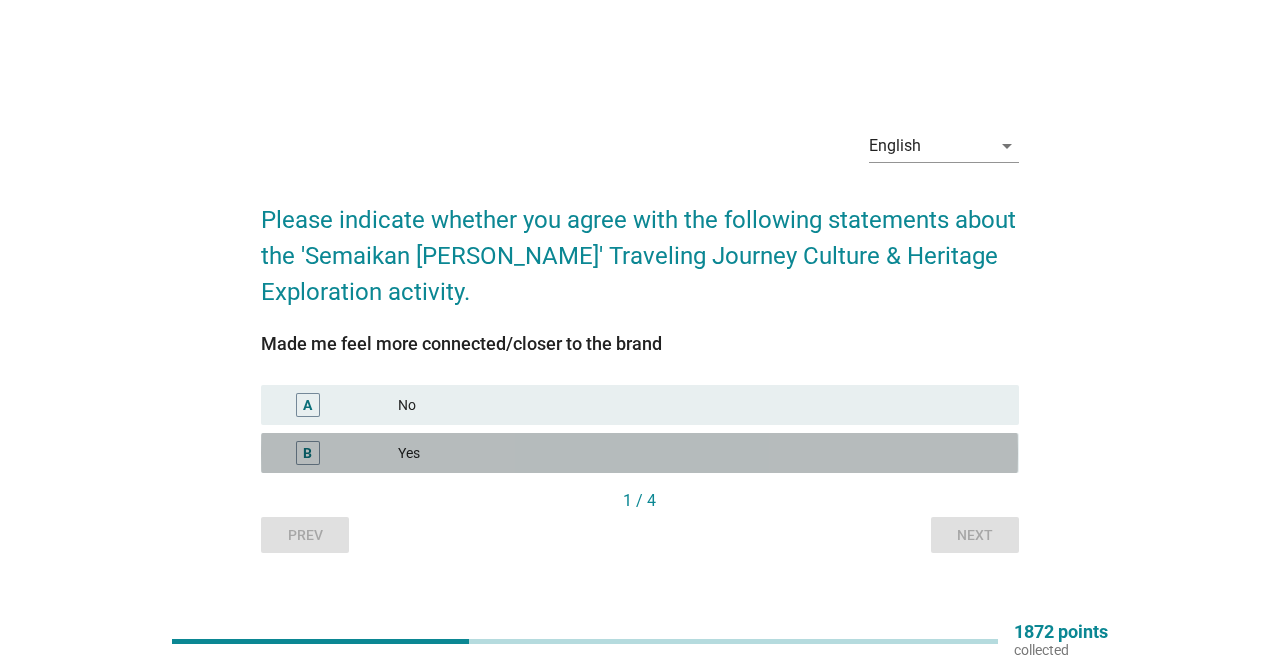 click on "B   Yes" at bounding box center [639, 453] 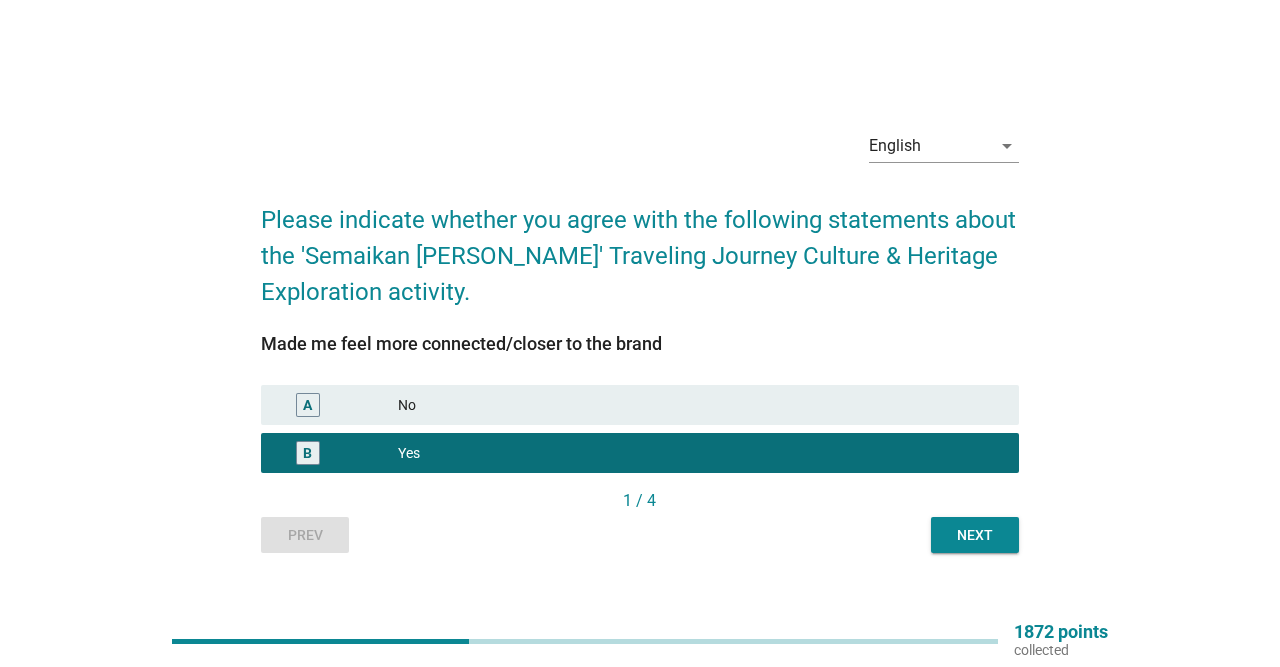 click on "Next" at bounding box center [975, 535] 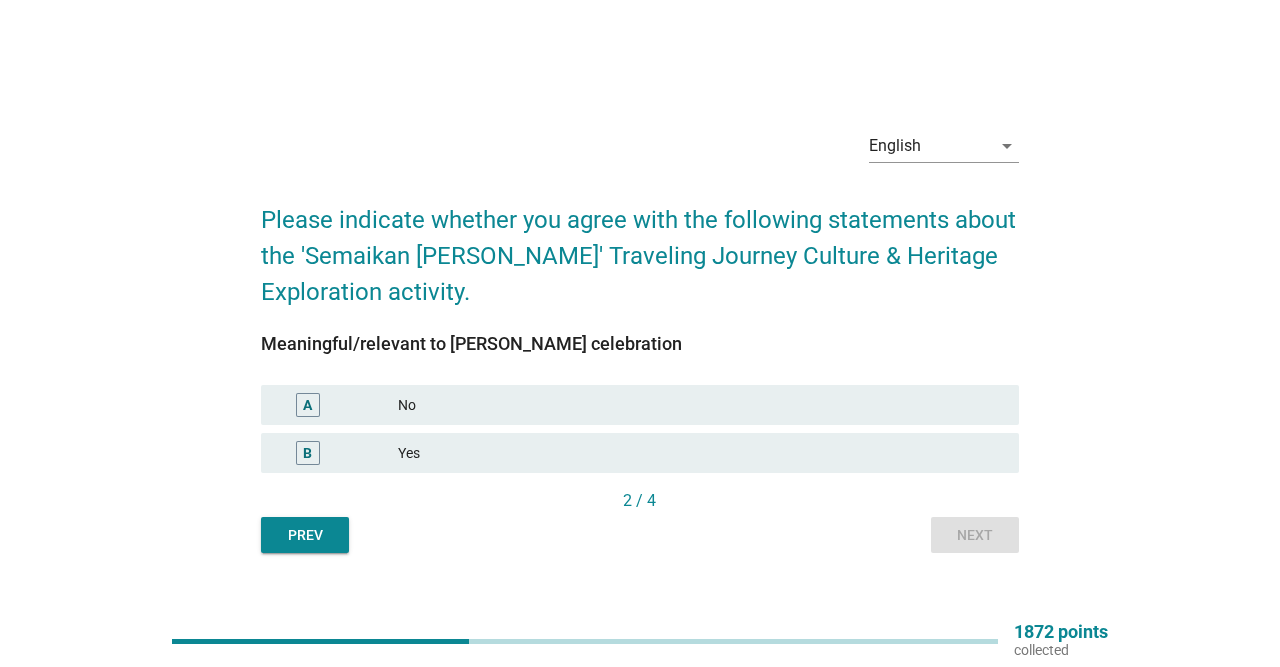 click on "B" at bounding box center [337, 453] 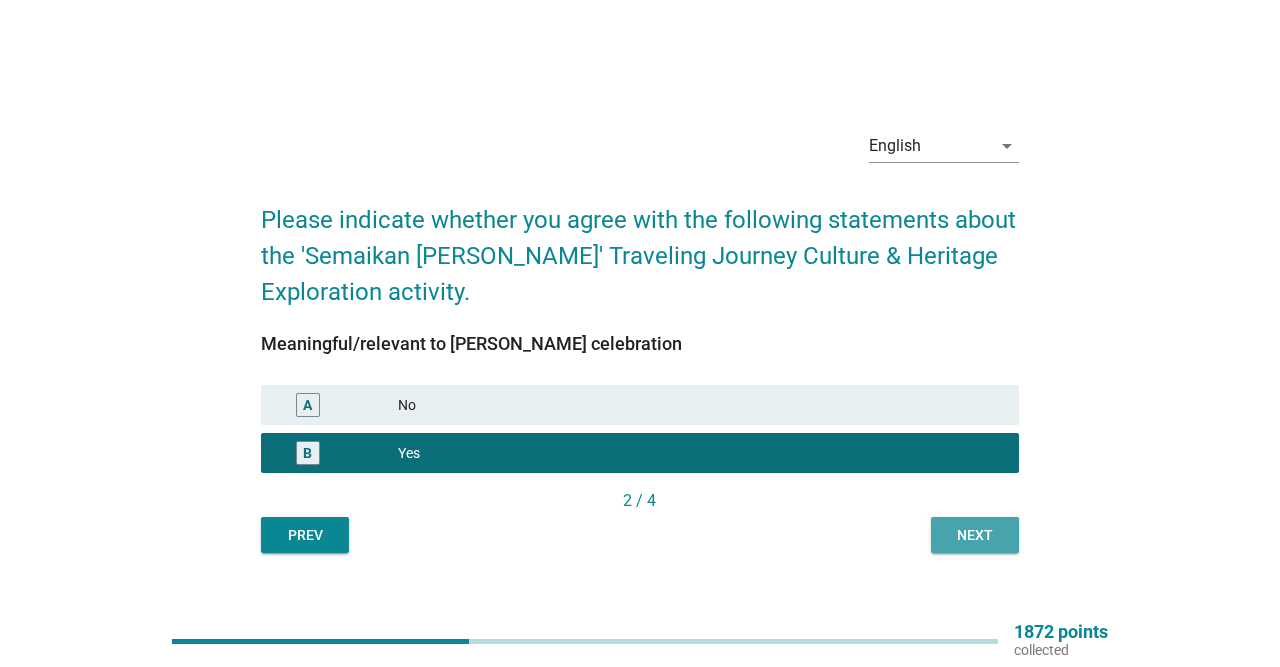 click on "Next" at bounding box center [975, 535] 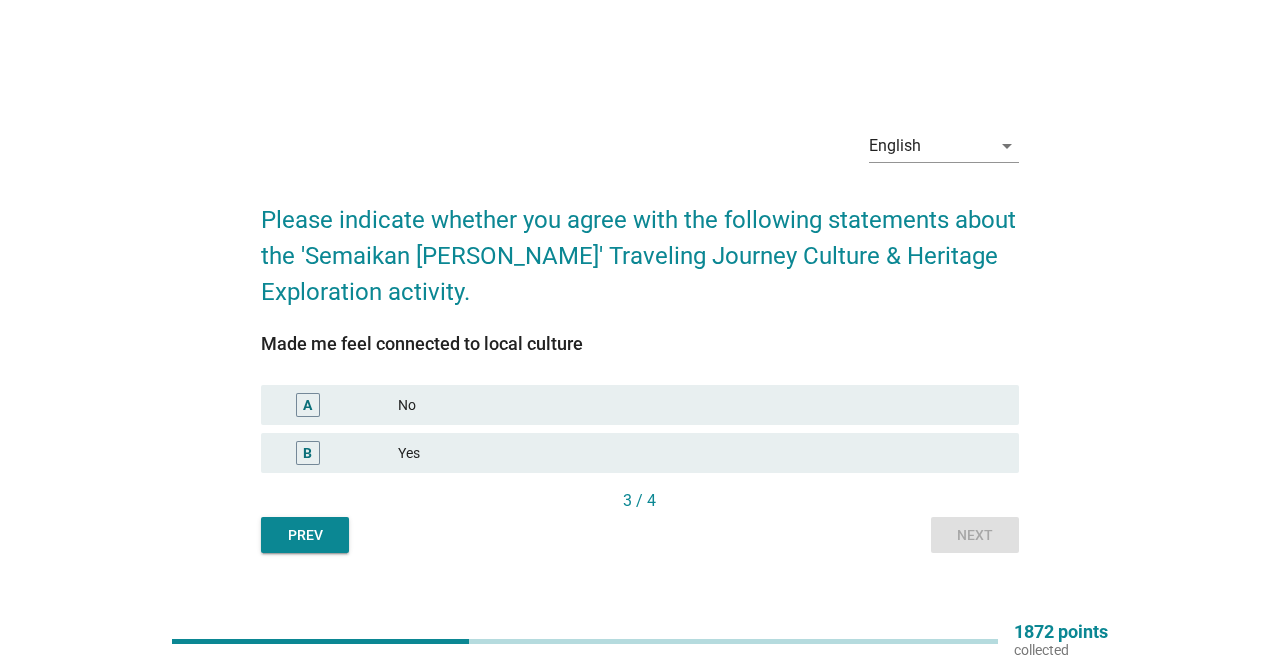 click on "B" at bounding box center (337, 453) 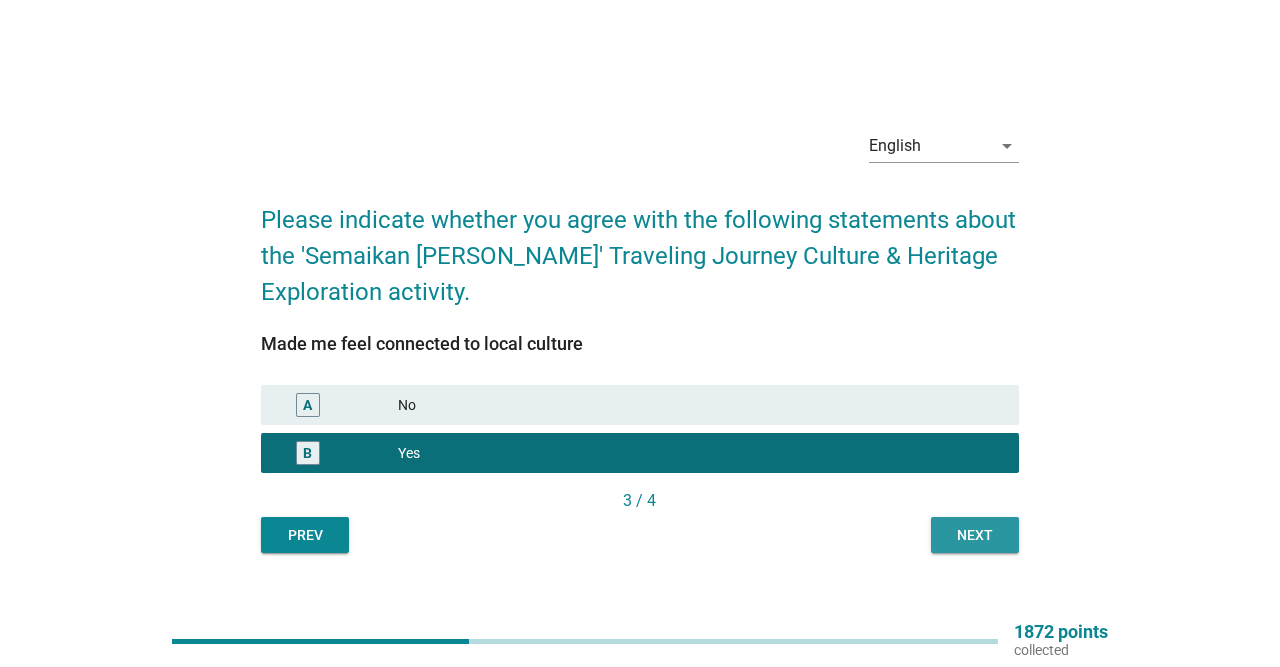 click on "Next" at bounding box center (975, 535) 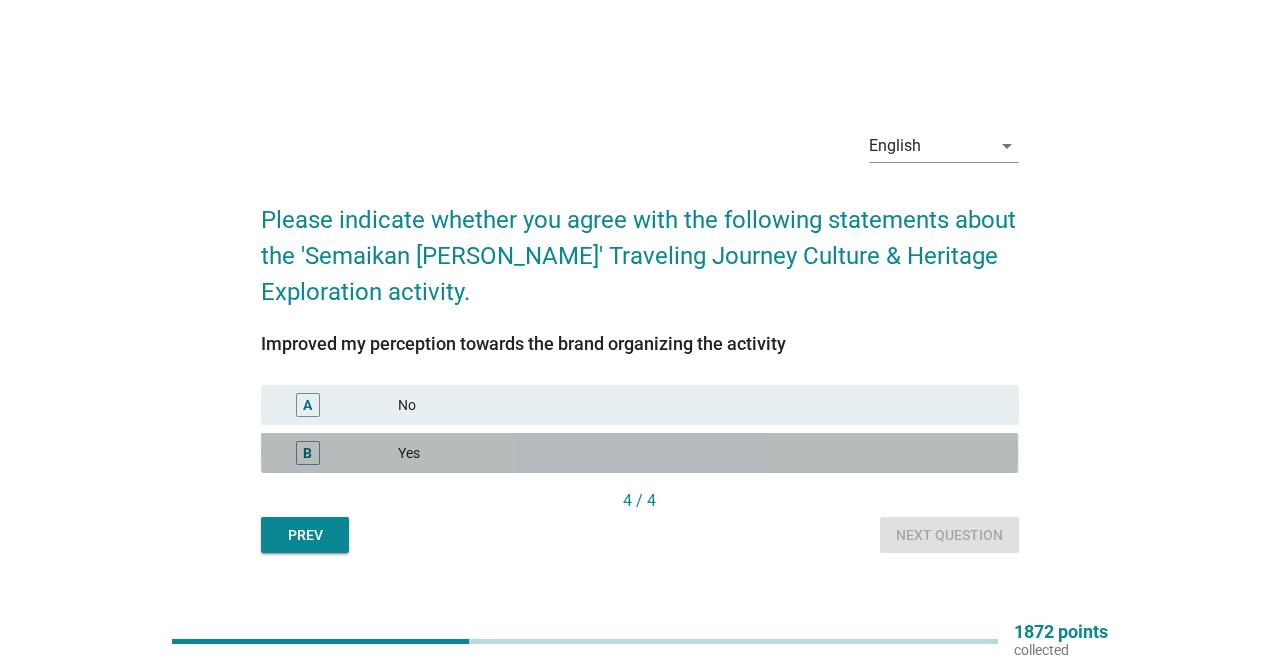click on "Yes" at bounding box center (700, 453) 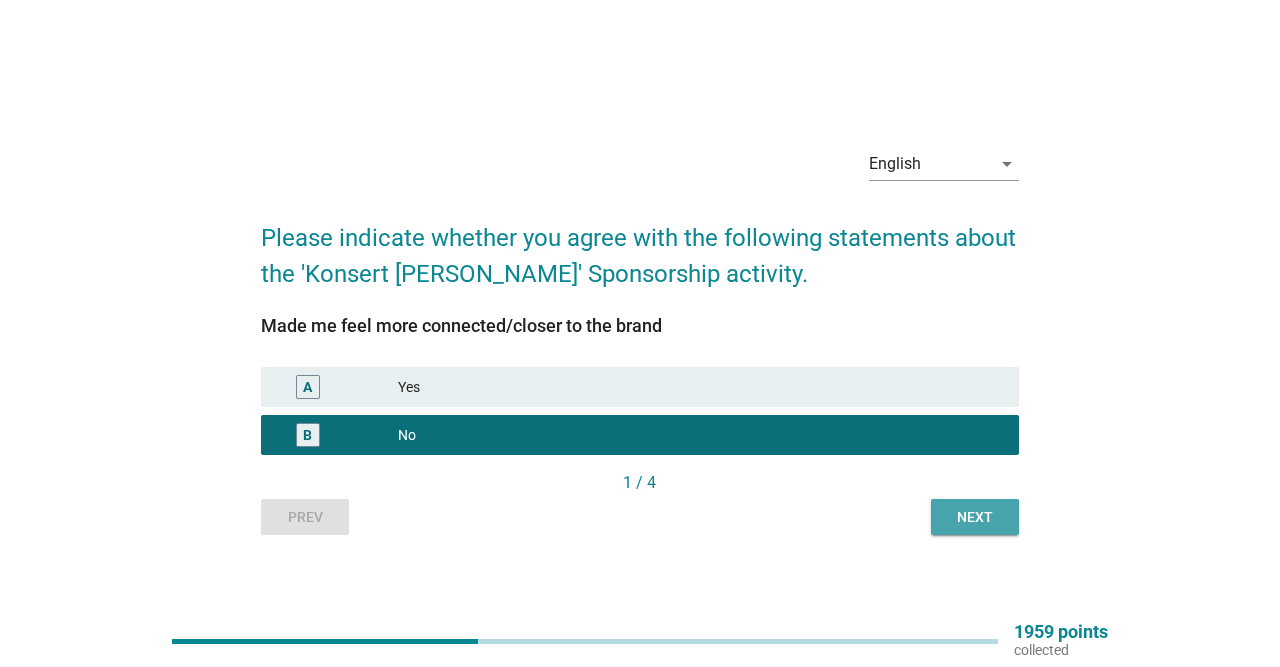 click on "Next" at bounding box center (975, 517) 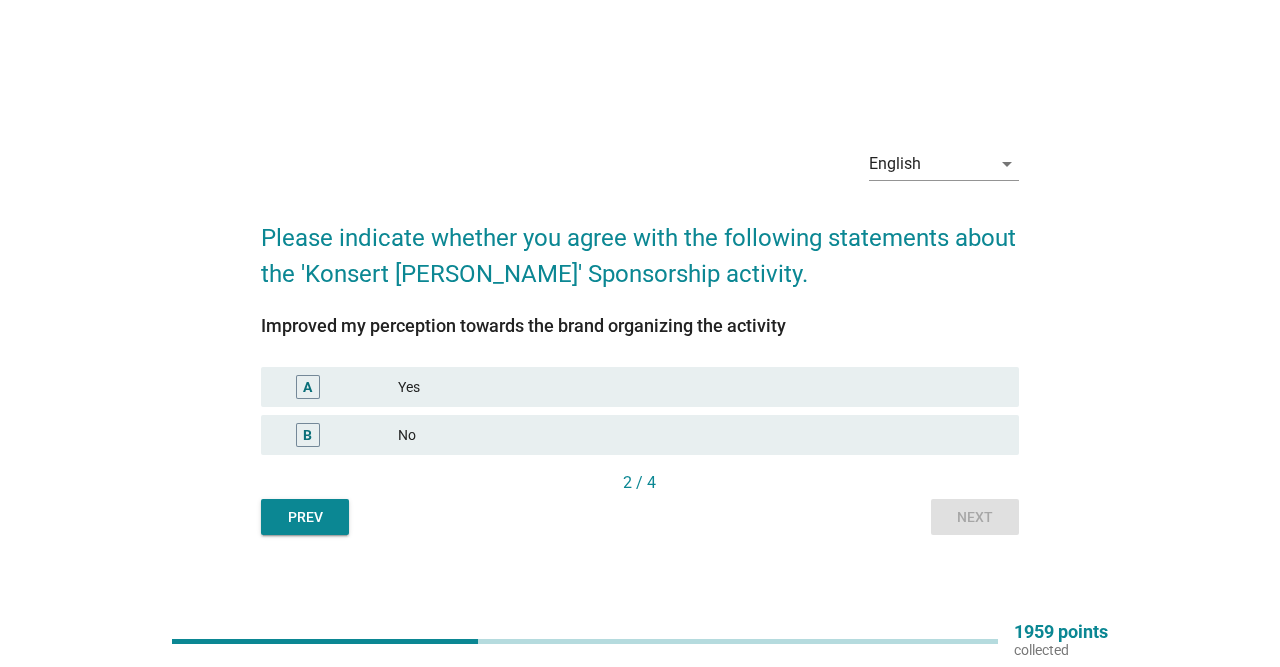 click on "No" at bounding box center (700, 435) 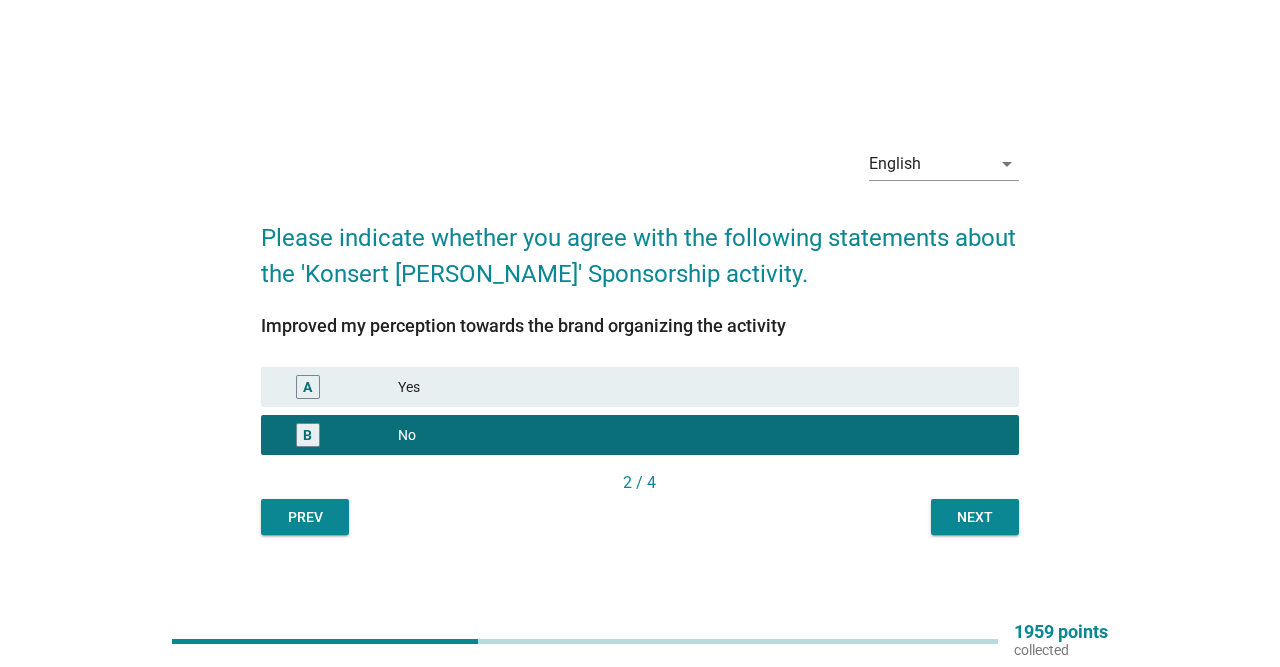 click on "Next" at bounding box center [975, 517] 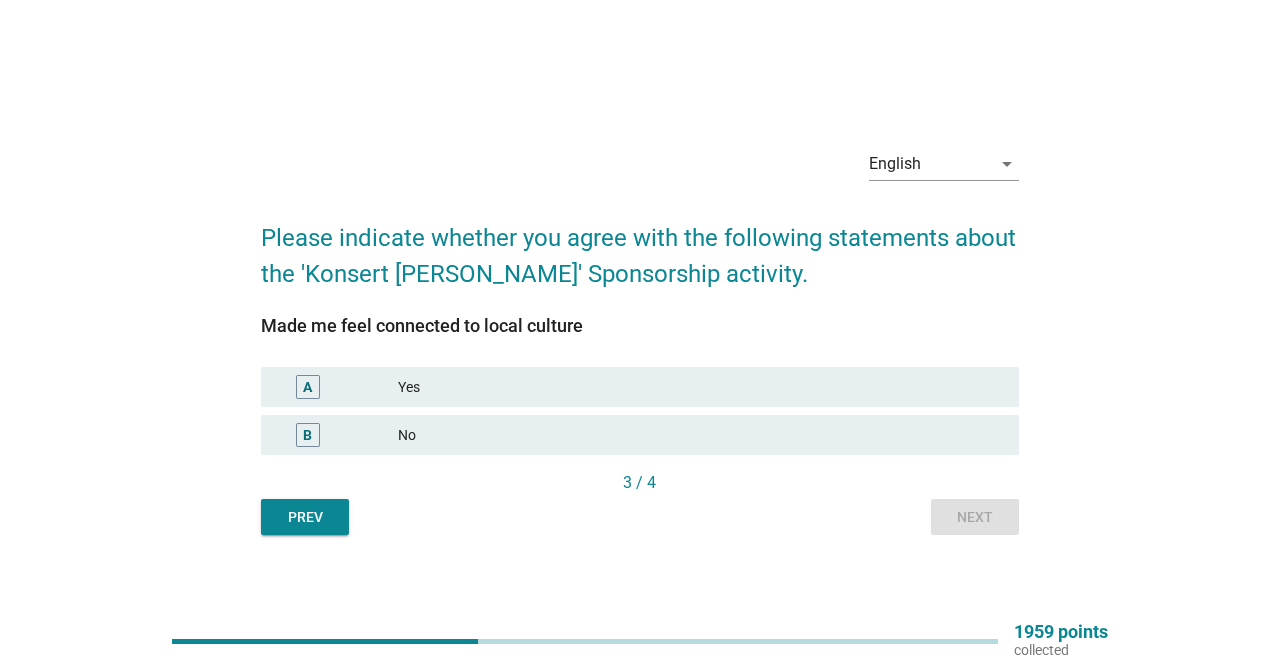 click on "No" at bounding box center (700, 435) 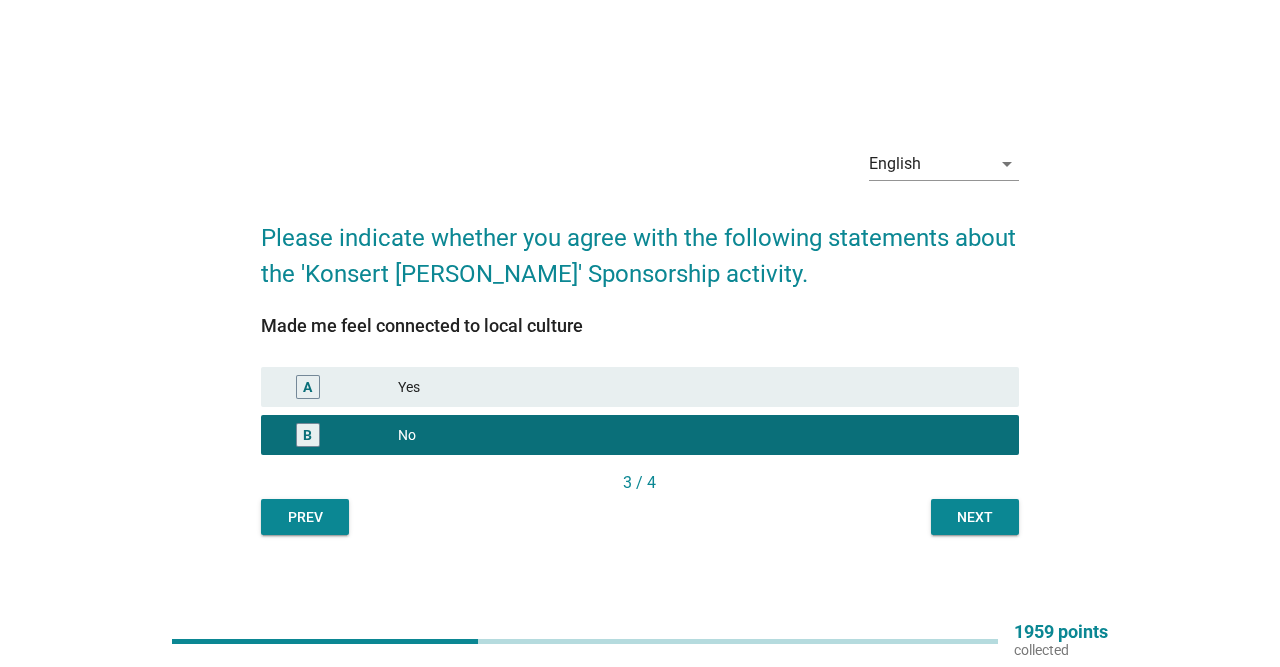 click on "Next" at bounding box center [975, 517] 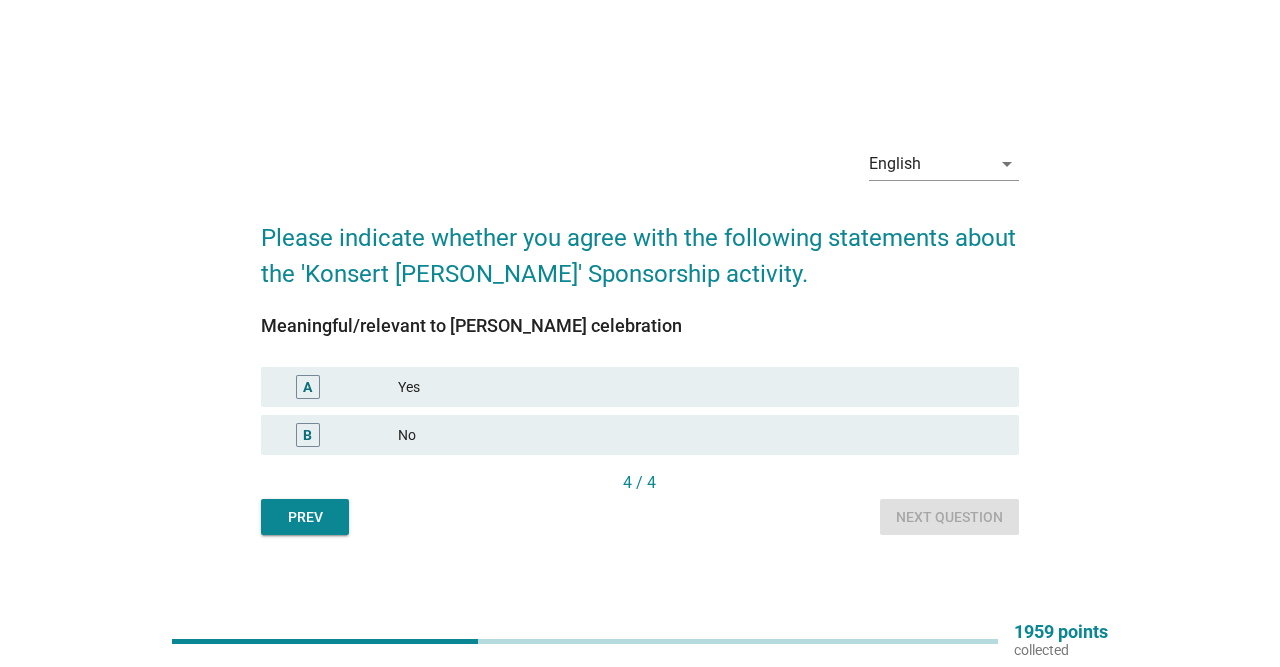 click on "No" at bounding box center [700, 435] 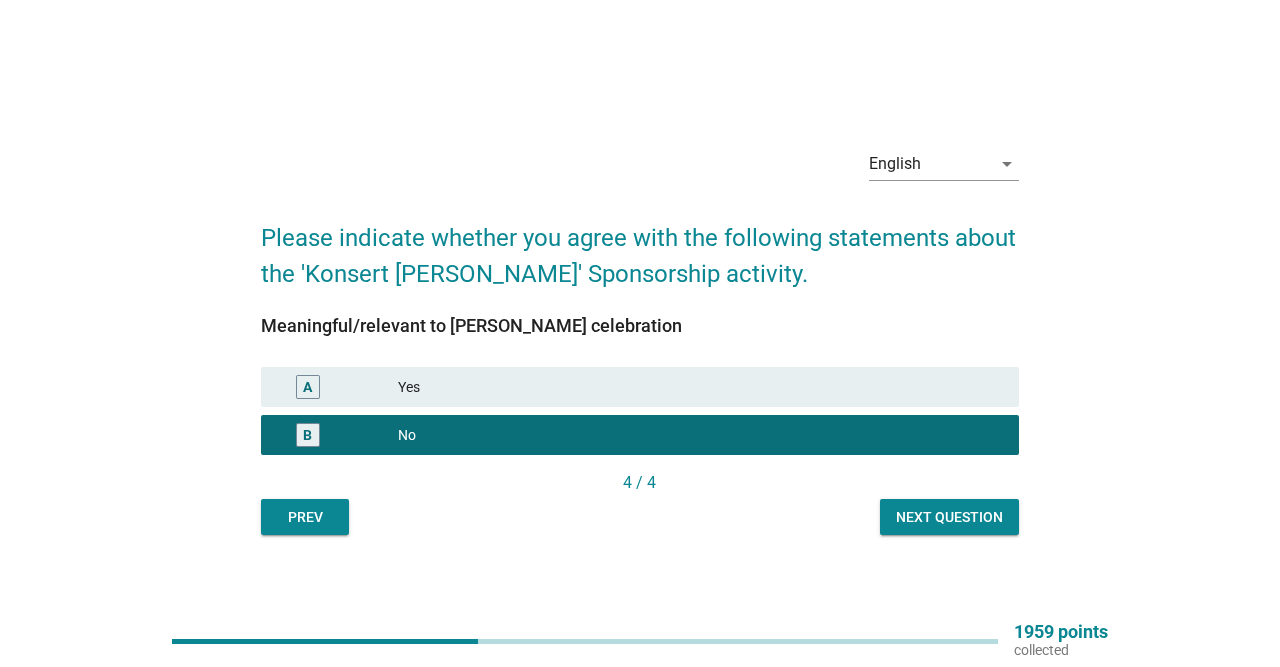 click on "Next question" at bounding box center (949, 517) 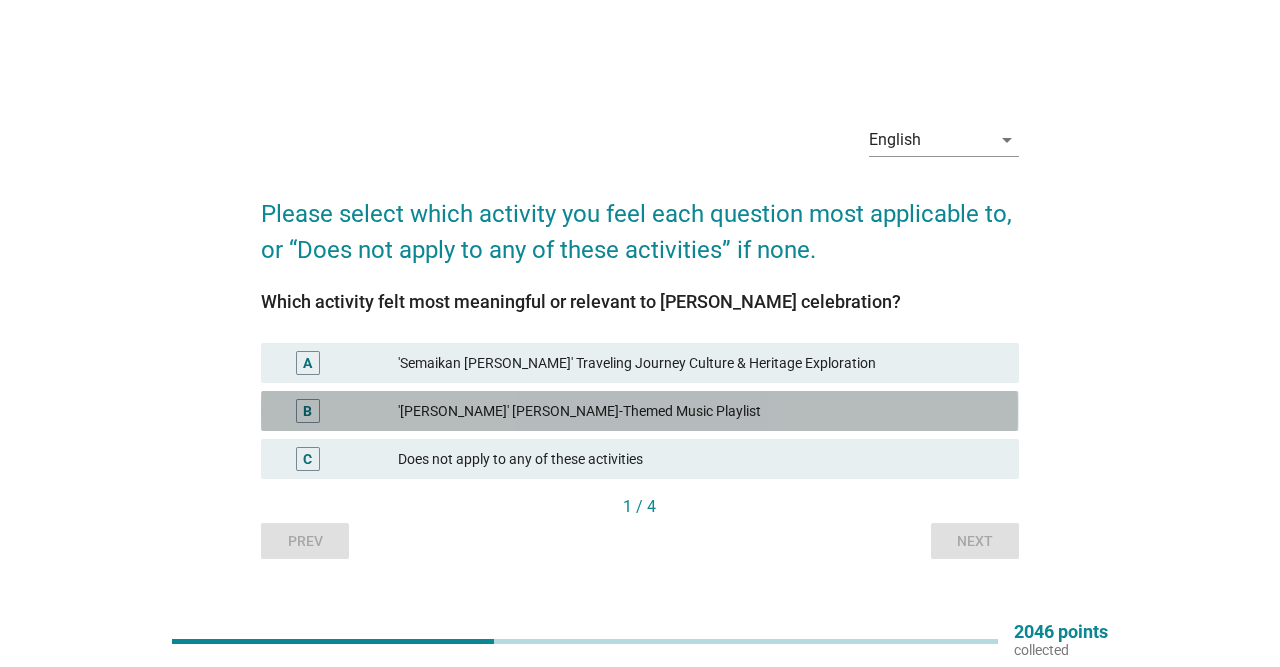 click on "'Irama Gawai' Gawai-Themed Music Playlist" at bounding box center (700, 411) 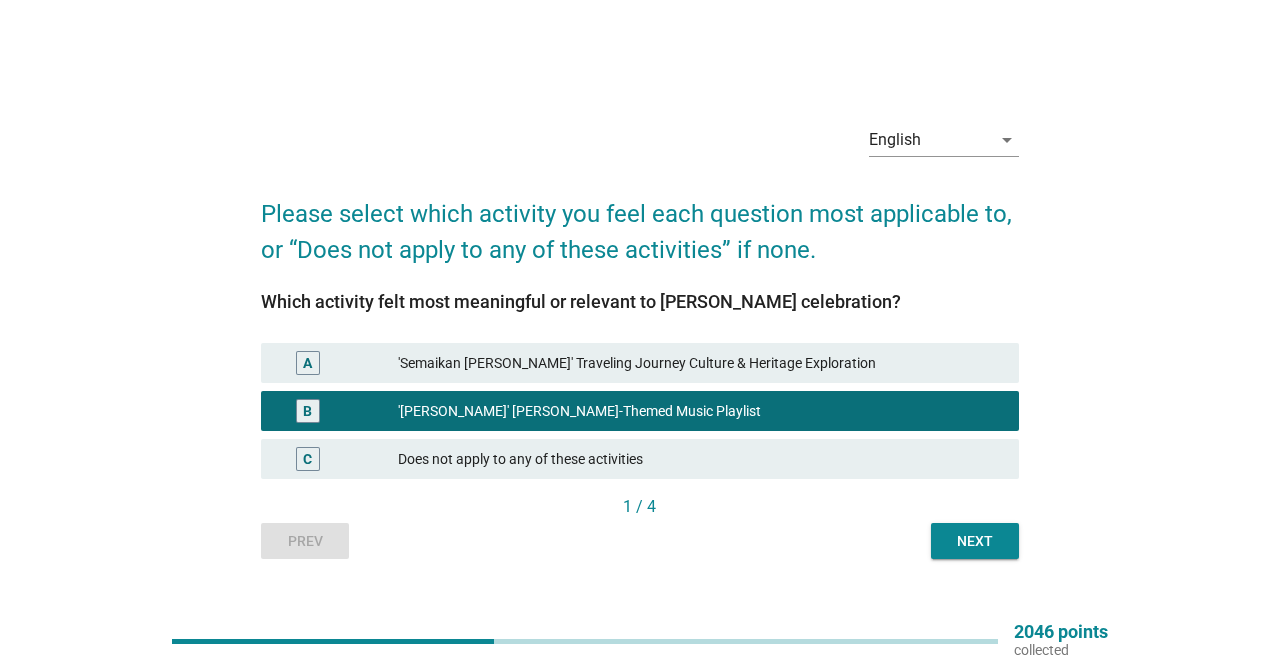 click on "Next" at bounding box center (975, 541) 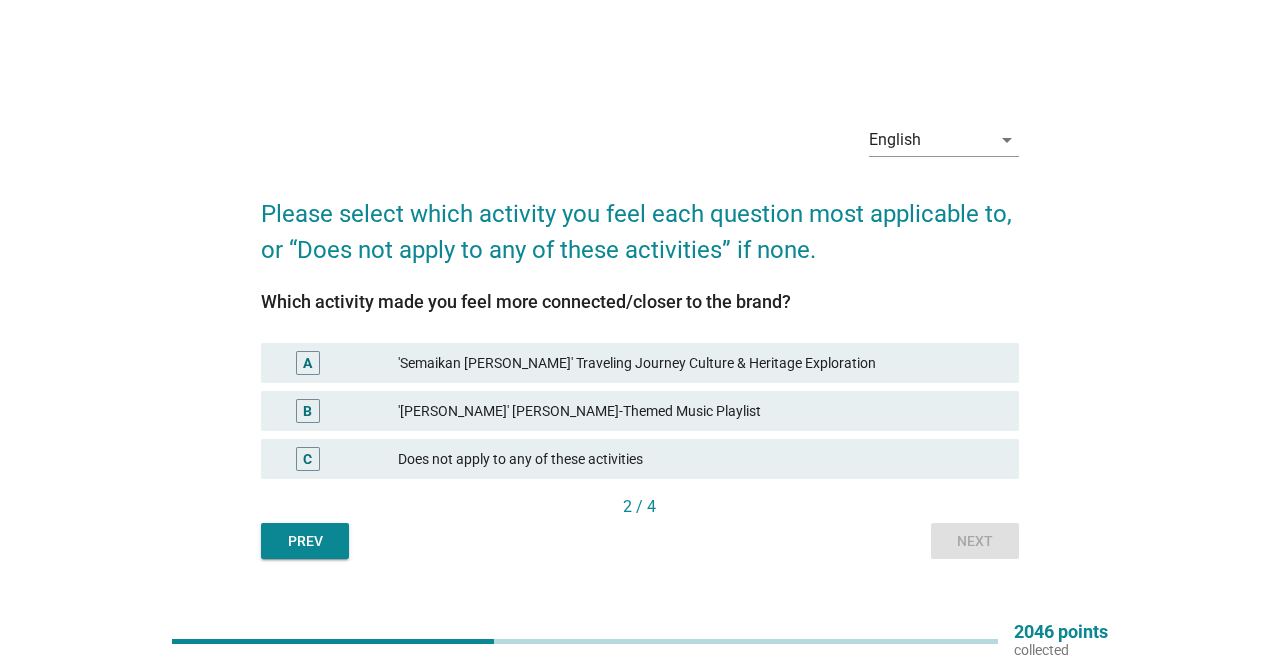 drag, startPoint x: 471, startPoint y: 420, endPoint x: 481, endPoint y: 418, distance: 10.198039 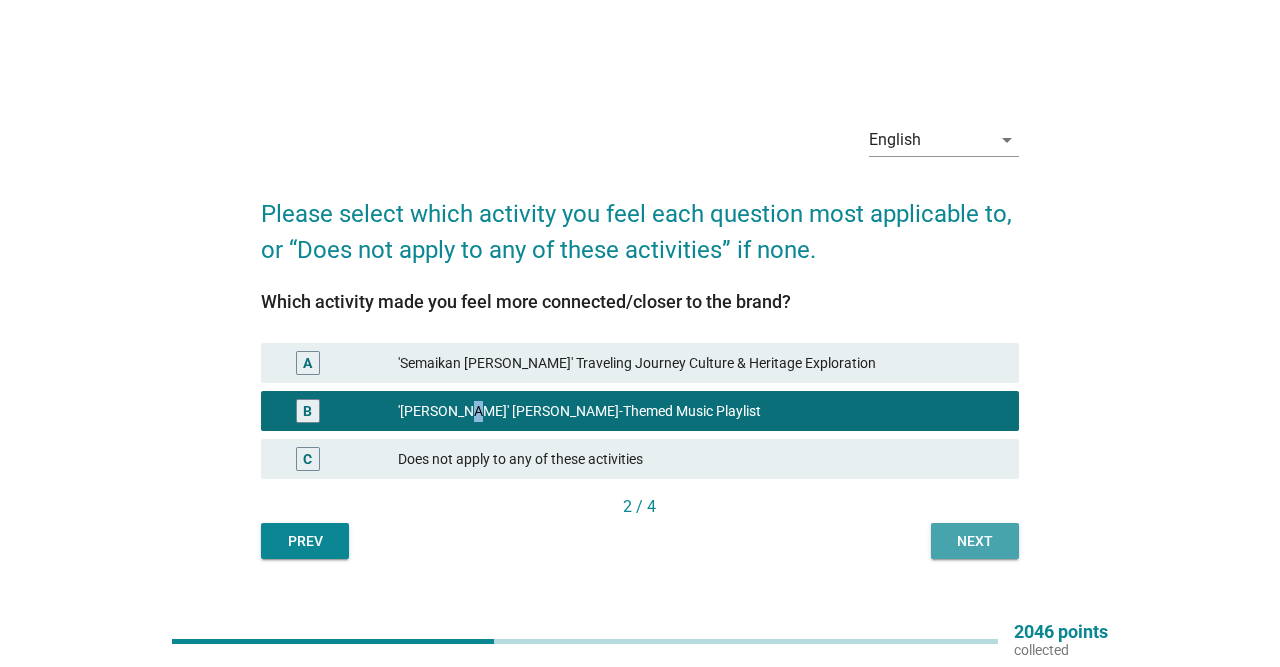 click on "Next" at bounding box center [975, 541] 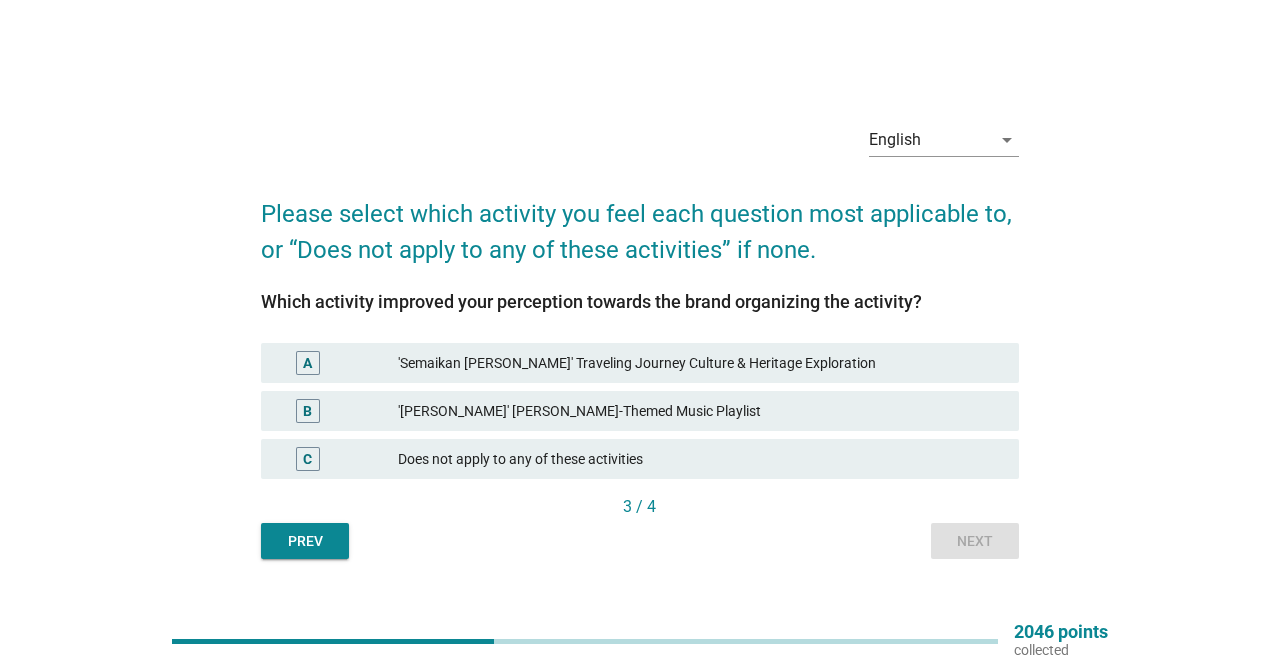 drag, startPoint x: 495, startPoint y: 413, endPoint x: 524, endPoint y: 411, distance: 29.068884 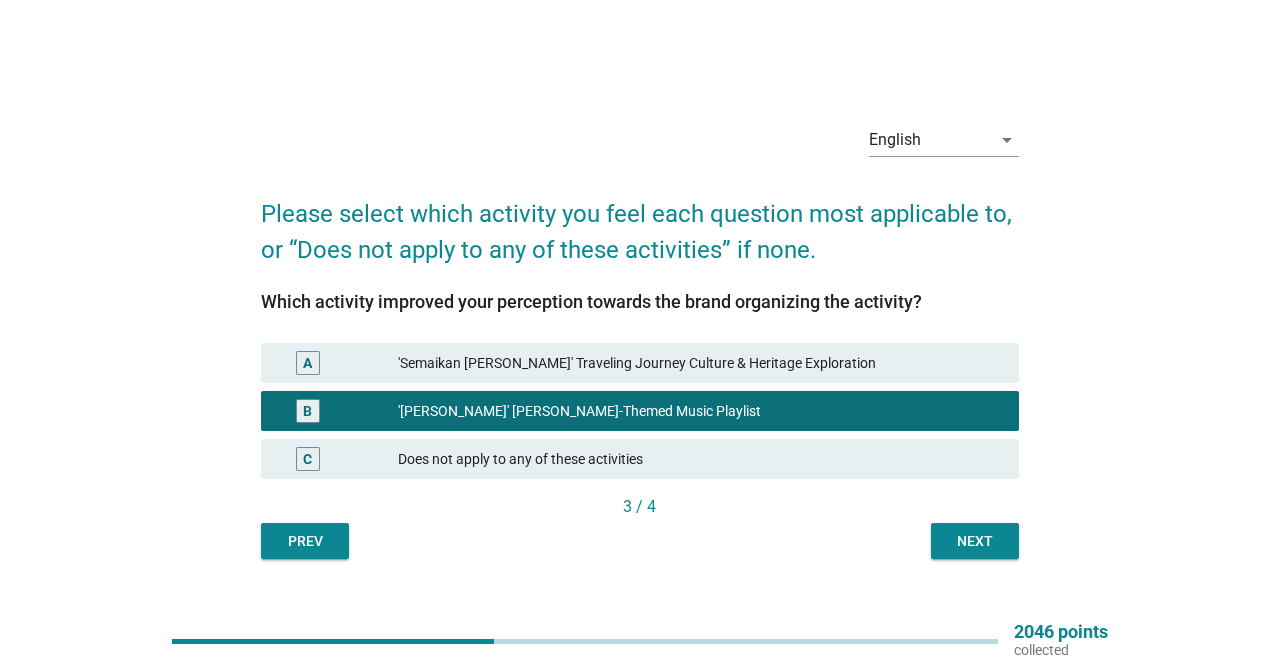 click on "Next" at bounding box center [975, 541] 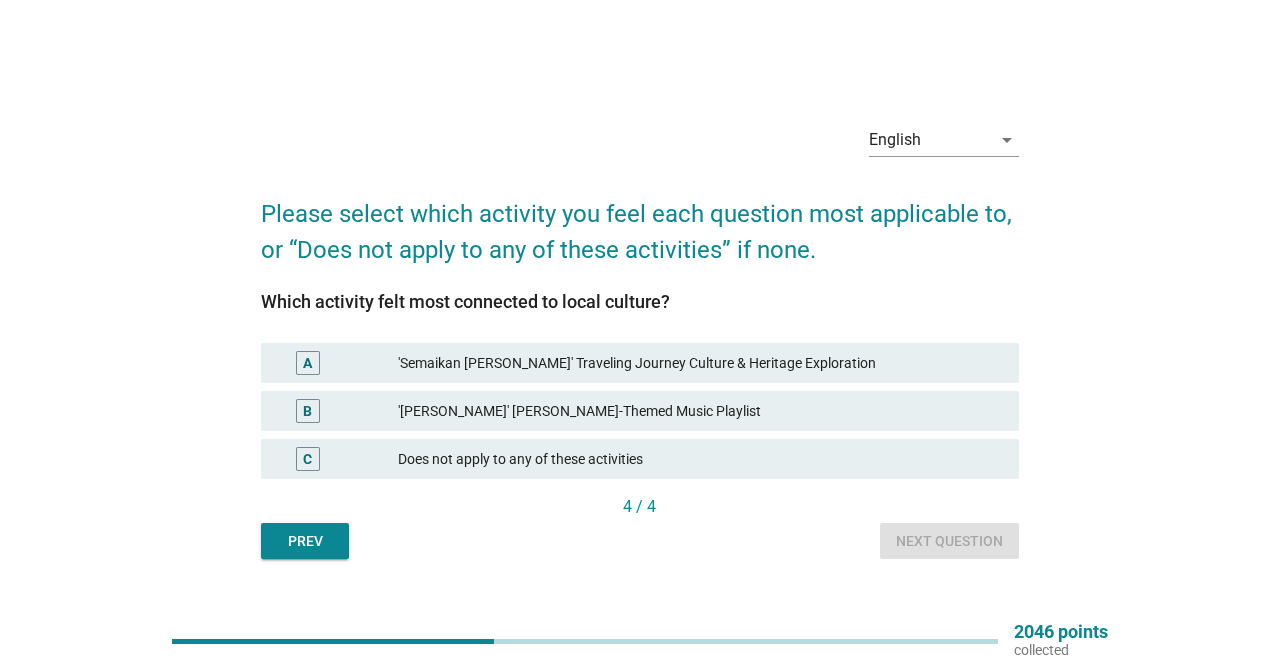 click on "'Irama Gawai' Gawai-Themed Music Playlist" at bounding box center (700, 411) 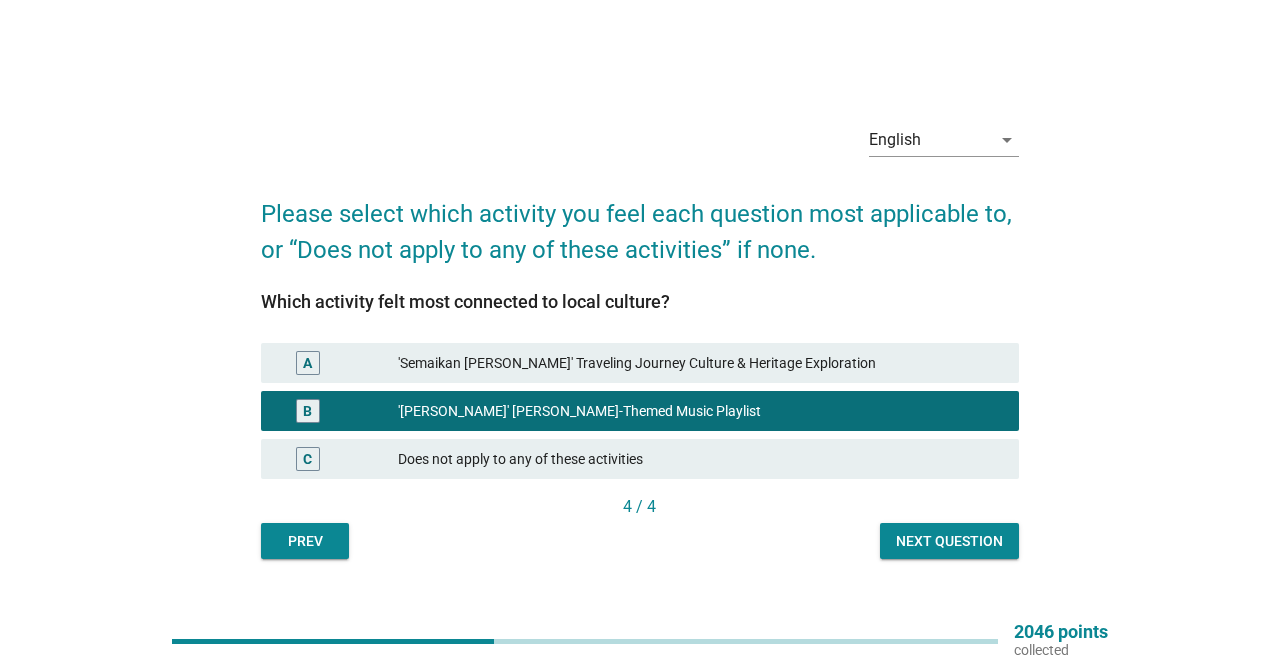 click on "Next question" at bounding box center (949, 541) 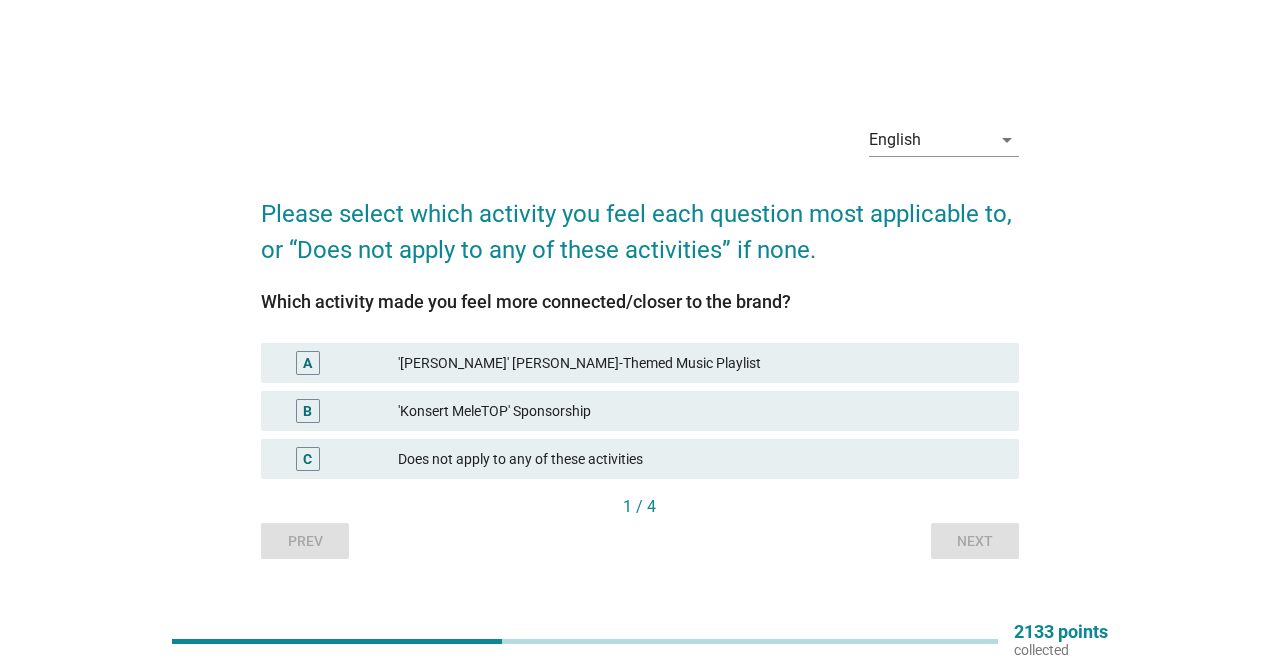 click on "'Irama Gawai' Gawai-Themed Music Playlist" at bounding box center (700, 363) 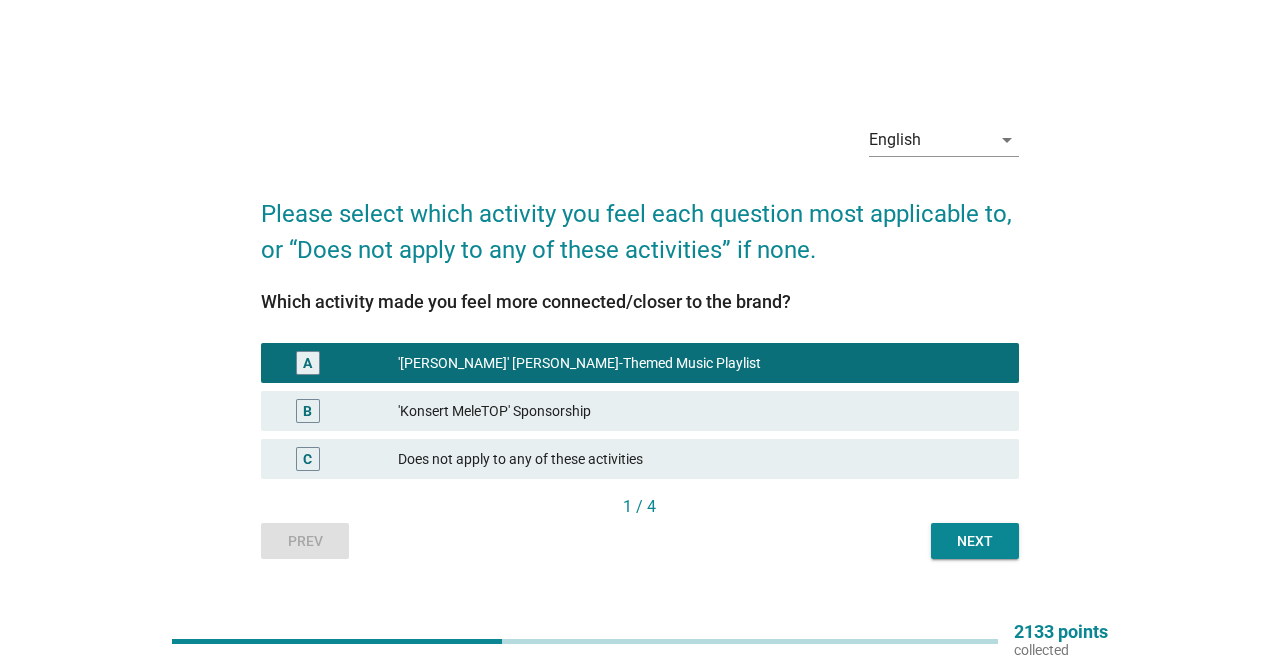 click on "Next" at bounding box center (975, 541) 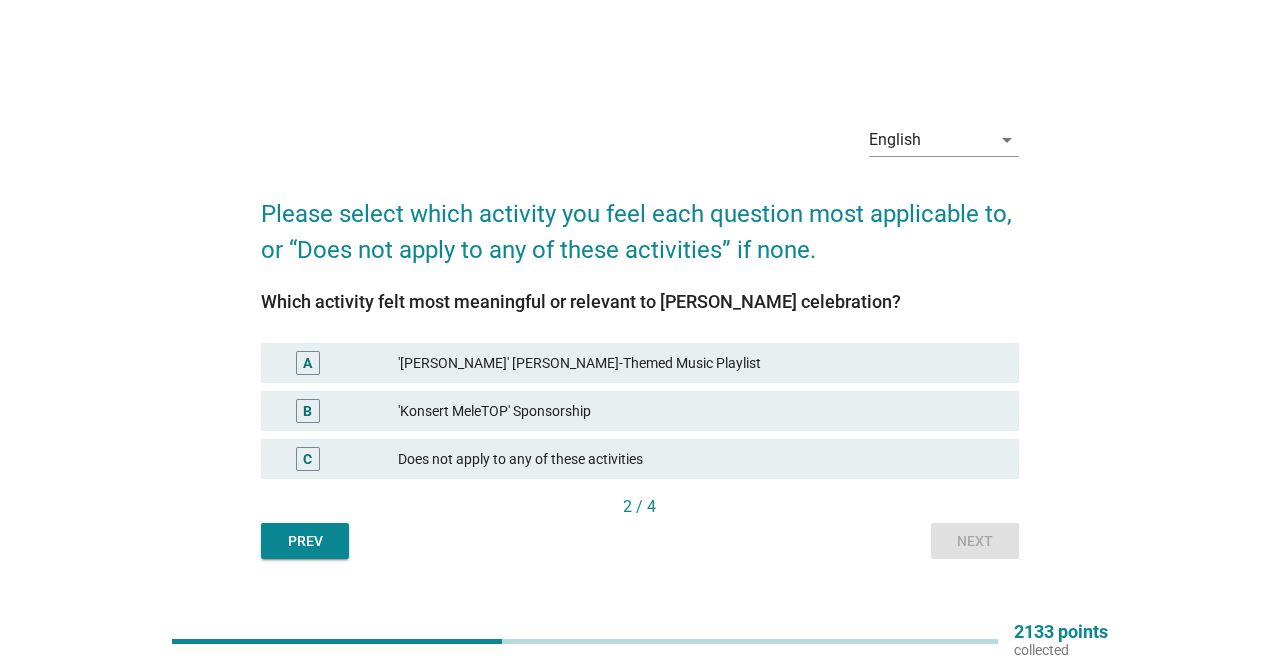 click on "'Irama Gawai' Gawai-Themed Music Playlist" at bounding box center (700, 363) 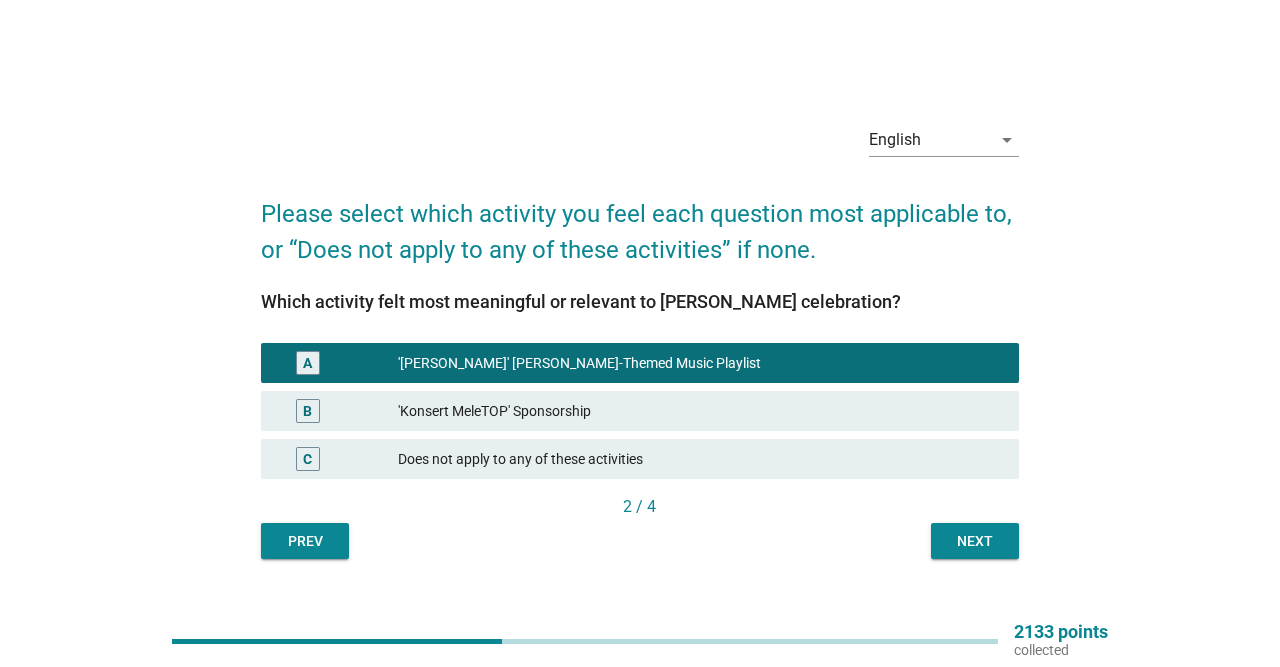 click on "Next" at bounding box center [975, 541] 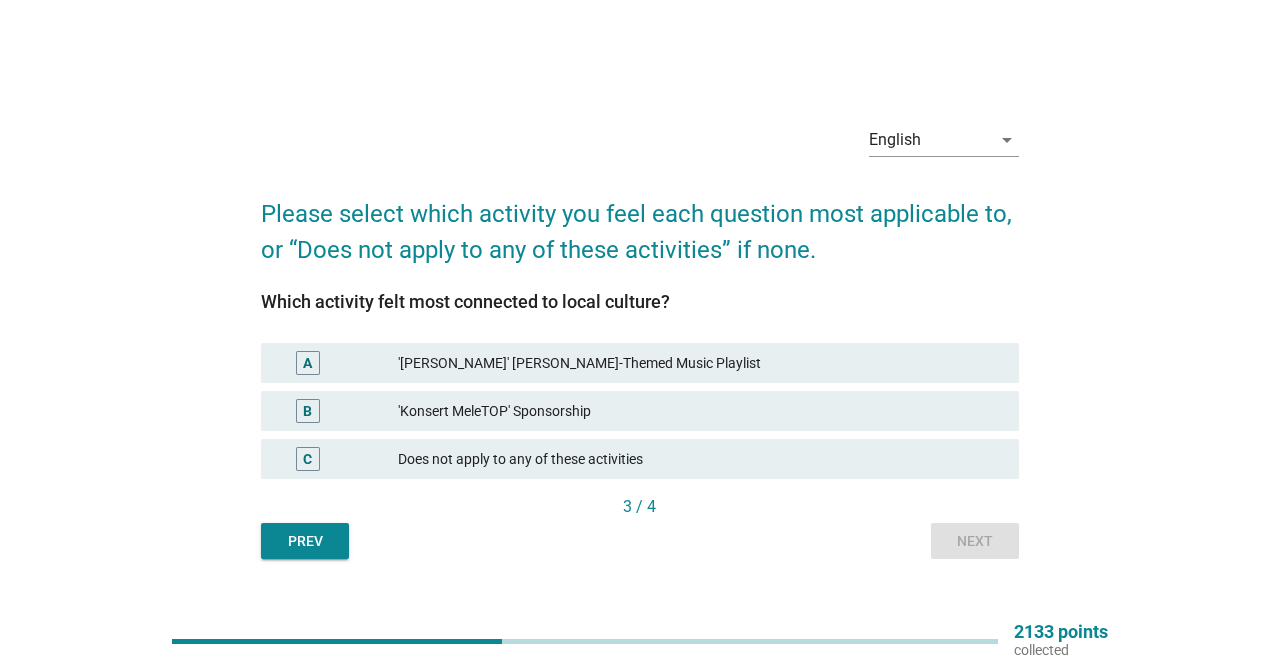 click on "'Irama Gawai' Gawai-Themed Music Playlist" at bounding box center [700, 363] 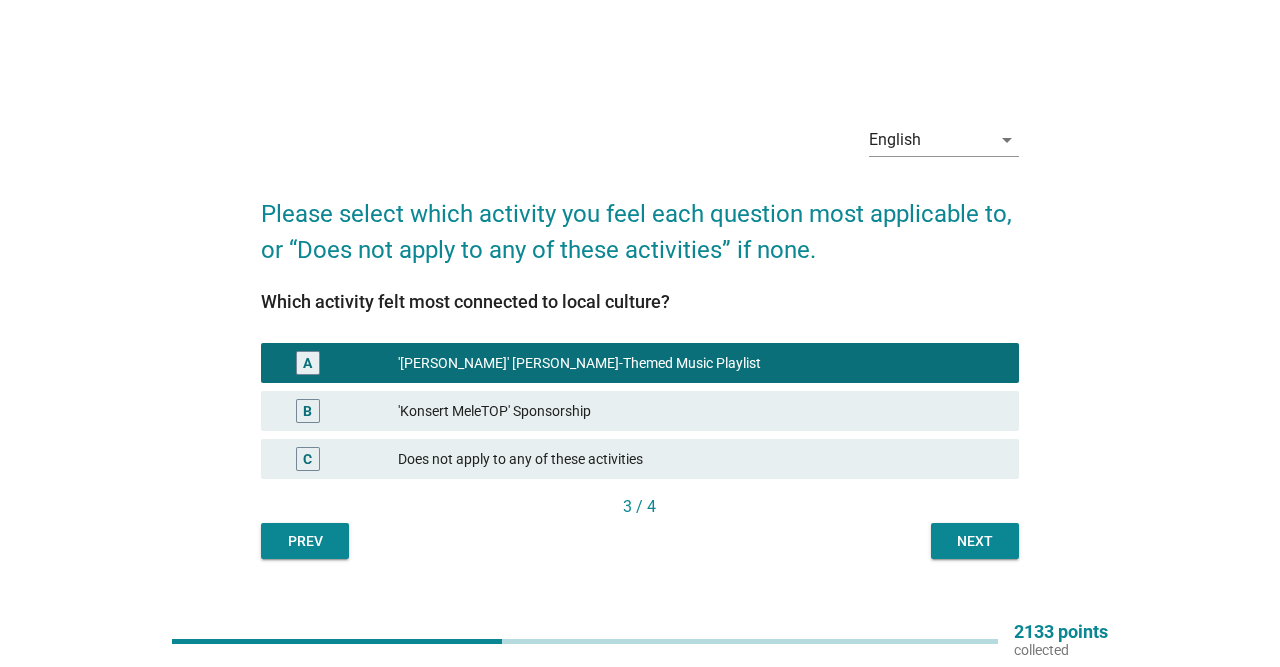 click on "Next" at bounding box center [975, 541] 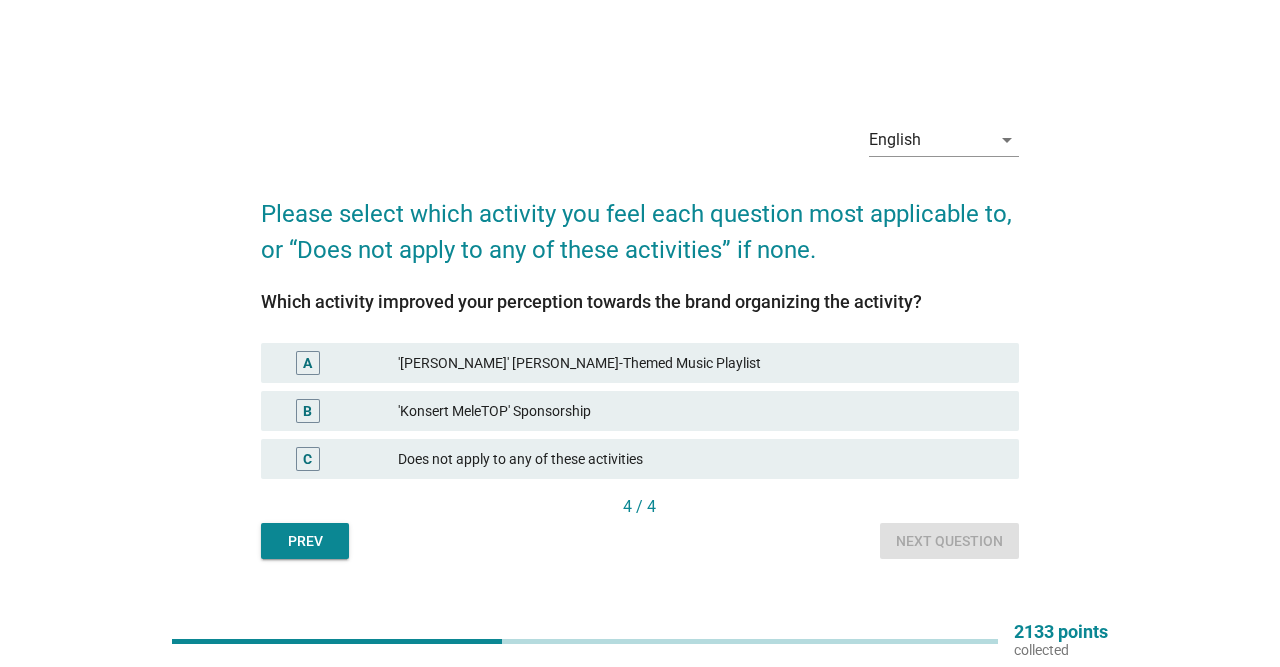 click on "'Irama Gawai' Gawai-Themed Music Playlist" at bounding box center [700, 363] 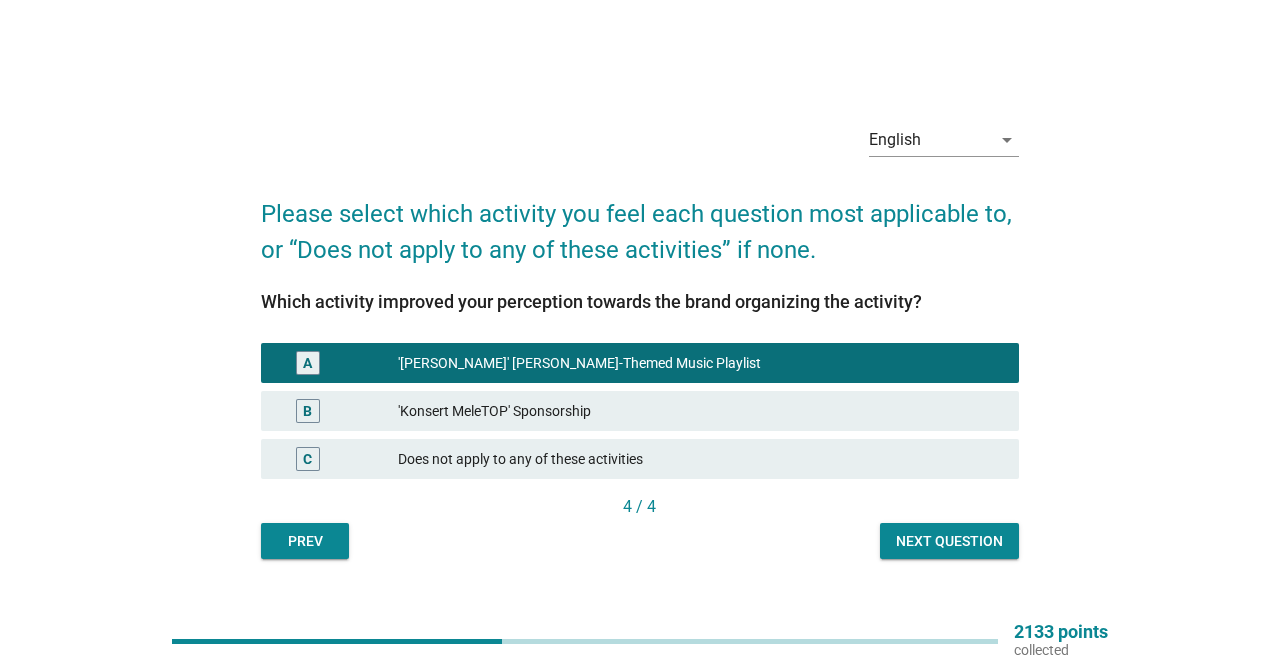 click on "Next question" at bounding box center [949, 541] 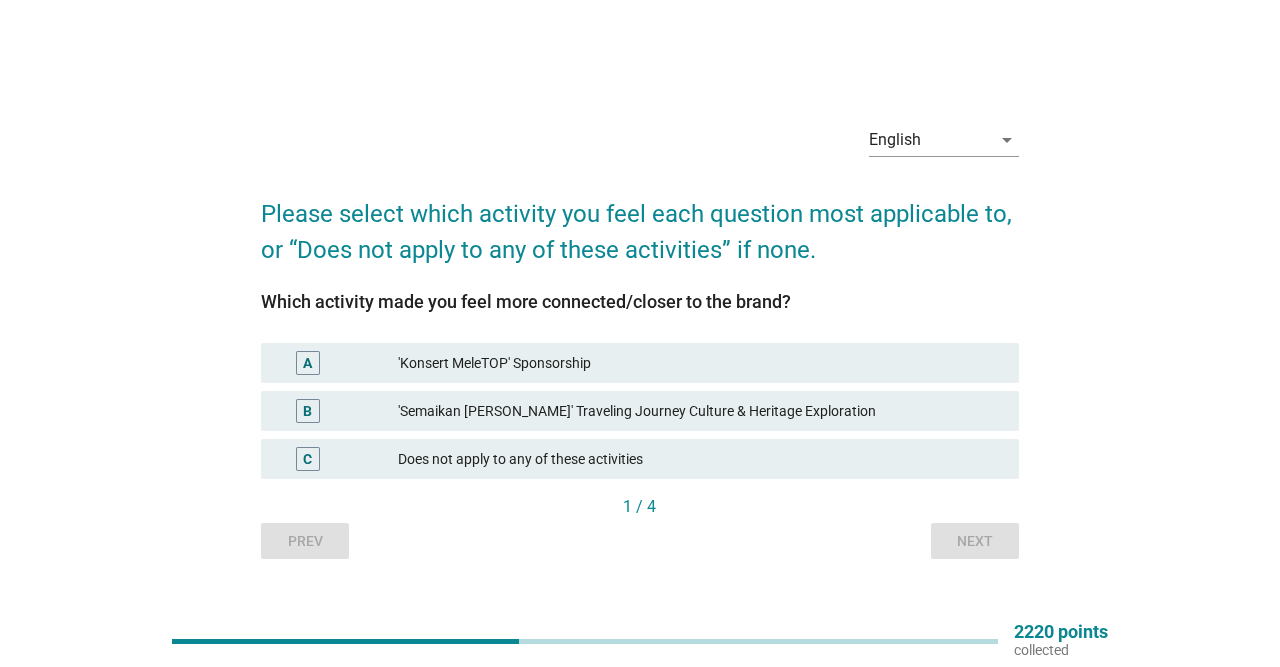 click on "'Semaikan Jalinan' Traveling Journey Culture & Heritage Exploration" at bounding box center (700, 411) 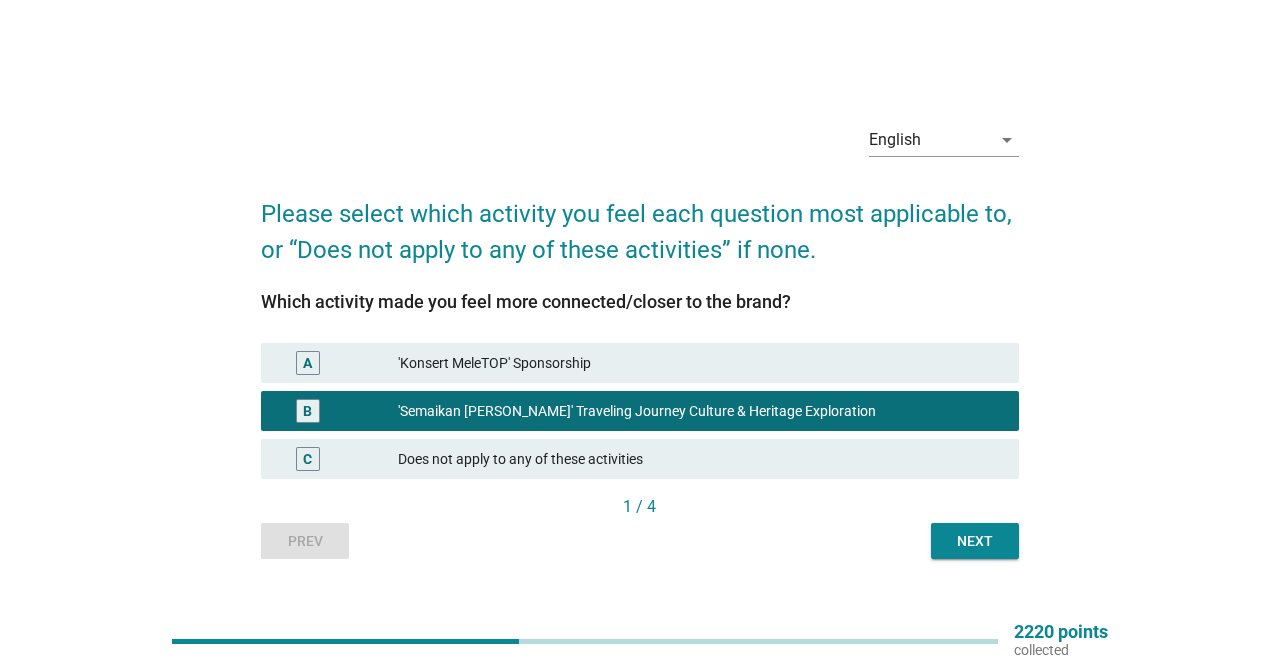 click on "Next" at bounding box center [975, 541] 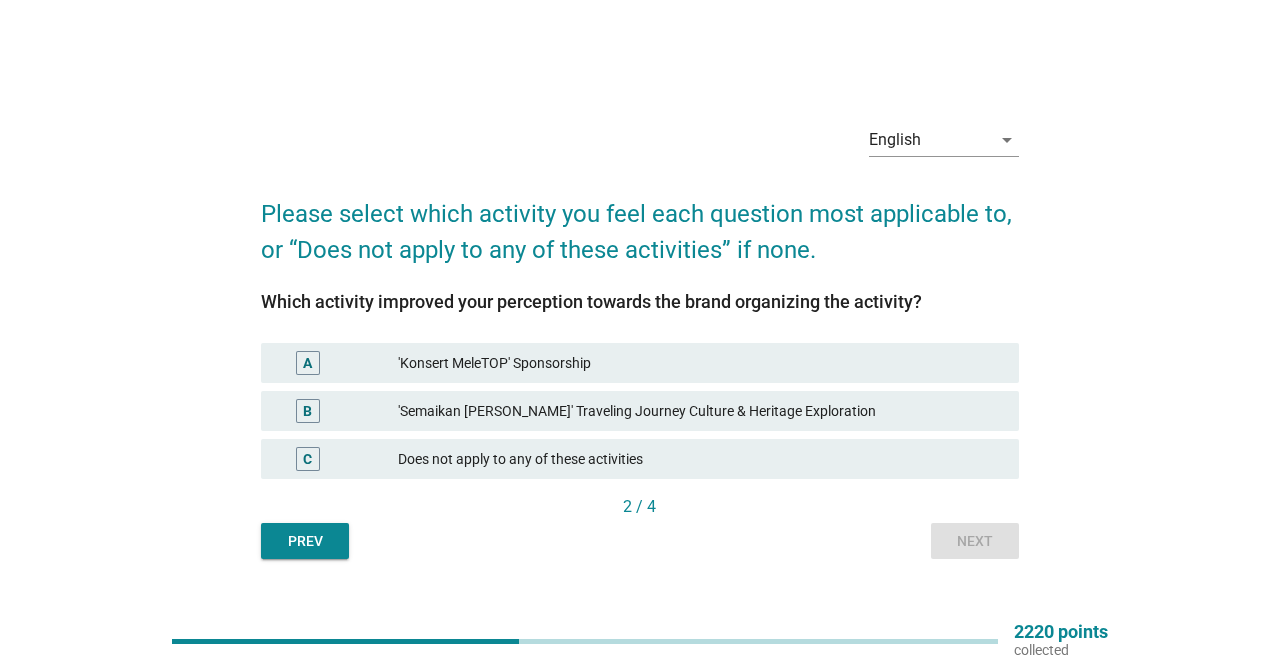 click on "'Semaikan Jalinan' Traveling Journey Culture & Heritage Exploration" at bounding box center (700, 411) 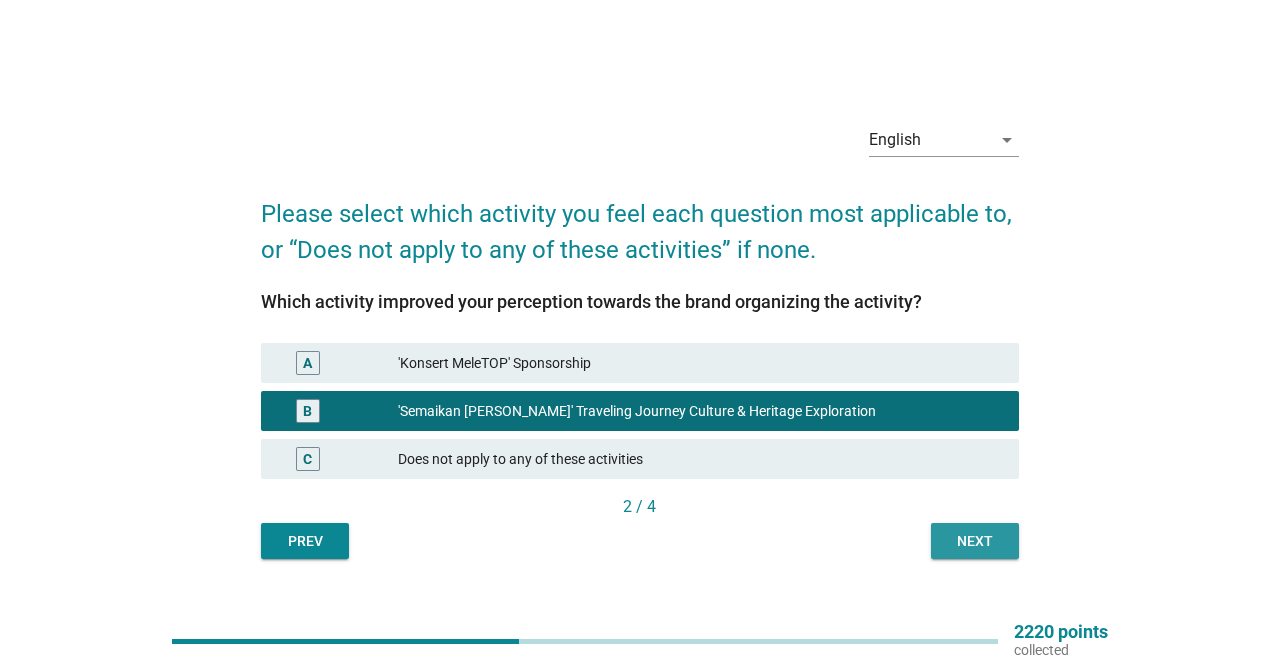 click on "Next" at bounding box center (975, 541) 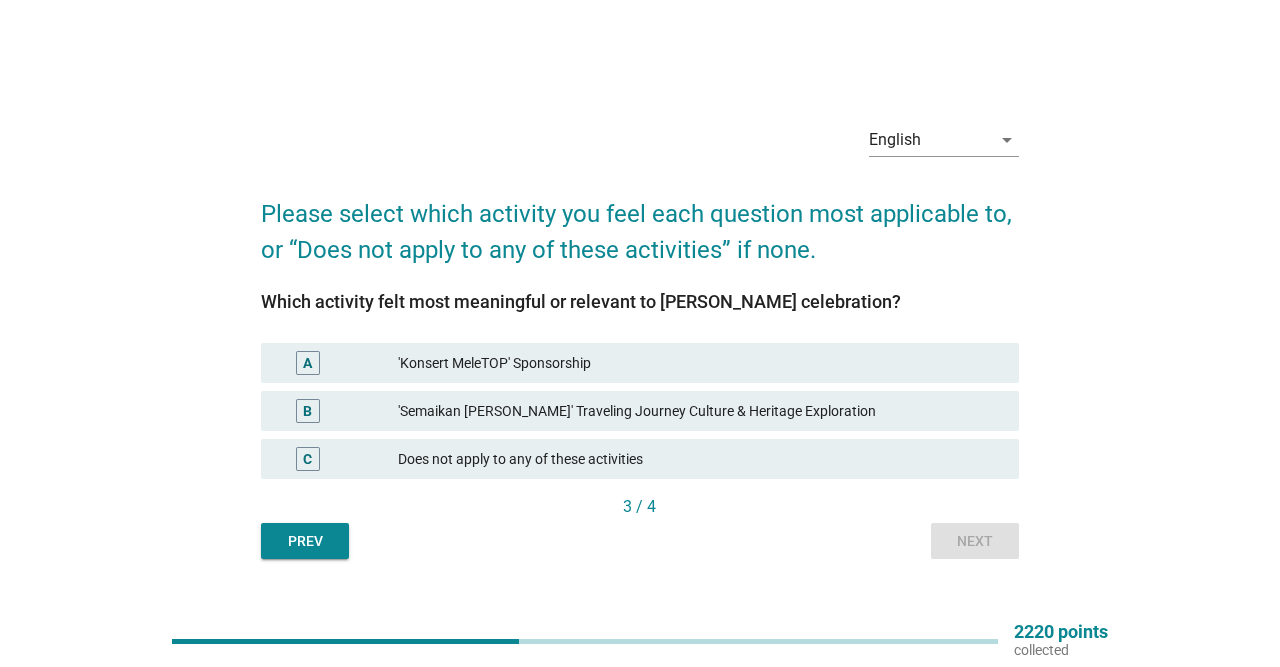 click on "'Semaikan Jalinan' Traveling Journey Culture & Heritage Exploration" at bounding box center (700, 411) 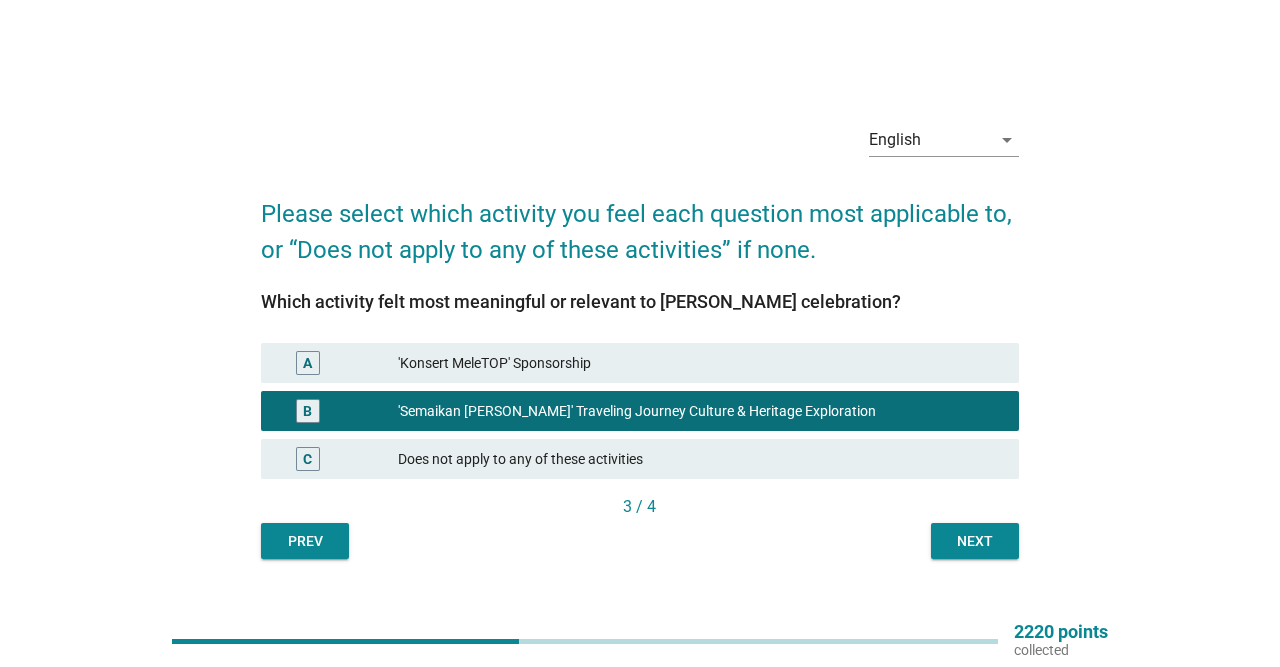 click on "Next" at bounding box center [975, 541] 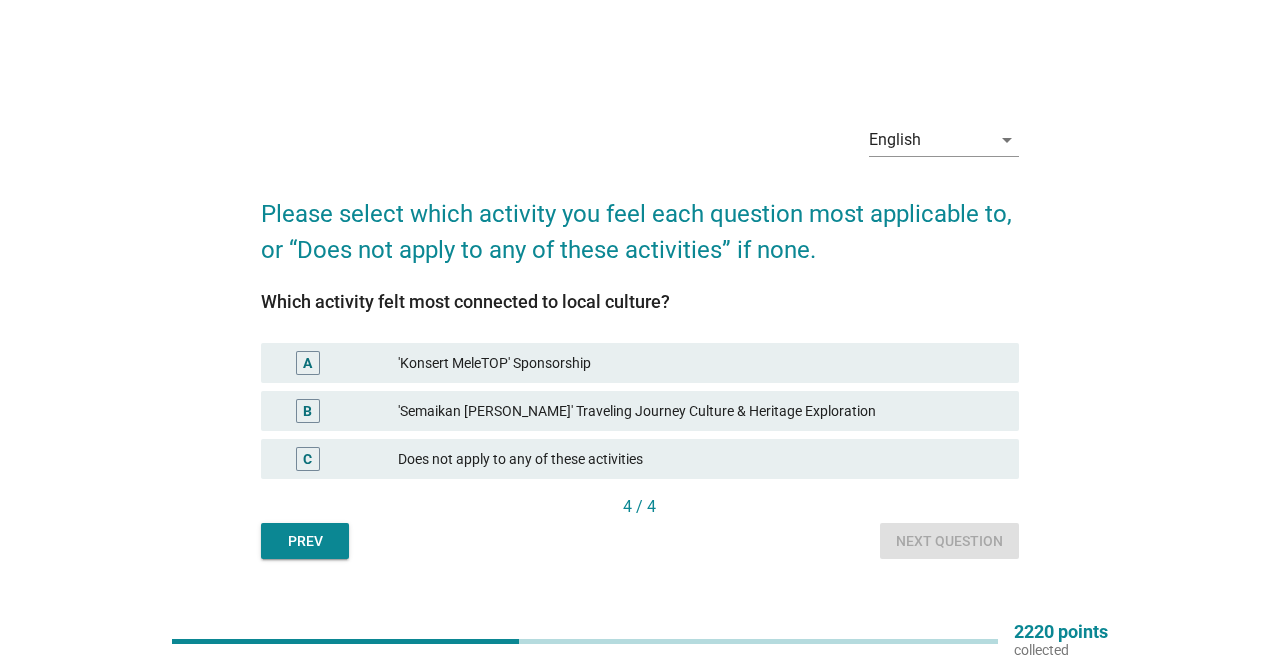 click on "'Semaikan Jalinan' Traveling Journey Culture & Heritage Exploration" at bounding box center [700, 411] 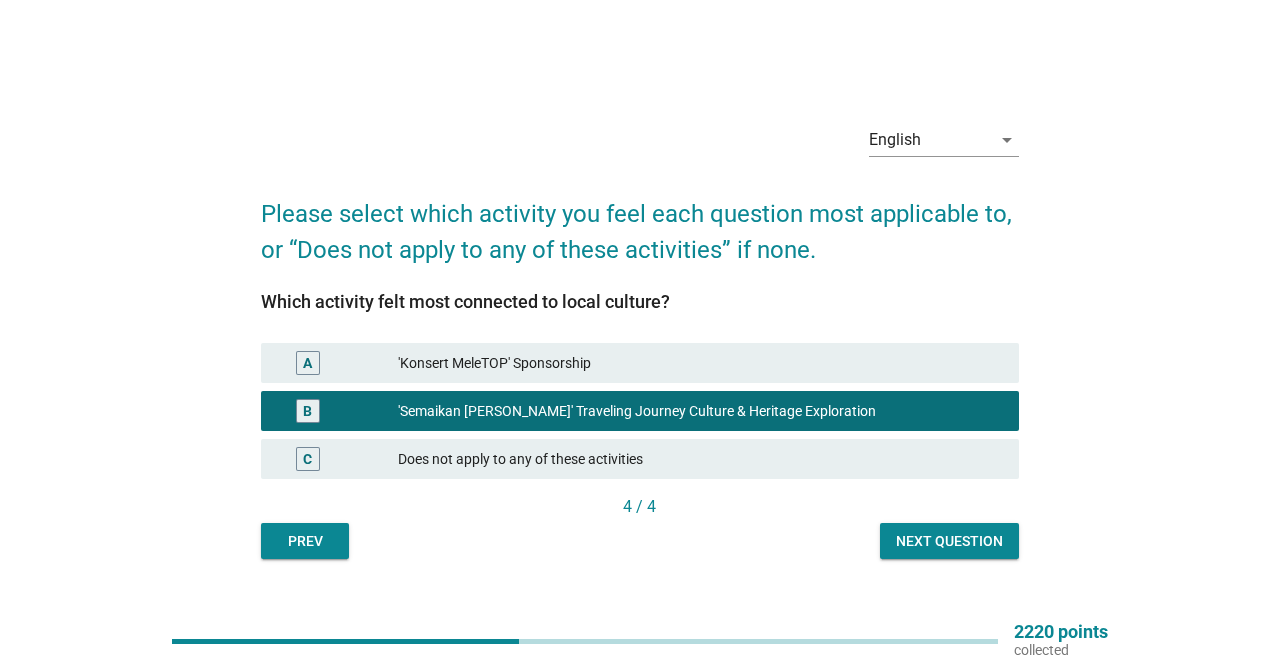 click on "Next question" at bounding box center (949, 541) 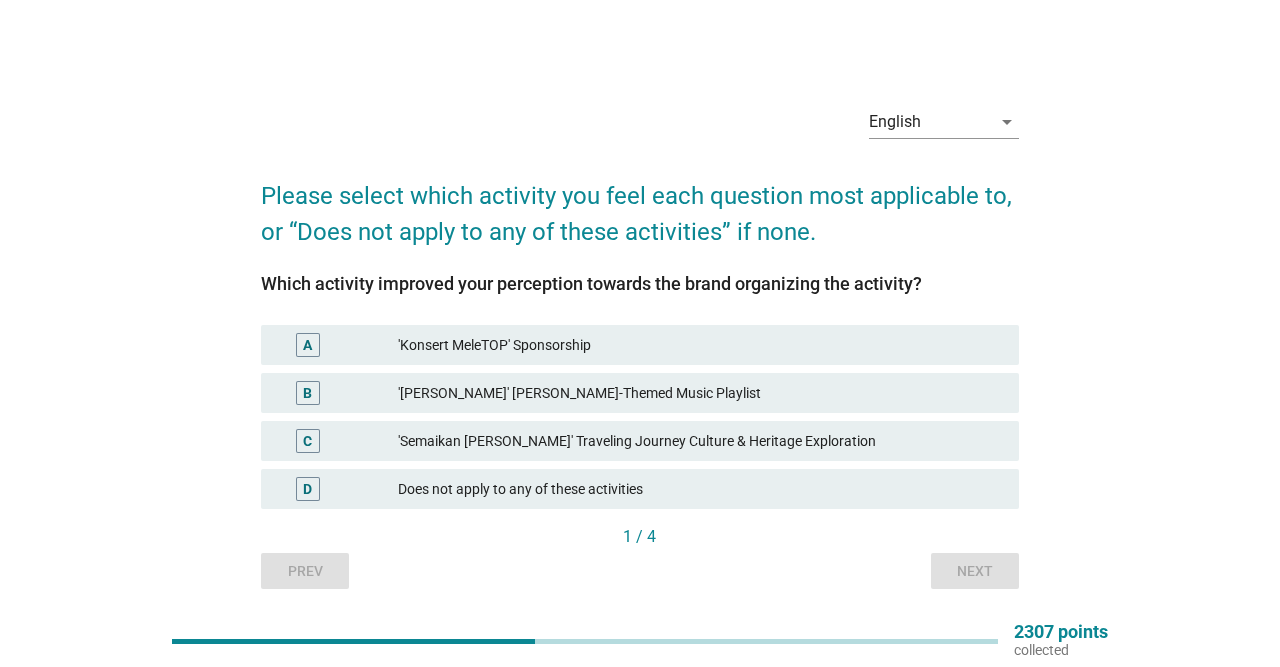 click on "'Irama Gawai' Gawai-Themed Music Playlist" at bounding box center [700, 393] 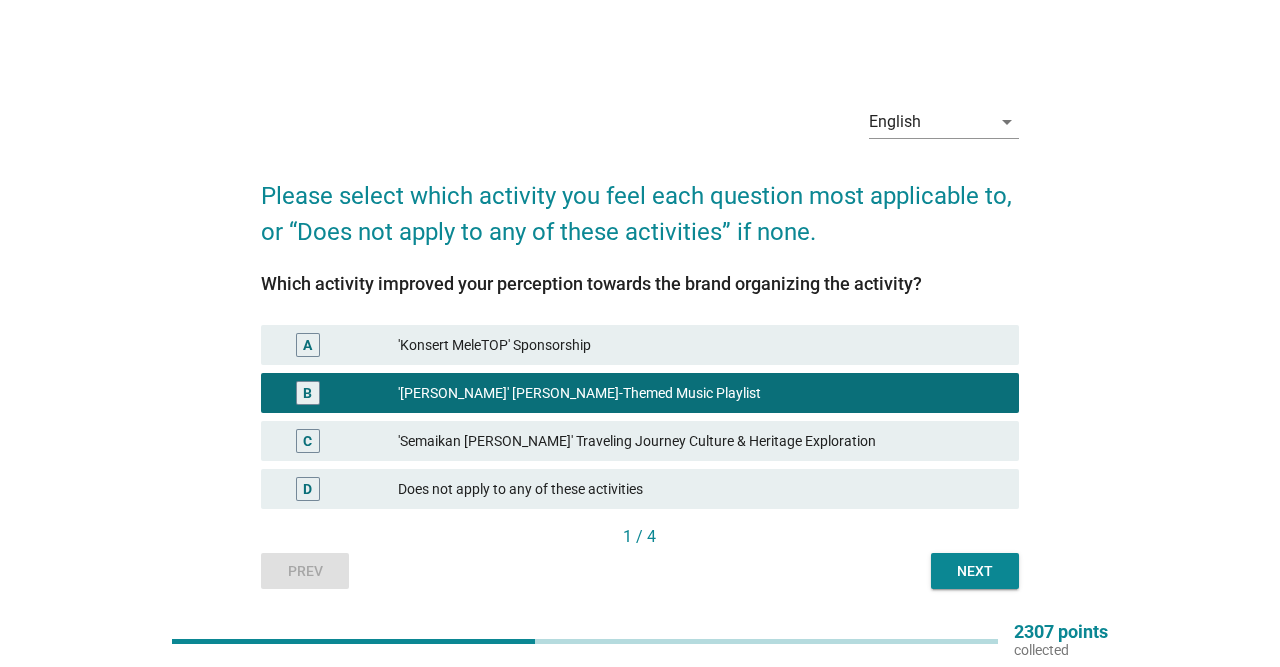 click on "Next" at bounding box center (975, 571) 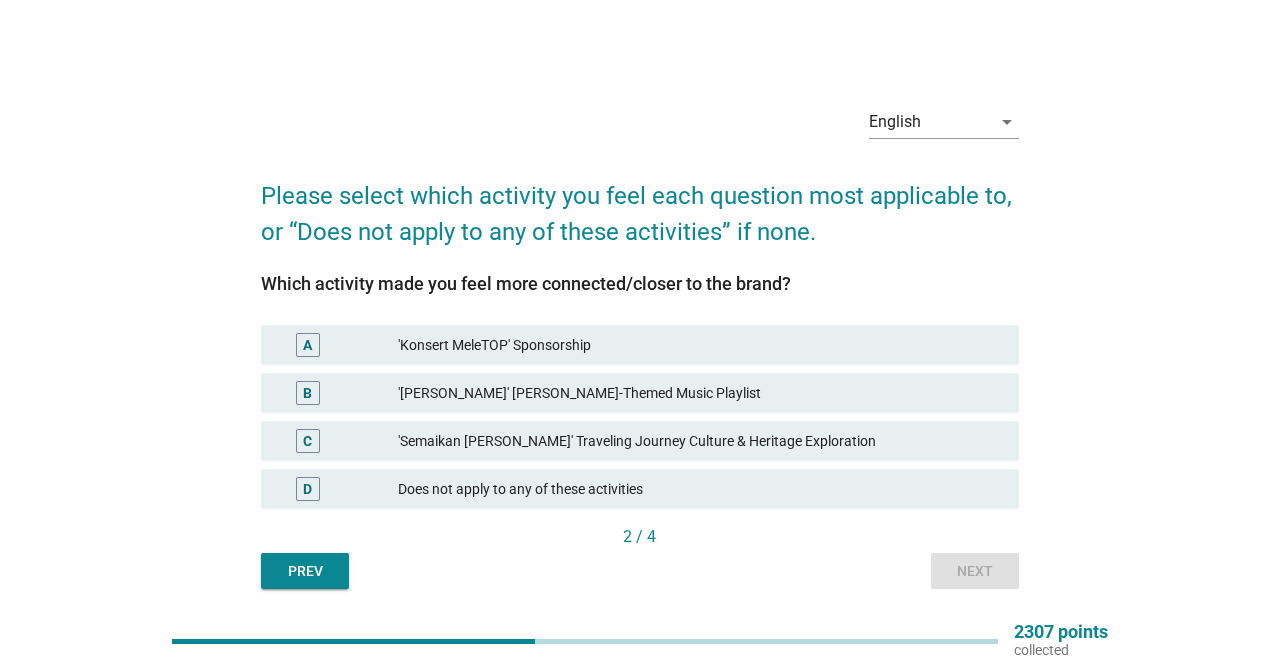 click on "'Irama Gawai' Gawai-Themed Music Playlist" at bounding box center [700, 393] 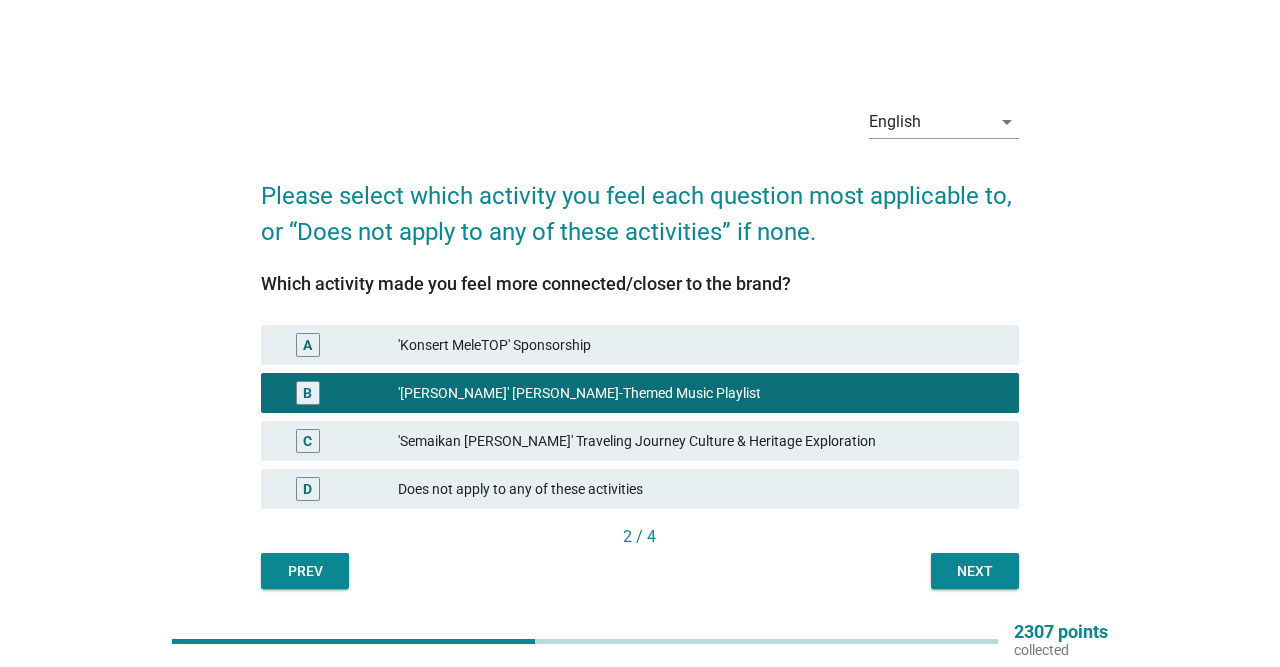 click on "2 / 4" at bounding box center [639, 537] 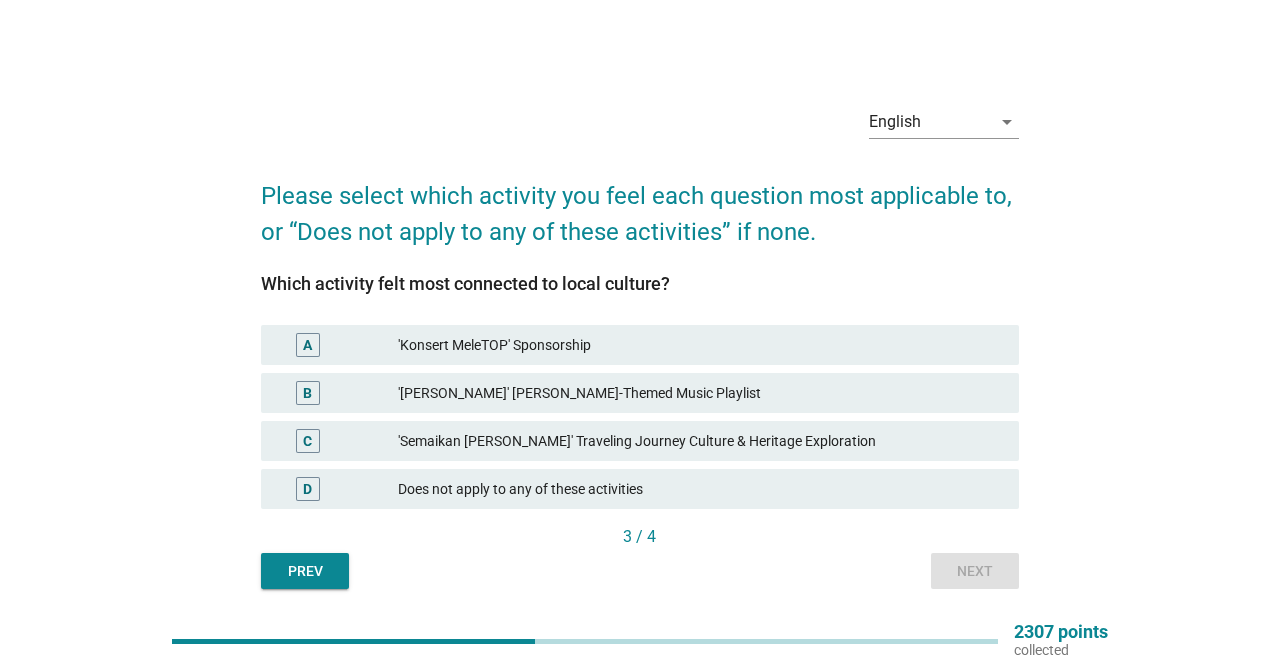 click on "'Irama Gawai' Gawai-Themed Music Playlist" at bounding box center [700, 393] 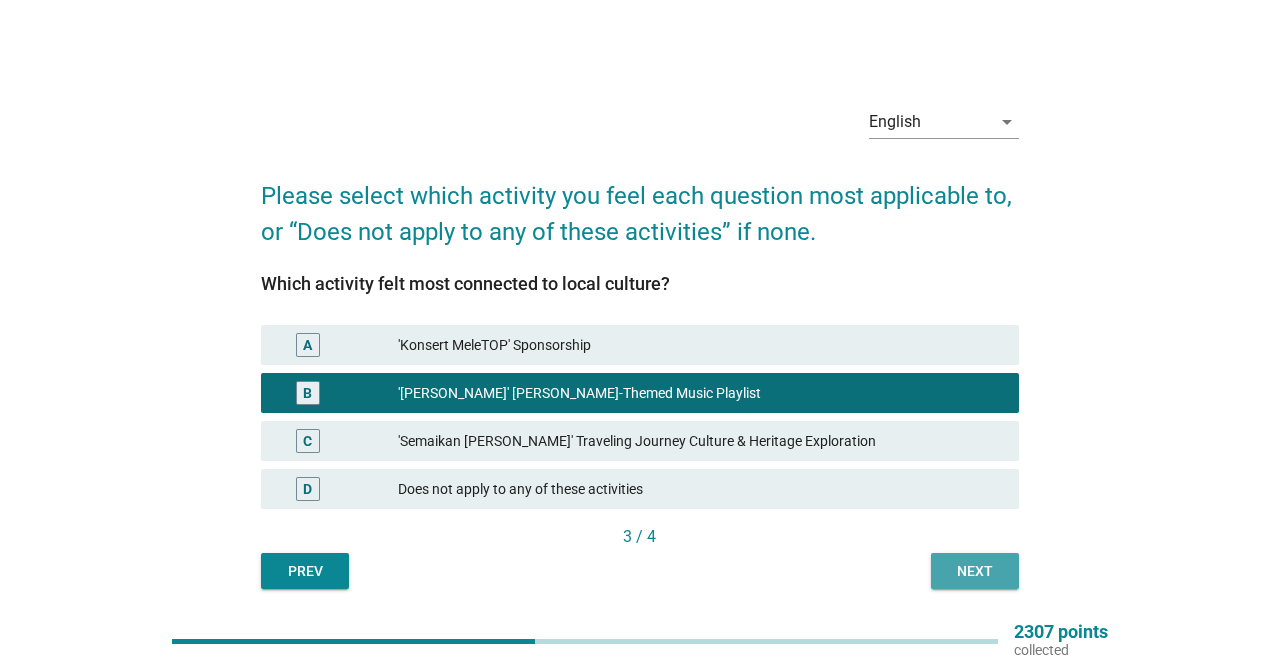 click on "Next" at bounding box center [975, 571] 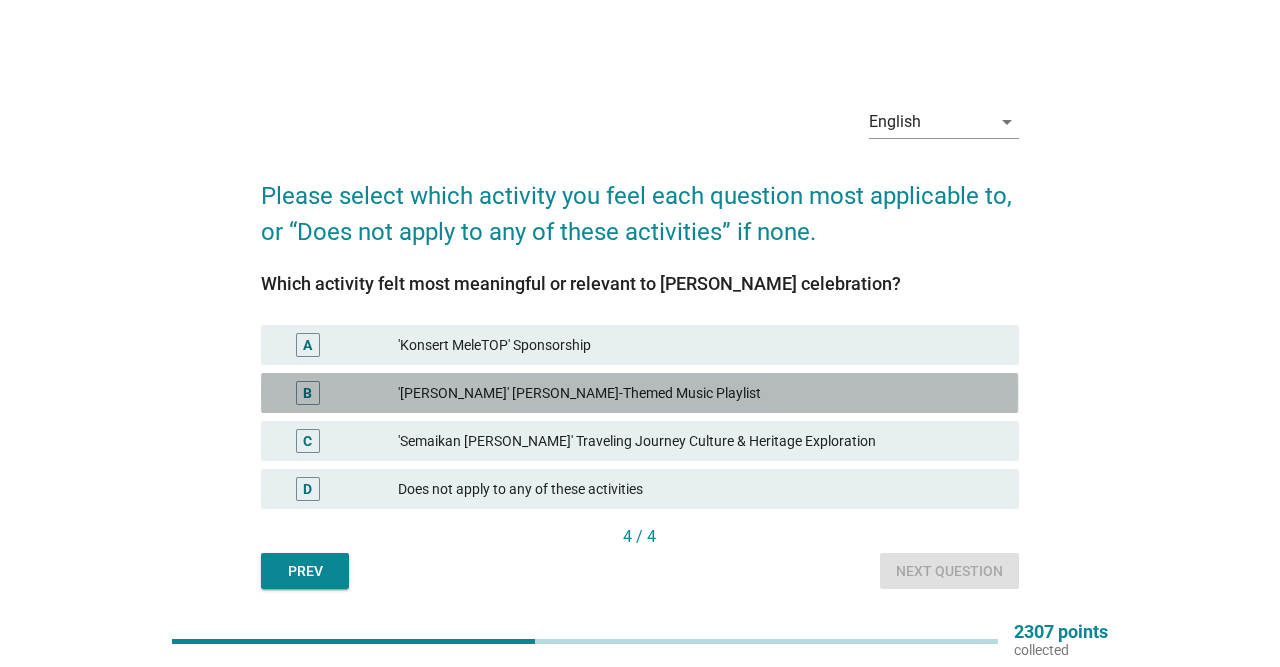 click on "'Irama Gawai' Gawai-Themed Music Playlist" at bounding box center [700, 393] 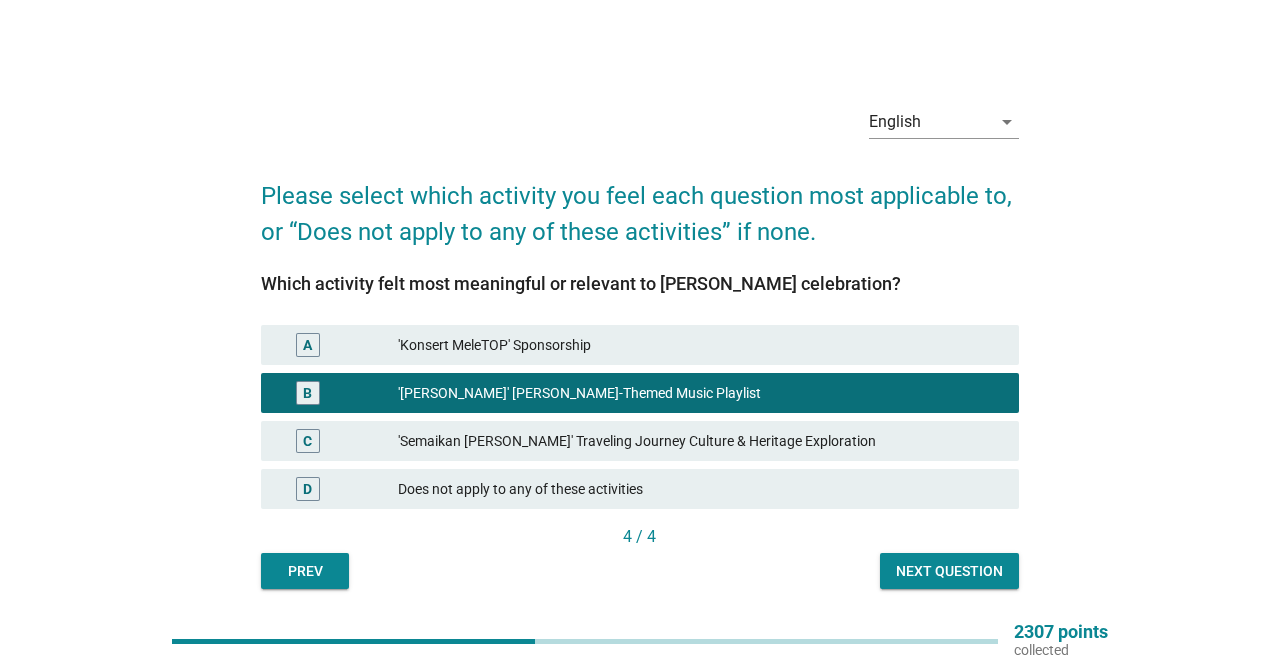 drag, startPoint x: 933, startPoint y: 565, endPoint x: 817, endPoint y: 562, distance: 116.03879 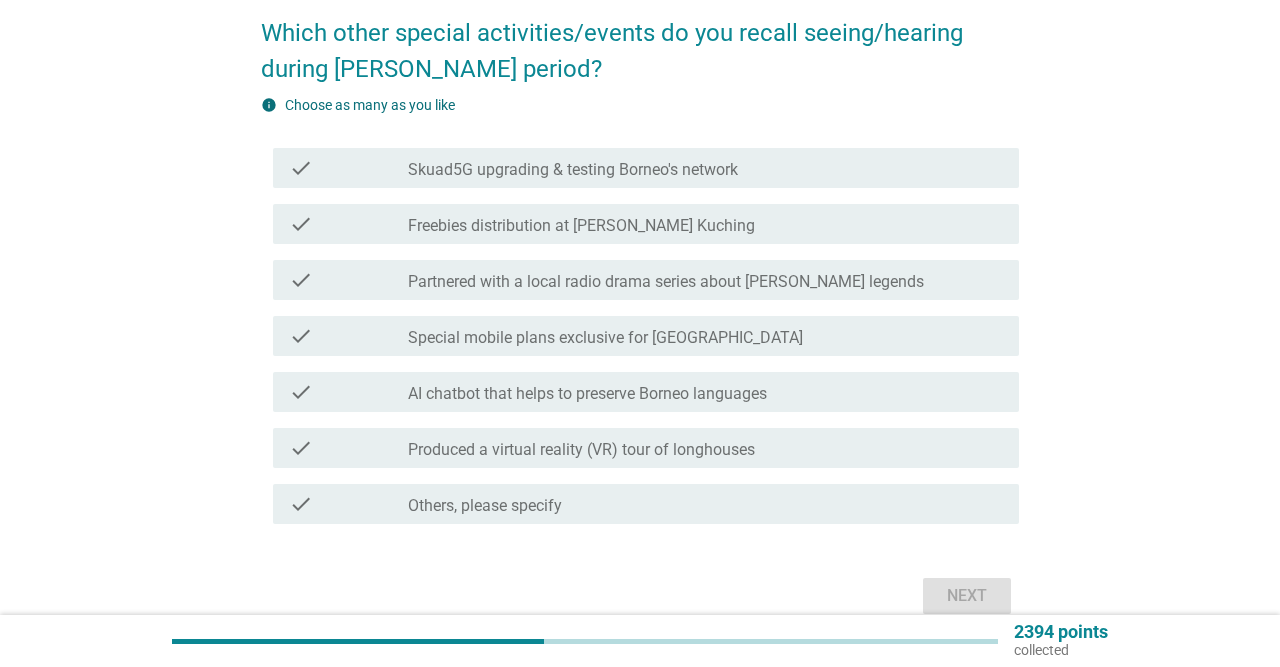 scroll, scrollTop: 208, scrollLeft: 0, axis: vertical 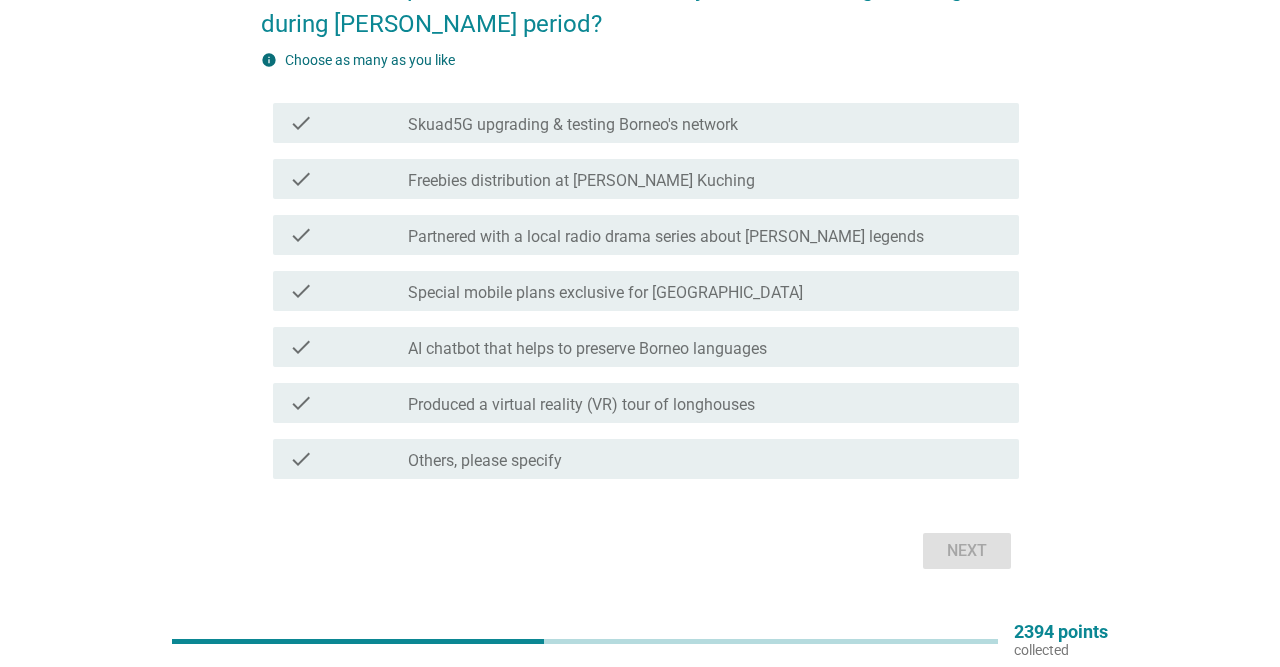 click on "Special mobile plans exclusive for Sarawak" at bounding box center [605, 293] 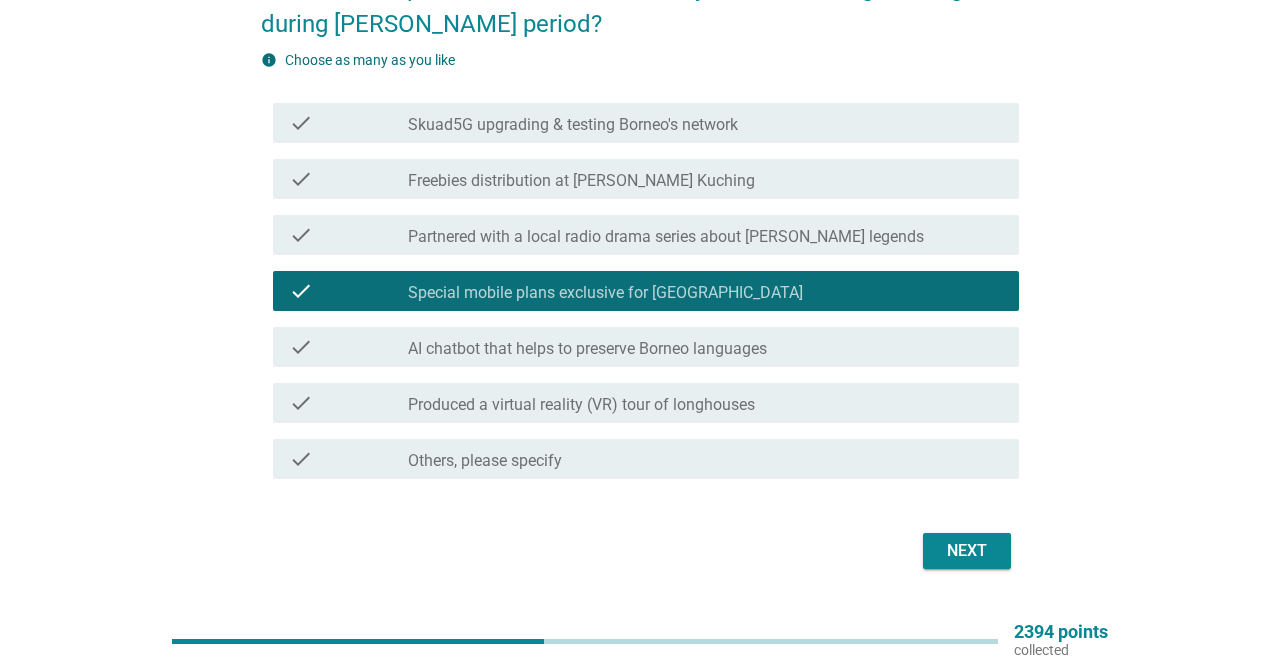click on "Freebies distribution at Niti Daun Kuching" at bounding box center (581, 181) 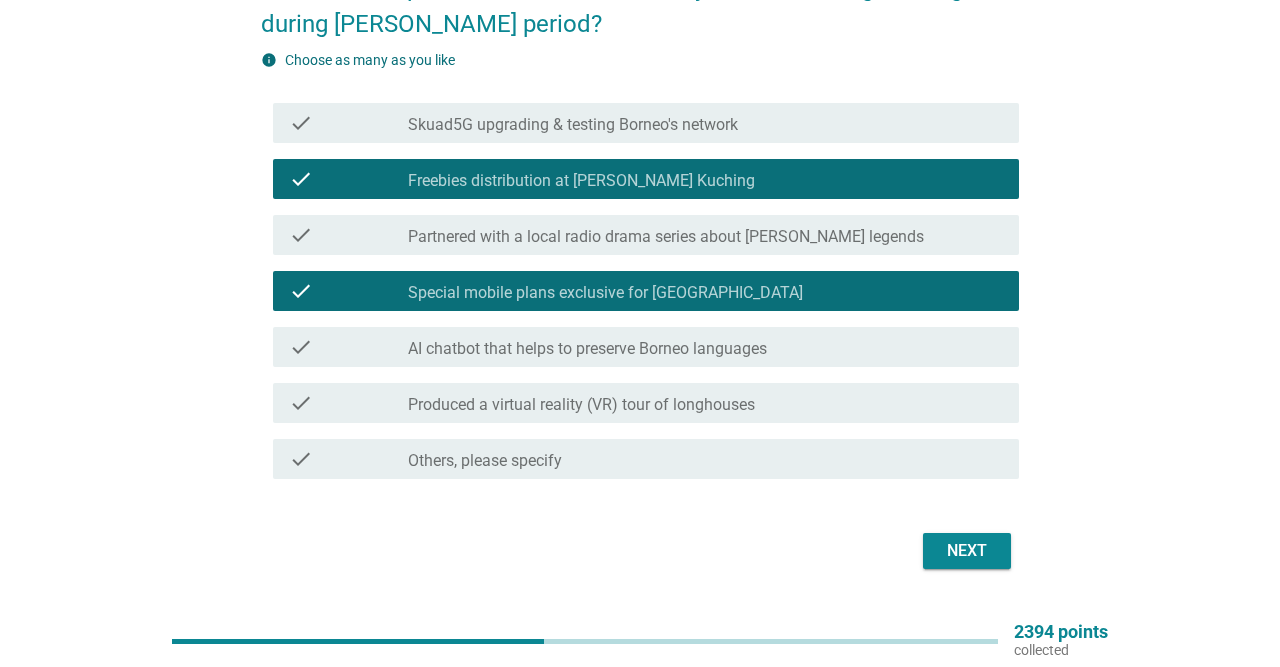 click on "check_box Freebies distribution at Niti Daun Kuching" at bounding box center (705, 179) 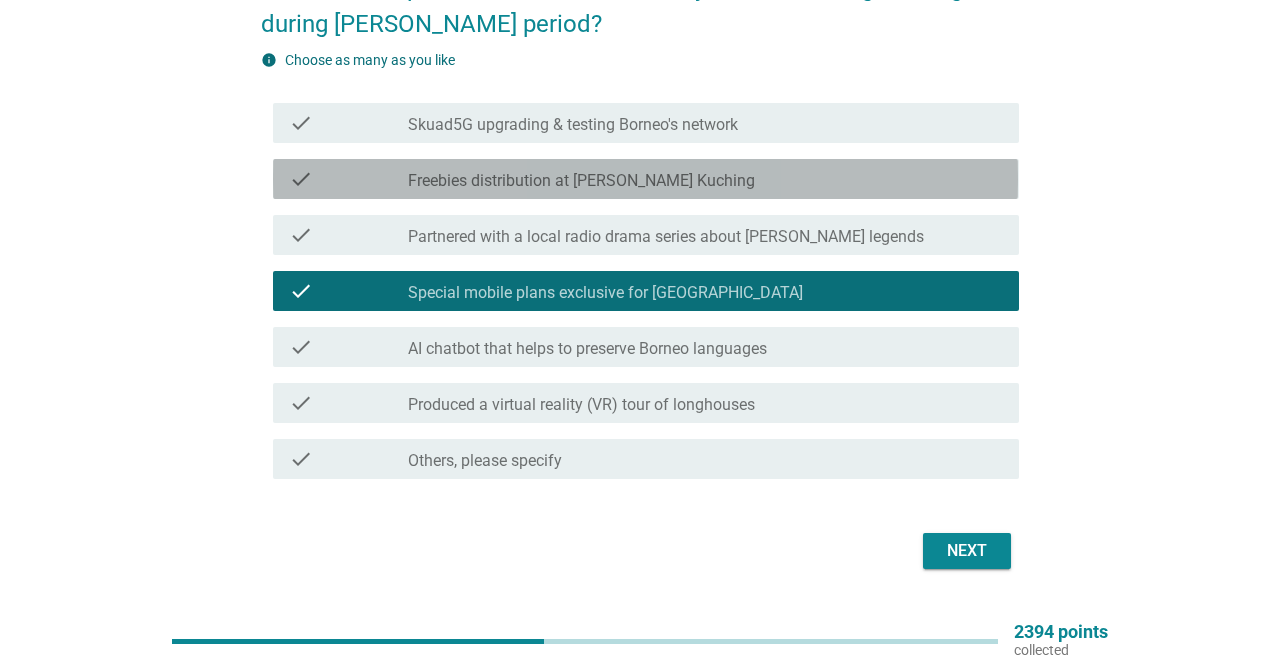 click on "check_box Freebies distribution at Niti Daun Kuching" at bounding box center (705, 179) 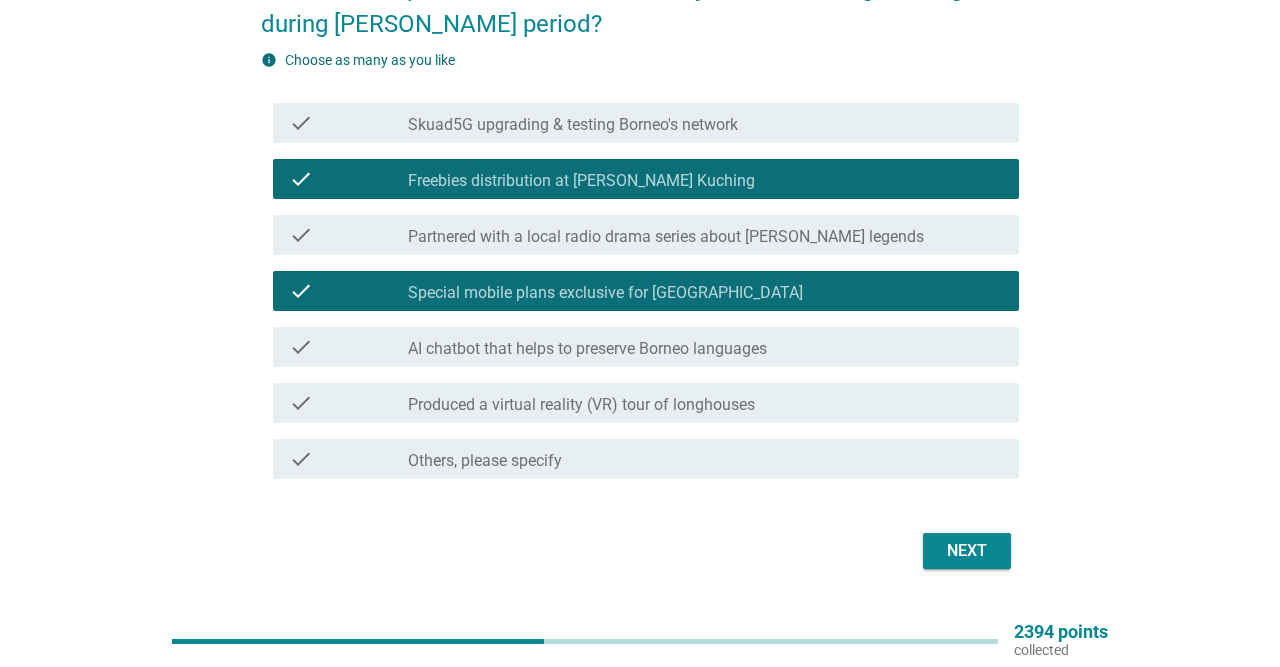 click on "check_box_outline_blank Skuad5G upgrading & testing Borneo's network" at bounding box center [705, 123] 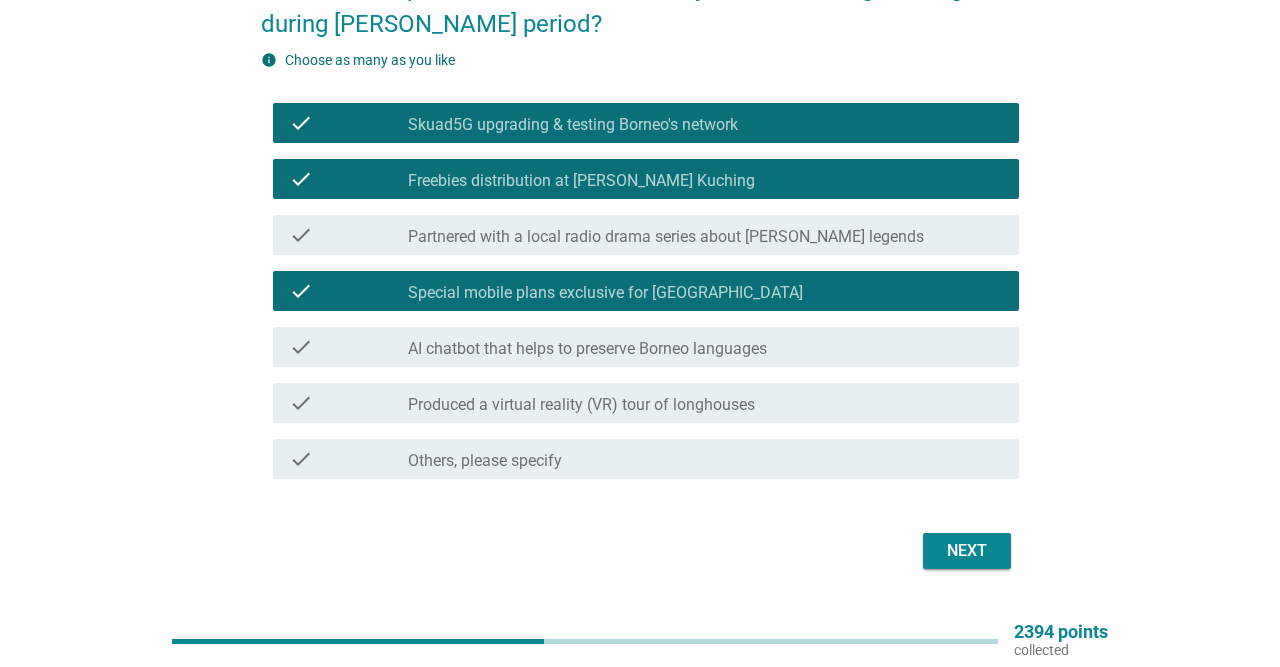 click on "Next" at bounding box center (967, 551) 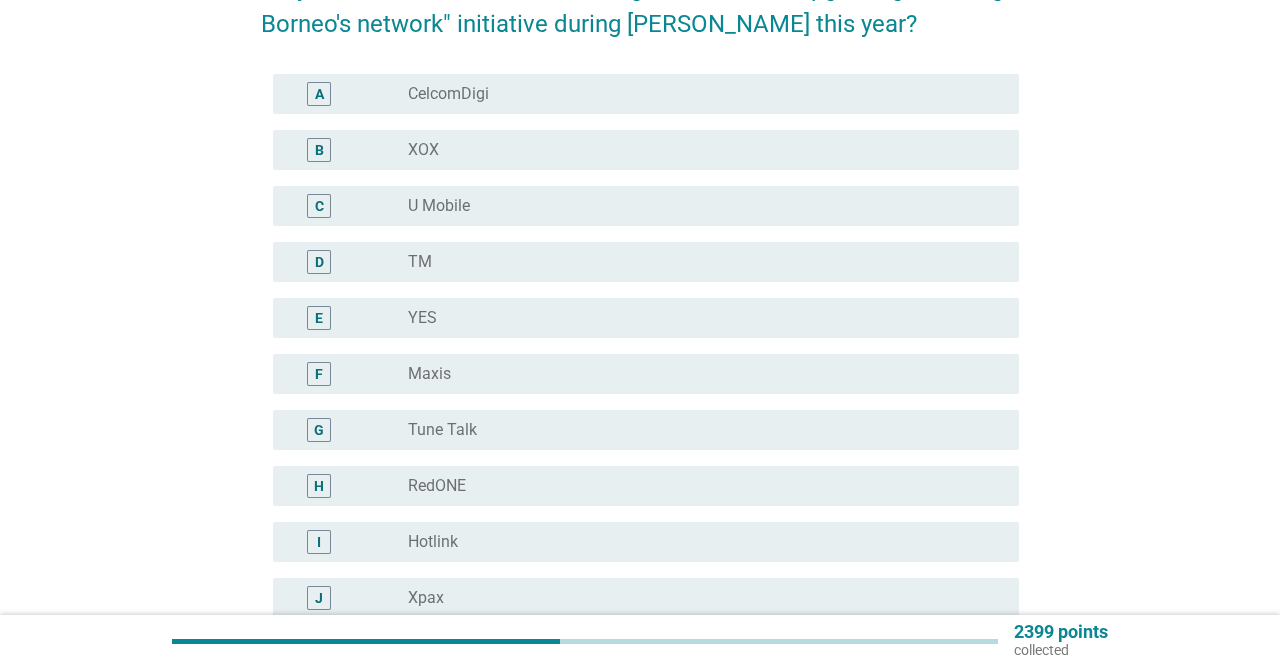 scroll, scrollTop: 0, scrollLeft: 0, axis: both 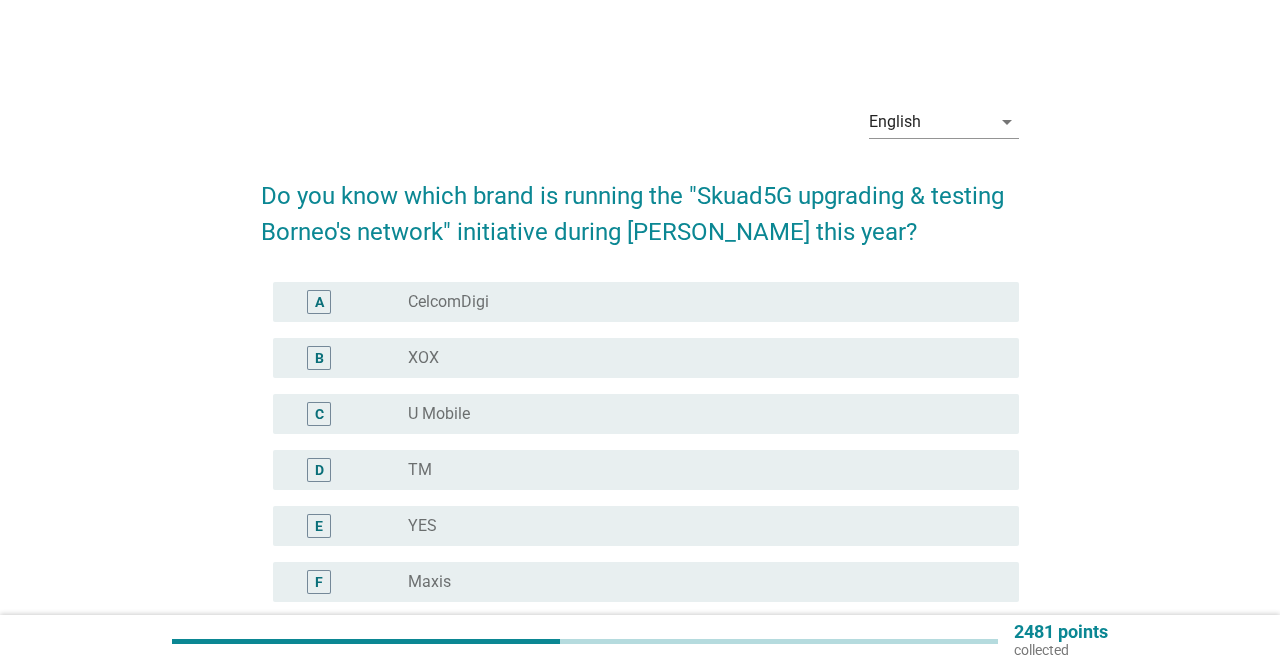 click on "Do you know which brand is running the "Skuad5G upgrading & testing Borneo's network" initiative during Gawai this year?" at bounding box center [639, 204] 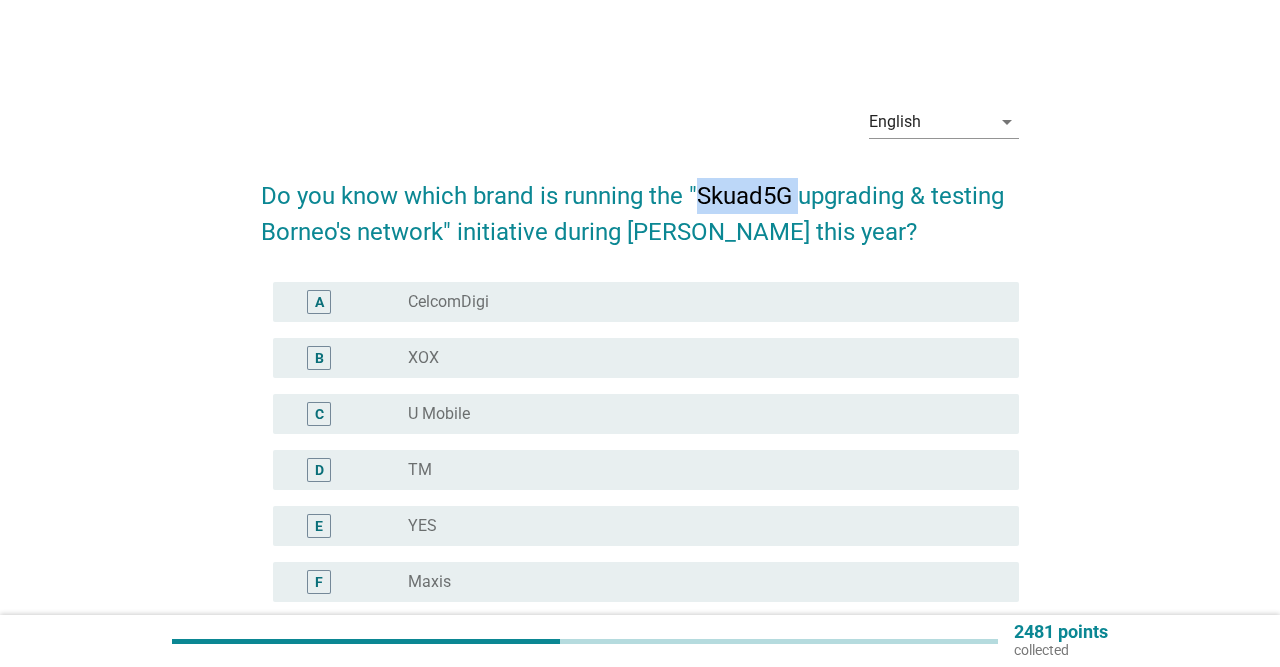click on "Do you know which brand is running the "Skuad5G upgrading & testing Borneo's network" initiative during Gawai this year?" at bounding box center [639, 204] 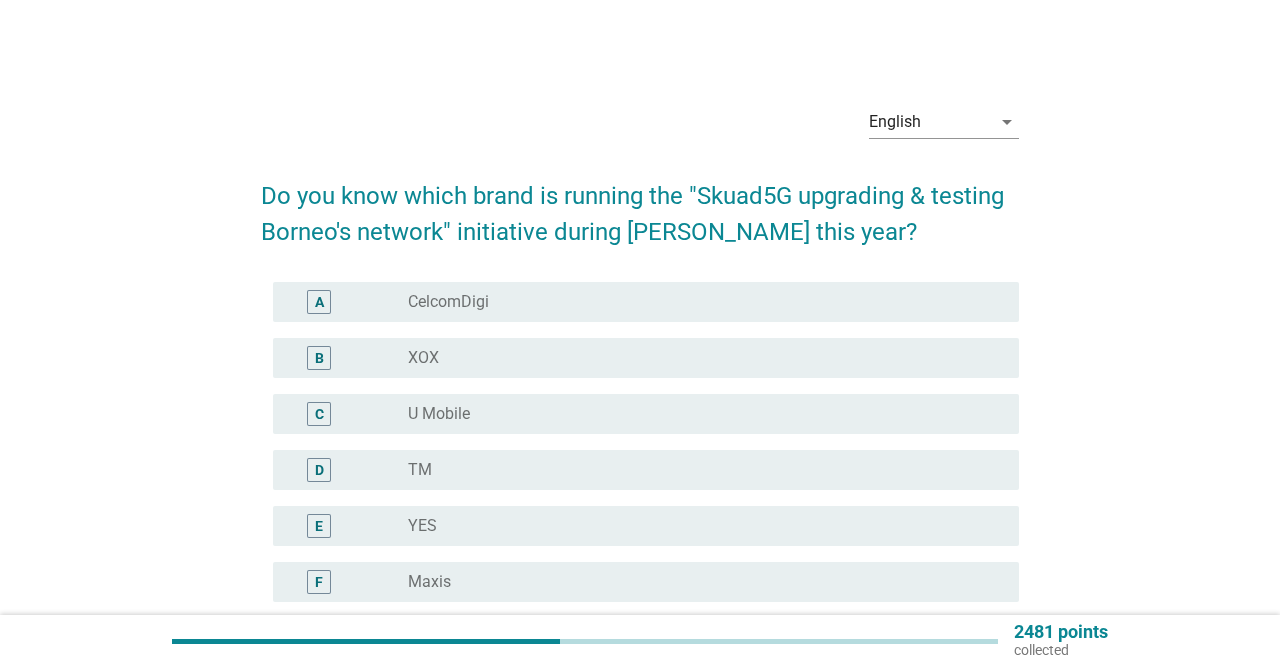click on "radio_button_unchecked CelcomDigi" at bounding box center (697, 302) 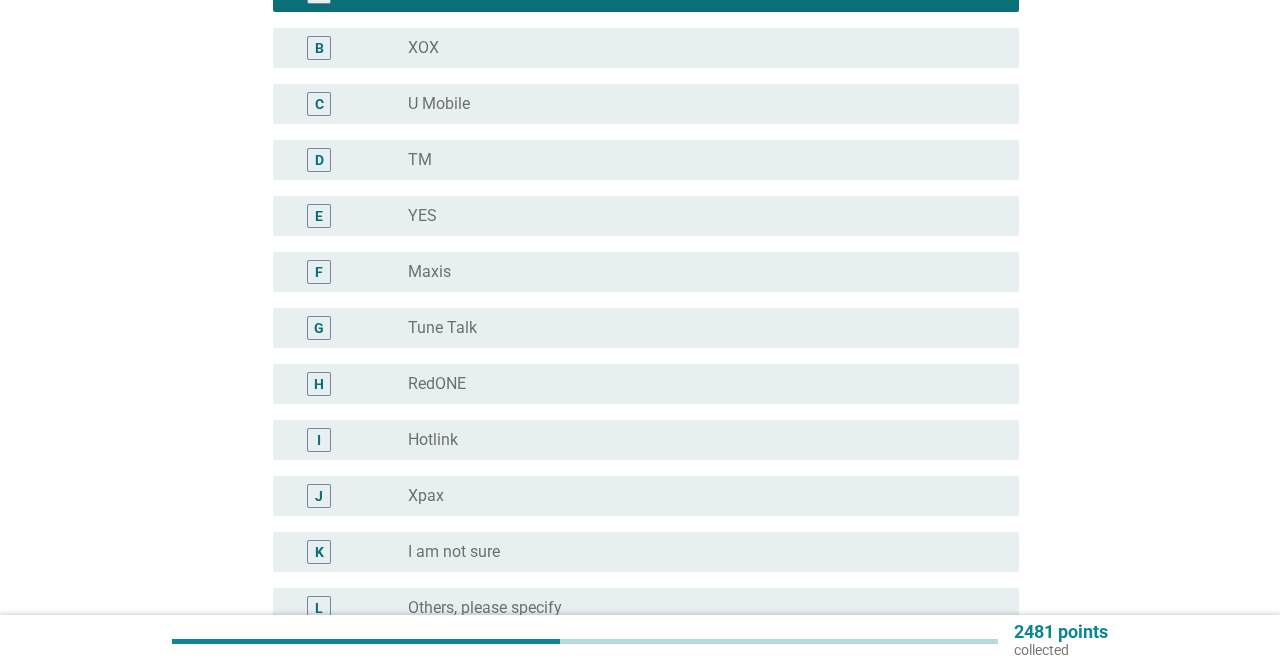 scroll, scrollTop: 312, scrollLeft: 0, axis: vertical 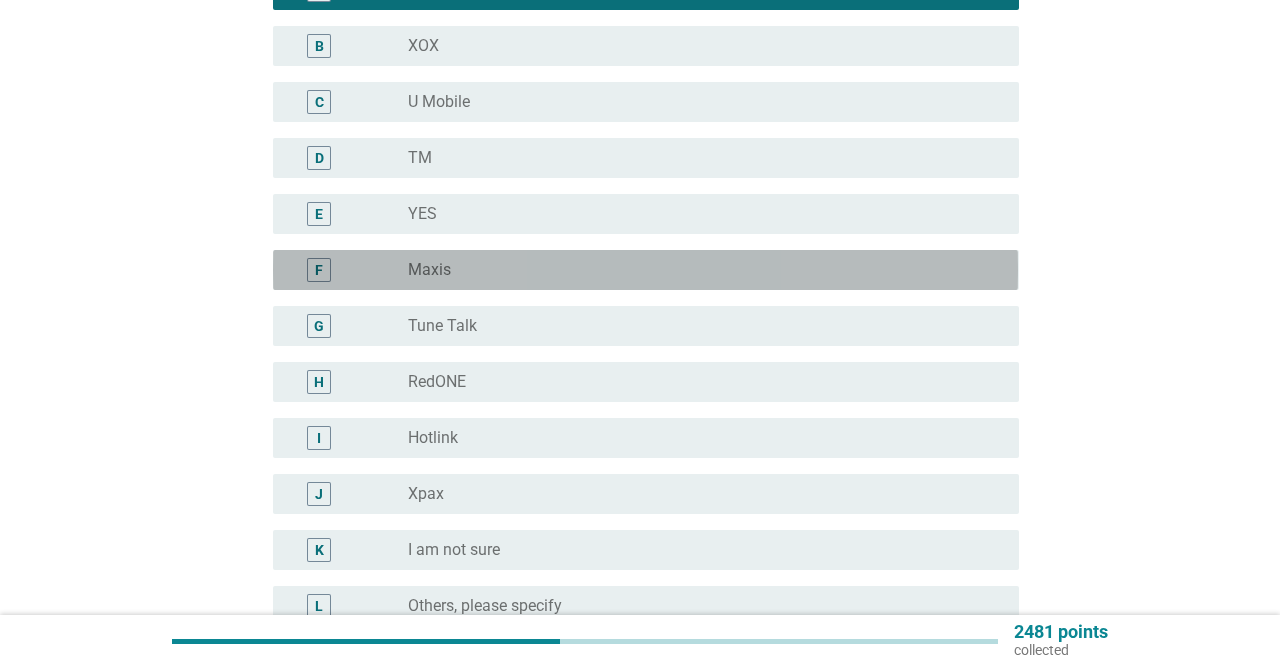 click on "F     radio_button_unchecked Maxis" at bounding box center (645, 270) 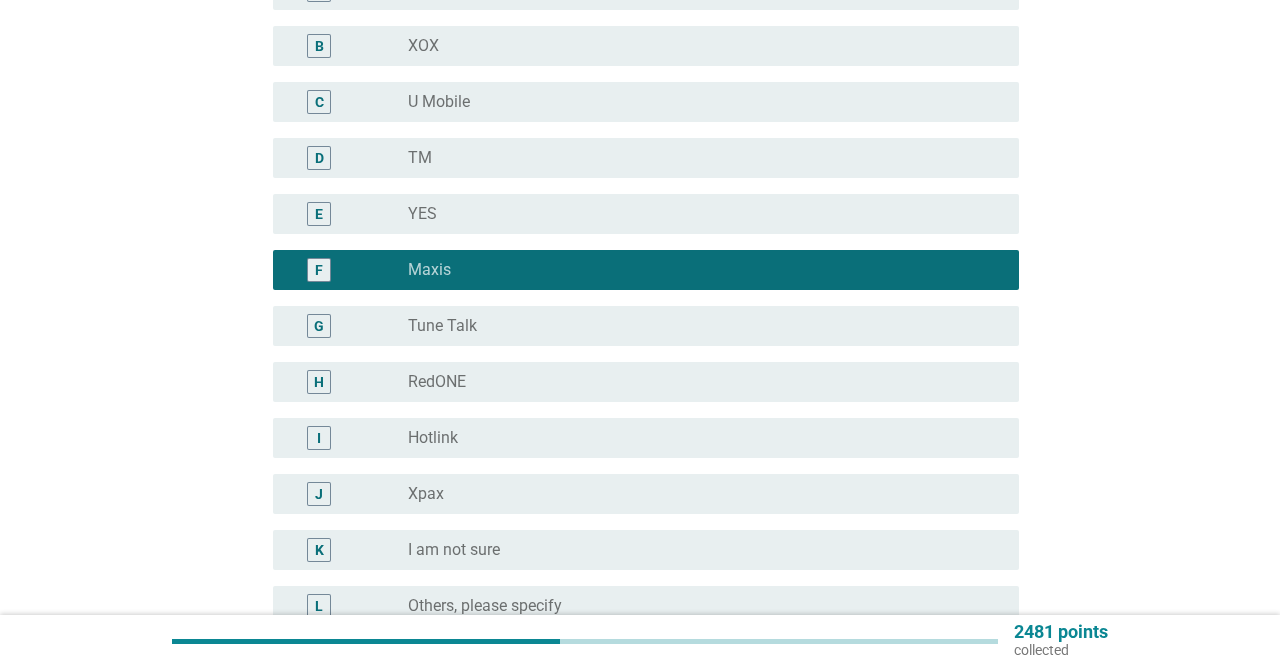 click on "radio_button_unchecked U Mobile" at bounding box center [705, 102] 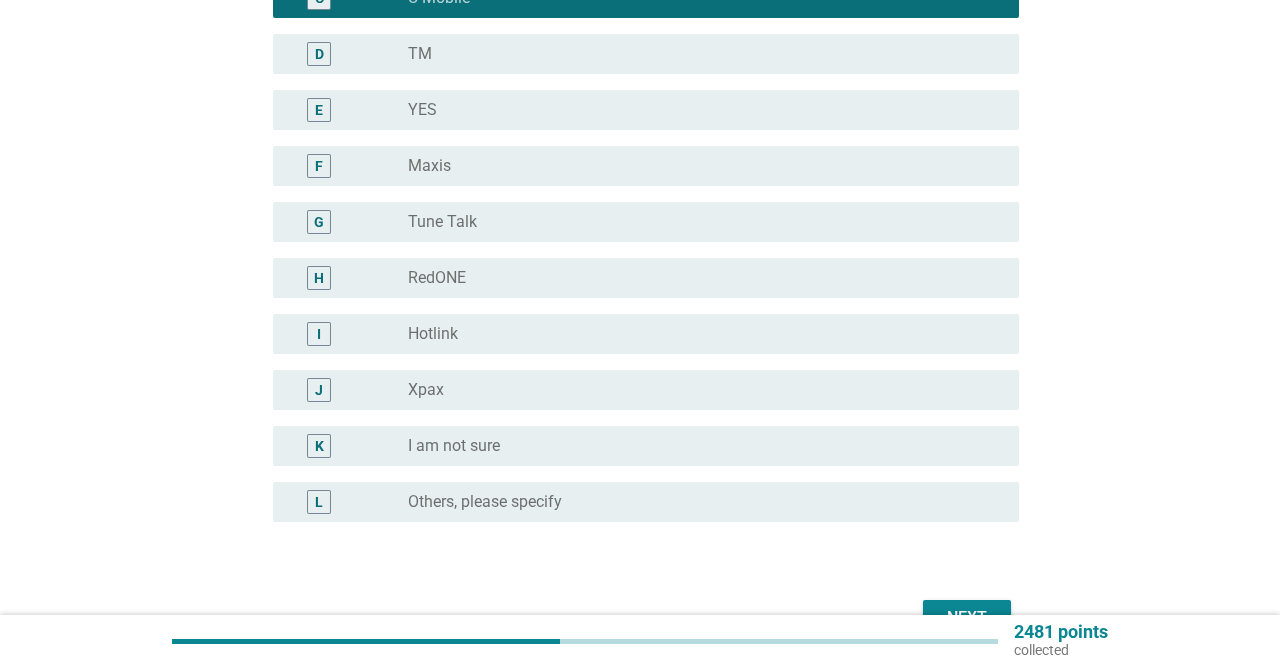 scroll, scrollTop: 0, scrollLeft: 0, axis: both 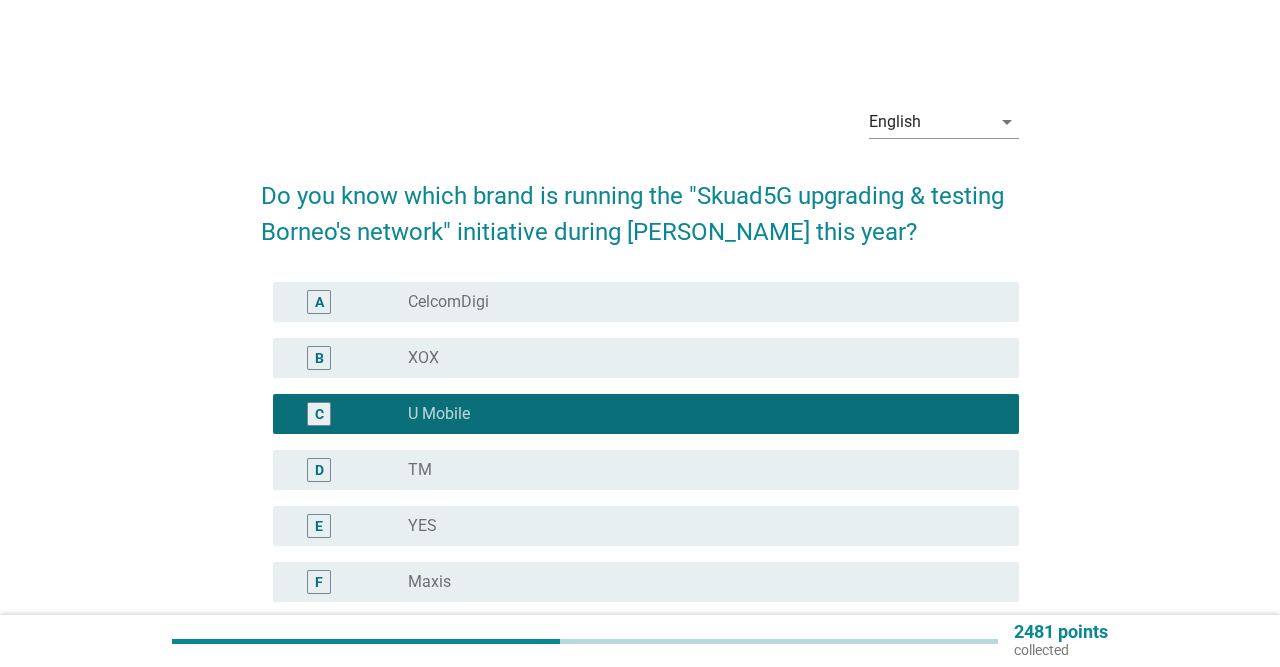 click on "CelcomDigi" at bounding box center (448, 302) 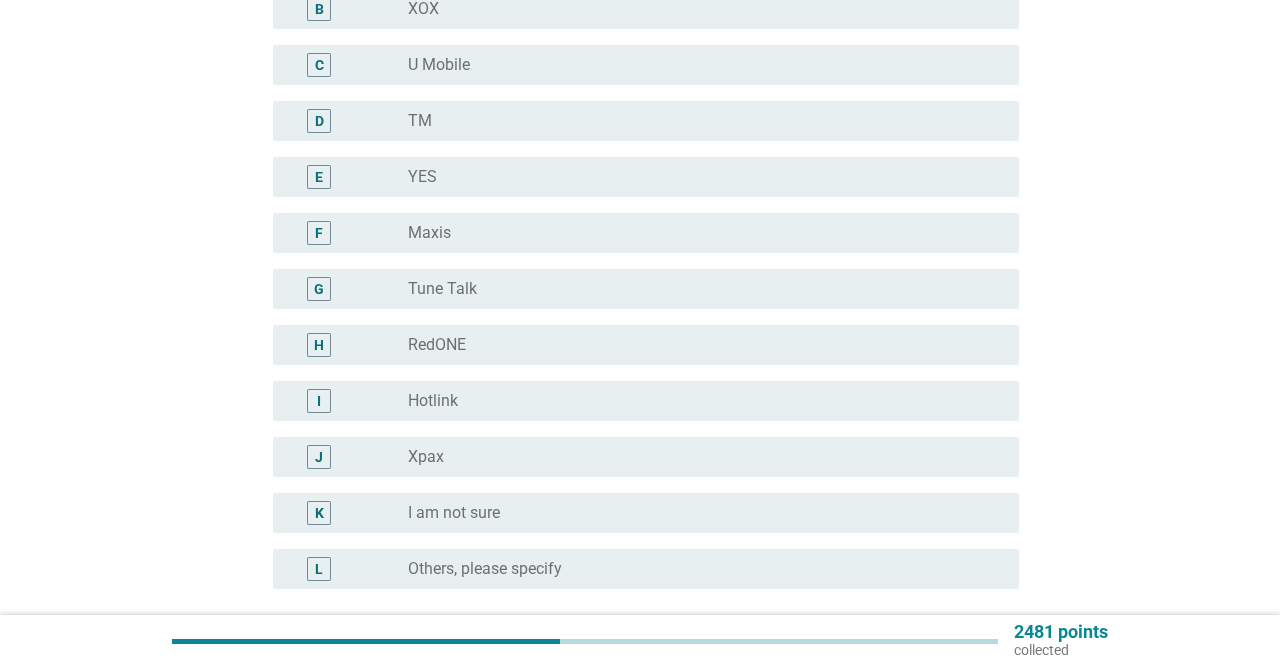 scroll, scrollTop: 520, scrollLeft: 0, axis: vertical 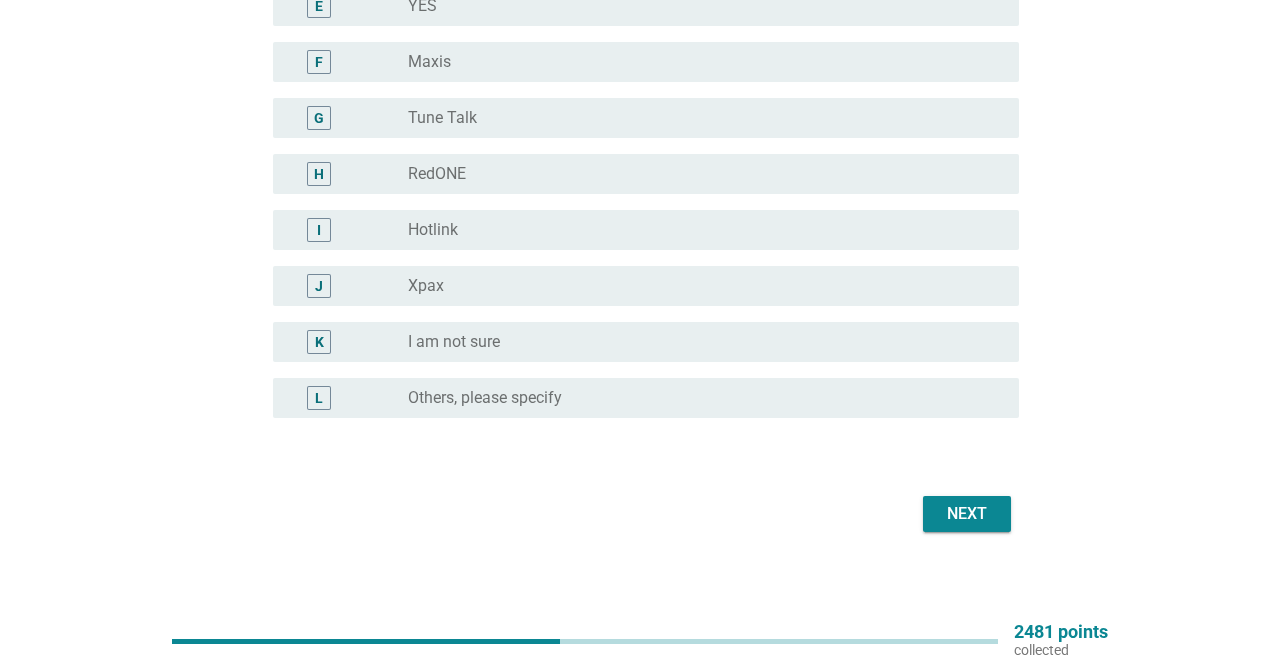 click on "Next" at bounding box center [967, 514] 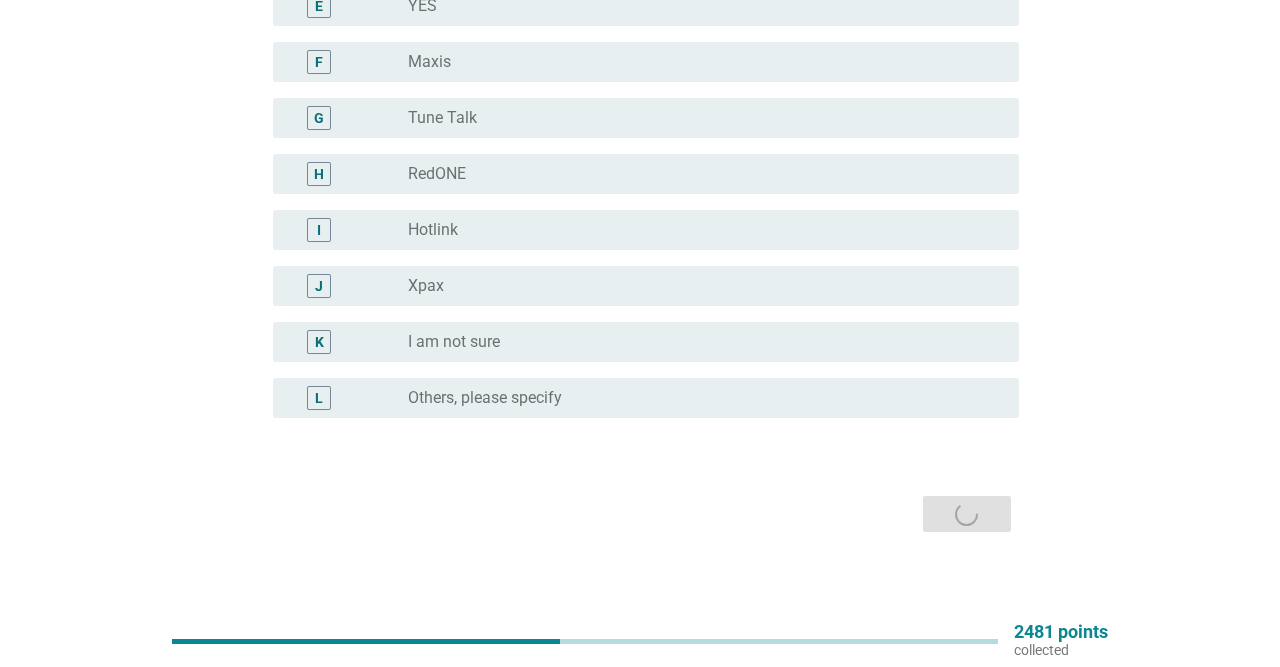 scroll, scrollTop: 0, scrollLeft: 0, axis: both 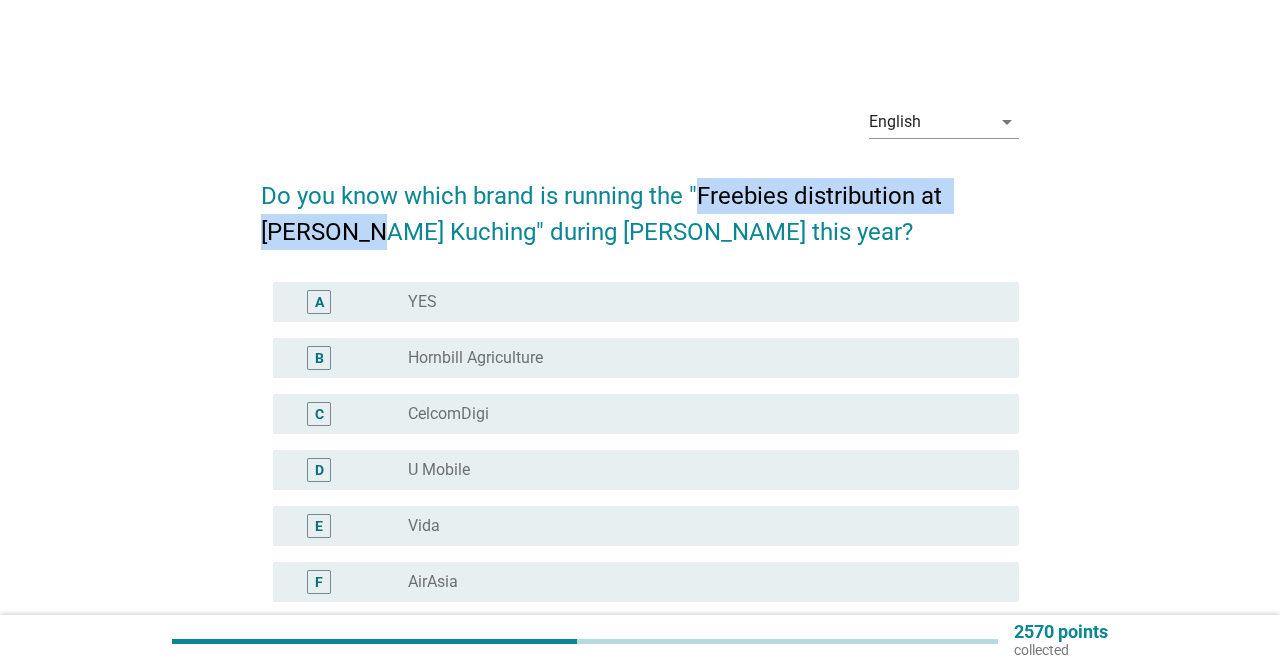 drag, startPoint x: 701, startPoint y: 193, endPoint x: 315, endPoint y: 217, distance: 386.7454 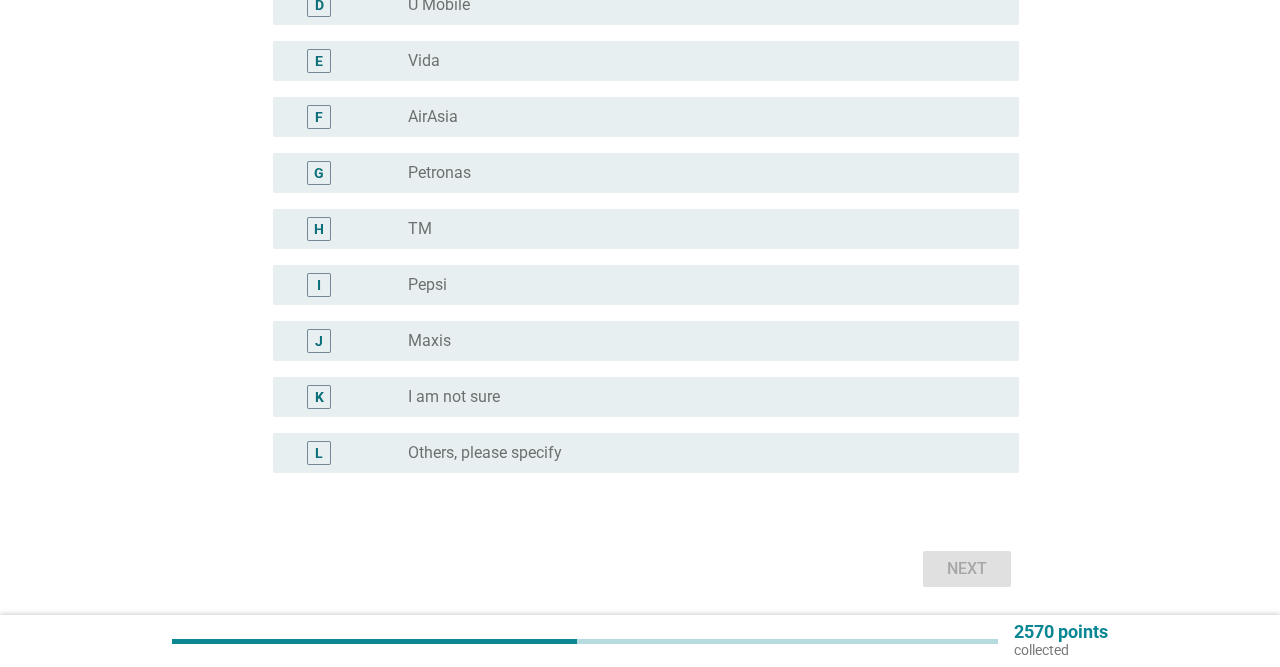 scroll, scrollTop: 520, scrollLeft: 0, axis: vertical 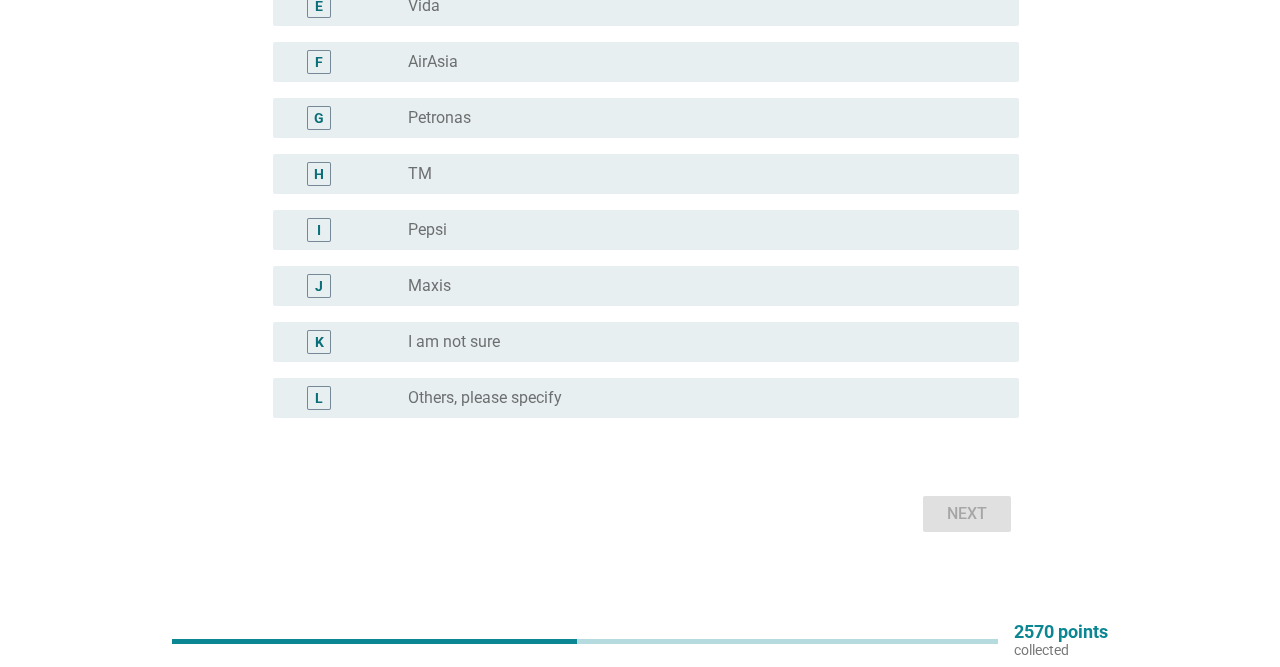click on "radio_button_unchecked TM" at bounding box center (697, 174) 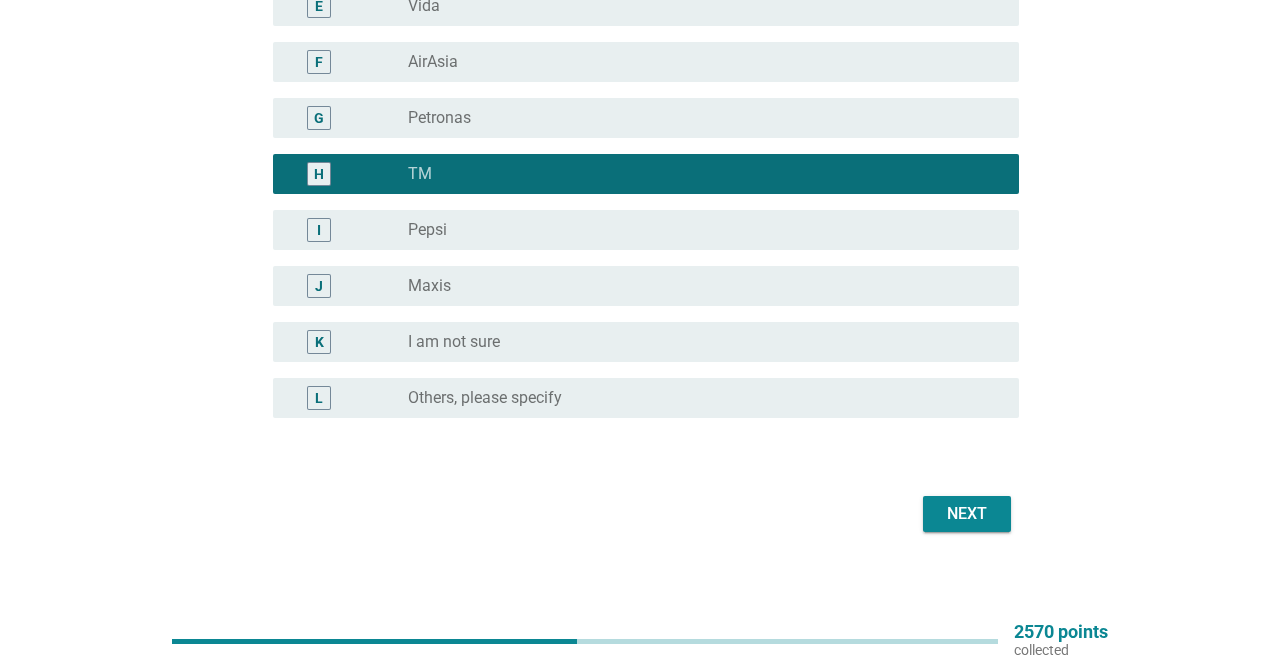 click on "Next" at bounding box center (967, 514) 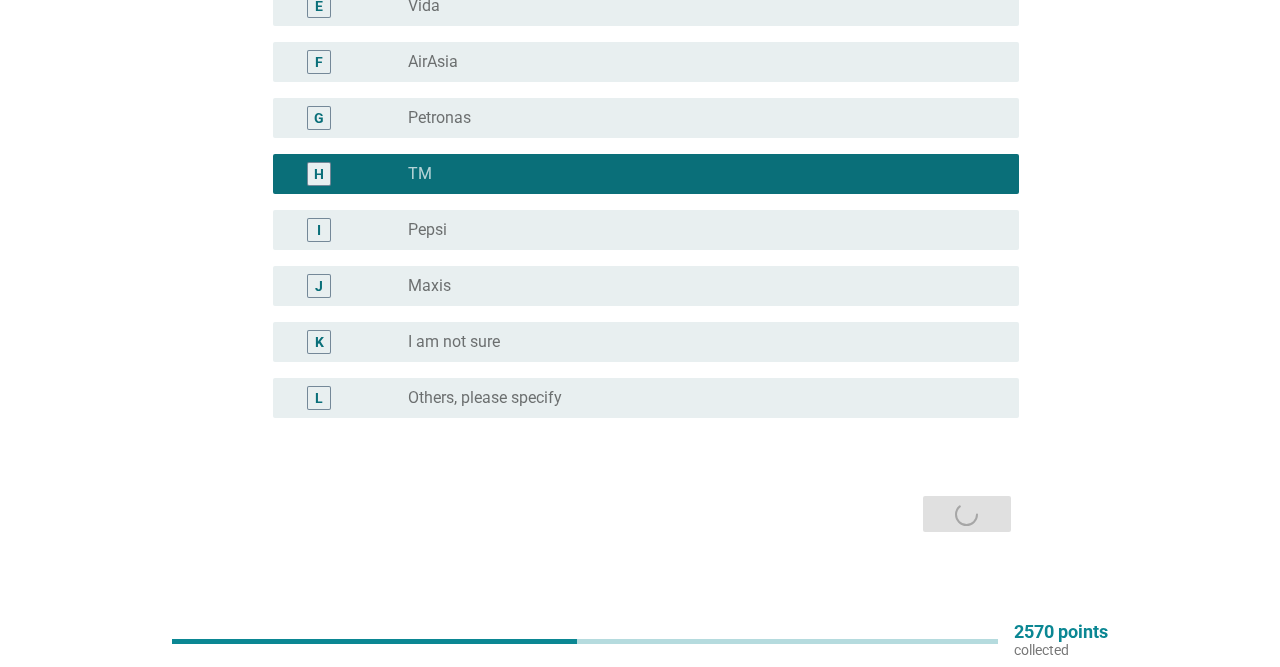 scroll, scrollTop: 0, scrollLeft: 0, axis: both 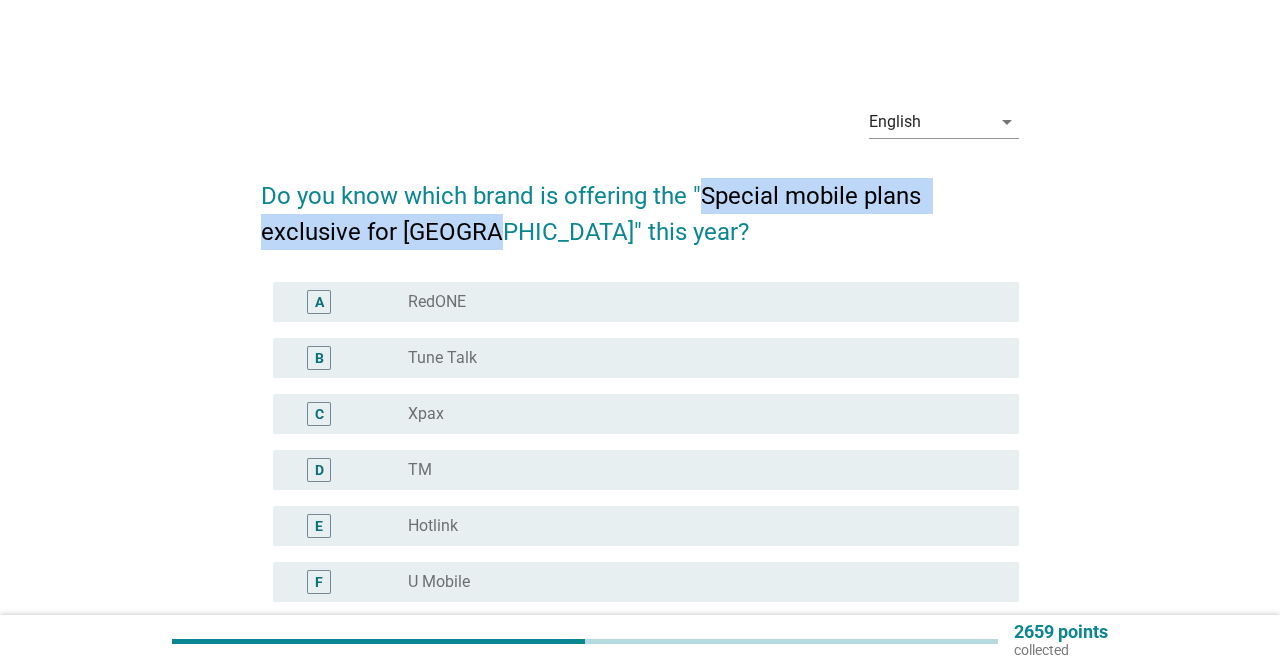 drag, startPoint x: 705, startPoint y: 194, endPoint x: 489, endPoint y: 229, distance: 218.81728 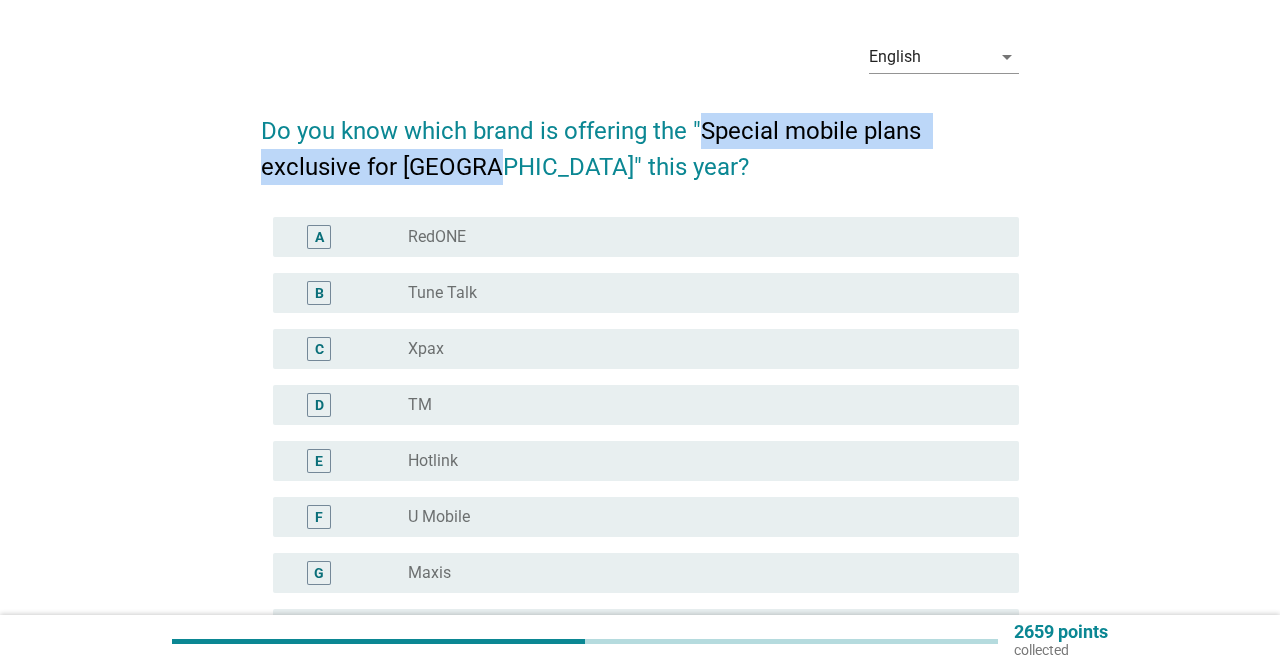 scroll, scrollTop: 104, scrollLeft: 0, axis: vertical 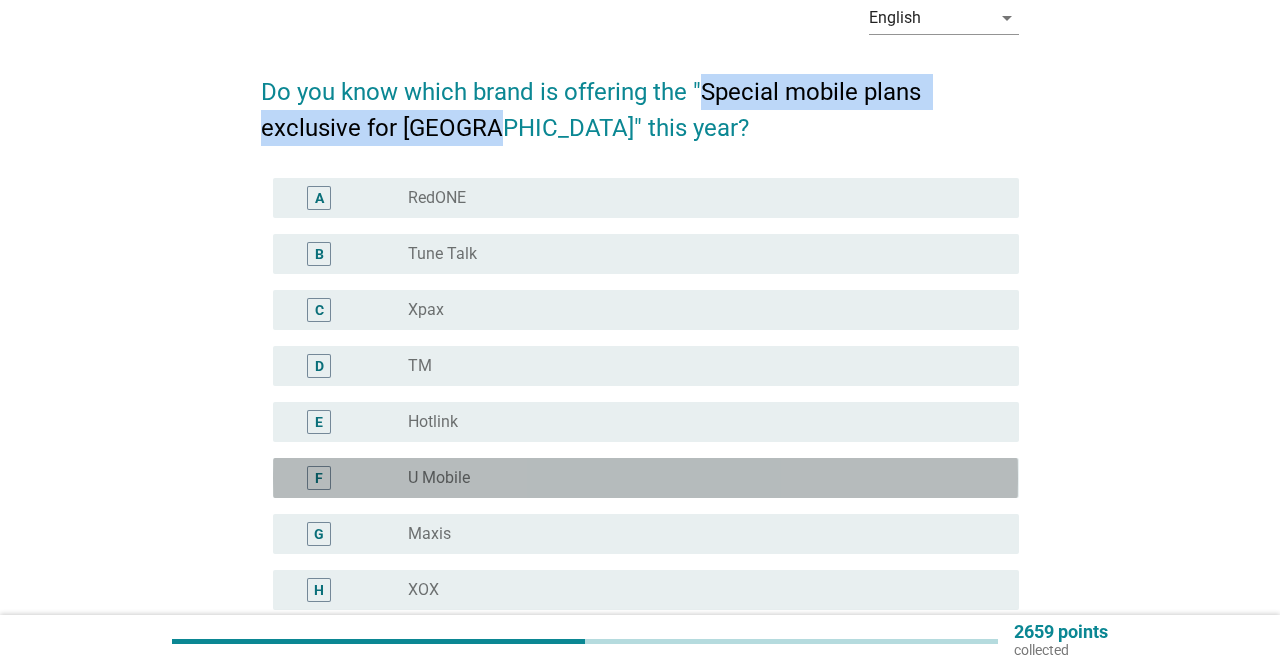 click on "U Mobile" at bounding box center [439, 478] 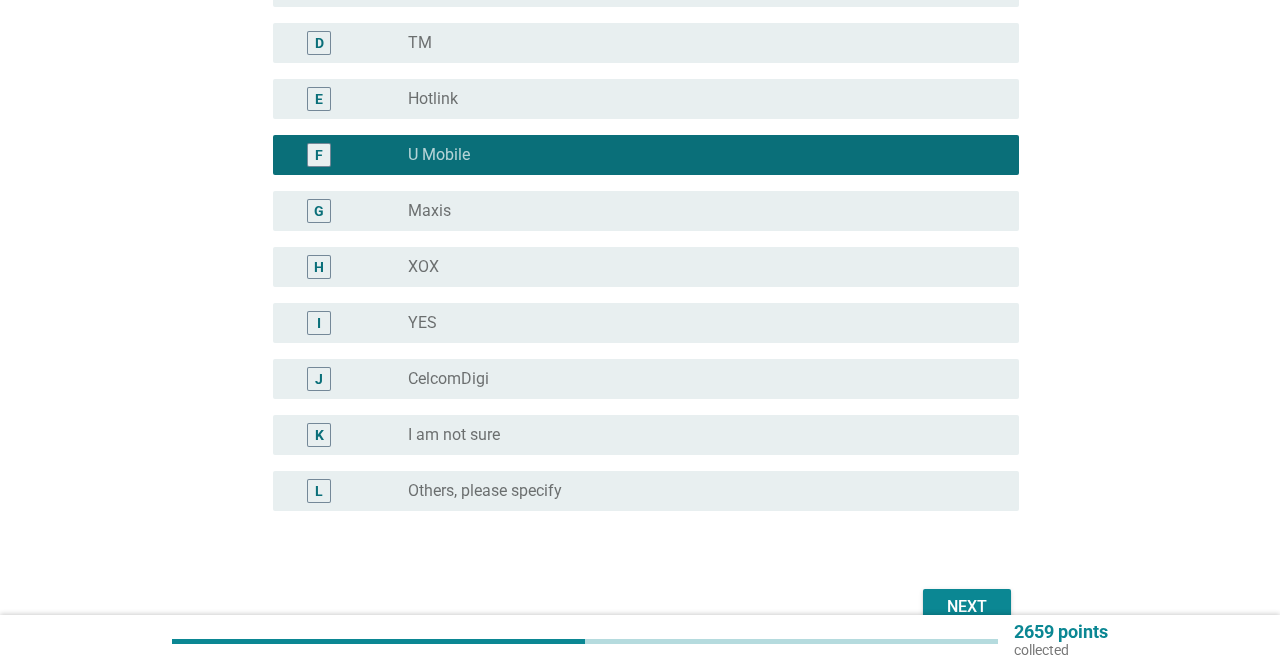 scroll, scrollTop: 428, scrollLeft: 0, axis: vertical 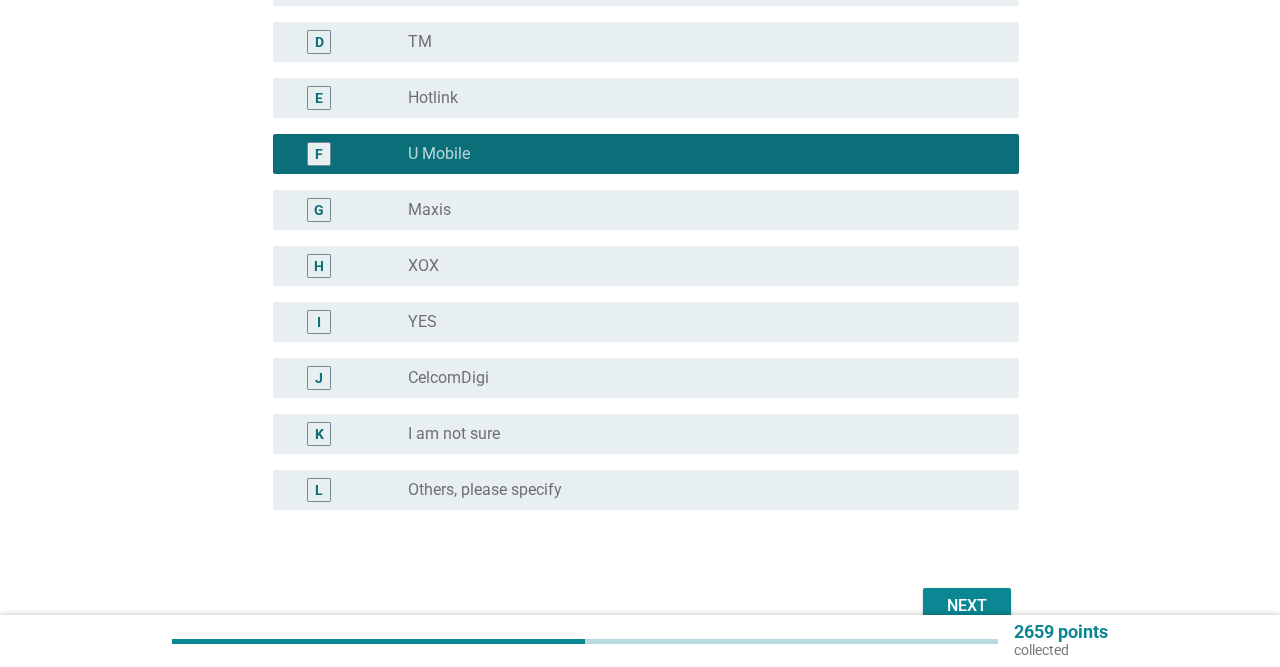 click on "Next" at bounding box center (967, 606) 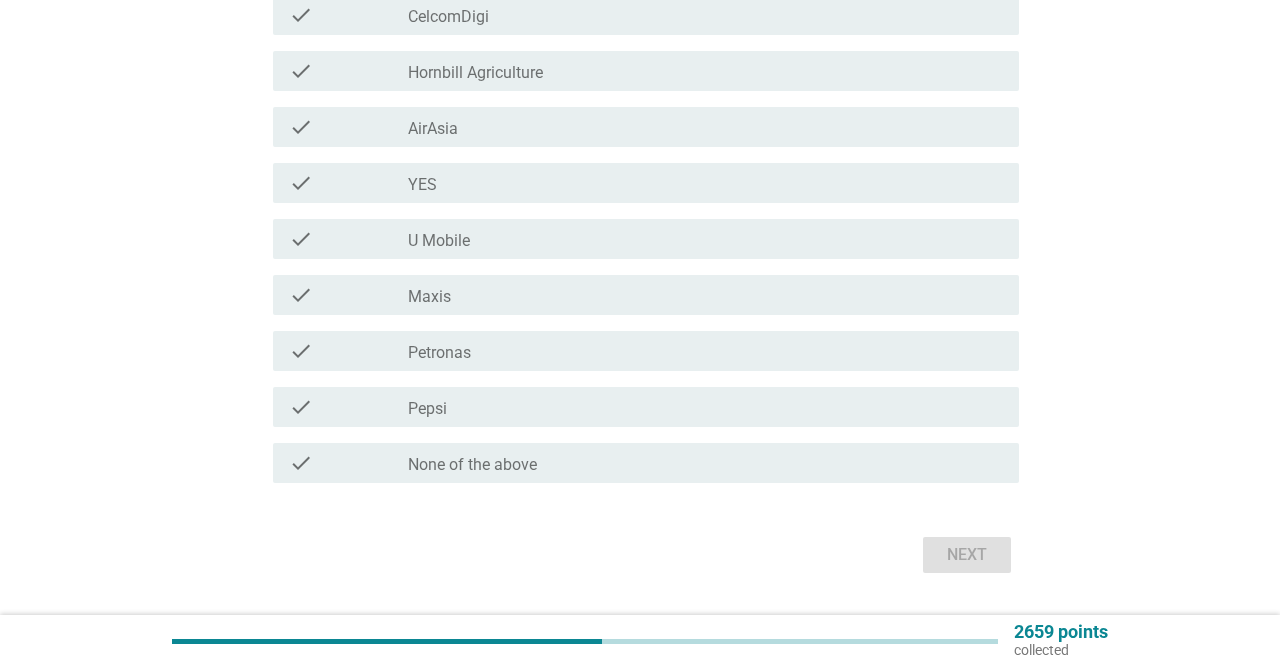 scroll, scrollTop: 0, scrollLeft: 0, axis: both 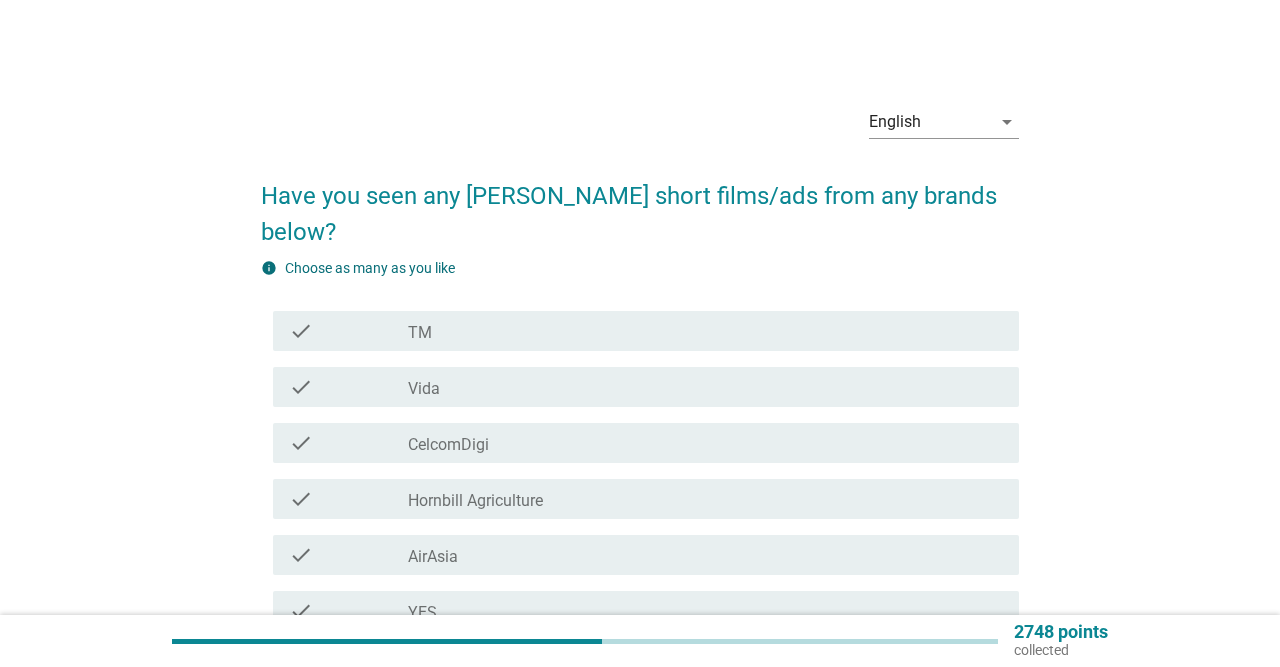 click on "check_box_outline_blank TM" at bounding box center (705, 331) 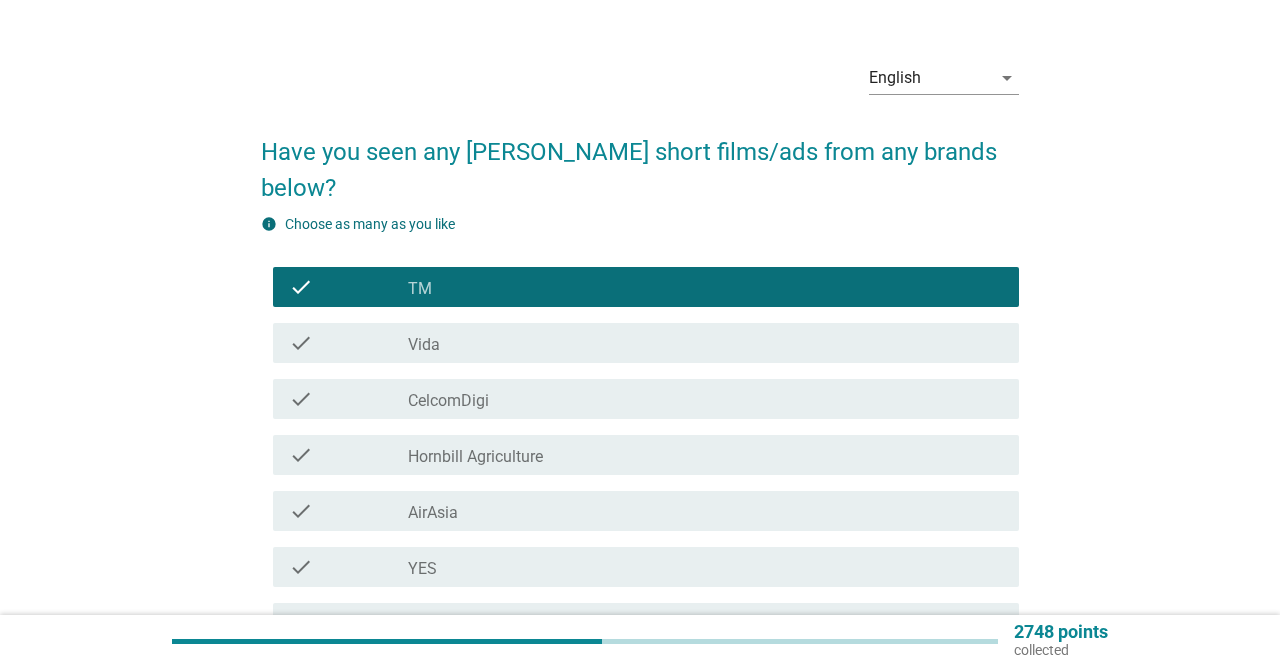 scroll, scrollTop: 0, scrollLeft: 0, axis: both 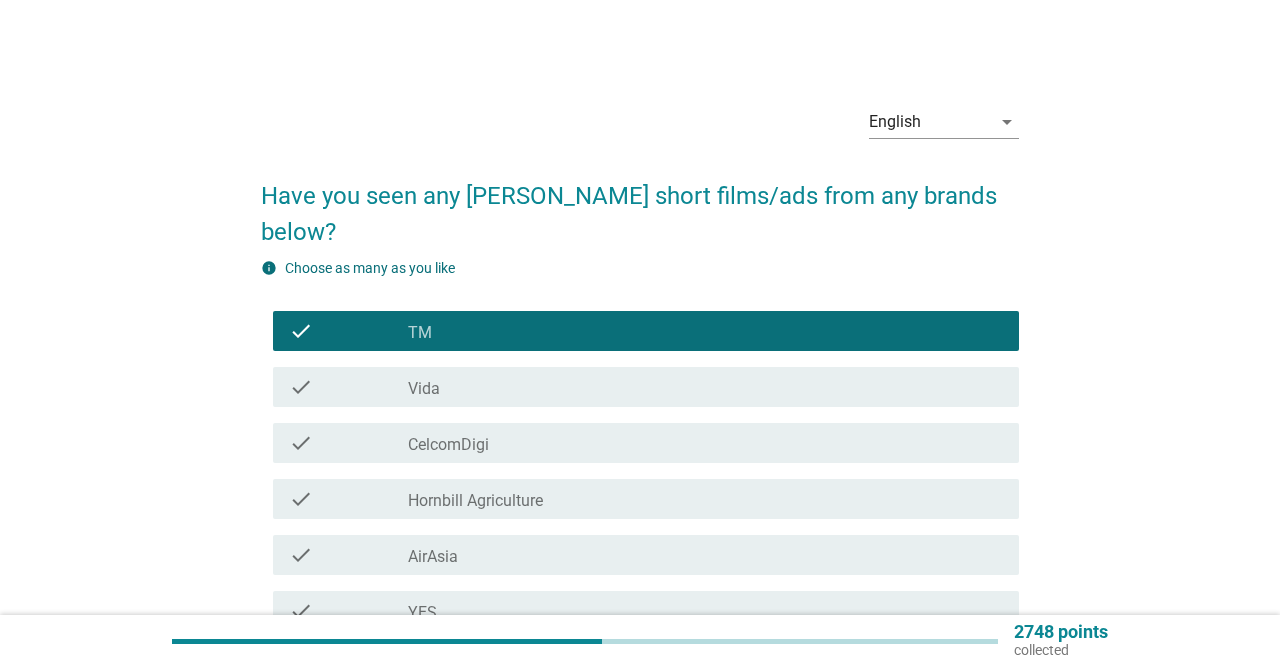 click on "check     check_box_outline_blank CelcomDigi" at bounding box center (645, 443) 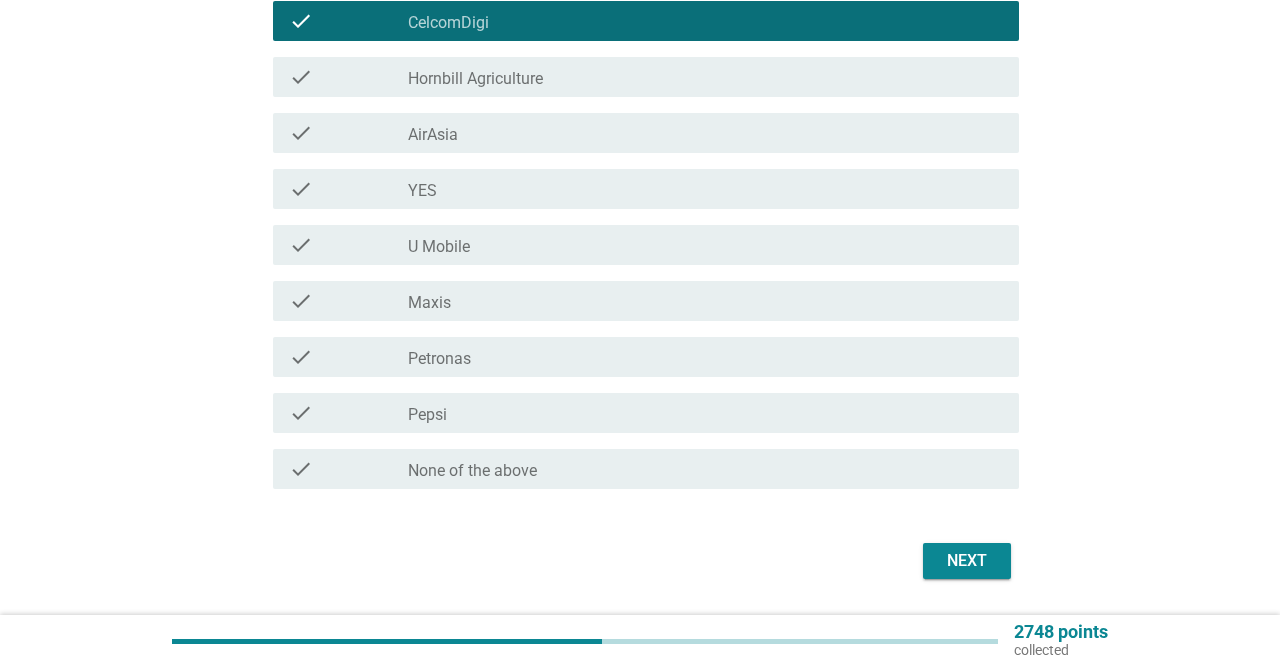 scroll, scrollTop: 342, scrollLeft: 0, axis: vertical 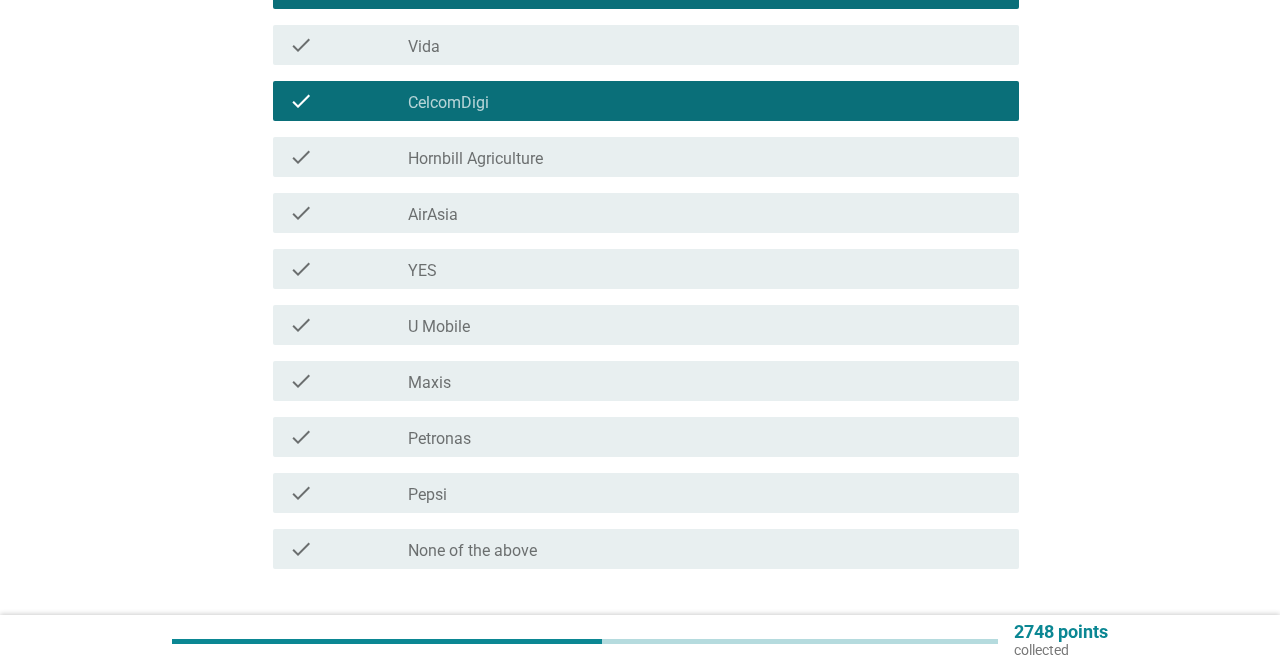 click on "Next" at bounding box center (967, 641) 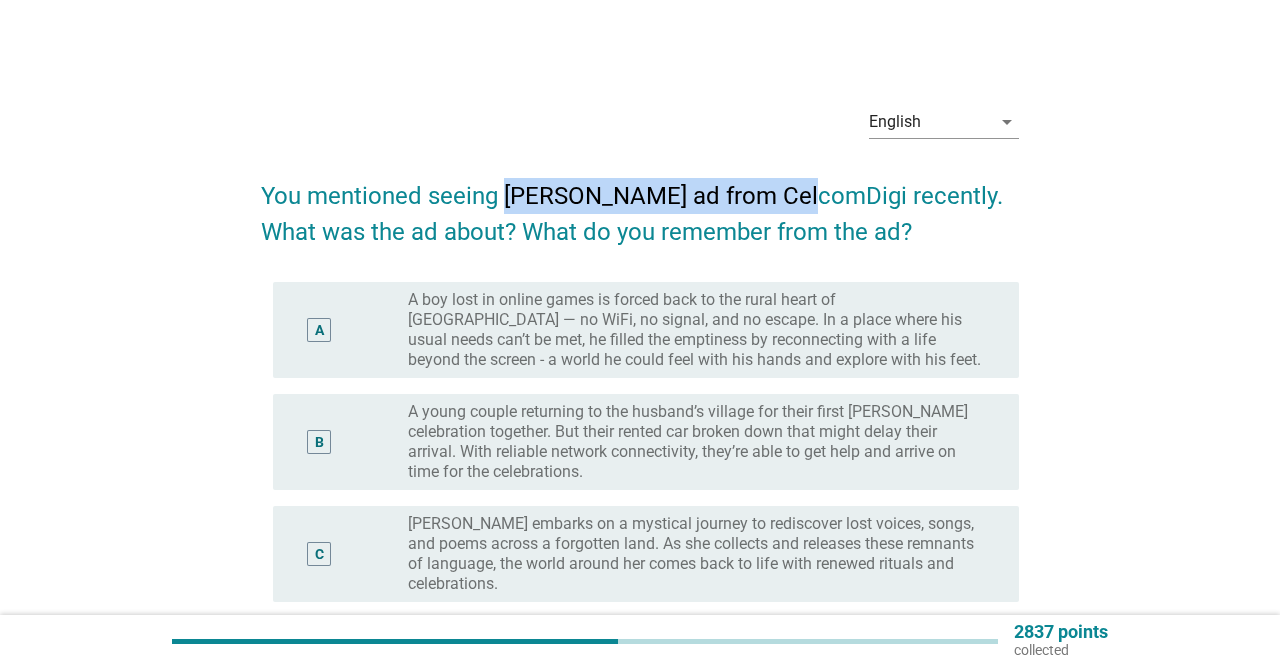 drag, startPoint x: 515, startPoint y: 197, endPoint x: 791, endPoint y: 199, distance: 276.00723 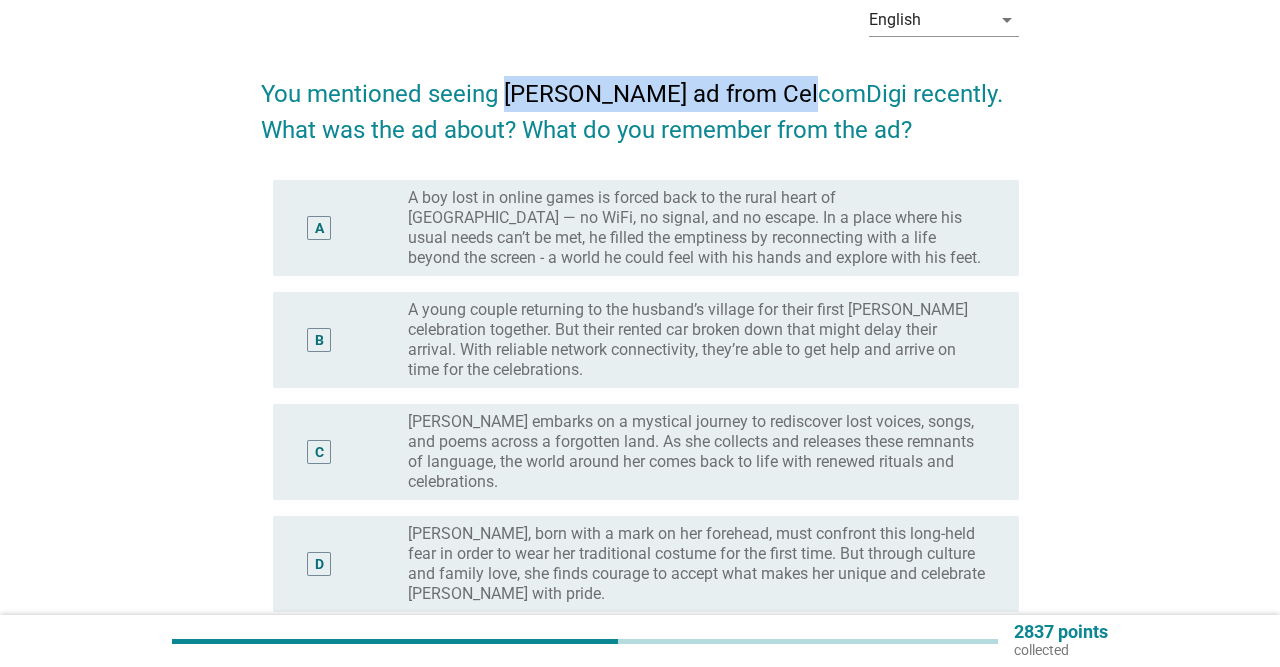 scroll, scrollTop: 104, scrollLeft: 0, axis: vertical 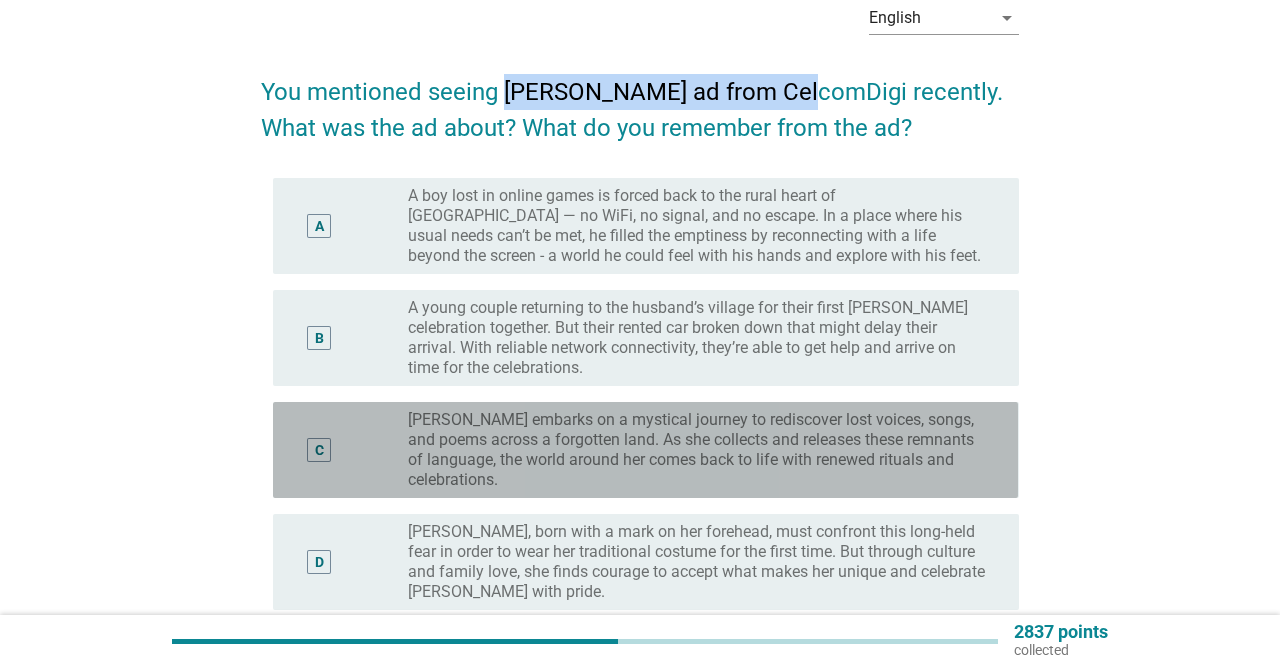 click on "Maya embarks on a mystical journey to rediscover lost voices, songs, and poems across a forgotten land. As she collects and releases these remnants of language, the world around her comes back to life with renewed rituals and celebrations." at bounding box center [697, 450] 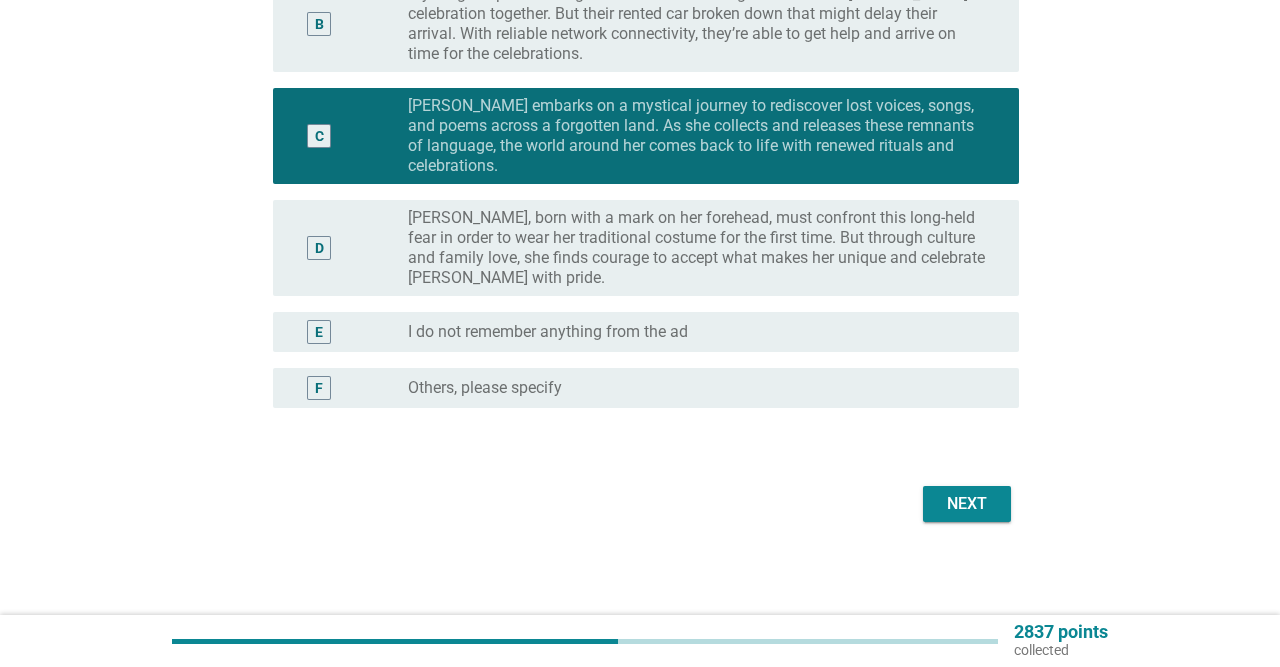 scroll, scrollTop: 420, scrollLeft: 0, axis: vertical 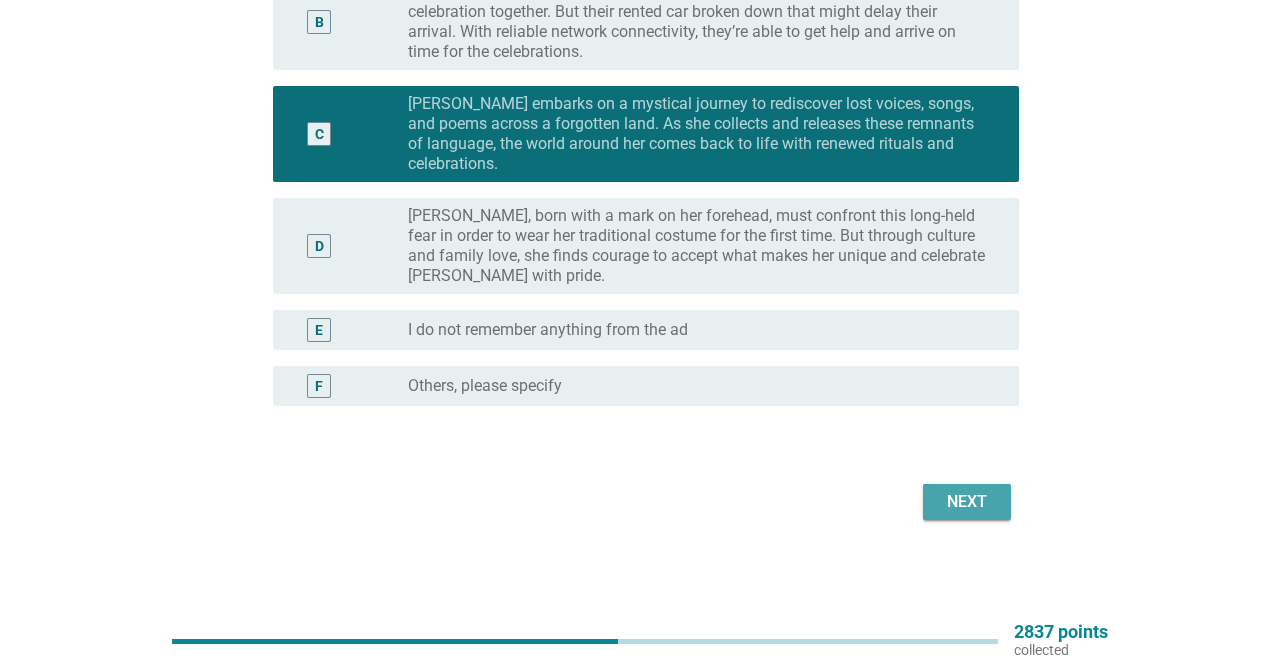 click on "Next" at bounding box center (967, 502) 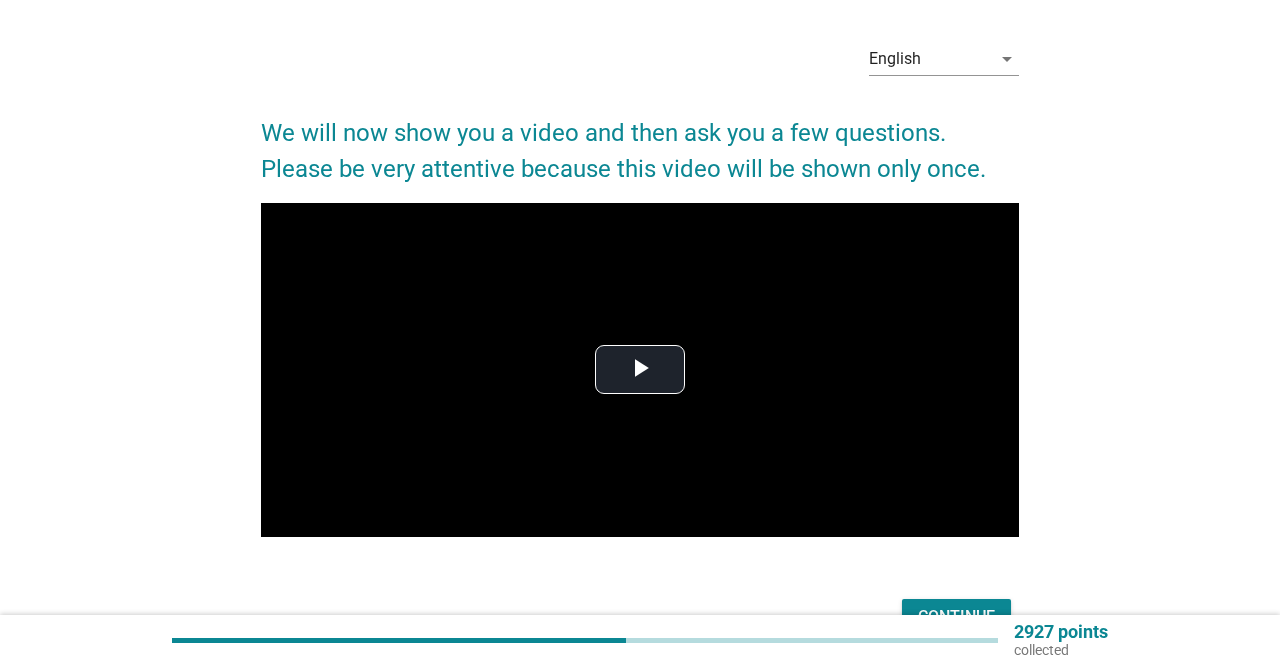 scroll, scrollTop: 104, scrollLeft: 0, axis: vertical 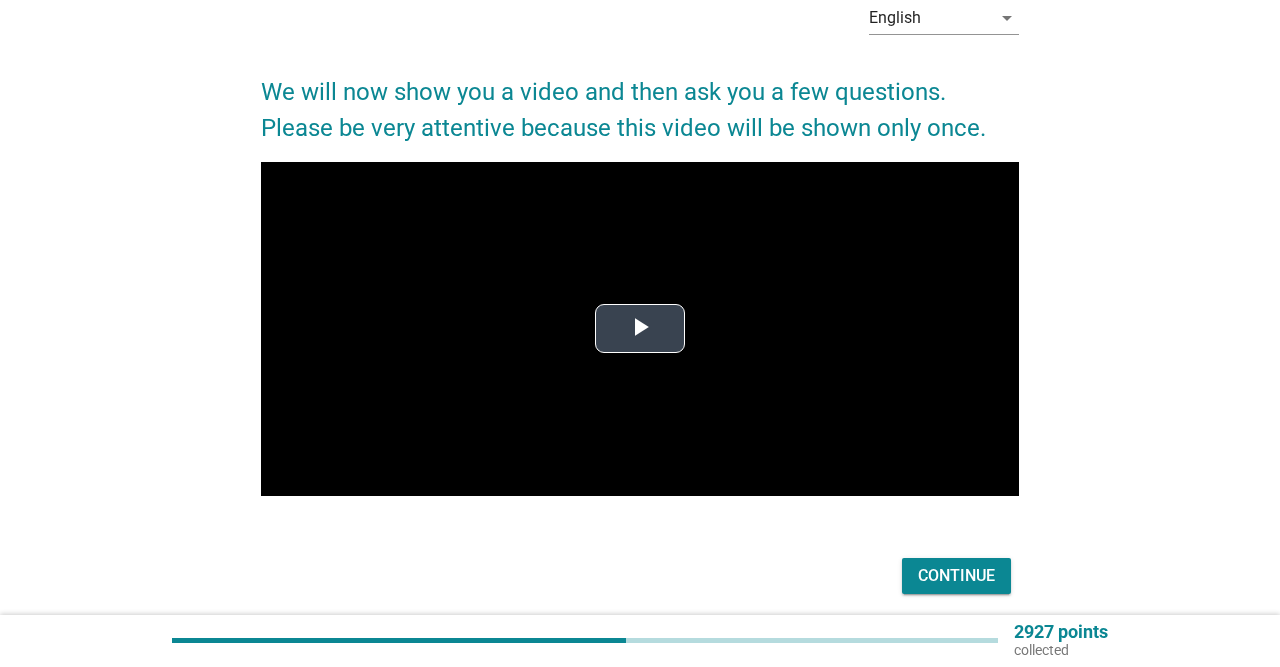 click at bounding box center (640, 329) 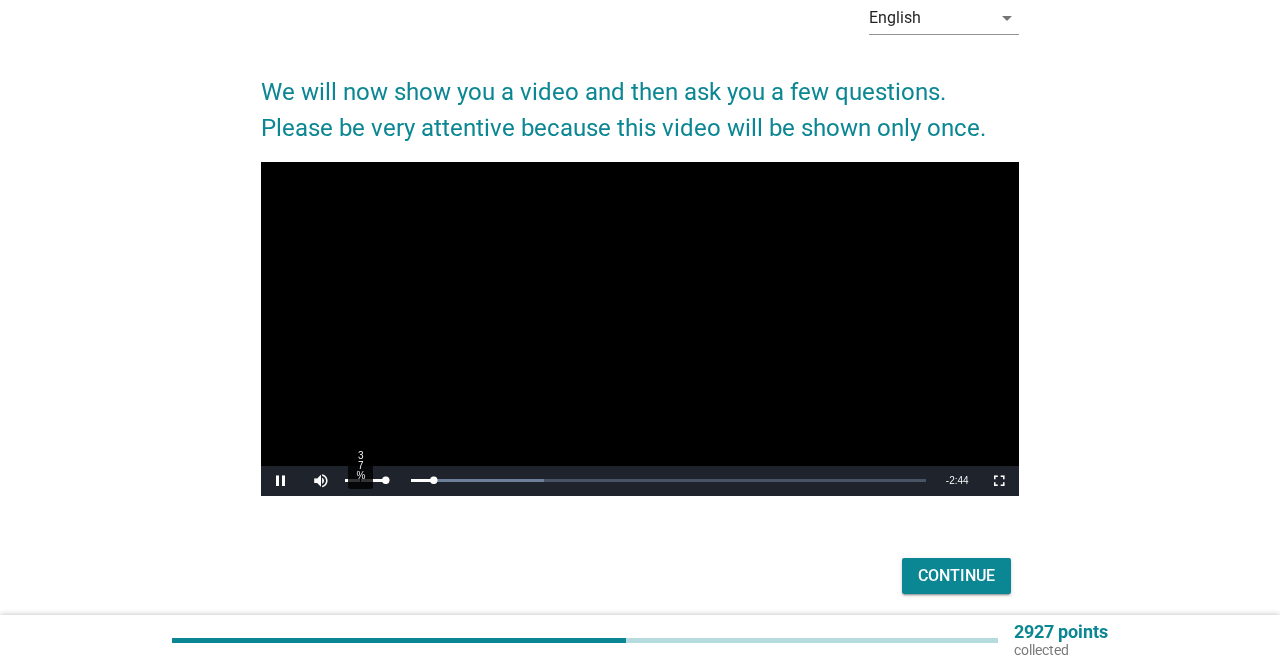 click on "37%" at bounding box center [365, 480] 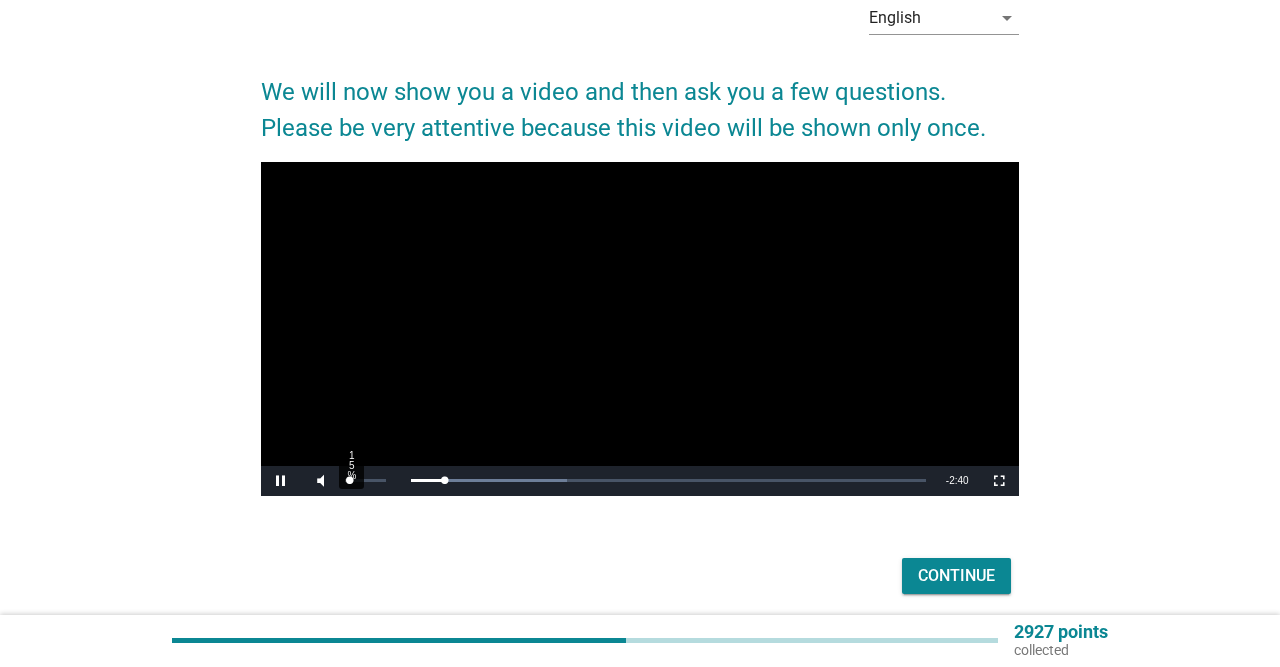drag, startPoint x: 360, startPoint y: 482, endPoint x: 350, endPoint y: 480, distance: 10.198039 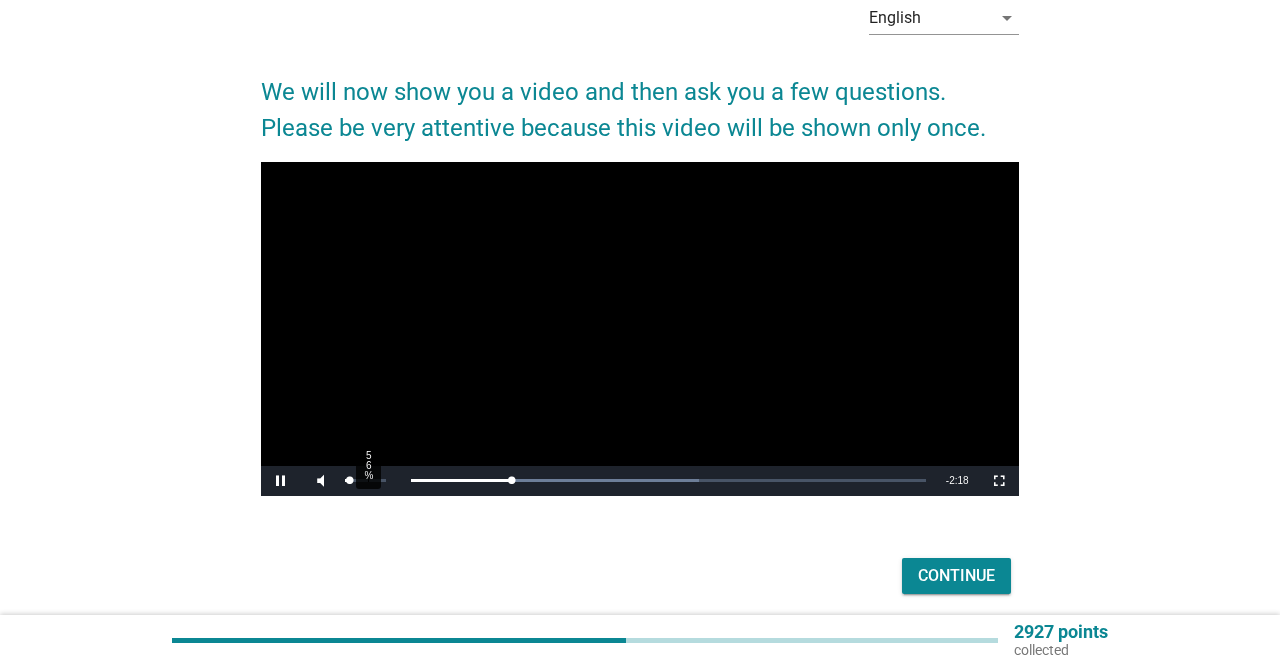 click on "56%" at bounding box center [365, 481] 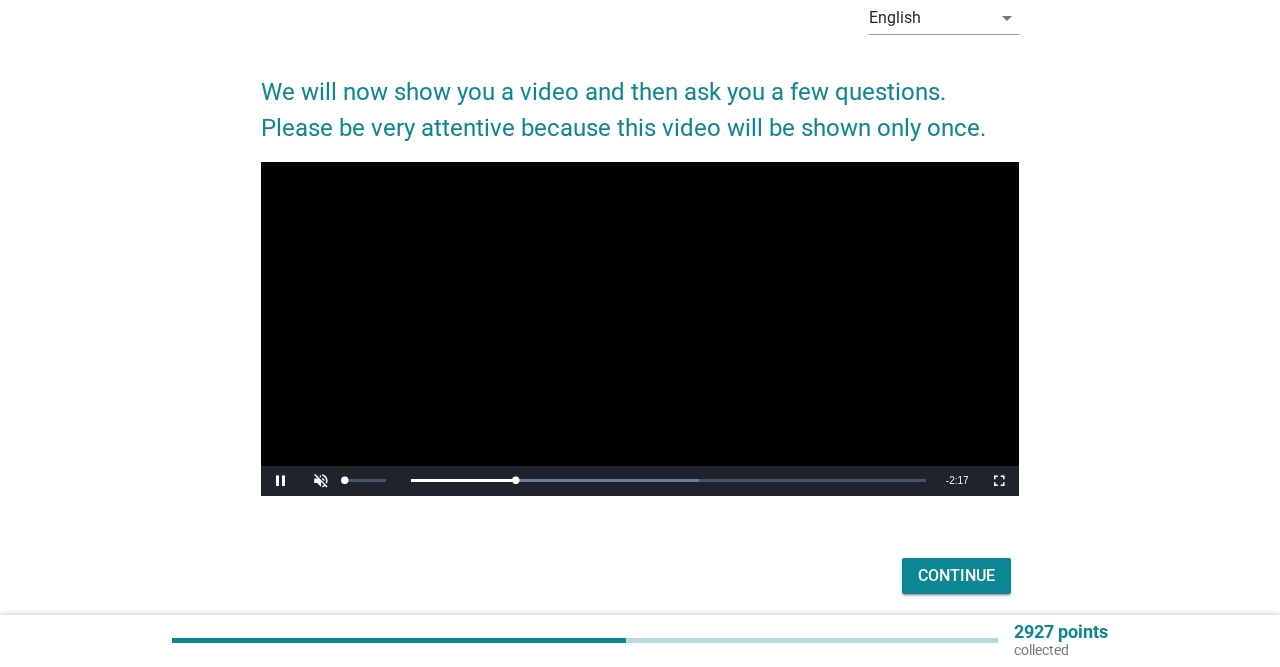 drag, startPoint x: 355, startPoint y: 480, endPoint x: 340, endPoint y: 474, distance: 16.155495 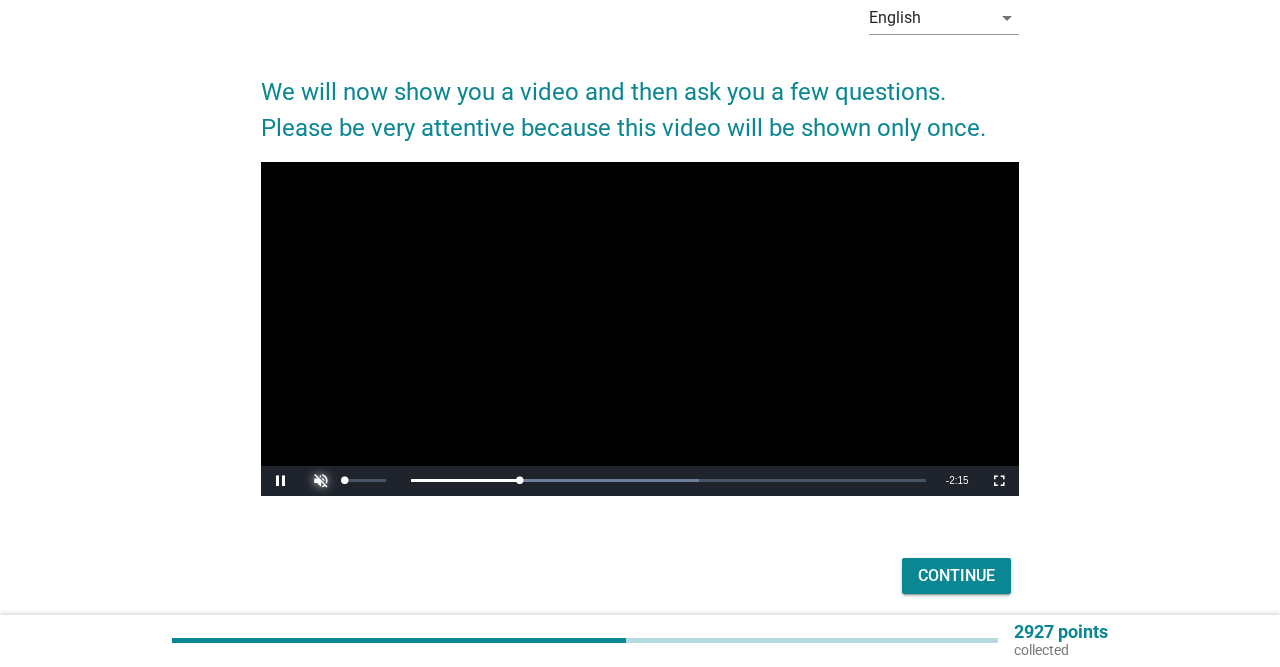 click at bounding box center (321, 481) 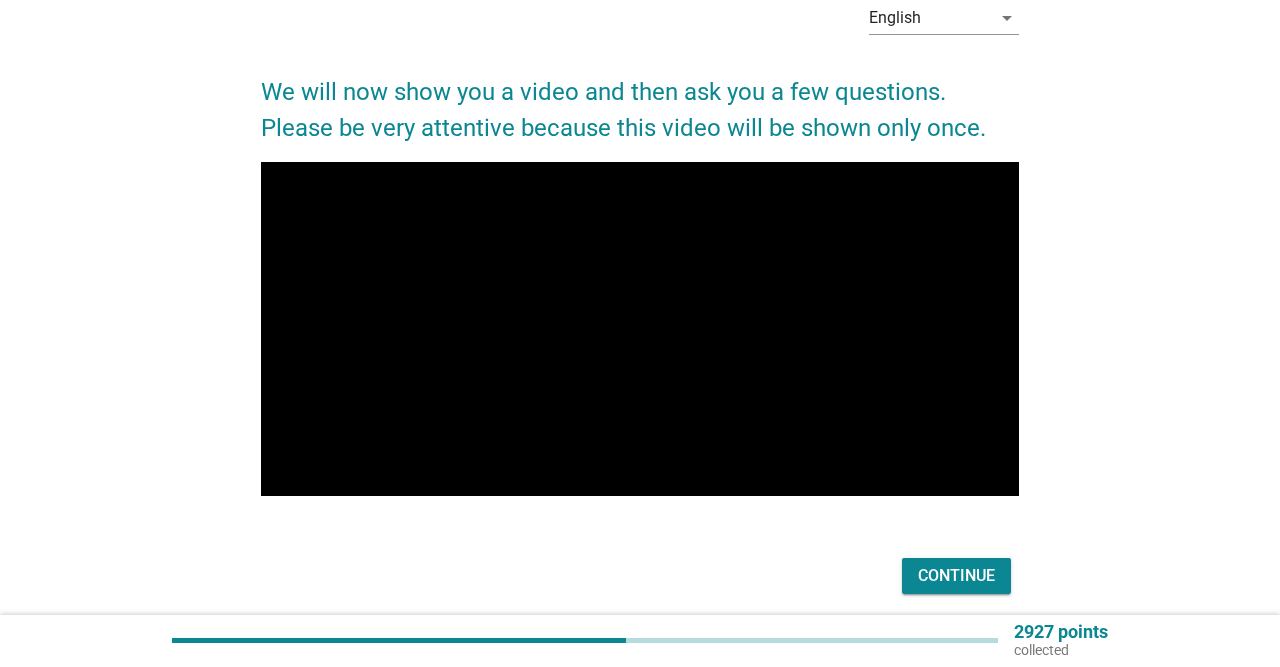click on "Continue" at bounding box center (956, 576) 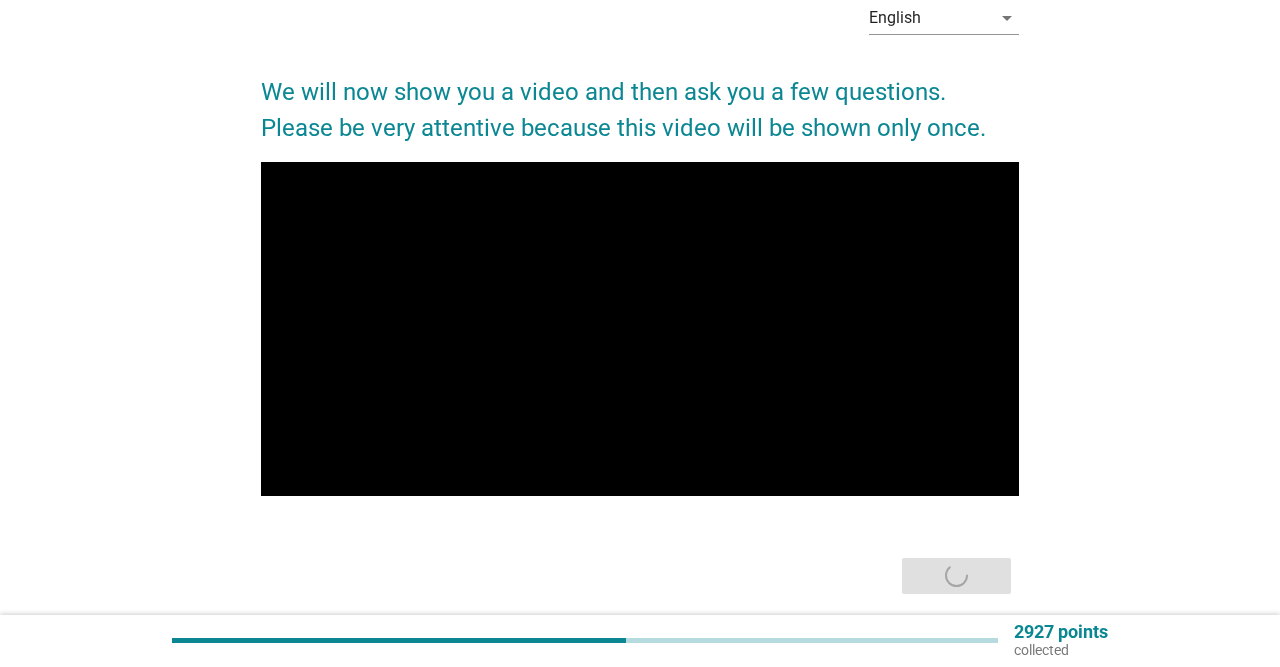 scroll, scrollTop: 0, scrollLeft: 0, axis: both 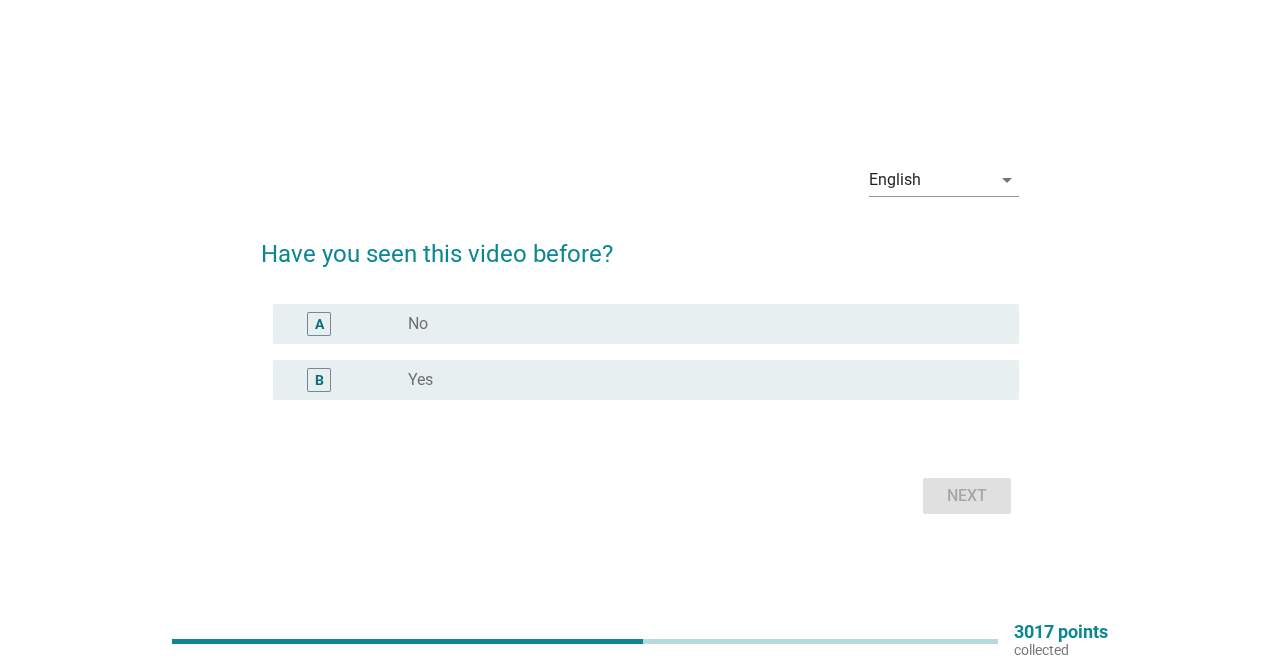 click on "radio_button_unchecked No" at bounding box center [697, 324] 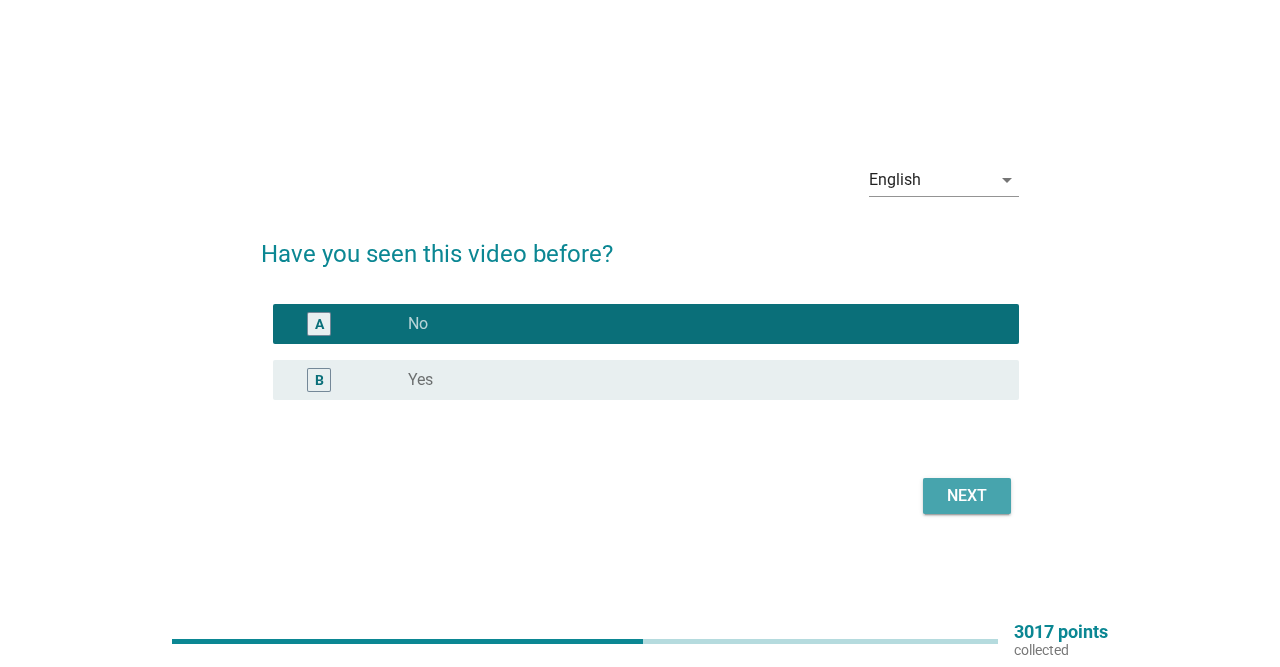 click on "Next" at bounding box center [967, 496] 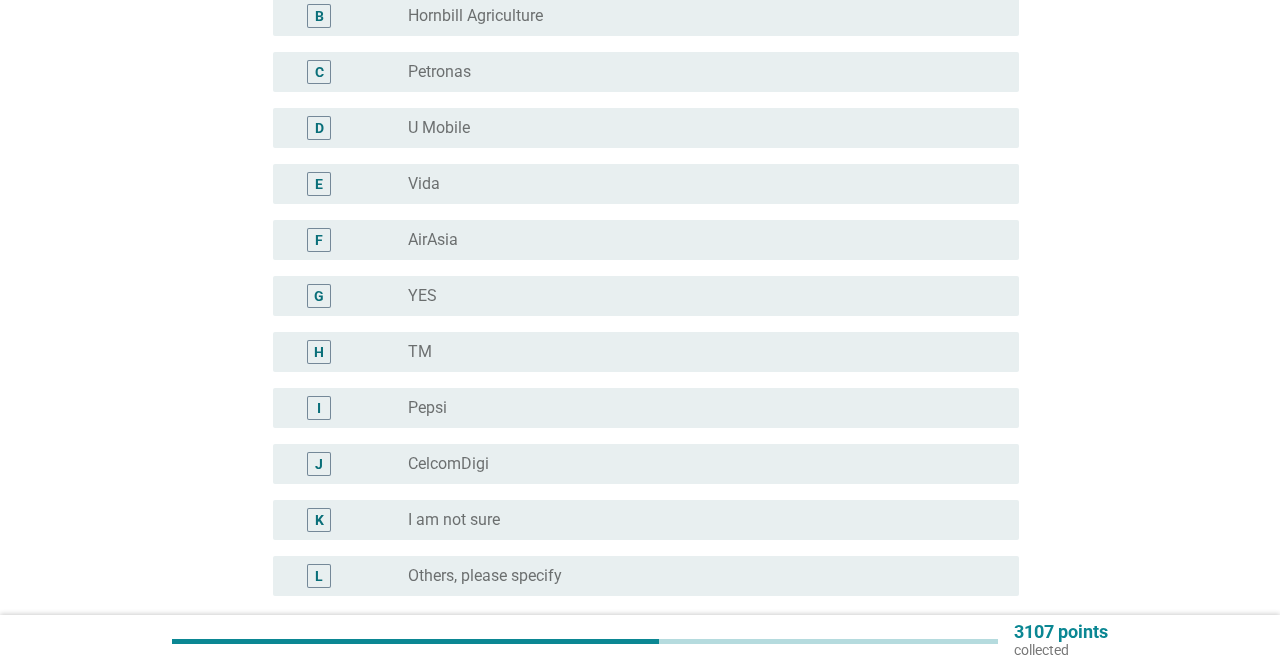 scroll, scrollTop: 312, scrollLeft: 0, axis: vertical 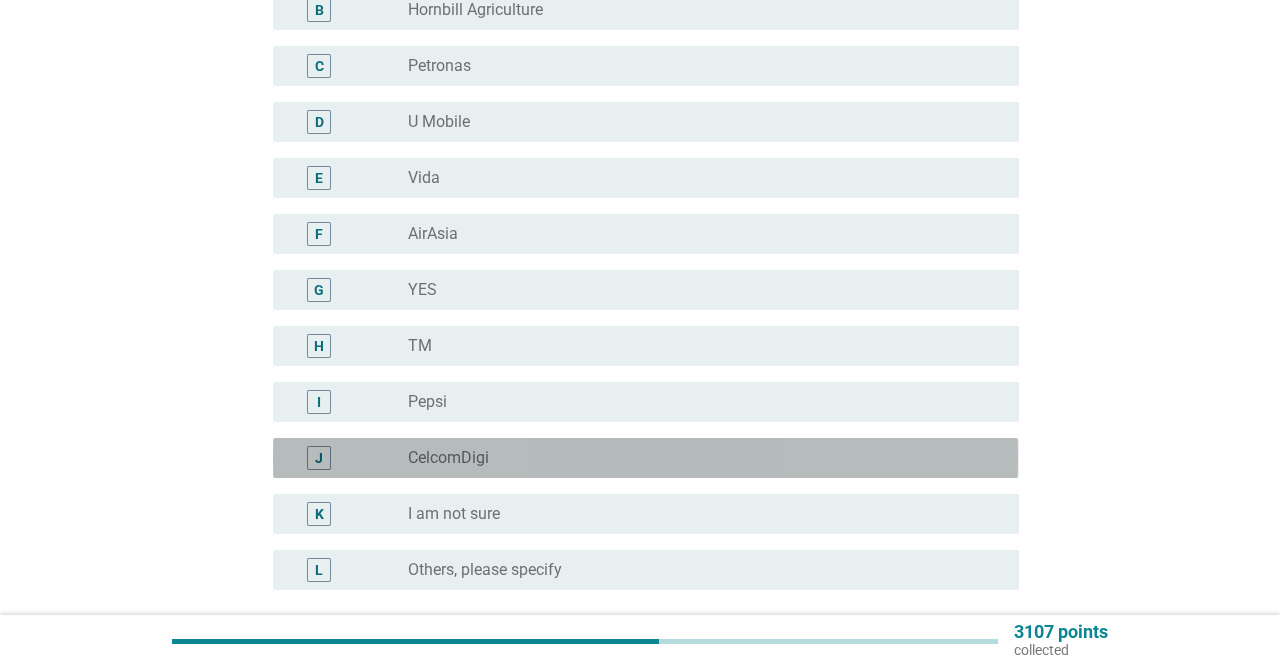 click on "radio_button_unchecked CelcomDigi" at bounding box center (697, 458) 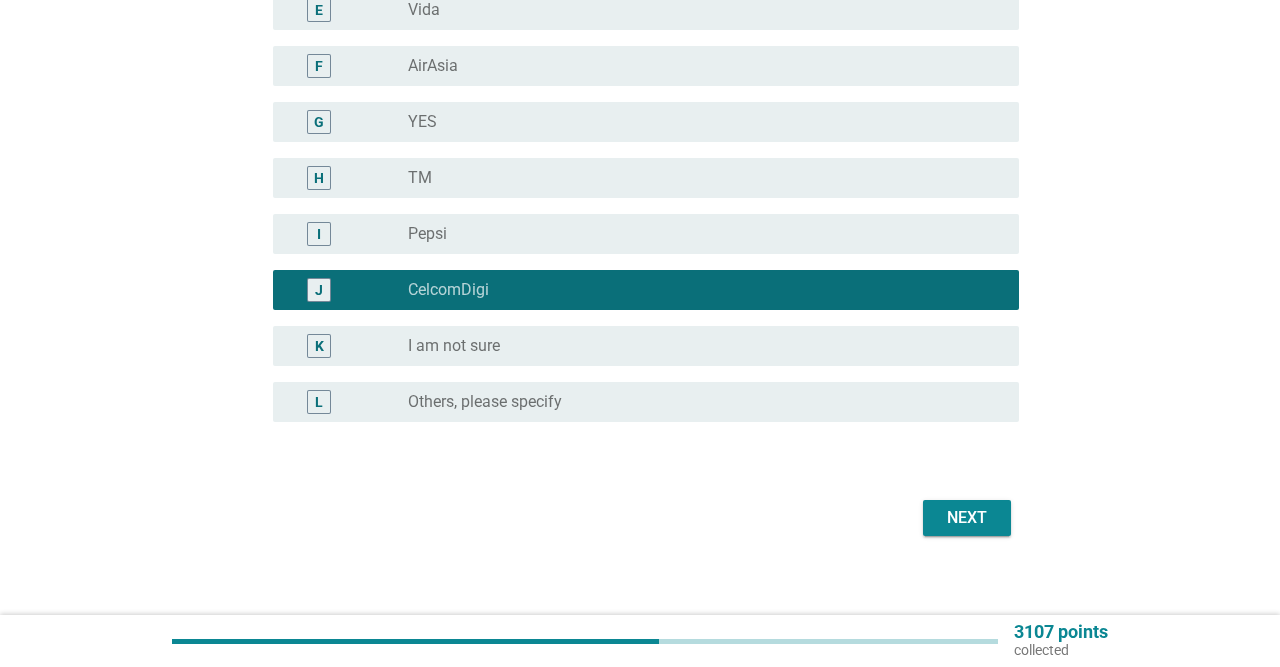 scroll, scrollTop: 496, scrollLeft: 0, axis: vertical 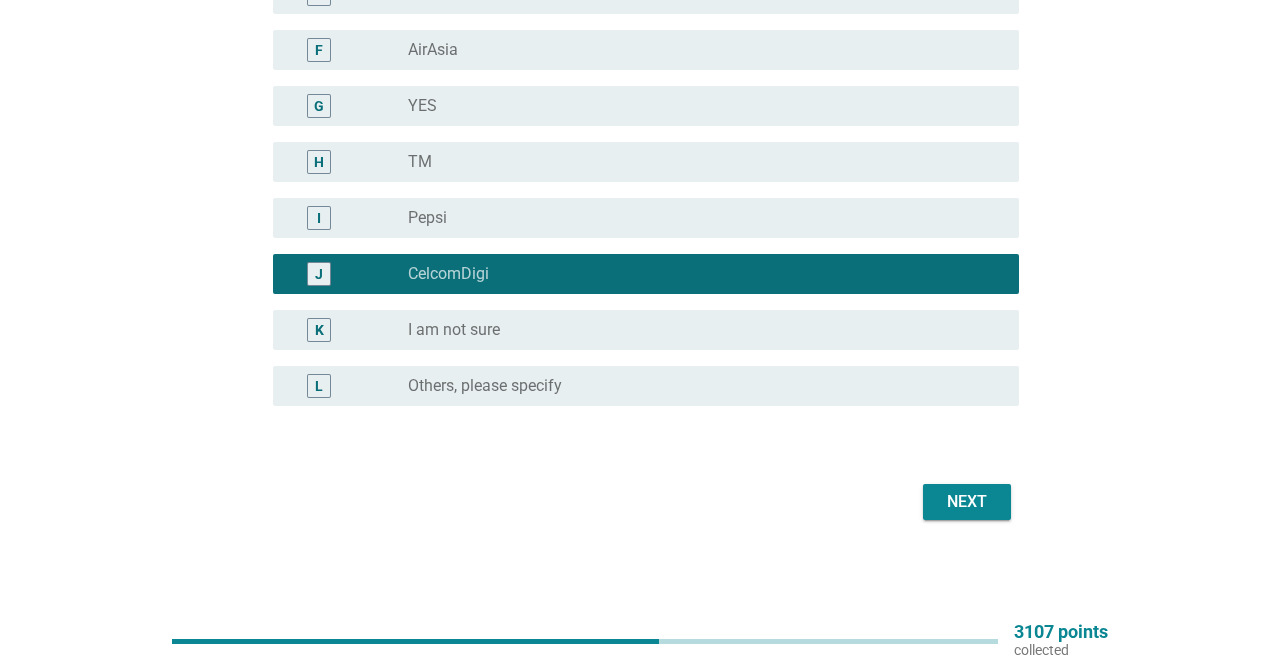 click on "Next" at bounding box center (967, 502) 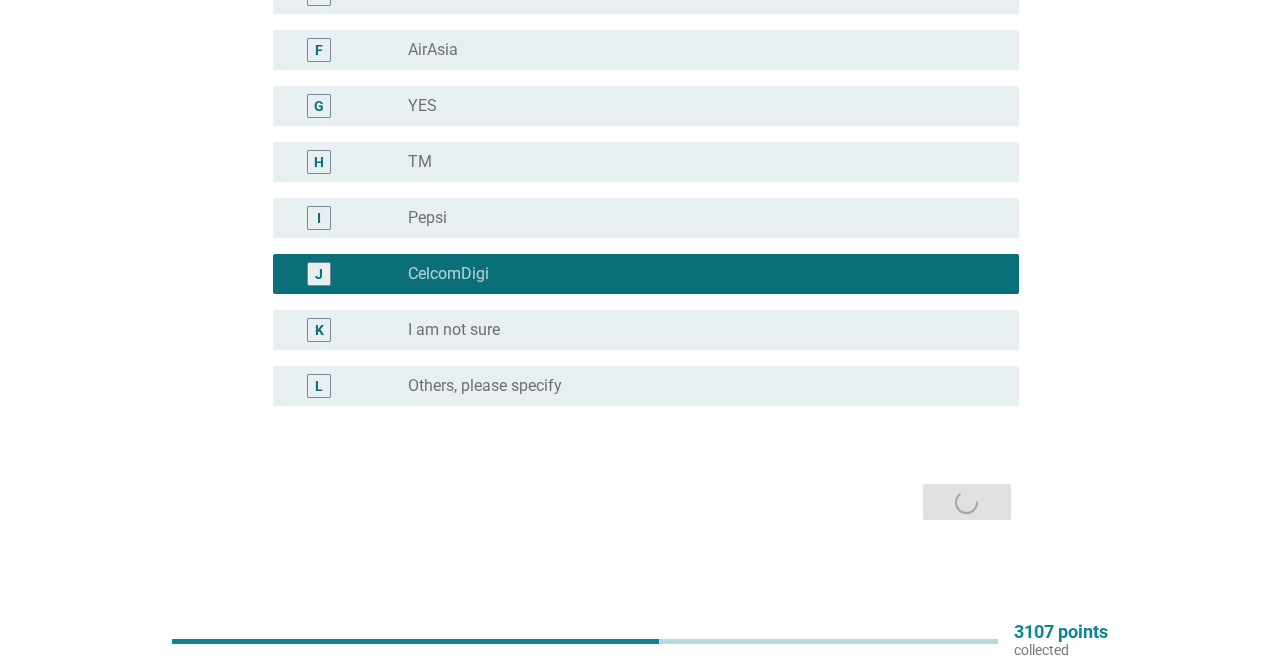 scroll, scrollTop: 0, scrollLeft: 0, axis: both 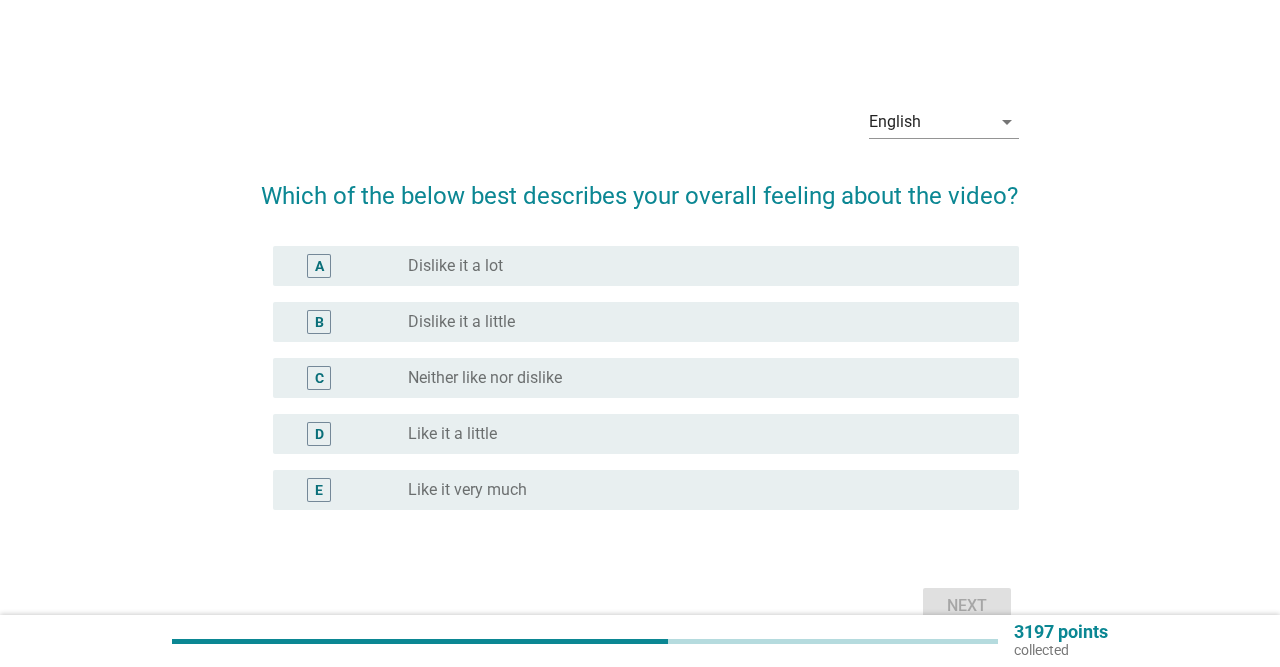 click on "radio_button_unchecked Like it a little" at bounding box center (697, 434) 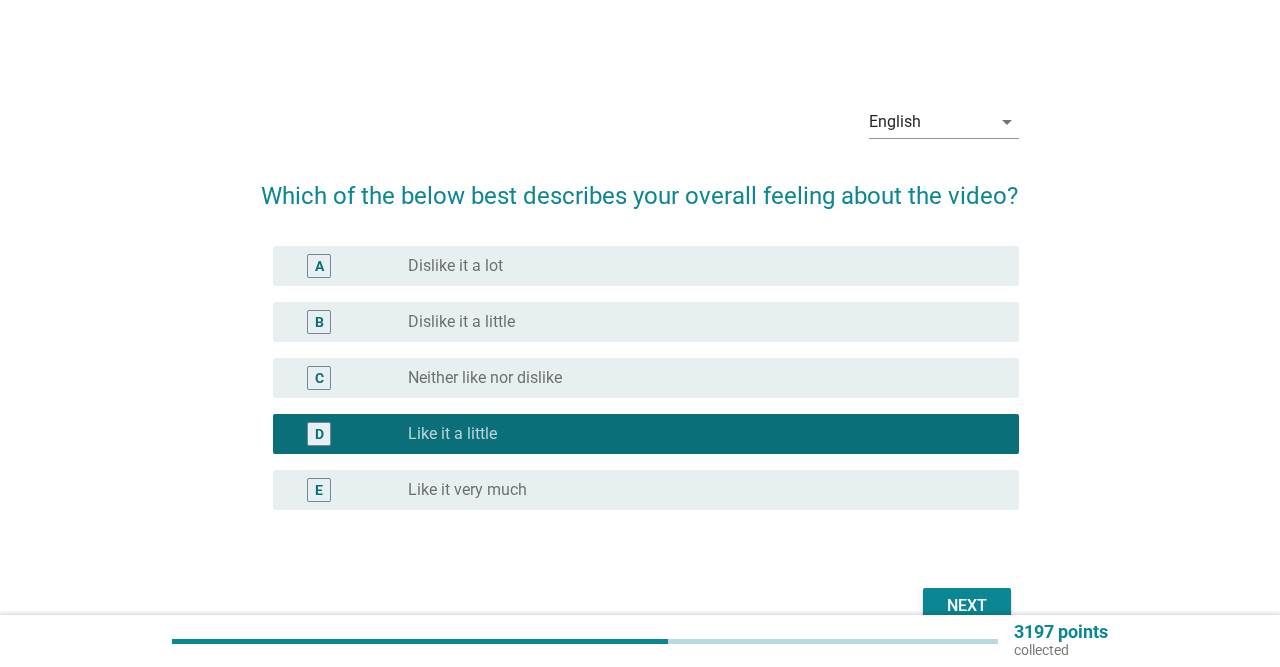 click on "Next" at bounding box center [967, 606] 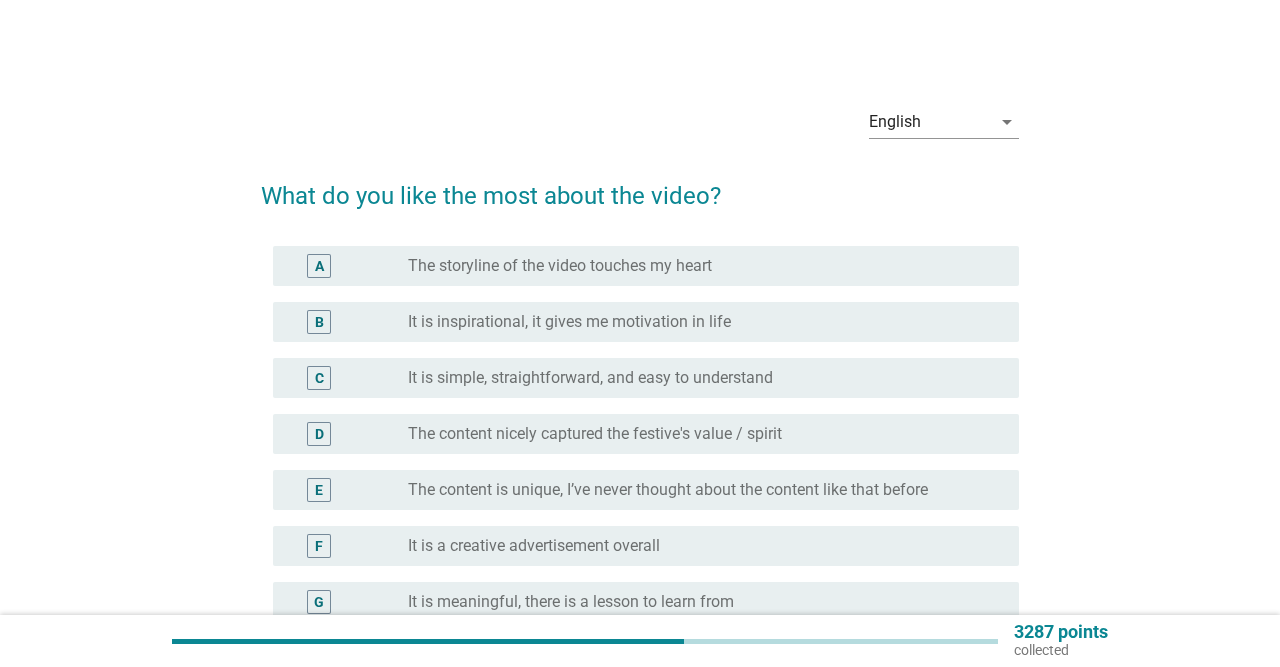 click on "What do you like the most about the video?" at bounding box center [639, 186] 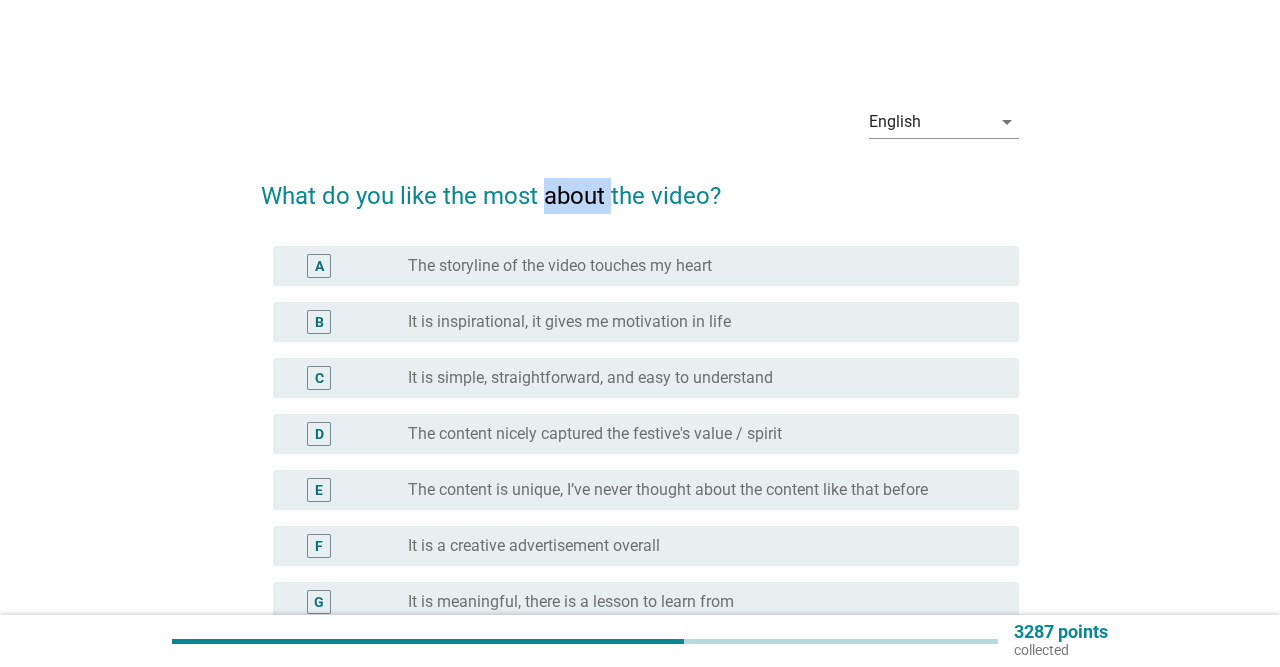 click on "What do you like the most about the video?" at bounding box center (639, 186) 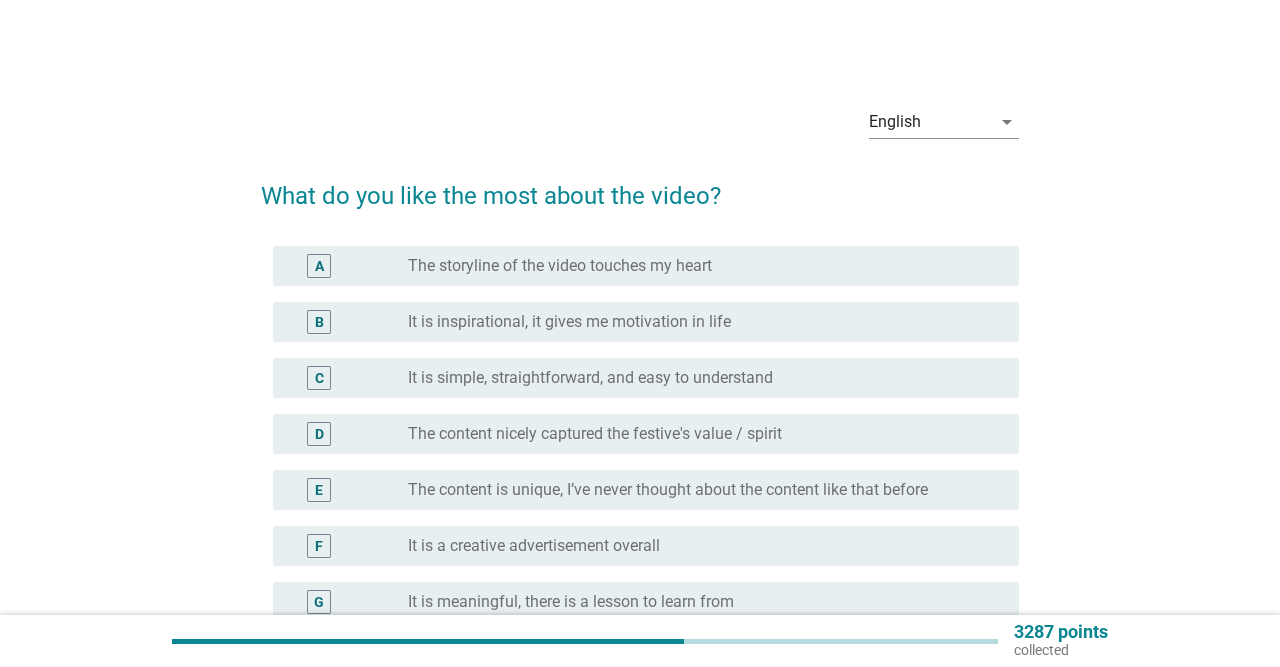click on "What do you like the most about the video?" at bounding box center [639, 186] 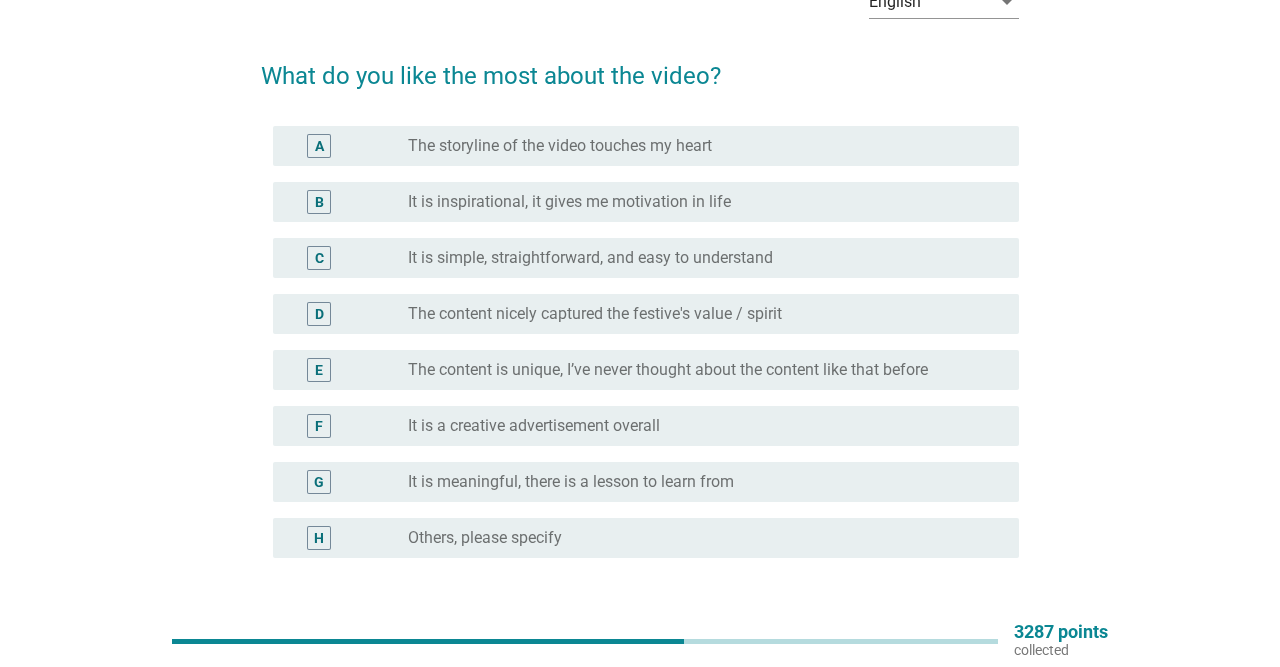 scroll, scrollTop: 64, scrollLeft: 0, axis: vertical 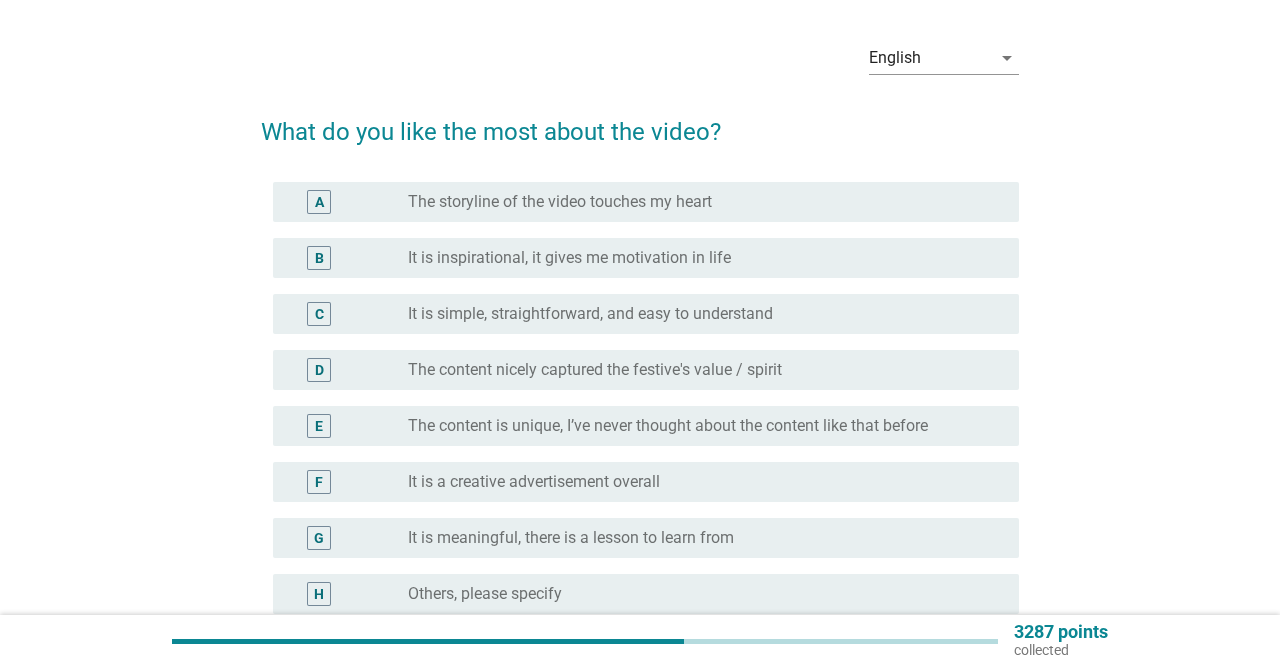 click on "The storyline of the video touches my heart" at bounding box center (560, 202) 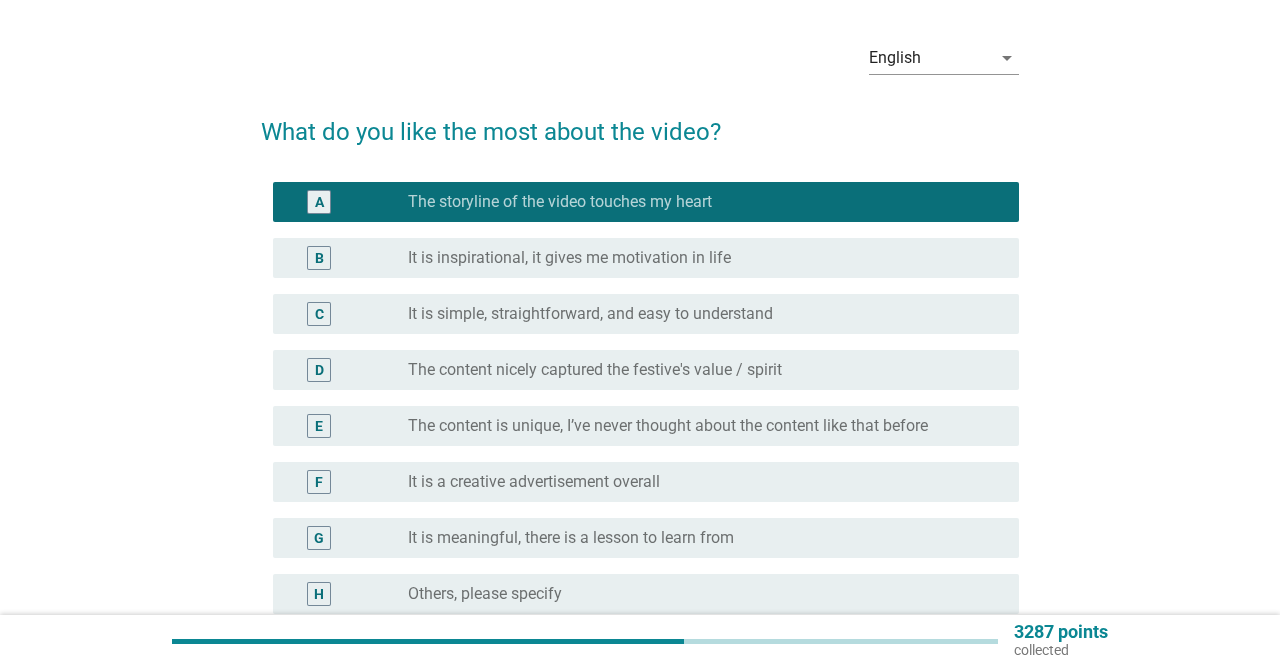 click on "The content is unique, I’ve never thought about the content like that before" at bounding box center [668, 426] 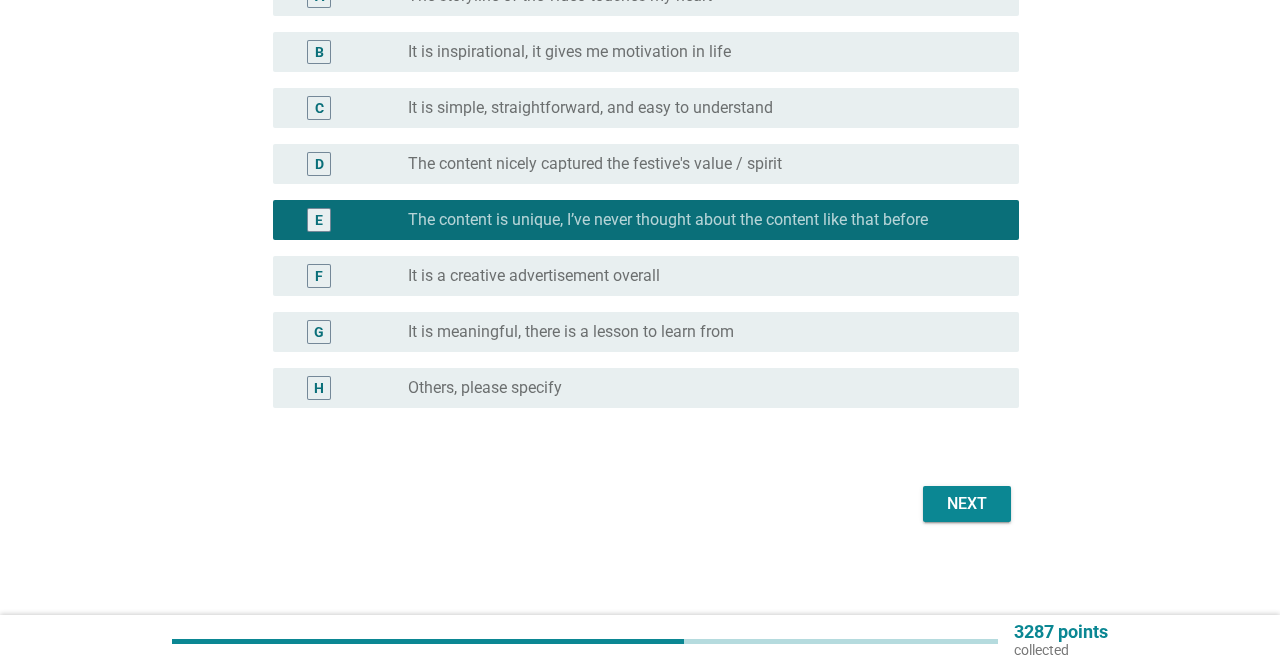 scroll, scrollTop: 272, scrollLeft: 0, axis: vertical 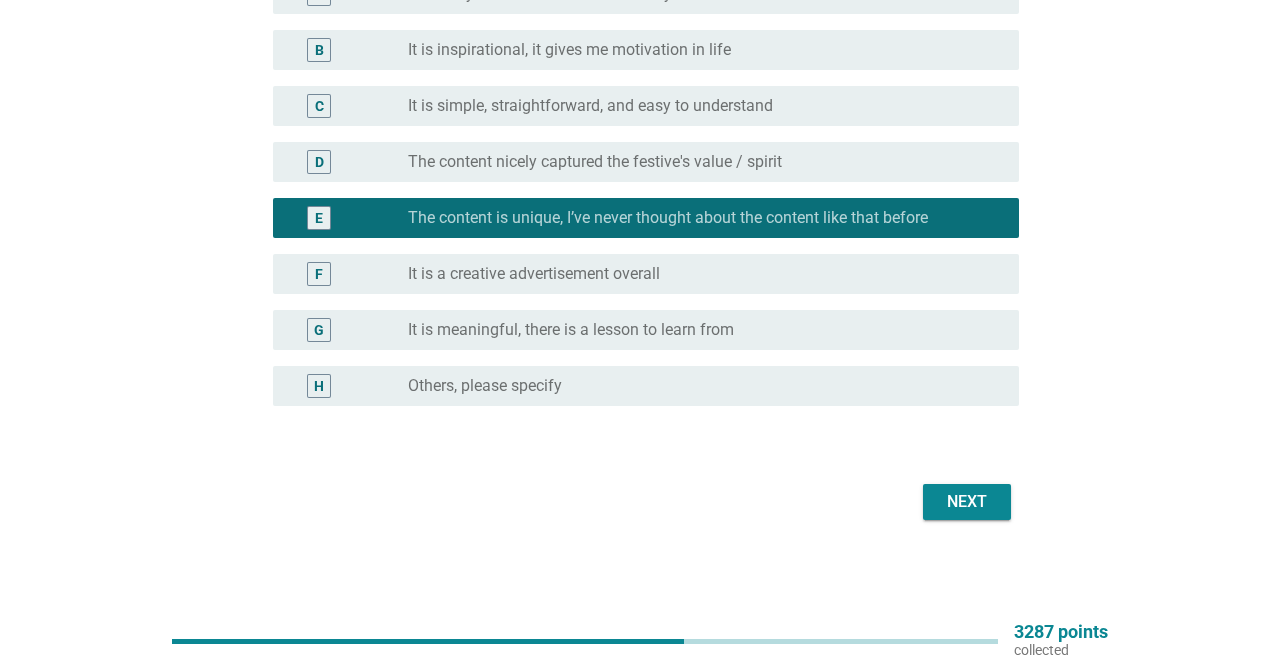 click on "Next" at bounding box center (639, 502) 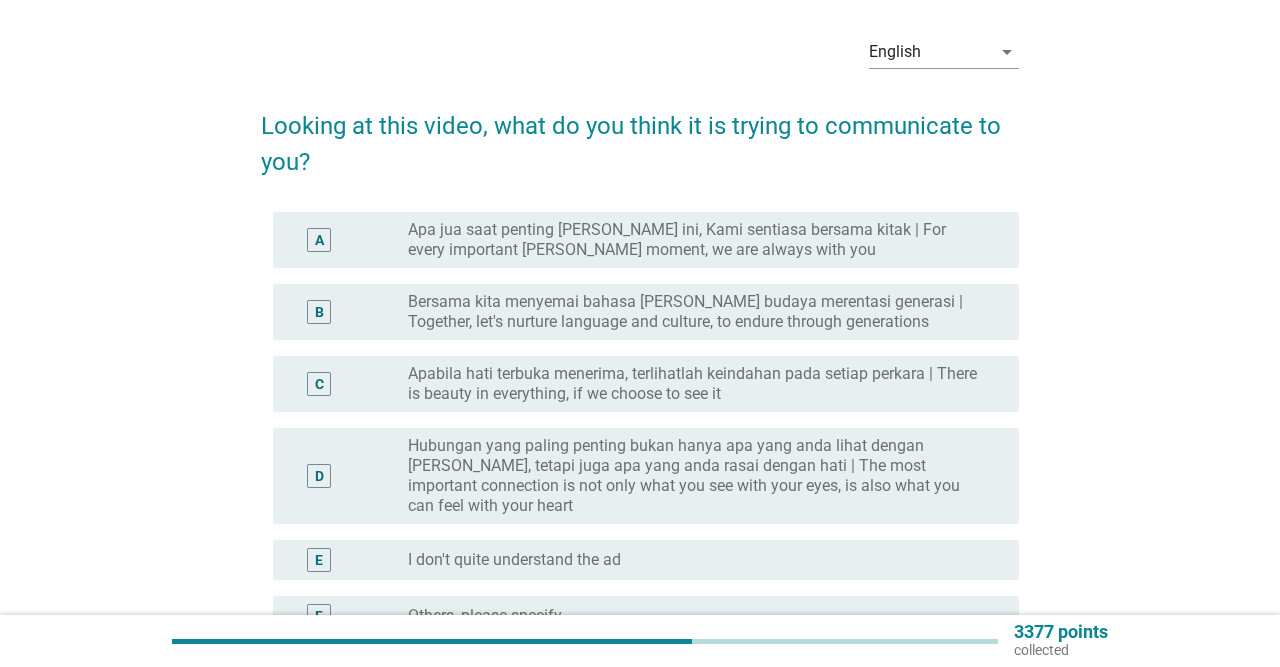scroll, scrollTop: 104, scrollLeft: 0, axis: vertical 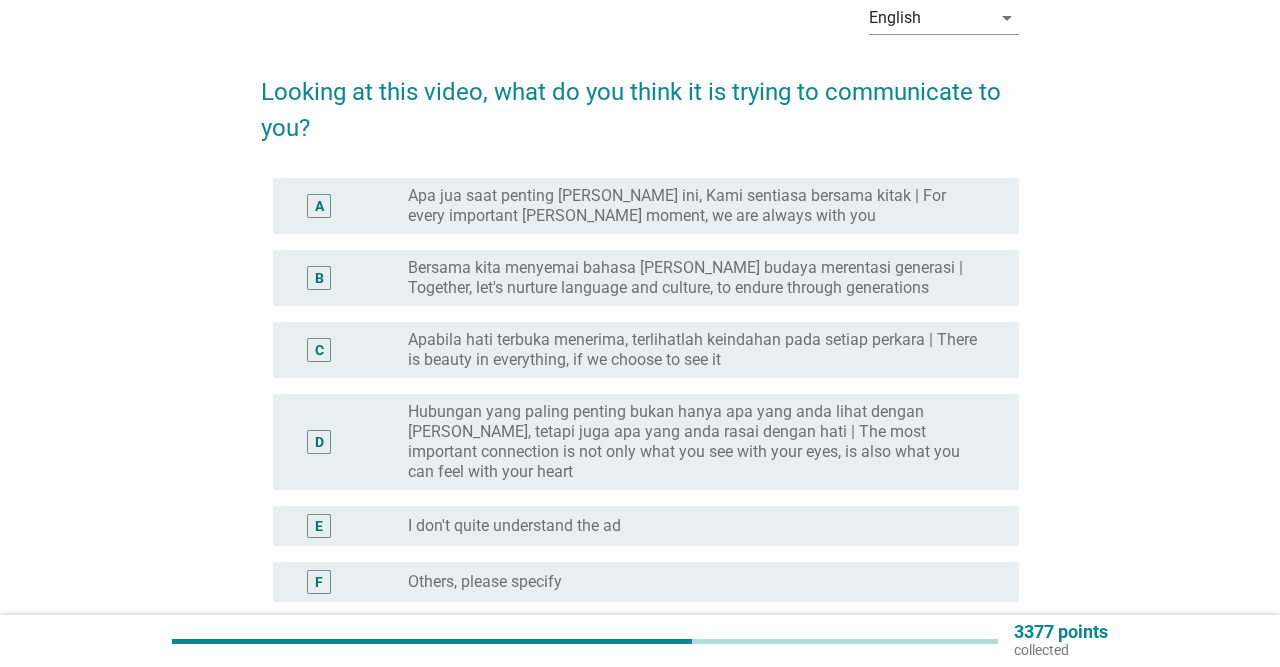click on "Apabila hati terbuka menerima, terlihatlah keindahan pada setiap perkara | There is beauty in everything, if we choose to see it" at bounding box center [697, 350] 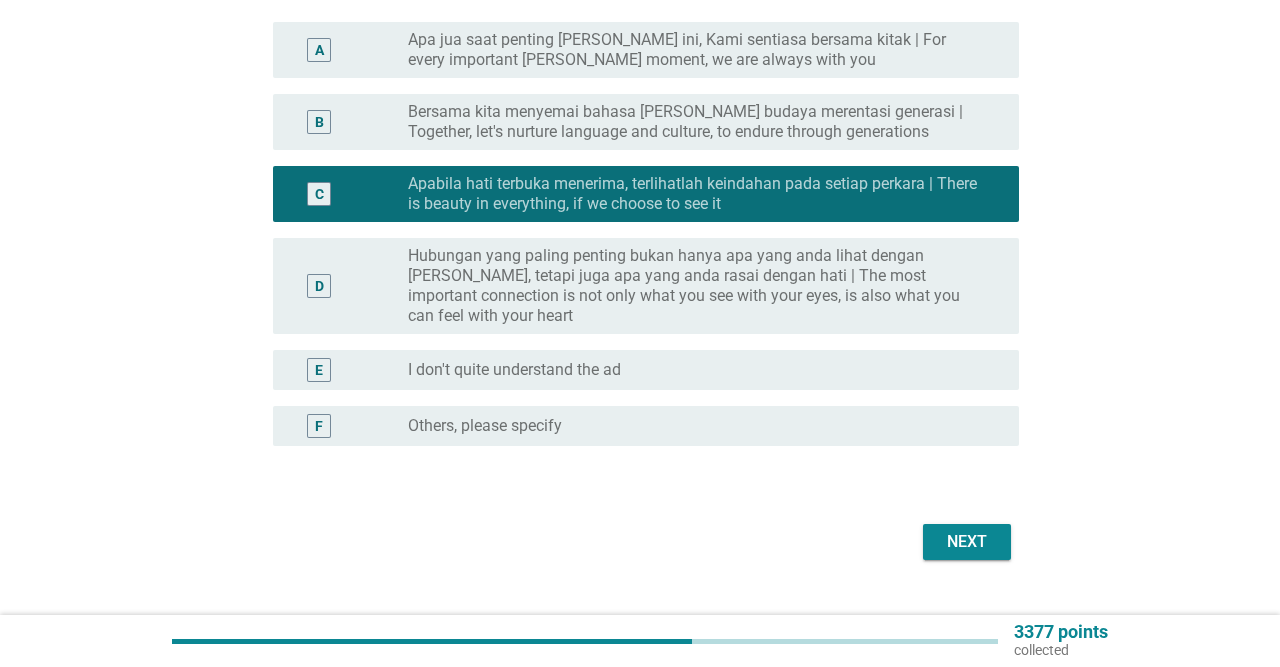 scroll, scrollTop: 280, scrollLeft: 0, axis: vertical 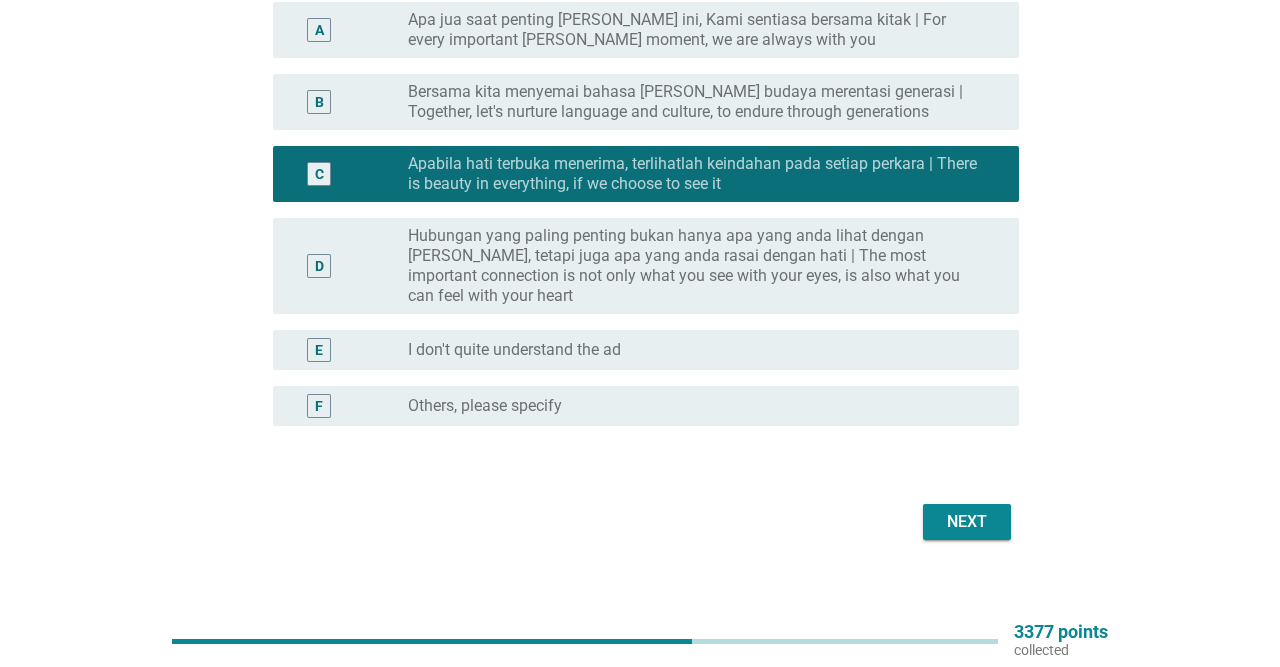 click on "Next" at bounding box center (967, 522) 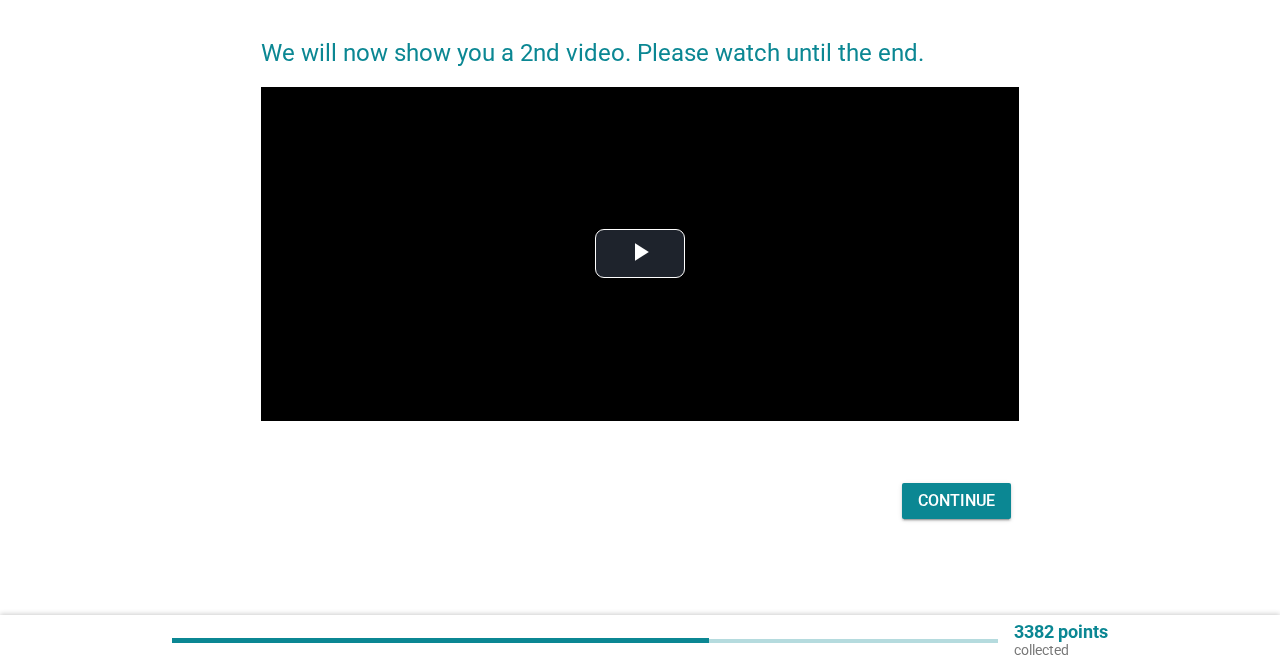 scroll, scrollTop: 0, scrollLeft: 0, axis: both 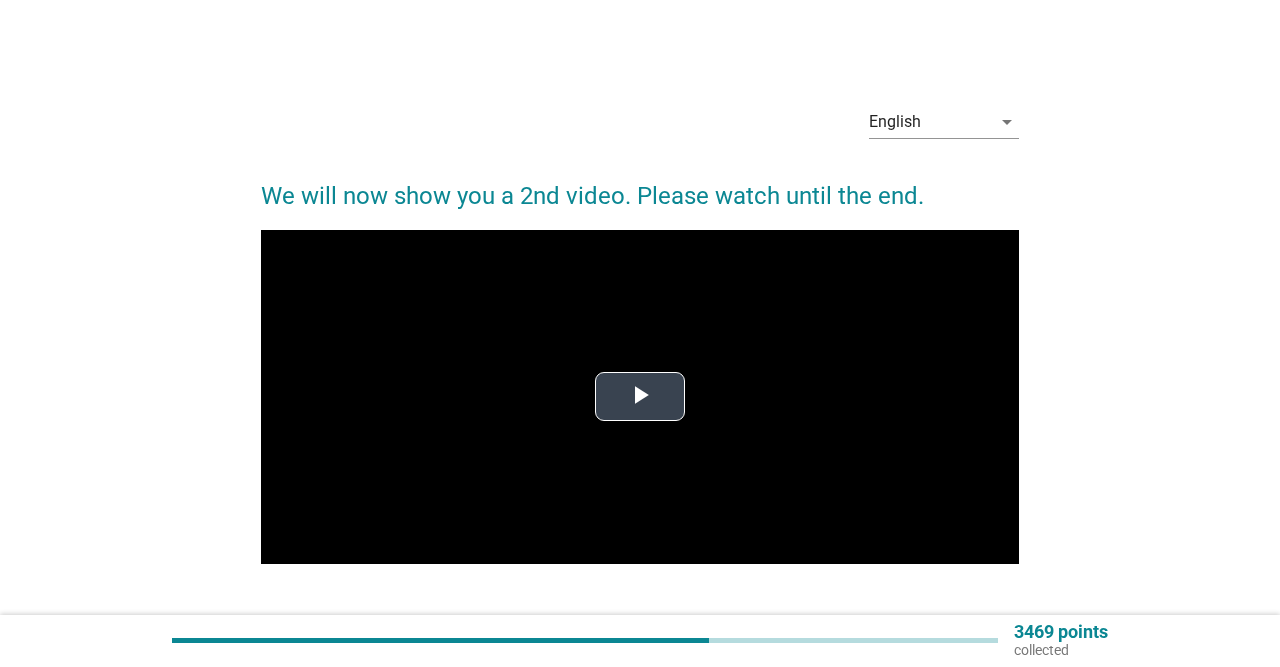 click at bounding box center (640, 397) 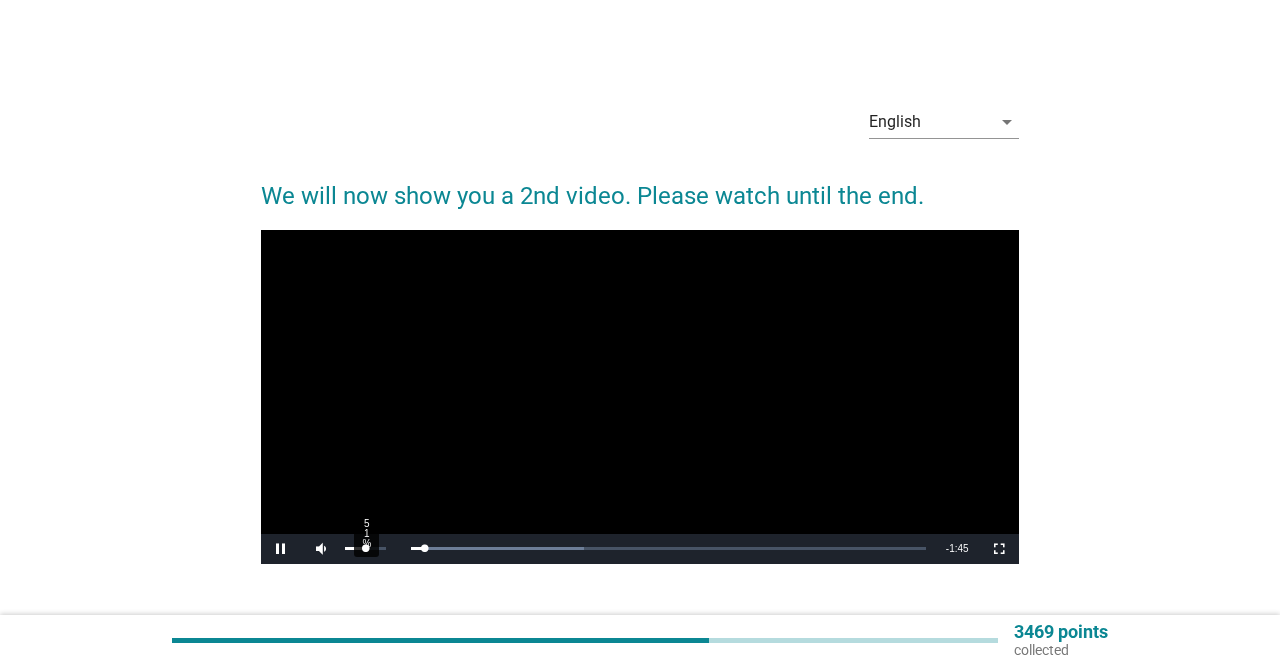 click at bounding box center (355, 548) 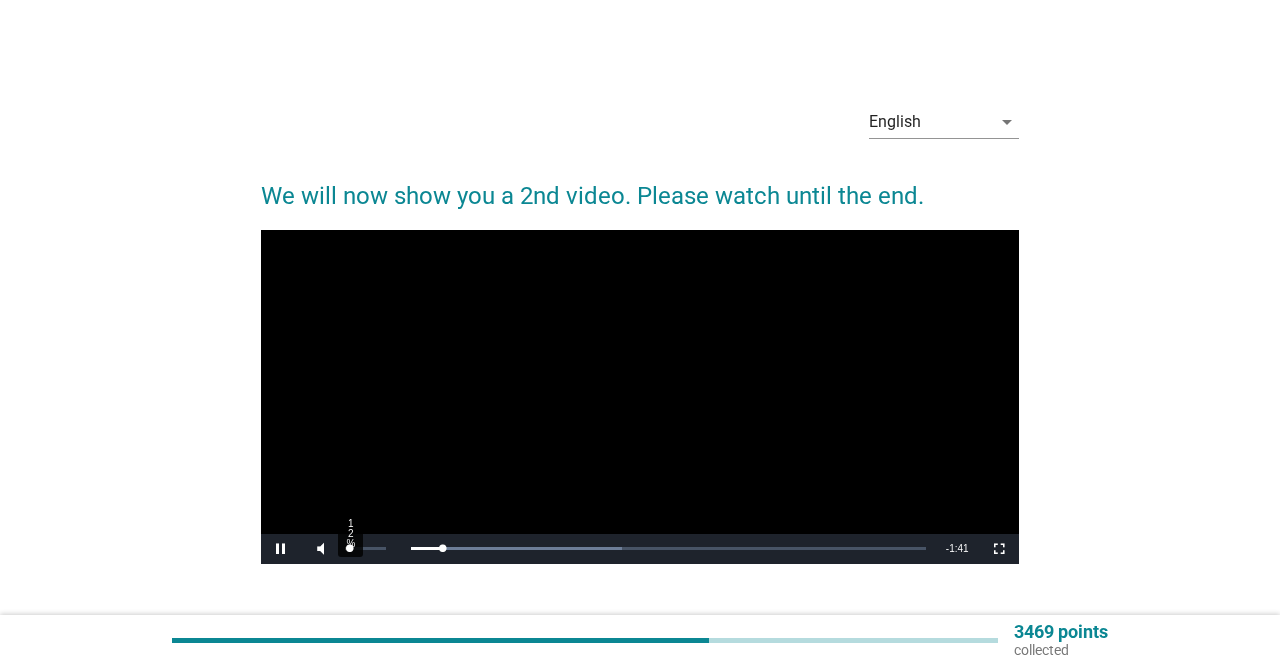 drag, startPoint x: 362, startPoint y: 550, endPoint x: 349, endPoint y: 546, distance: 13.601471 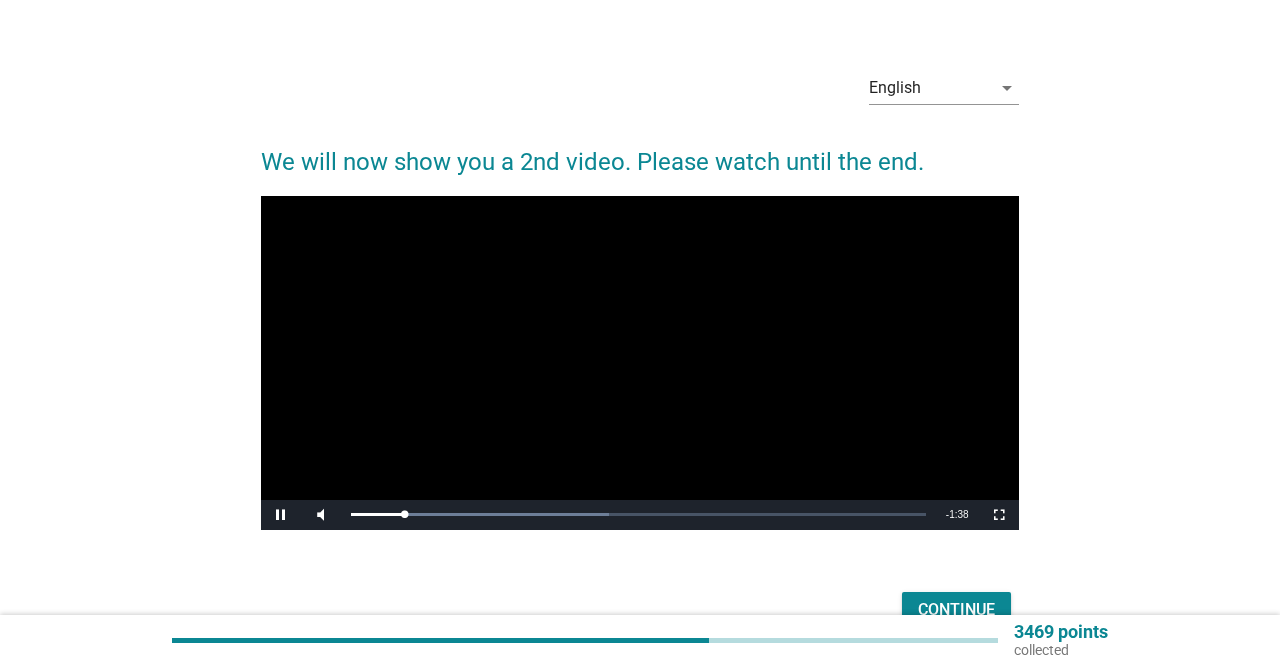 scroll, scrollTop: 104, scrollLeft: 0, axis: vertical 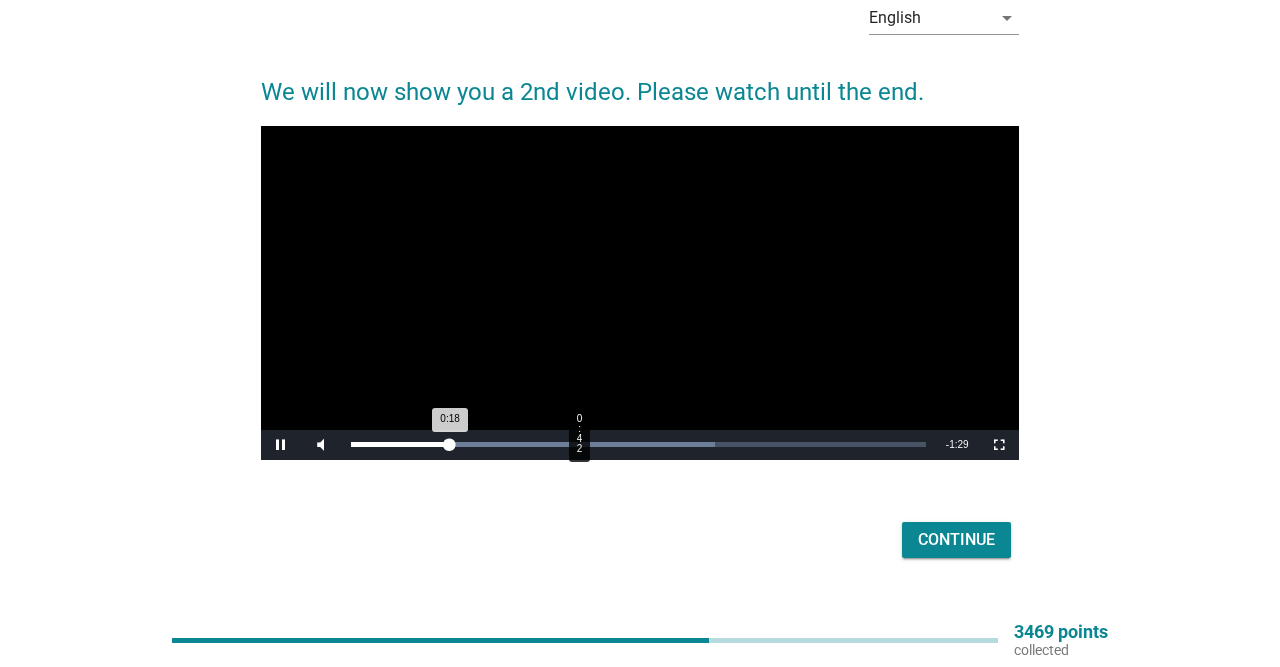 click on "Loaded :  63.31% 0:42 0:18" at bounding box center [638, 445] 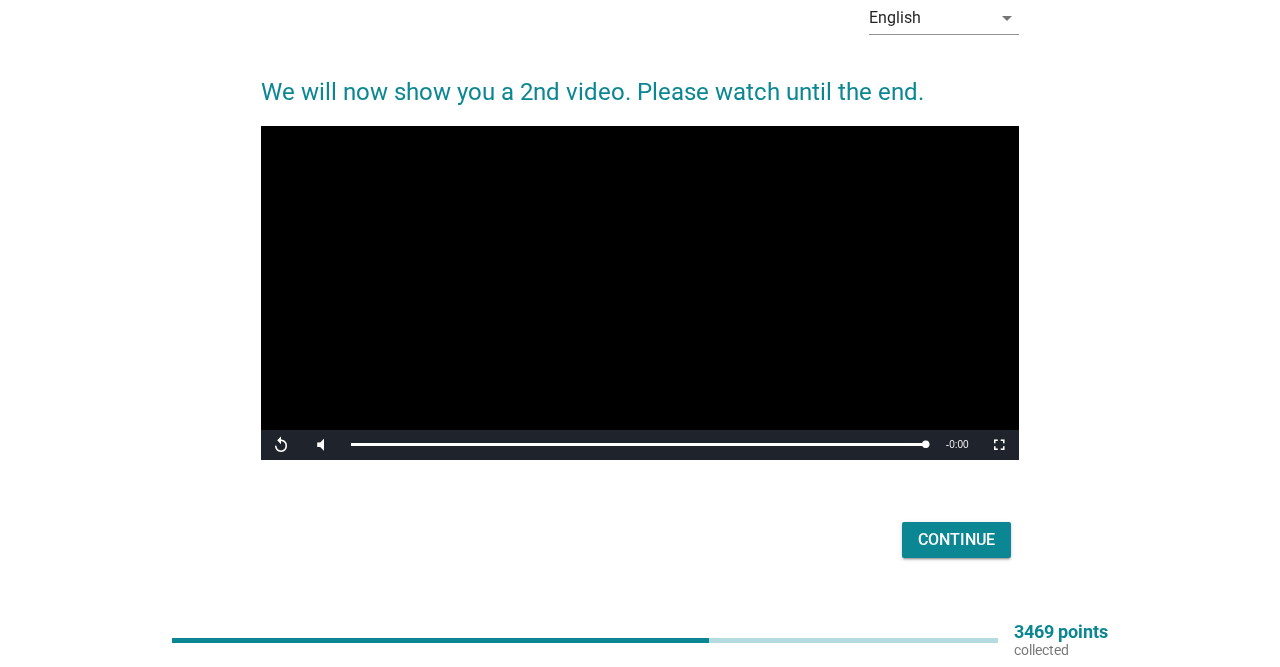 click on "Continue" at bounding box center [956, 540] 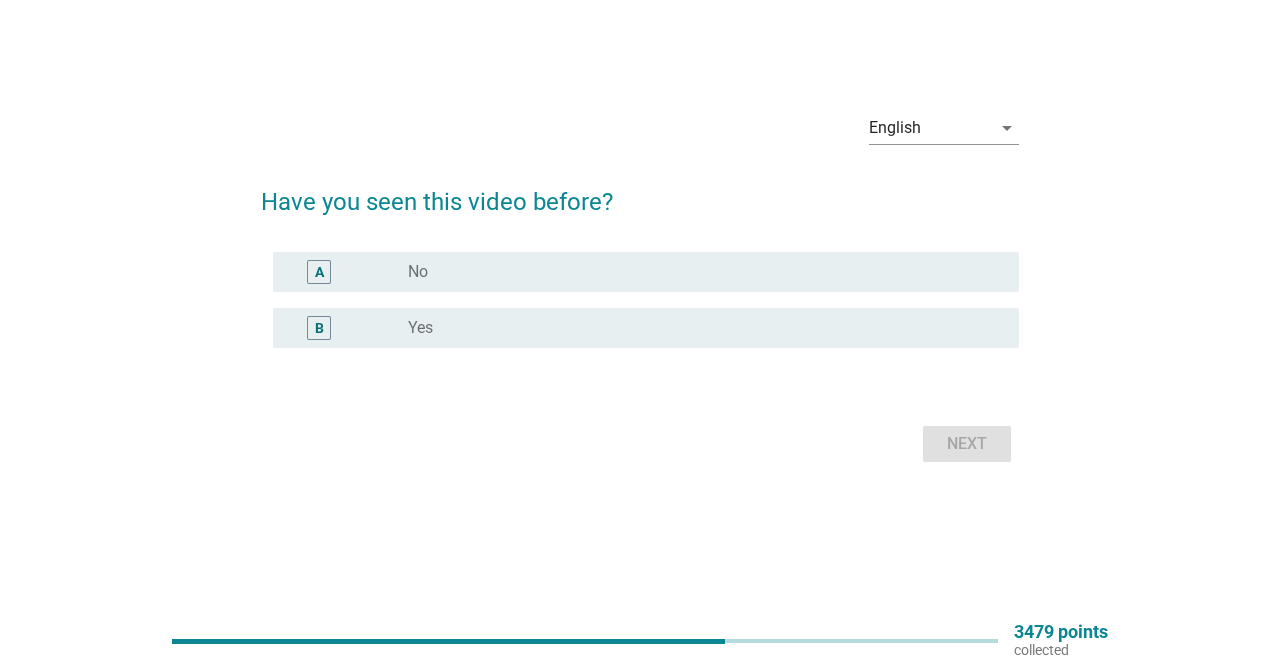 scroll, scrollTop: 0, scrollLeft: 0, axis: both 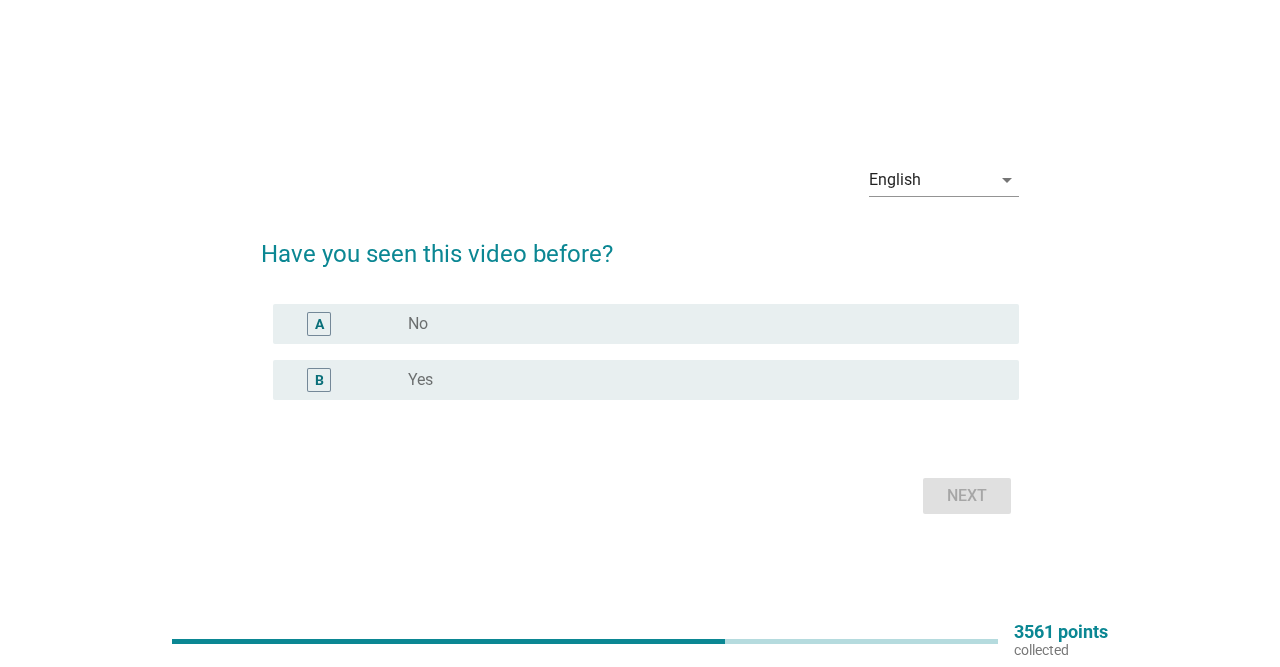 click on "radio_button_unchecked No" at bounding box center (697, 324) 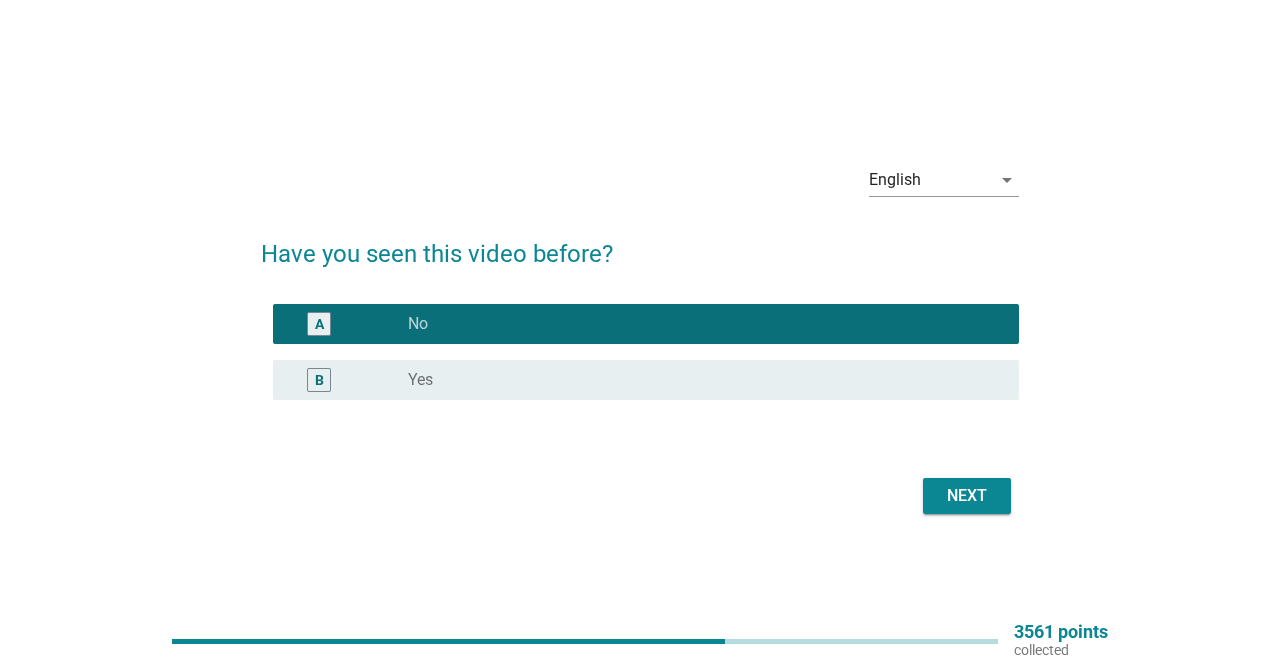 click on "Next" at bounding box center [967, 496] 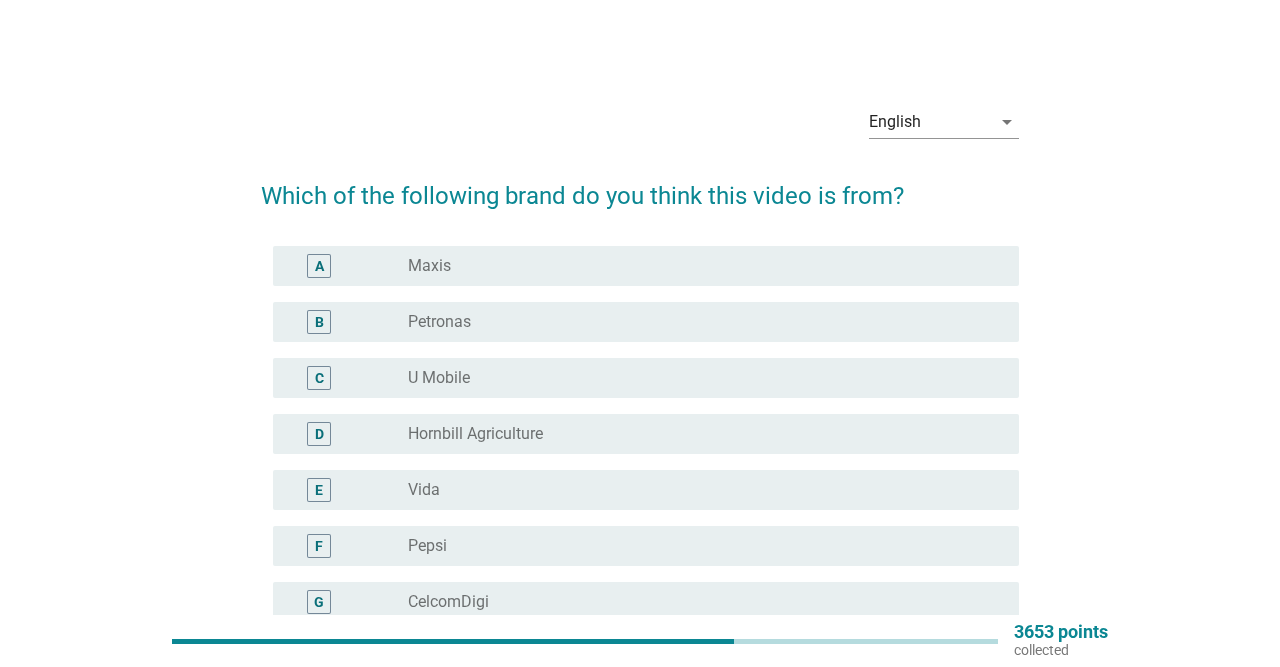 click on "English arrow_drop_down   Which of the following brand do you think this video is from?     A     radio_button_unchecked Maxis   B     radio_button_unchecked Petronas   C     radio_button_unchecked U Mobile   D     radio_button_unchecked Hornbill Agriculture   E     radio_button_unchecked Vida   F     radio_button_unchecked Pepsi   G     radio_button_unchecked CelcomDigi   H     radio_button_unchecked TM   I     radio_button_unchecked YES   J     radio_button_unchecked AirAsia   K     radio_button_unchecked I am not sure   L     radio_button_unchecked Others, please specify     Next" at bounding box center (640, 556) 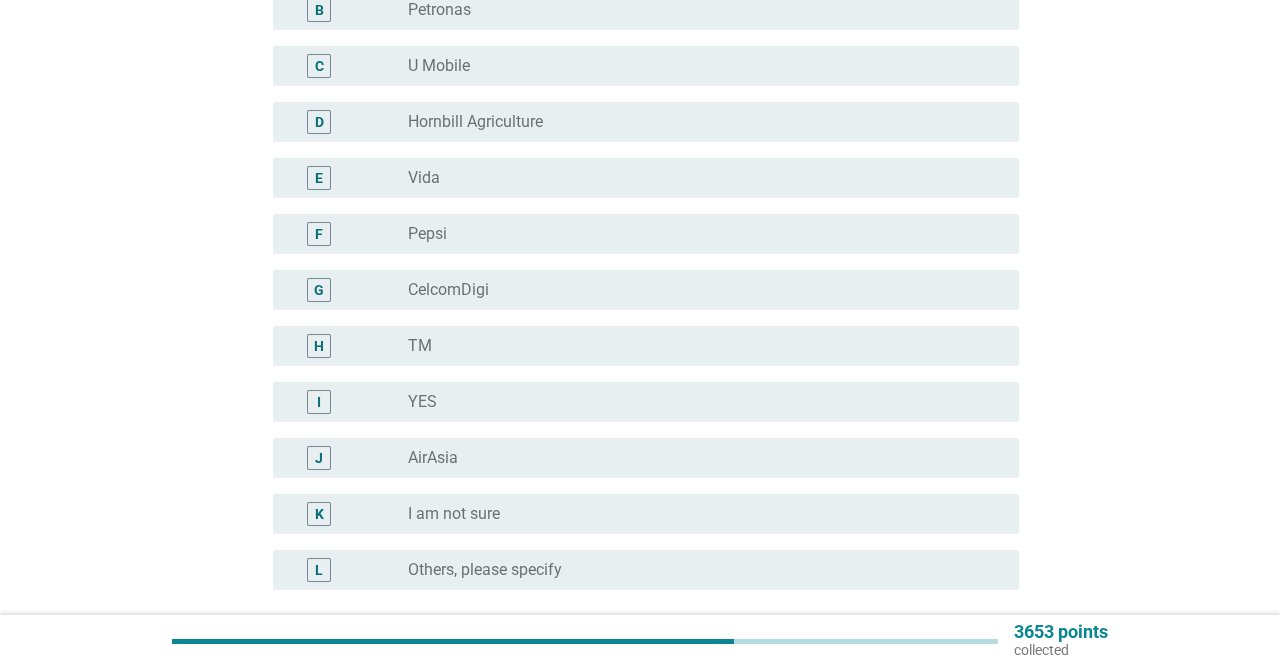 scroll, scrollTop: 0, scrollLeft: 0, axis: both 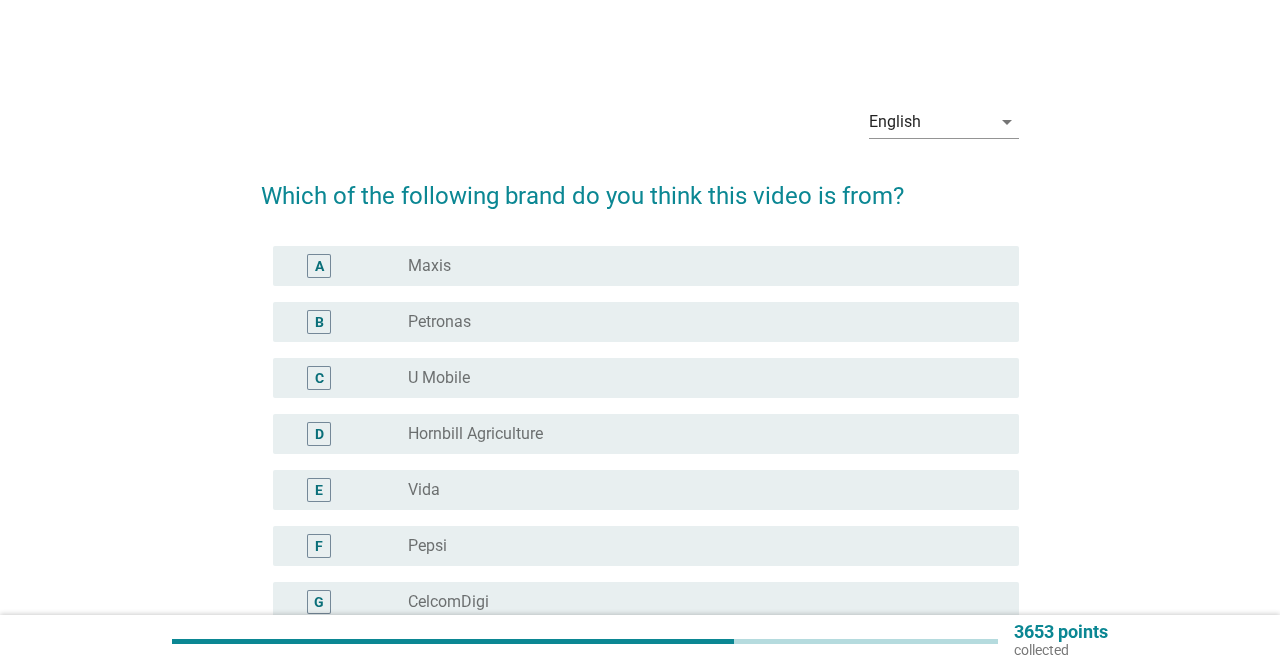 click on "radio_button_unchecked Maxis" at bounding box center (697, 266) 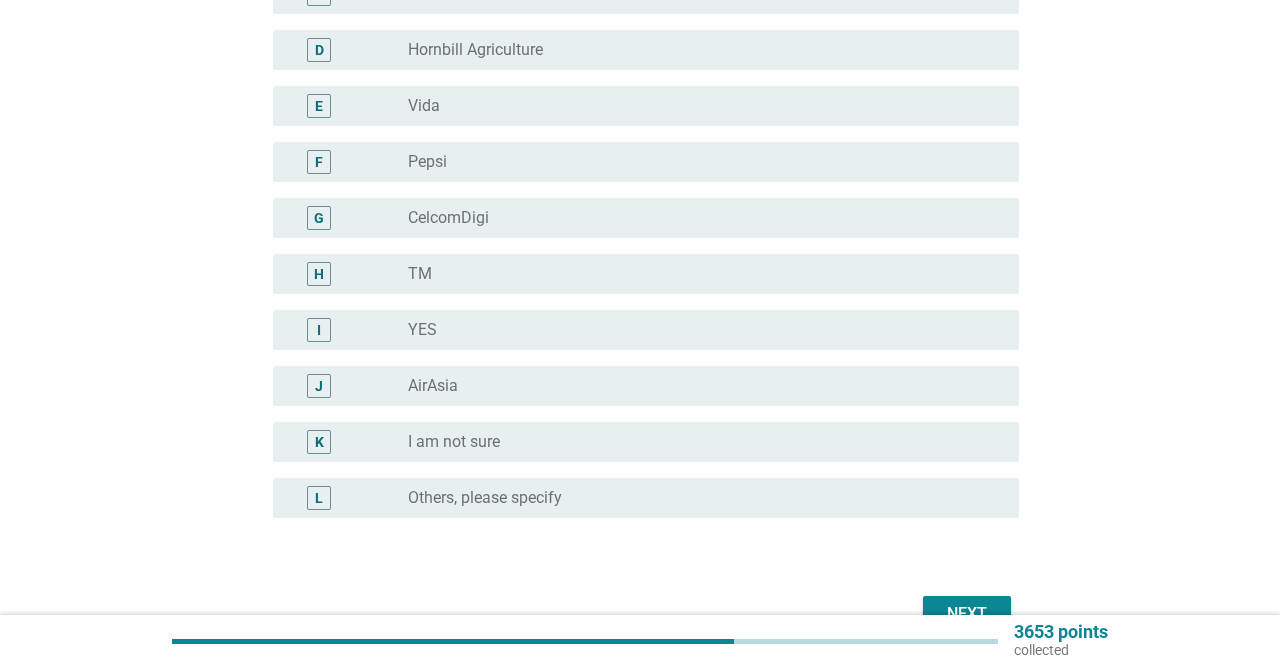 scroll, scrollTop: 416, scrollLeft: 0, axis: vertical 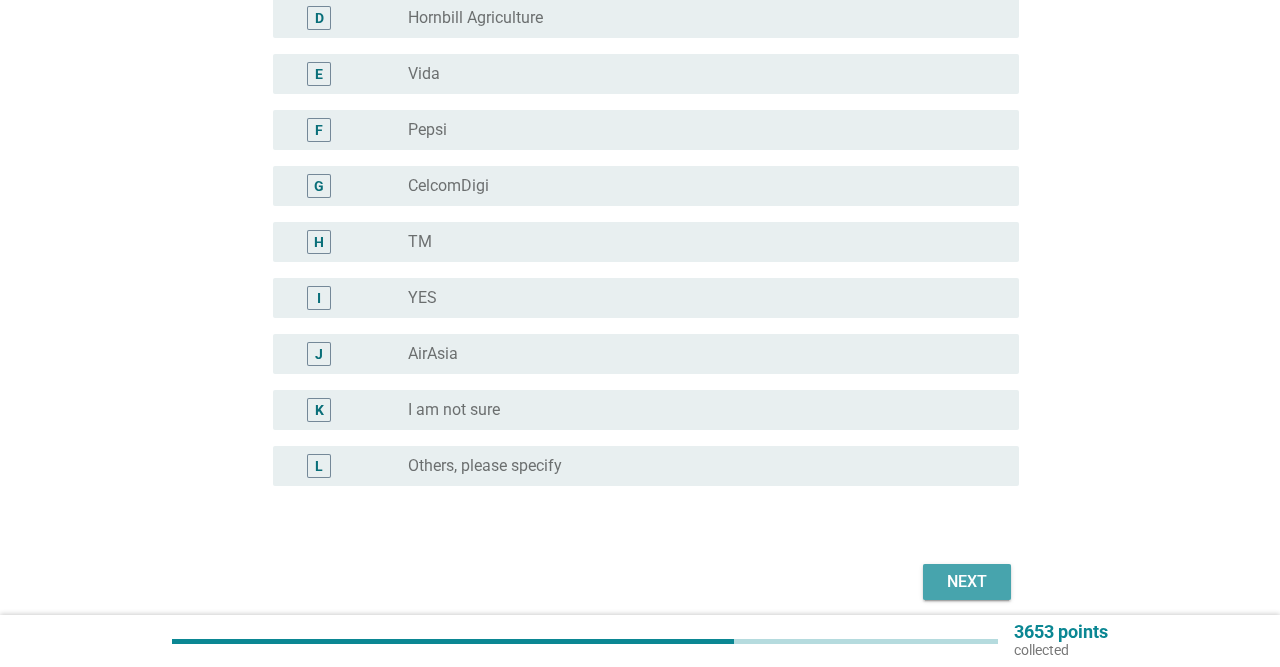 drag, startPoint x: 966, startPoint y: 583, endPoint x: 830, endPoint y: 561, distance: 137.76791 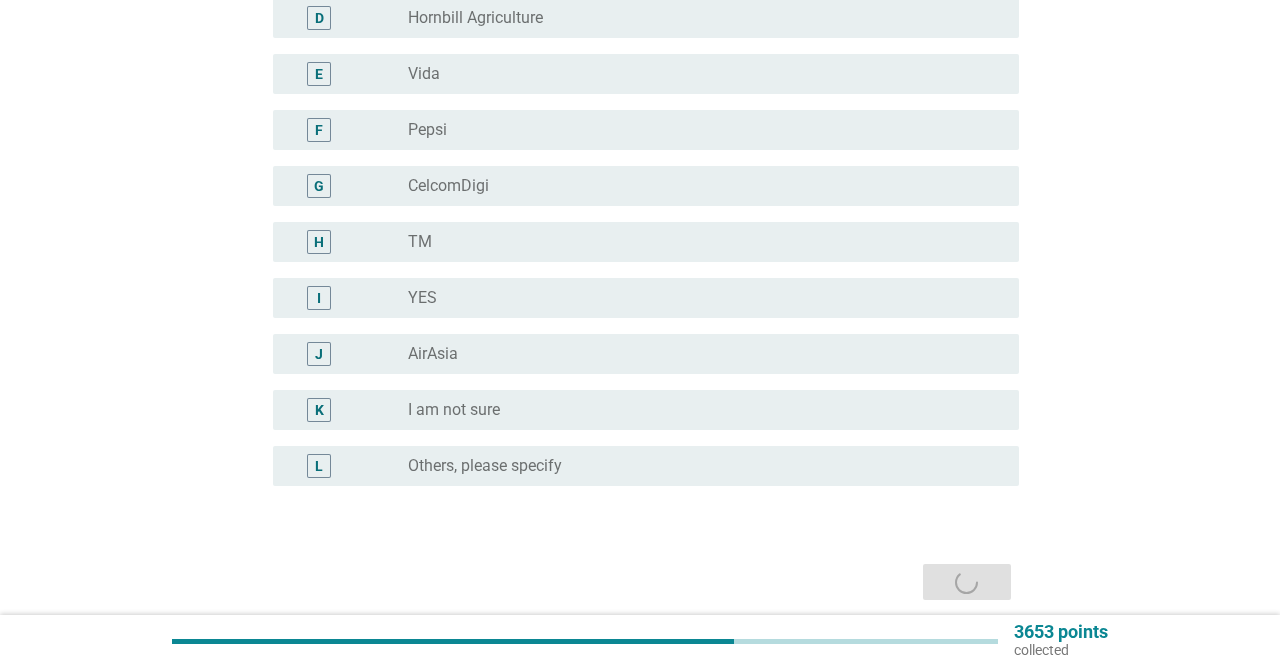 scroll, scrollTop: 0, scrollLeft: 0, axis: both 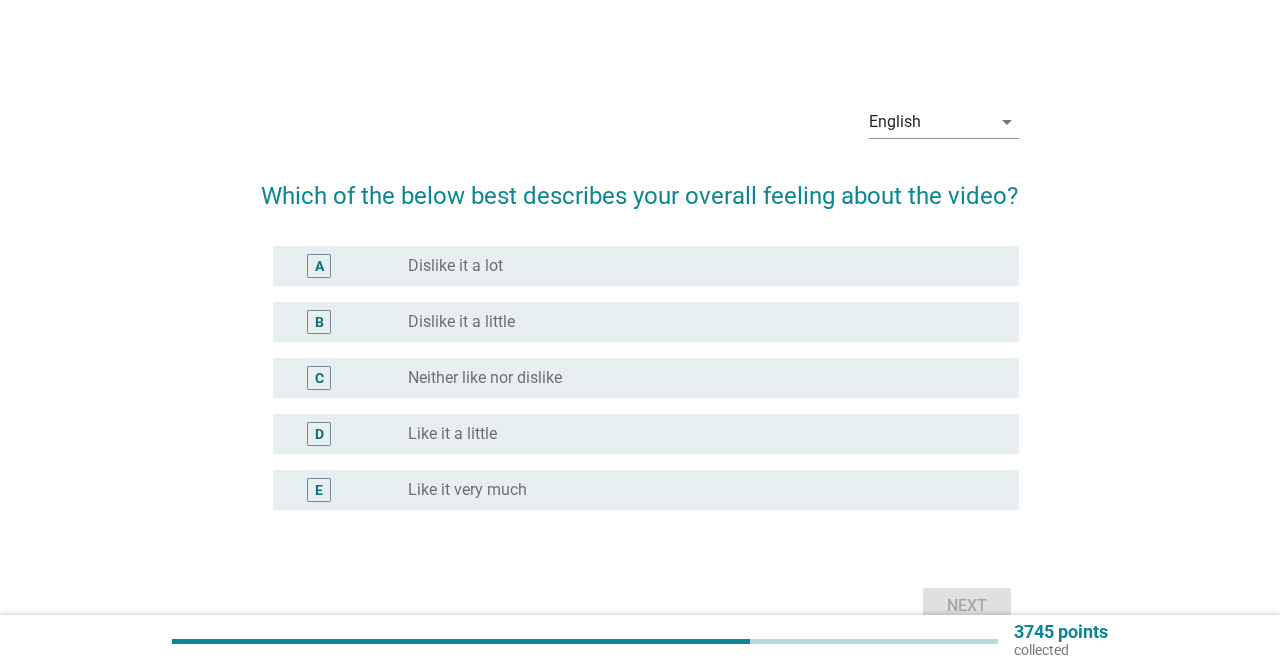 click on "Neither like nor dislike" at bounding box center [485, 378] 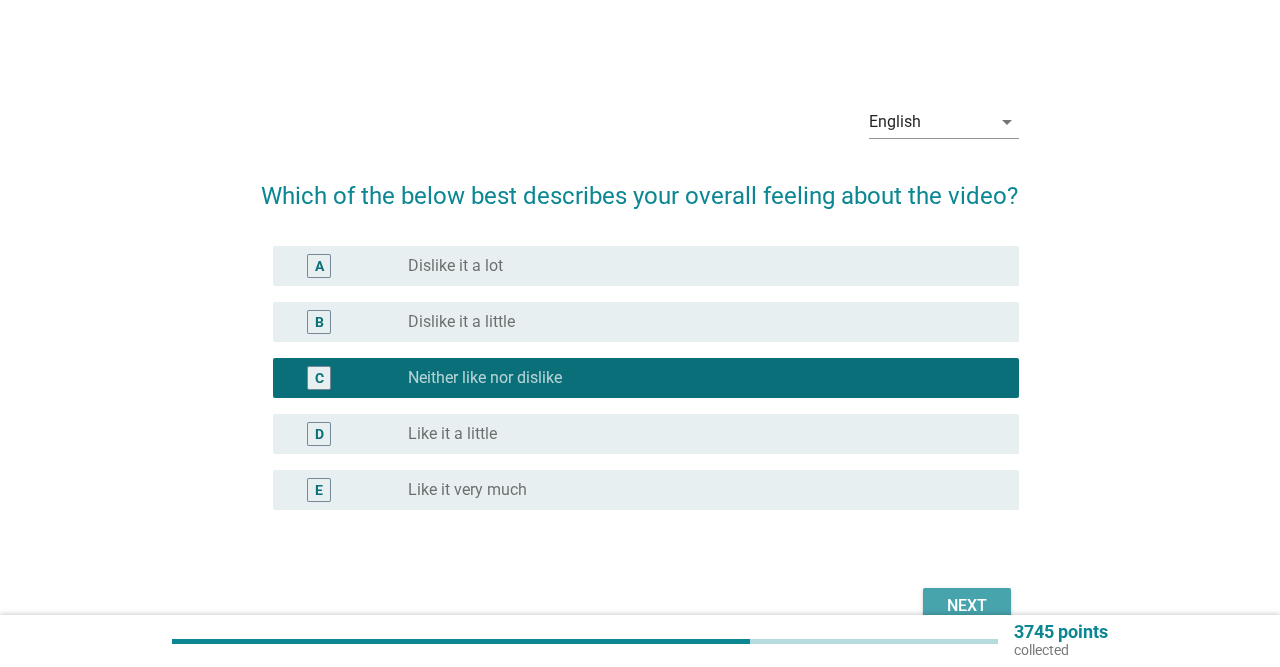 click on "Next" at bounding box center (967, 606) 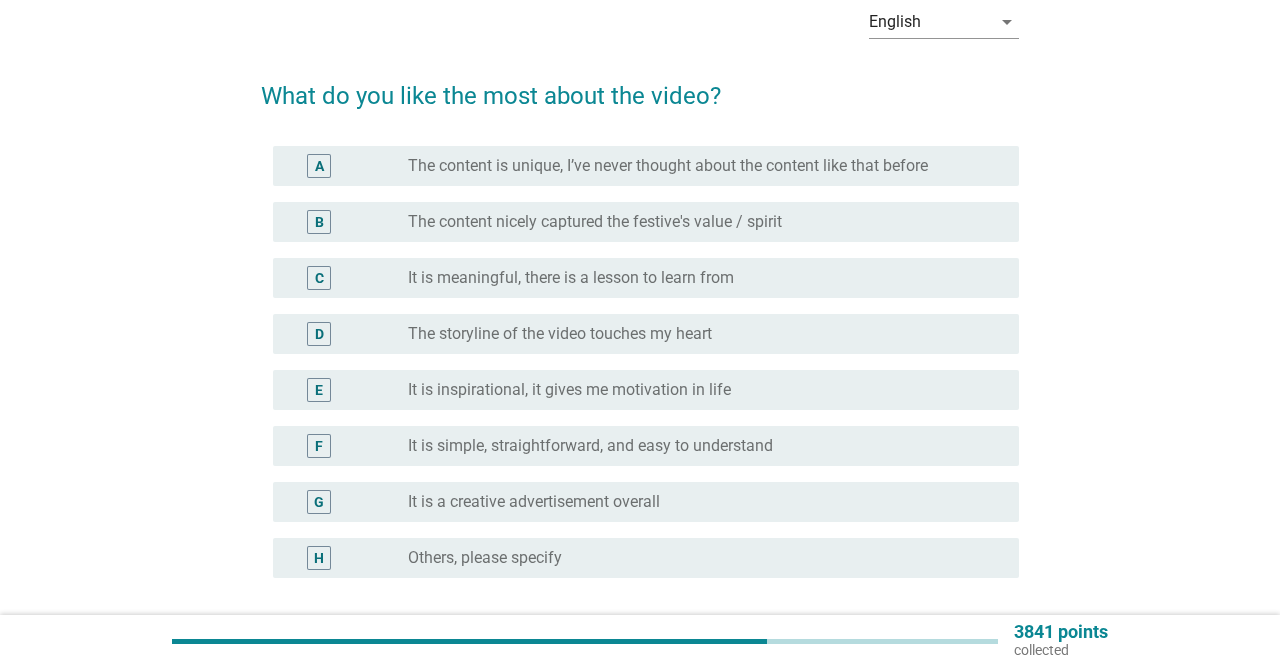 scroll, scrollTop: 104, scrollLeft: 0, axis: vertical 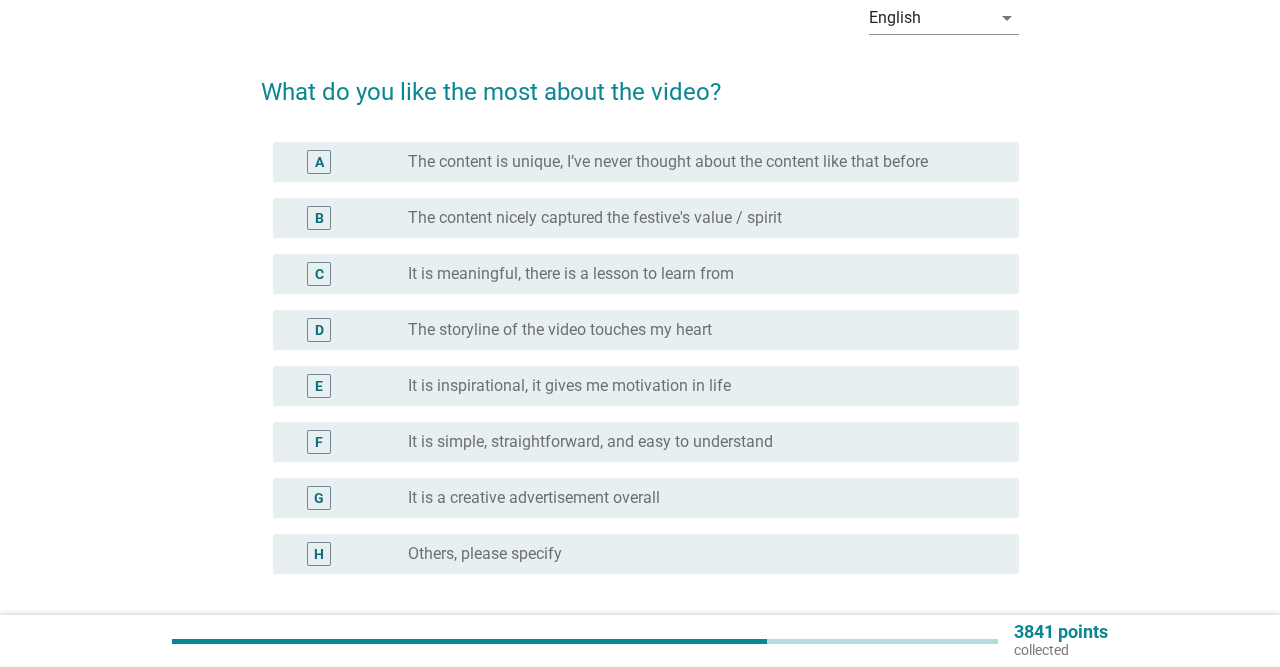 drag, startPoint x: 638, startPoint y: 439, endPoint x: 694, endPoint y: 453, distance: 57.72348 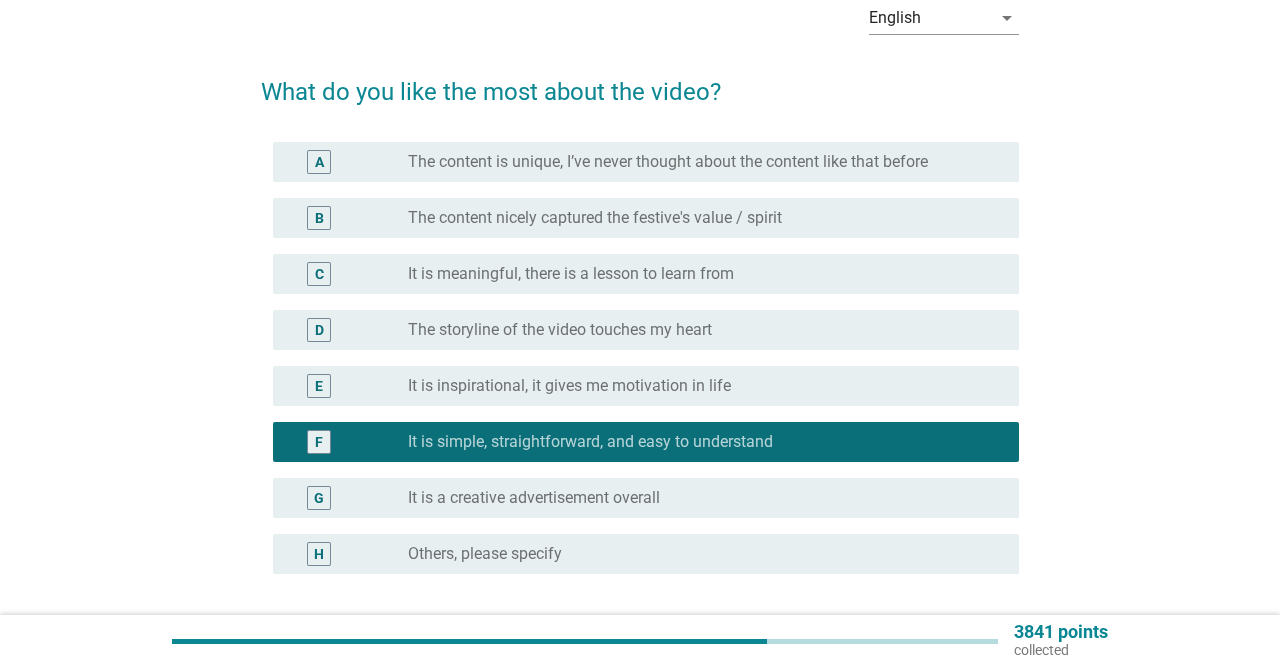 scroll, scrollTop: 272, scrollLeft: 0, axis: vertical 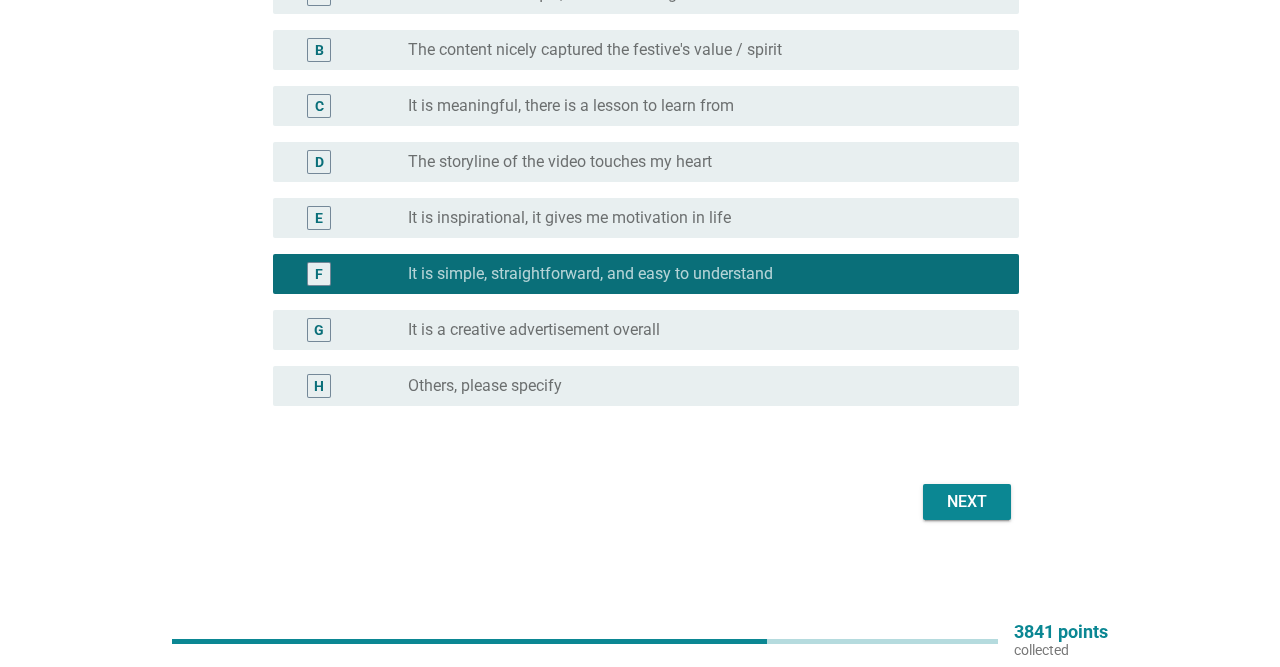 click on "Next" at bounding box center (967, 502) 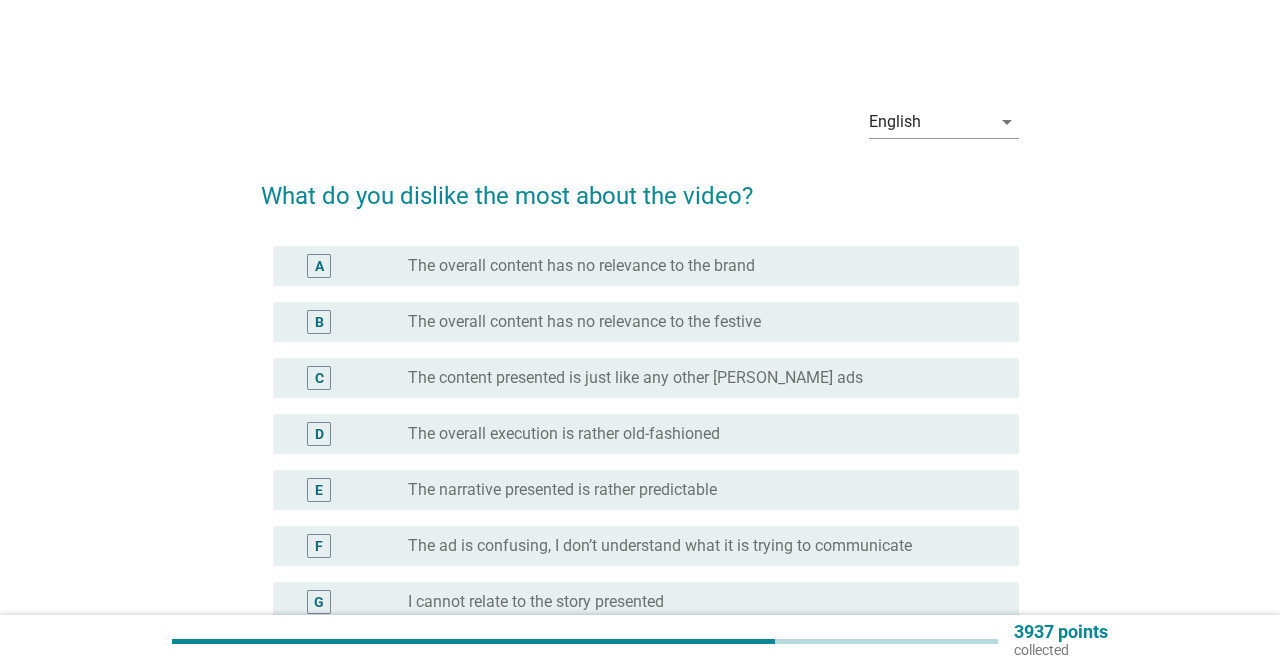 scroll, scrollTop: 208, scrollLeft: 0, axis: vertical 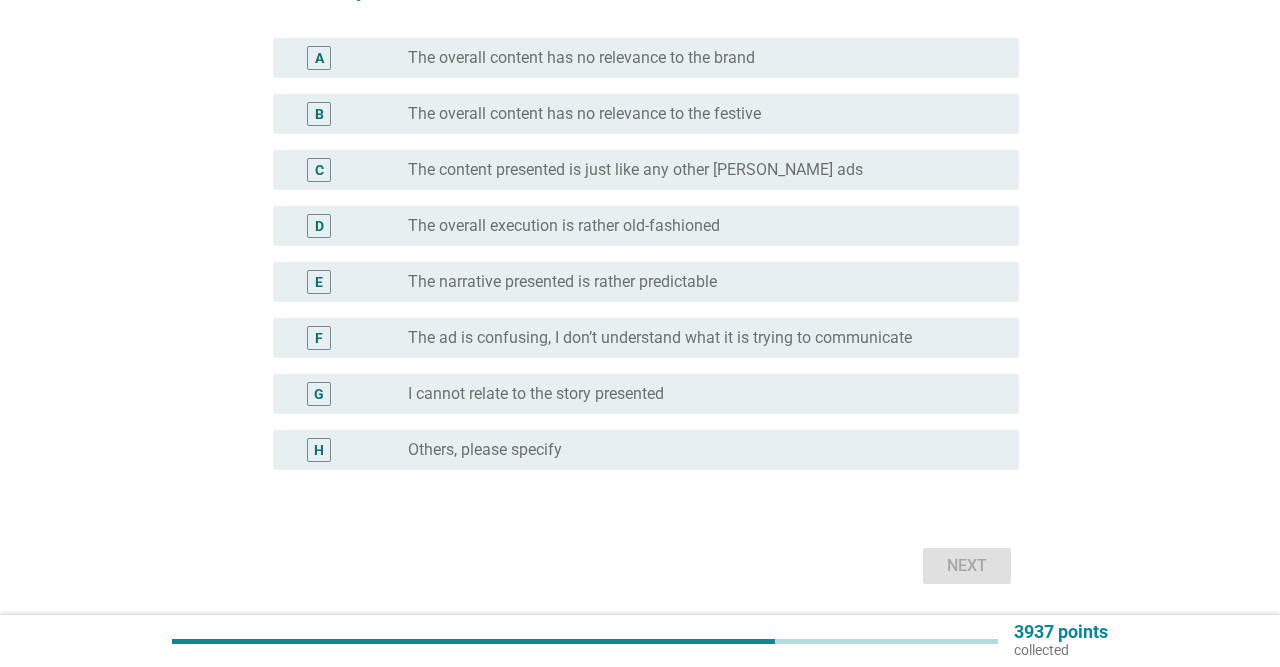 click on "The overall execution is rather old-fashioned" at bounding box center [564, 226] 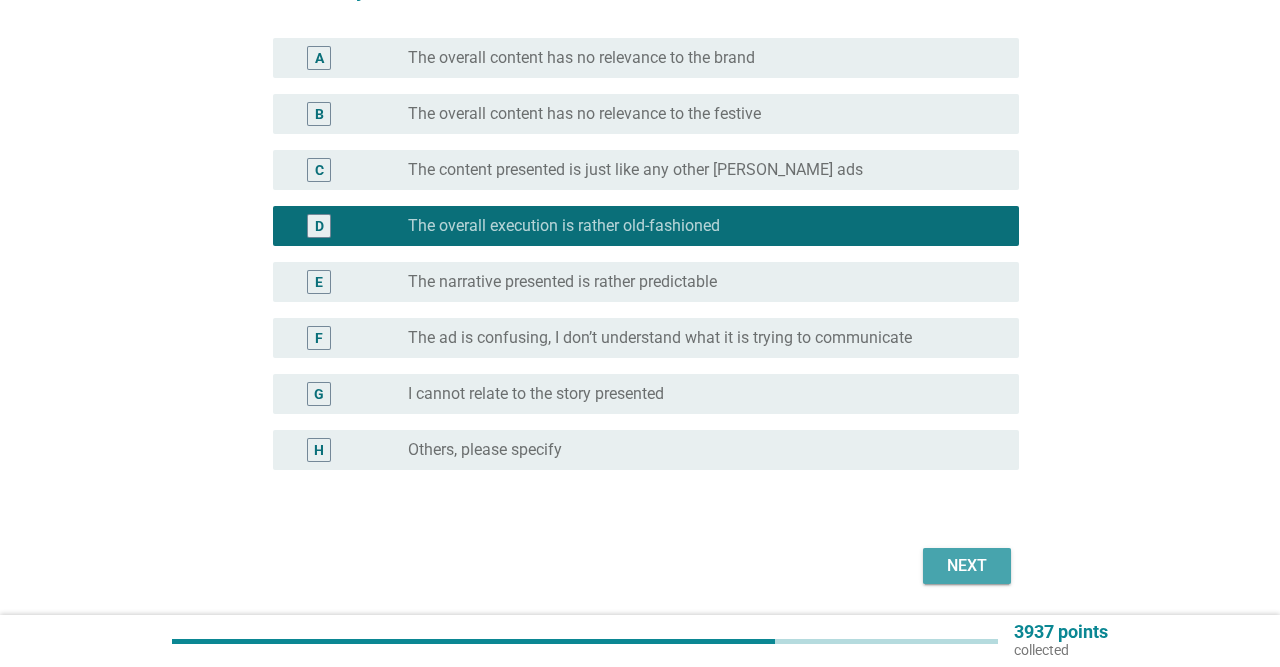 click on "Next" at bounding box center [967, 566] 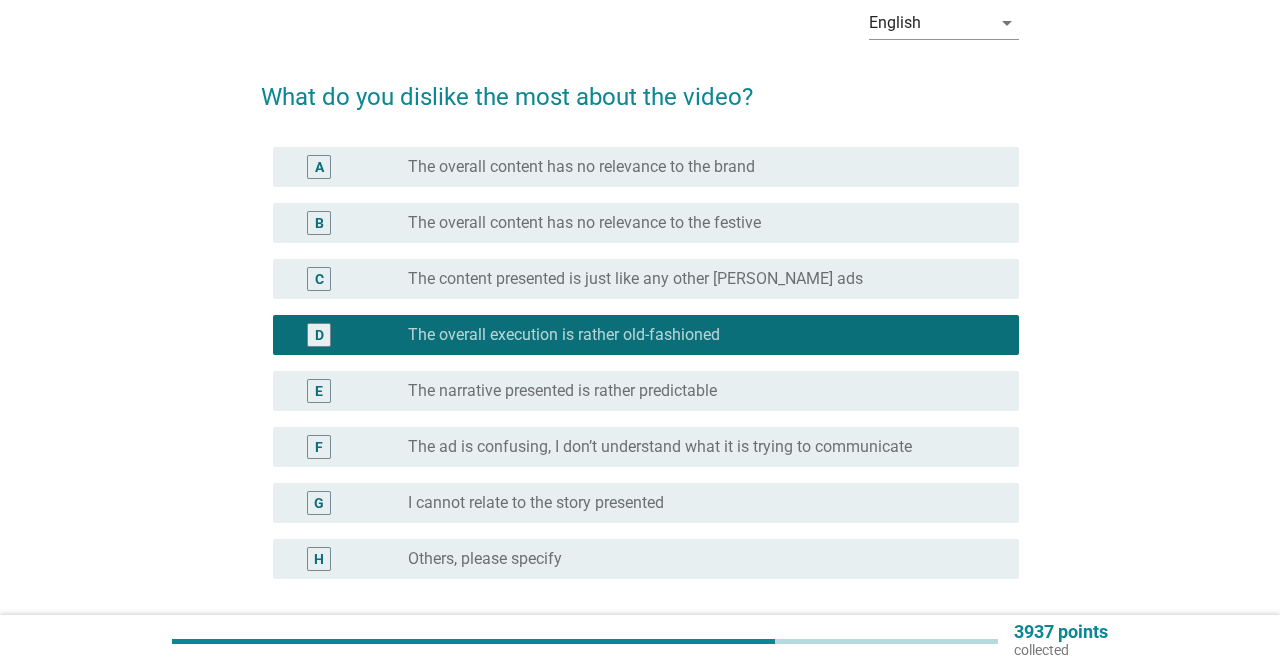 scroll, scrollTop: 64, scrollLeft: 0, axis: vertical 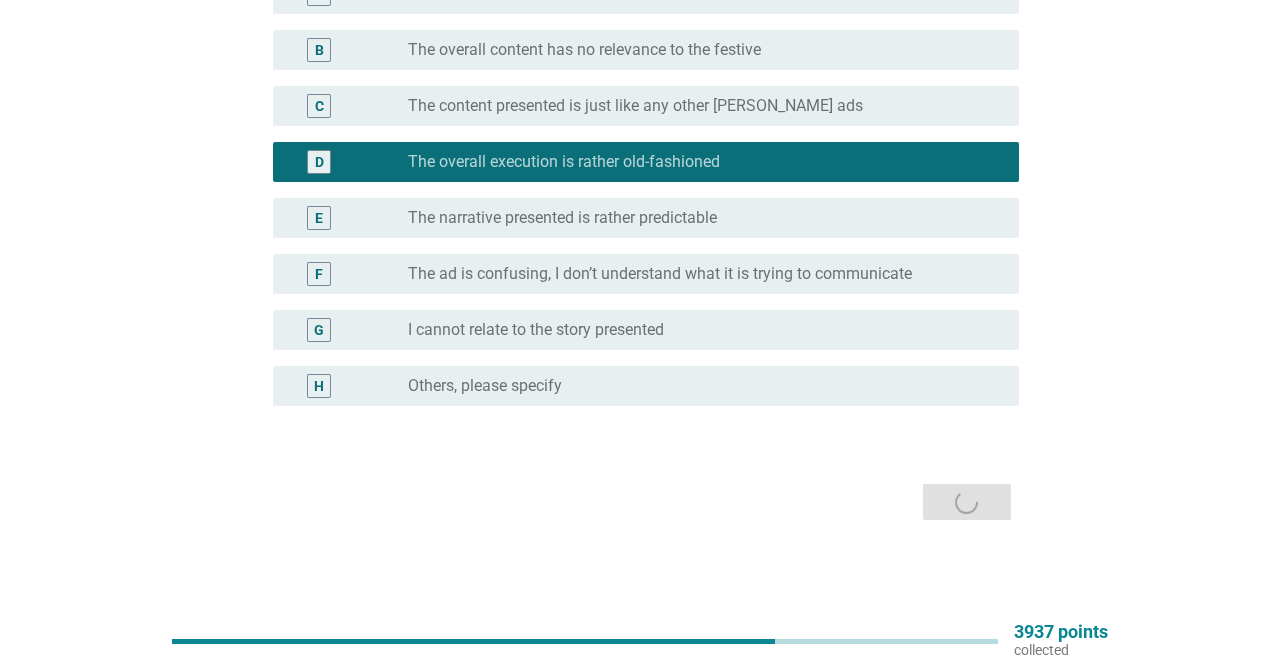 click on "Next" at bounding box center (639, 502) 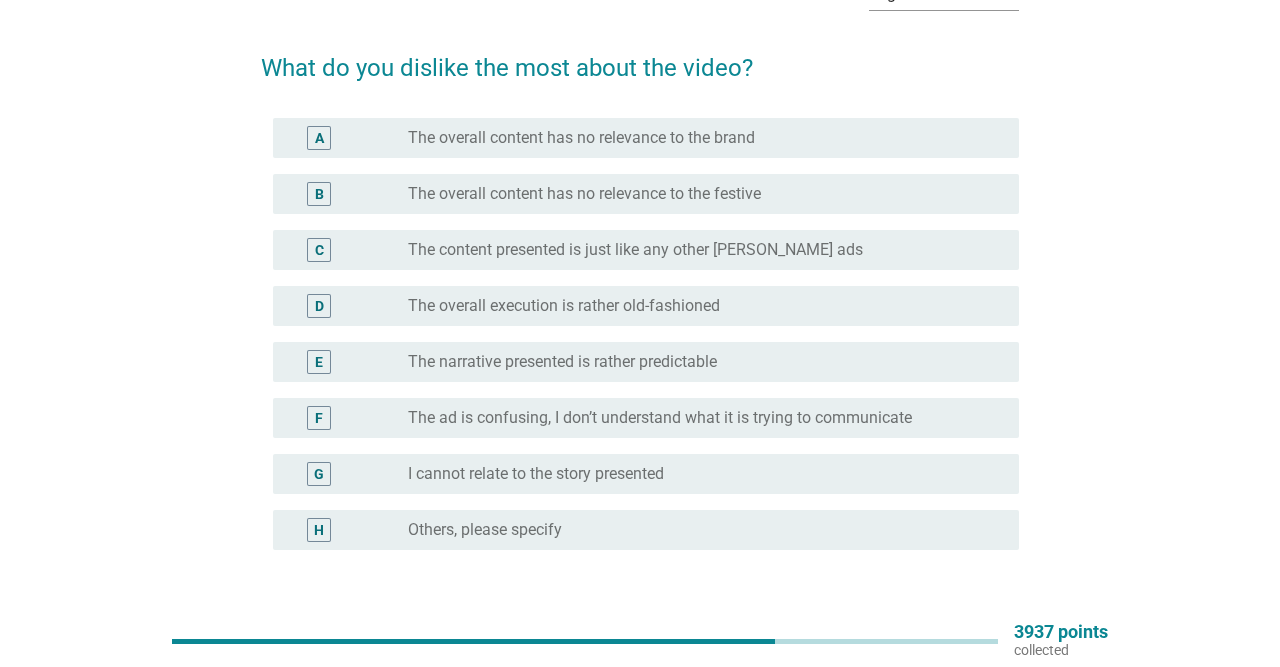 scroll, scrollTop: 104, scrollLeft: 0, axis: vertical 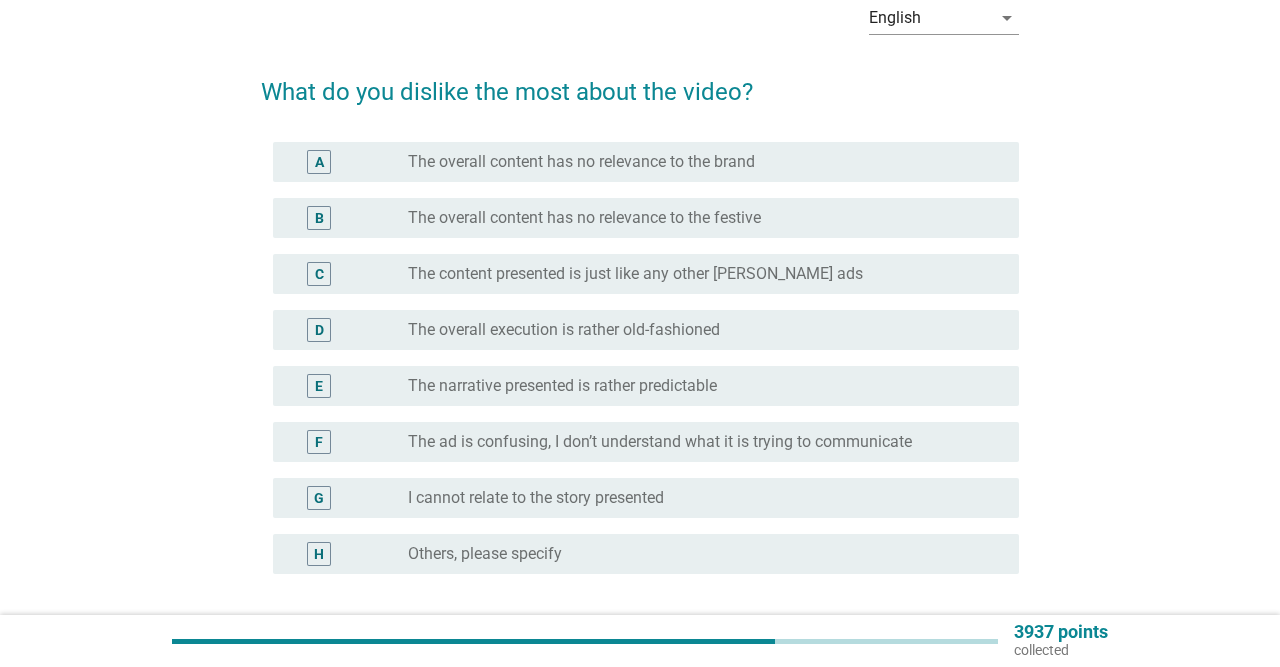 click on "radio_button_unchecked The overall execution is rather old-fashioned" at bounding box center (705, 330) 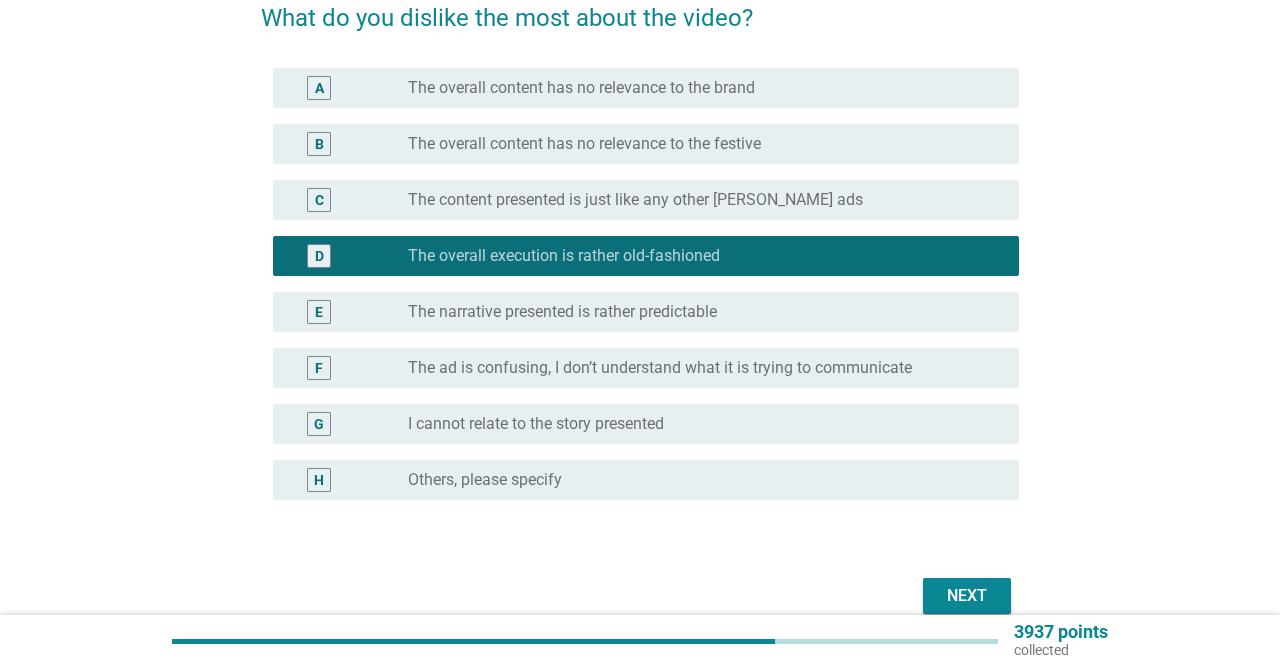 scroll, scrollTop: 168, scrollLeft: 0, axis: vertical 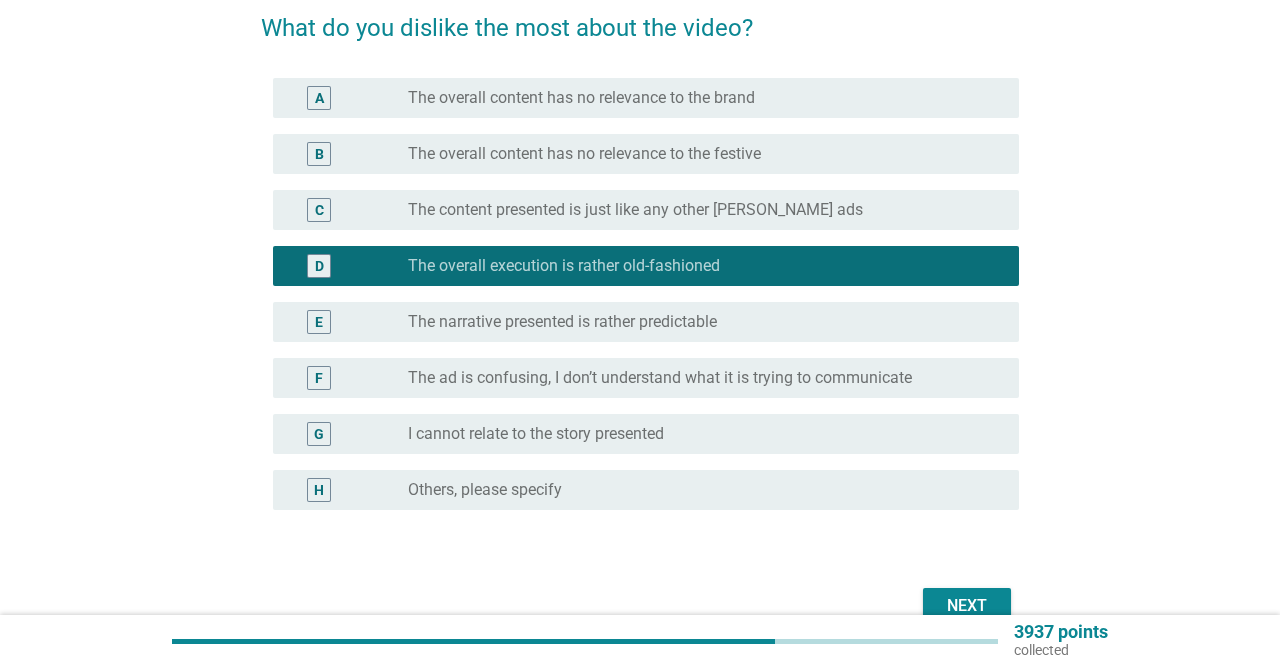 click on "Next" at bounding box center (967, 606) 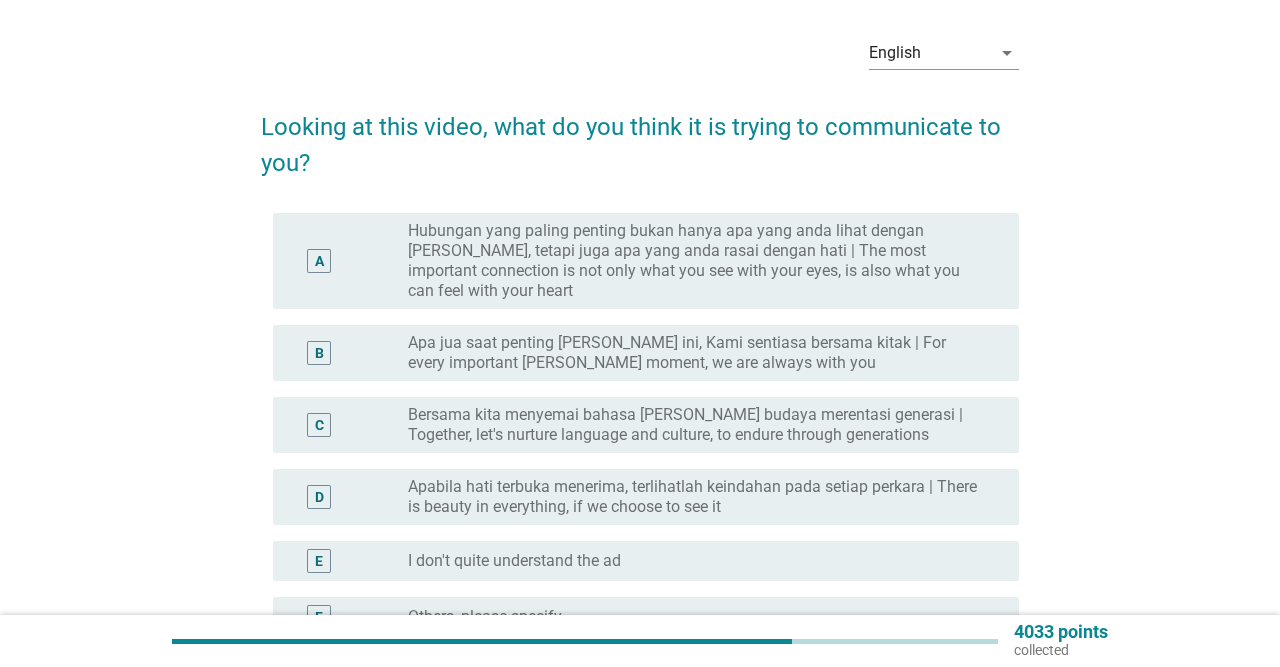 scroll, scrollTop: 104, scrollLeft: 0, axis: vertical 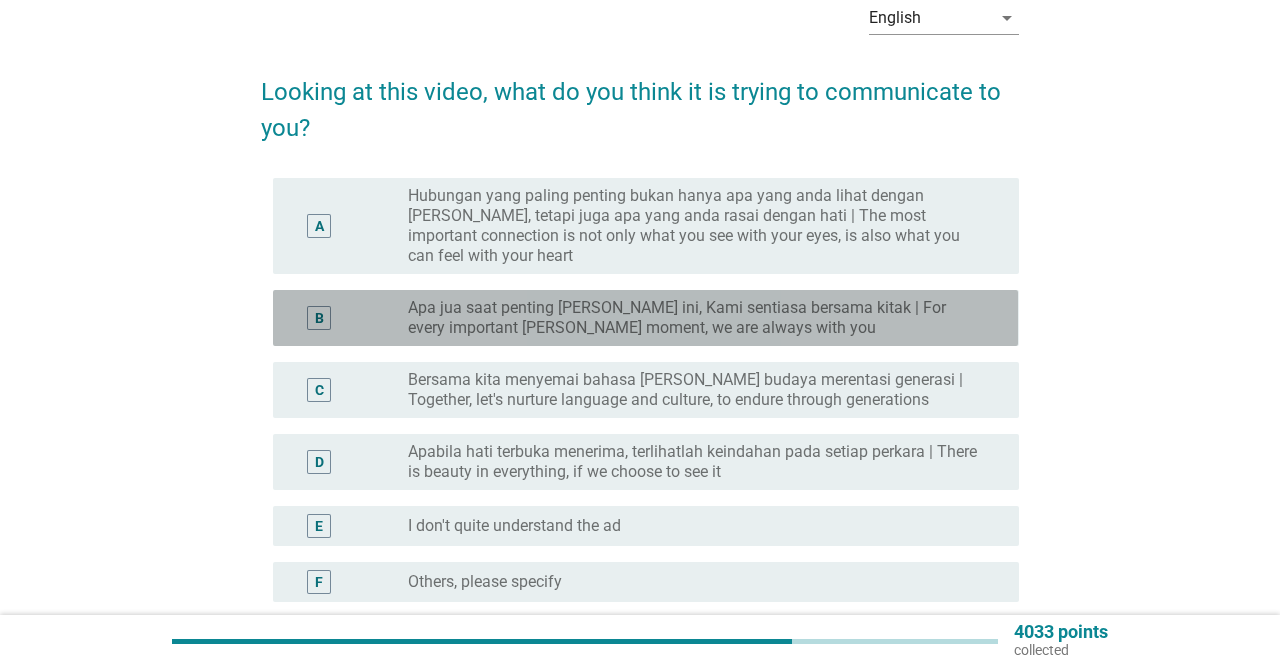 click on "Apa jua saat penting [PERSON_NAME] ini, Kami sentiasa bersama kitak | For every important [PERSON_NAME] moment, we are always with you" at bounding box center (697, 318) 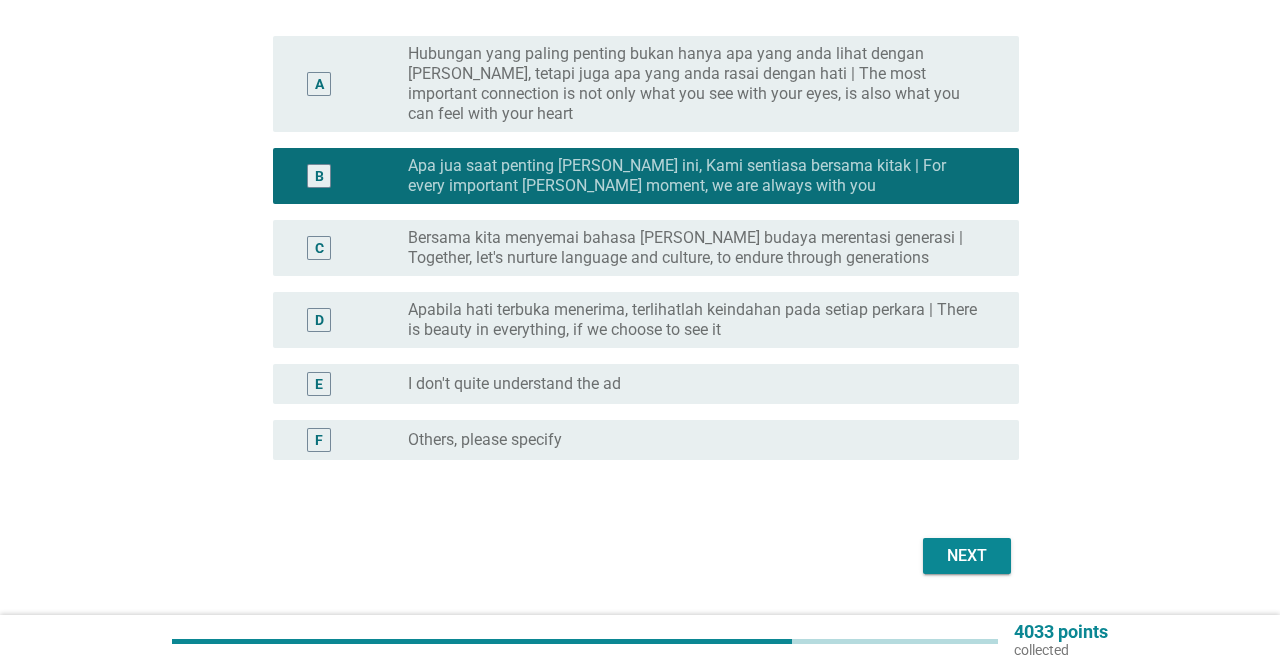scroll, scrollTop: 280, scrollLeft: 0, axis: vertical 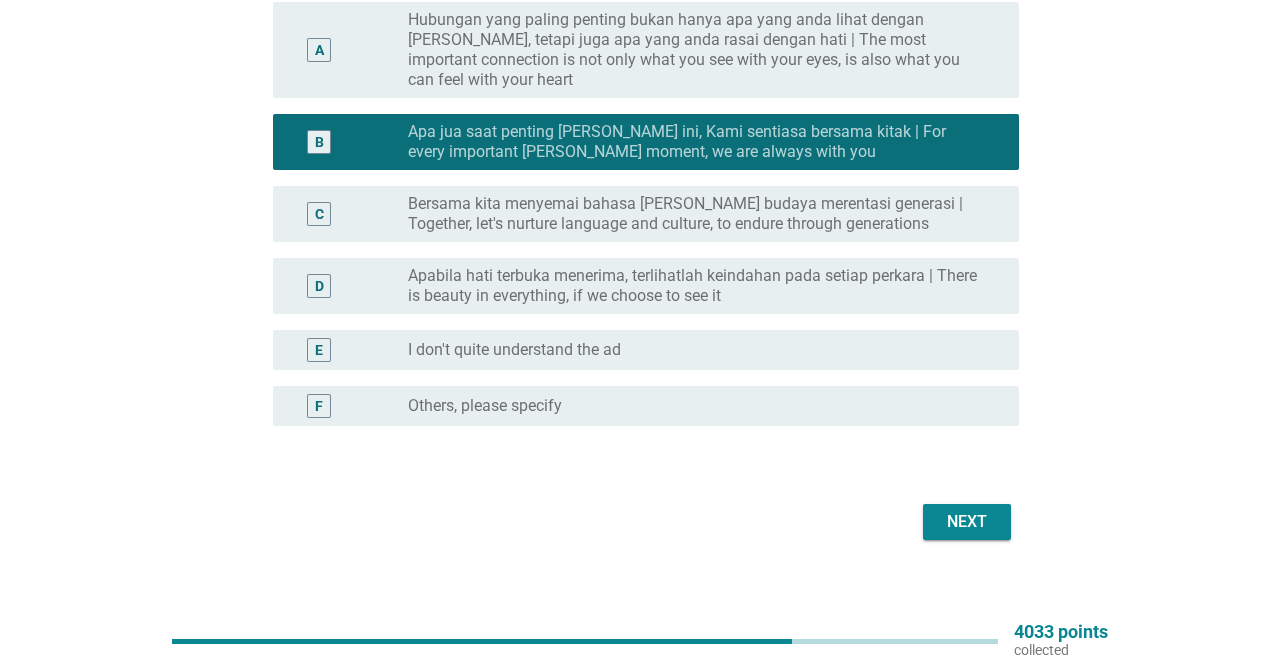 click on "Next" at bounding box center [967, 522] 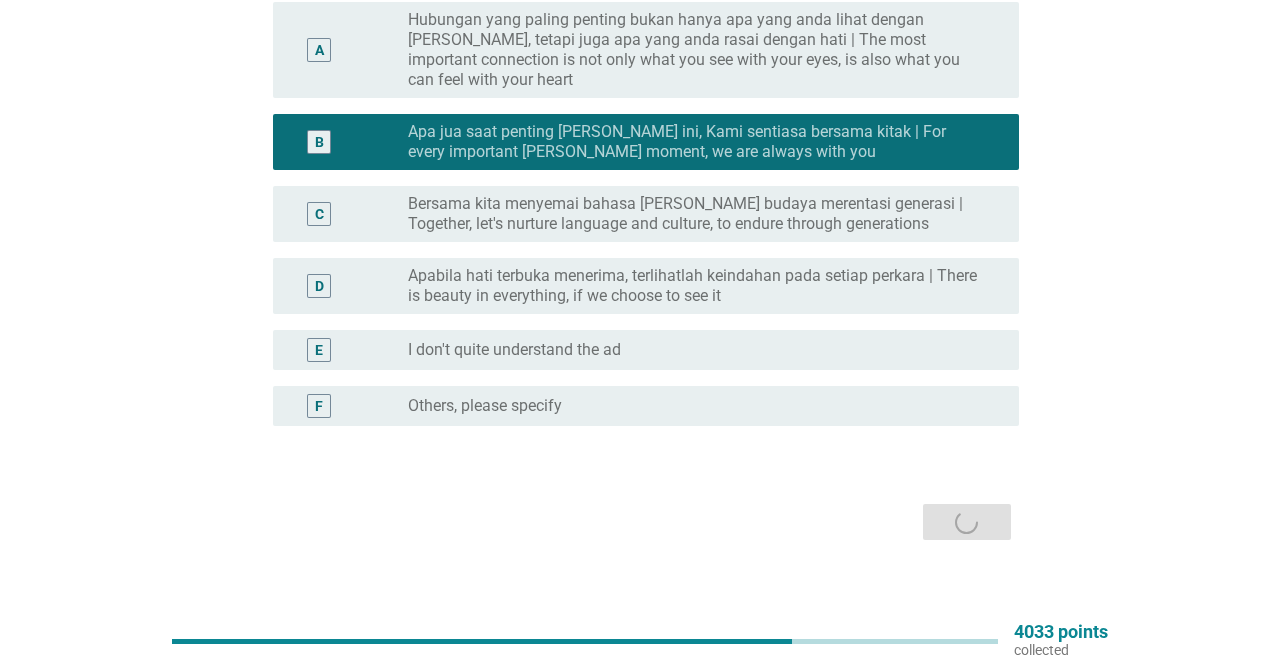 scroll, scrollTop: 0, scrollLeft: 0, axis: both 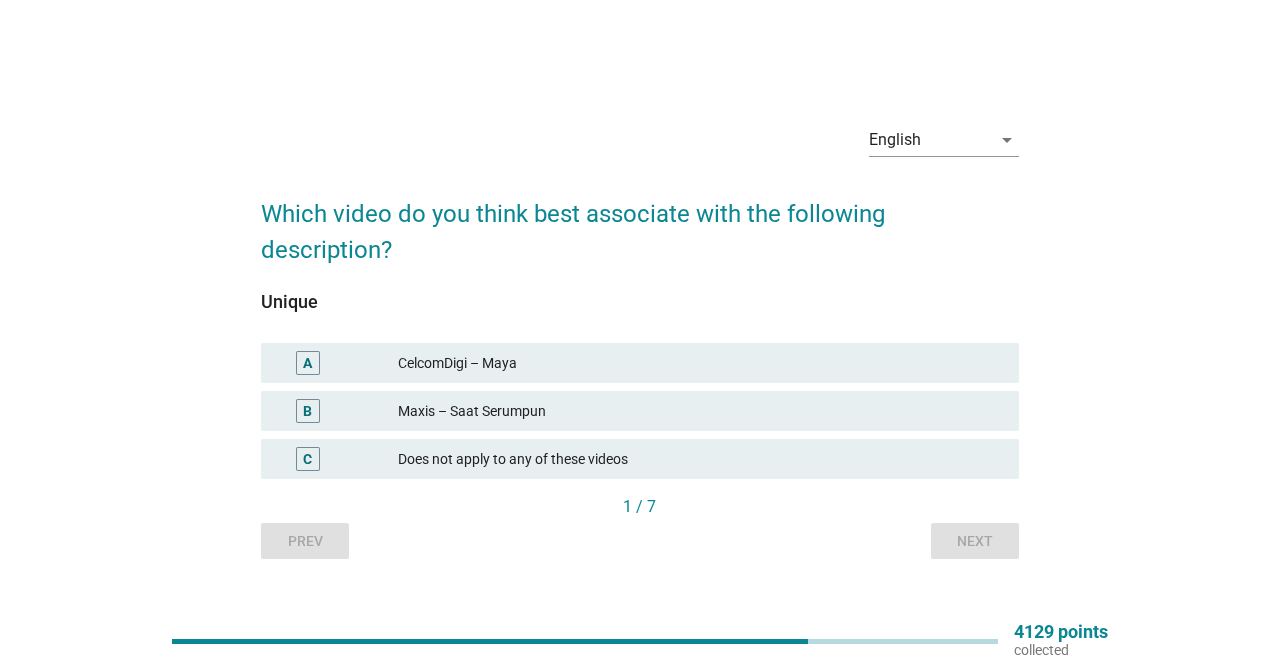 click on "A   CelcomDigi – Maya" at bounding box center (639, 363) 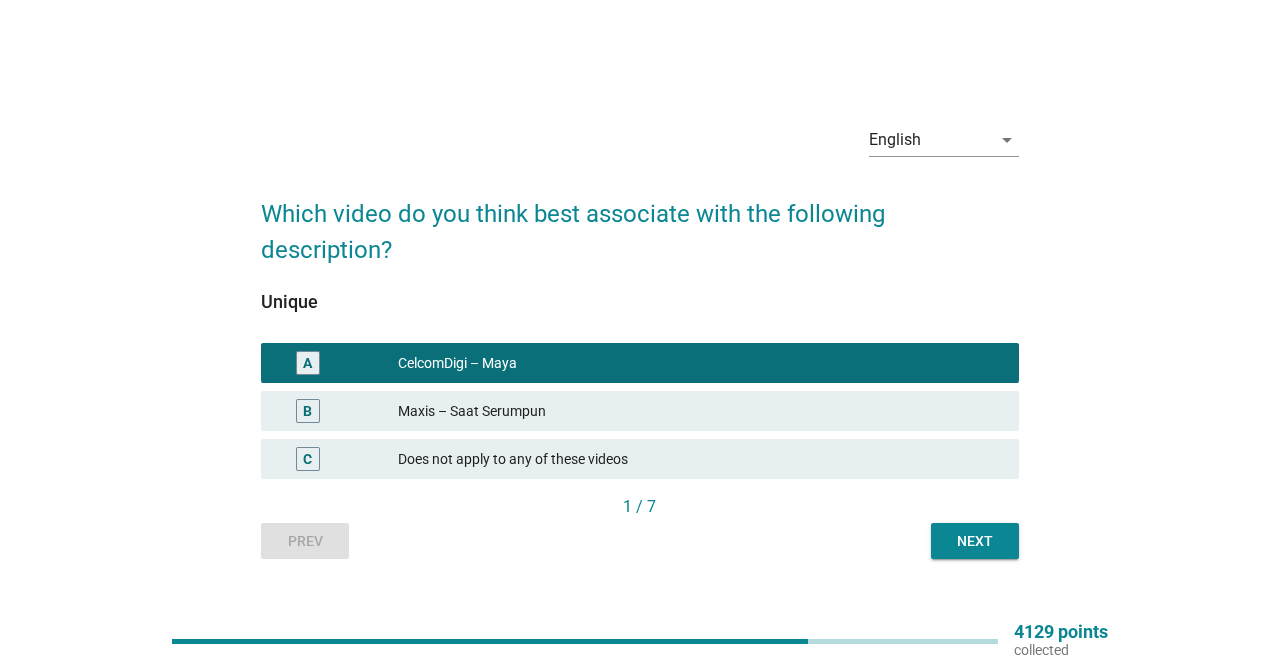 click on "Next" at bounding box center (975, 541) 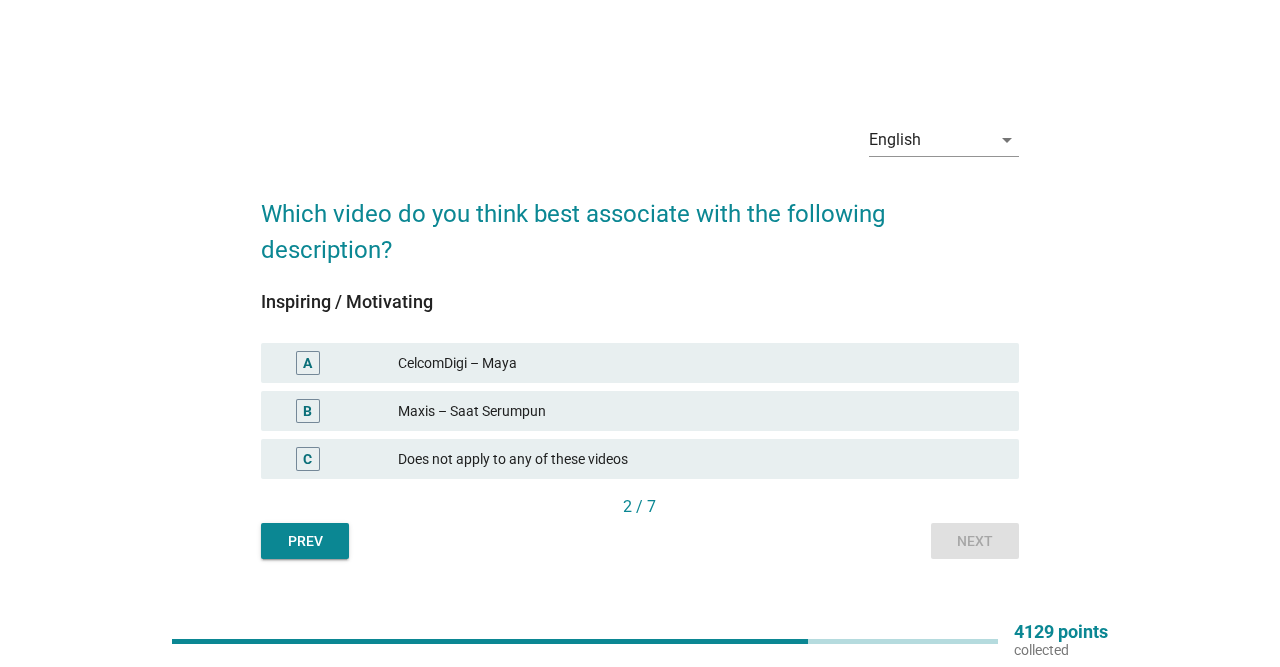 click on "CelcomDigi – Maya" at bounding box center [700, 363] 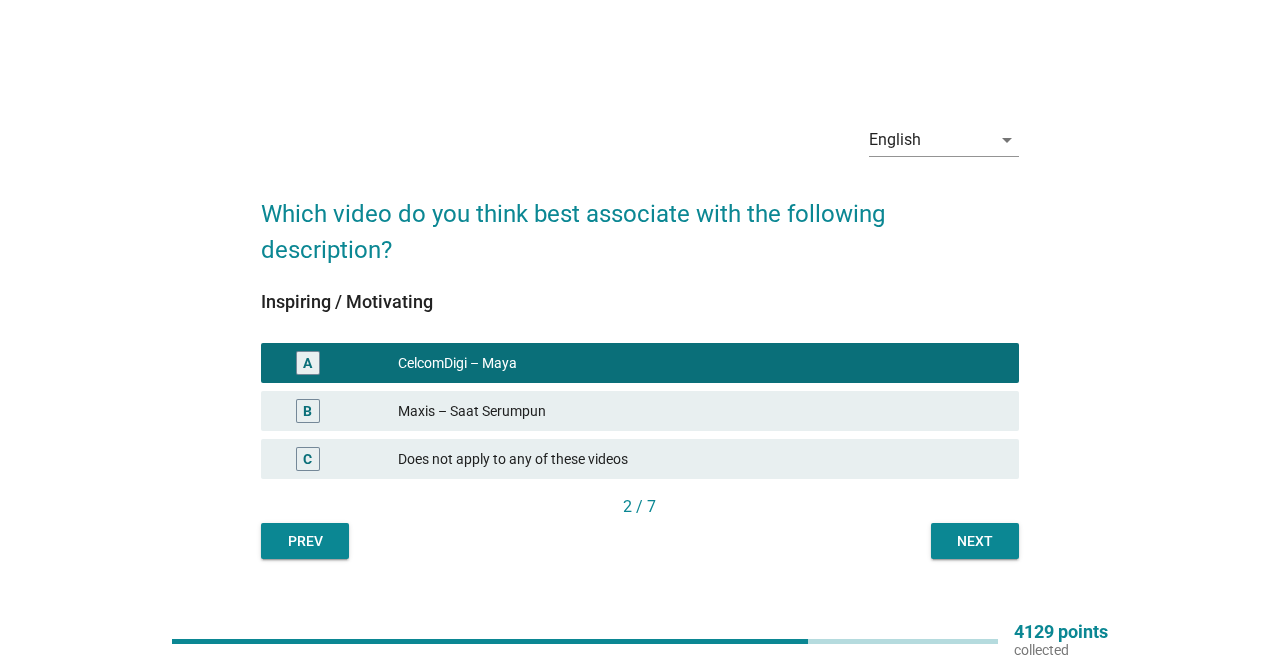 click on "Next" at bounding box center [975, 541] 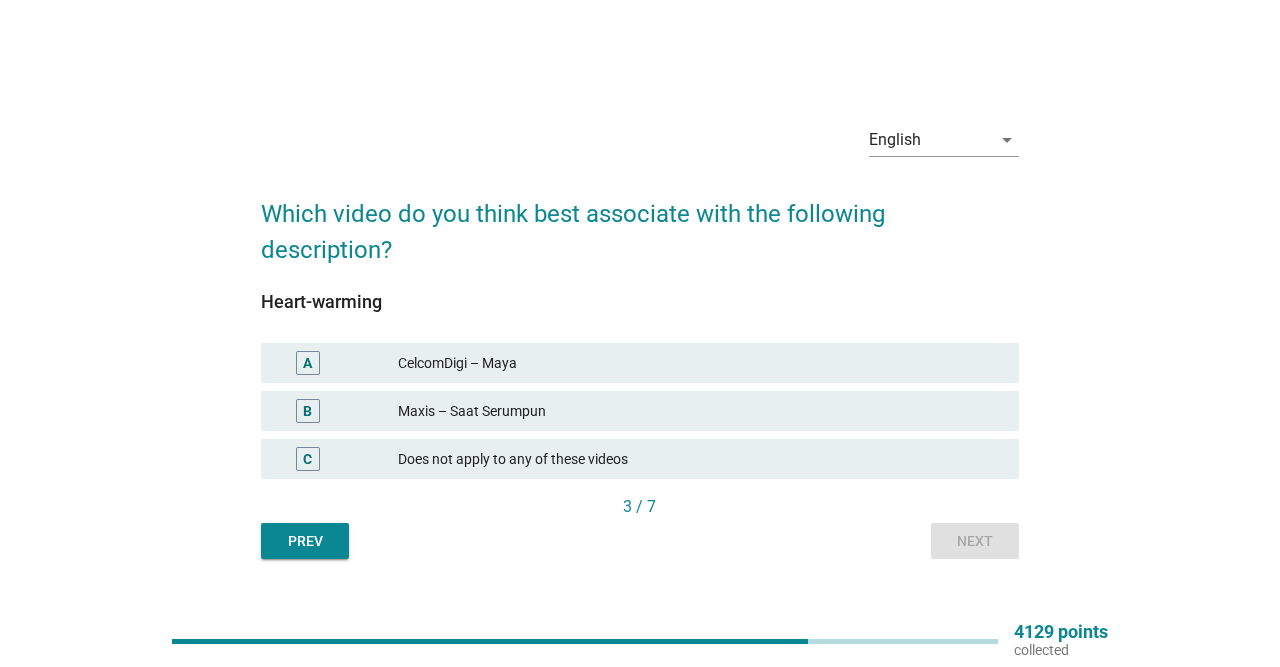 click on "CelcomDigi – Maya" at bounding box center (700, 363) 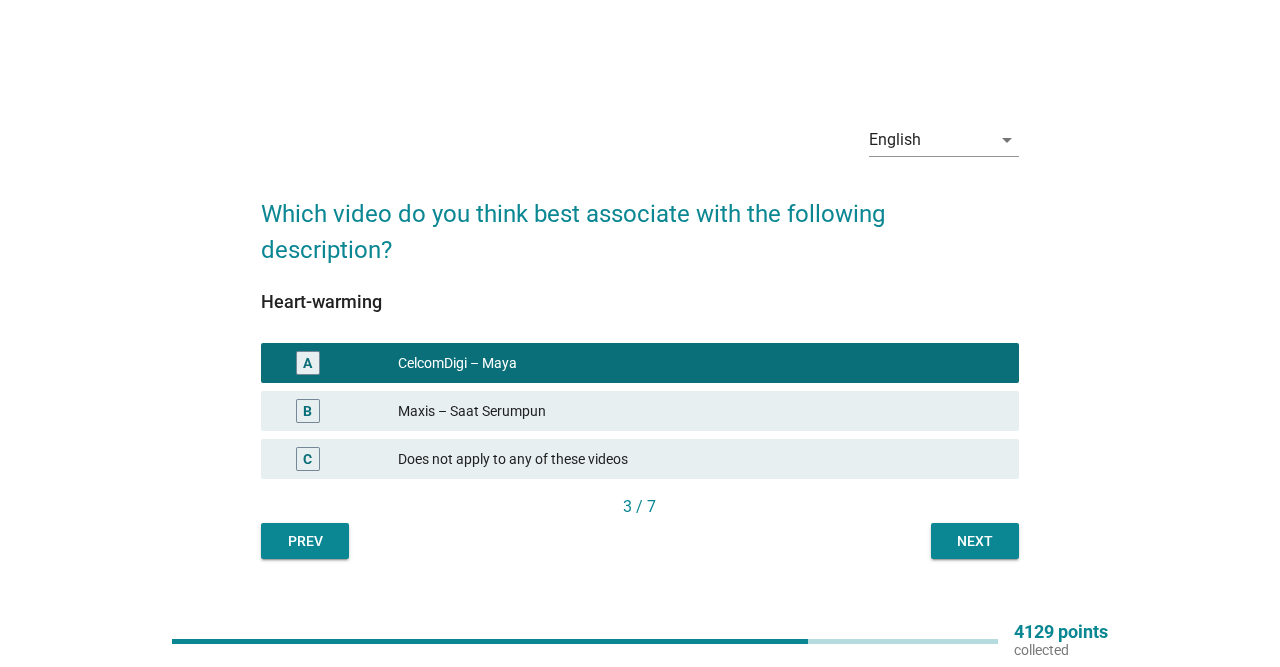 click on "Next" at bounding box center (975, 541) 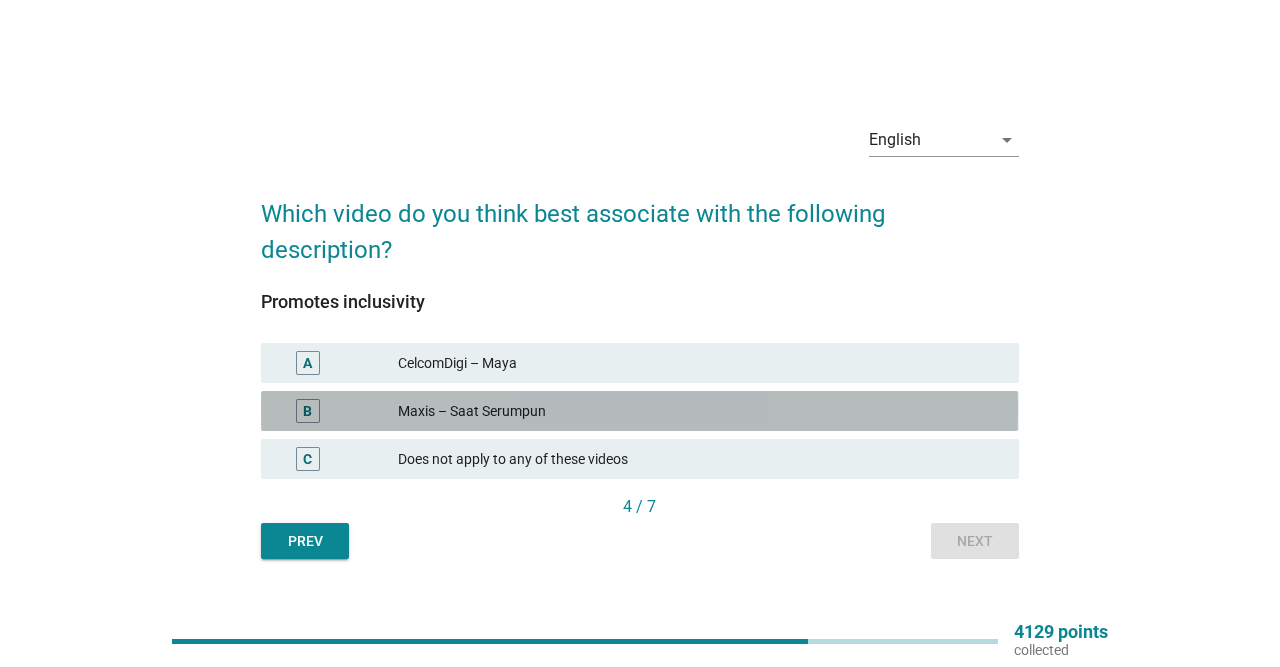 click on "Maxis – Saat Serumpun" at bounding box center (700, 411) 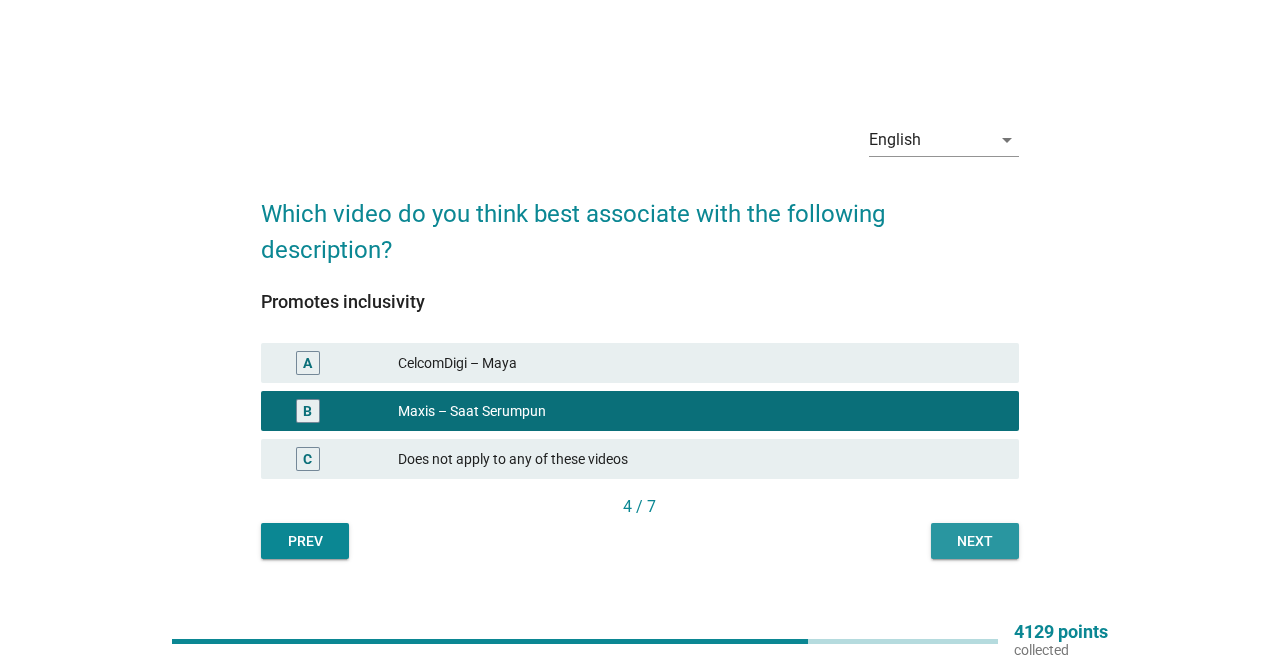 click on "Next" at bounding box center (975, 541) 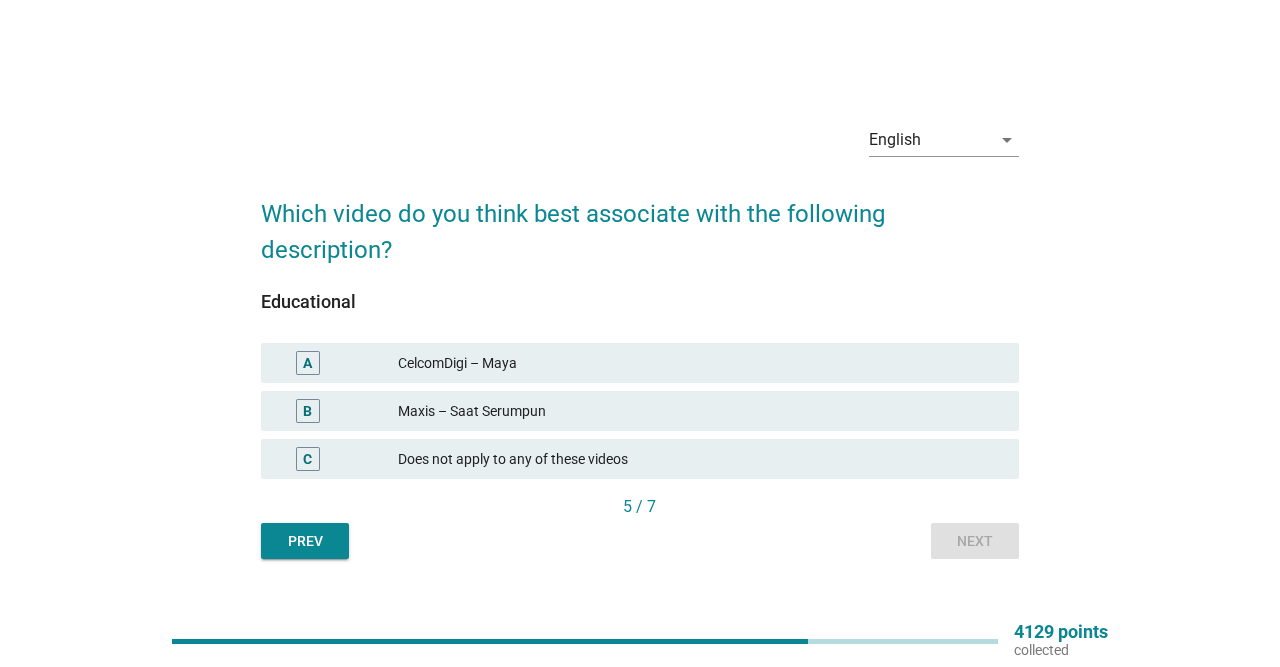 click on "CelcomDigi – Maya" at bounding box center [700, 363] 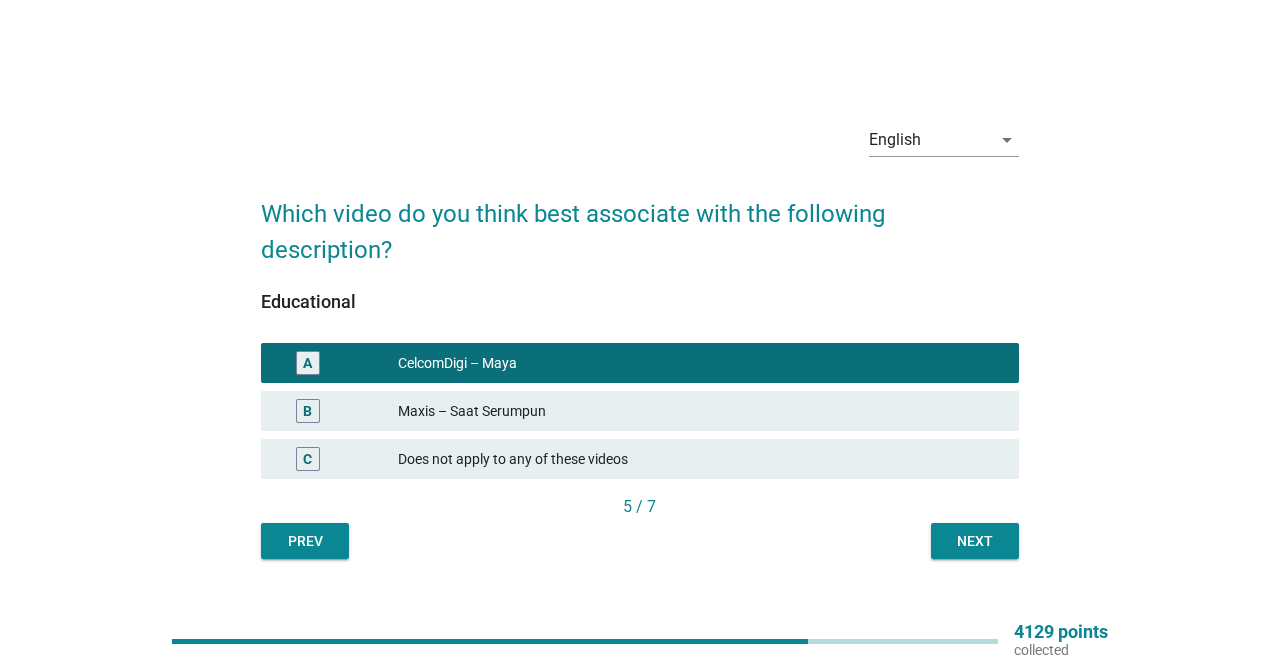 click on "Next" at bounding box center (975, 541) 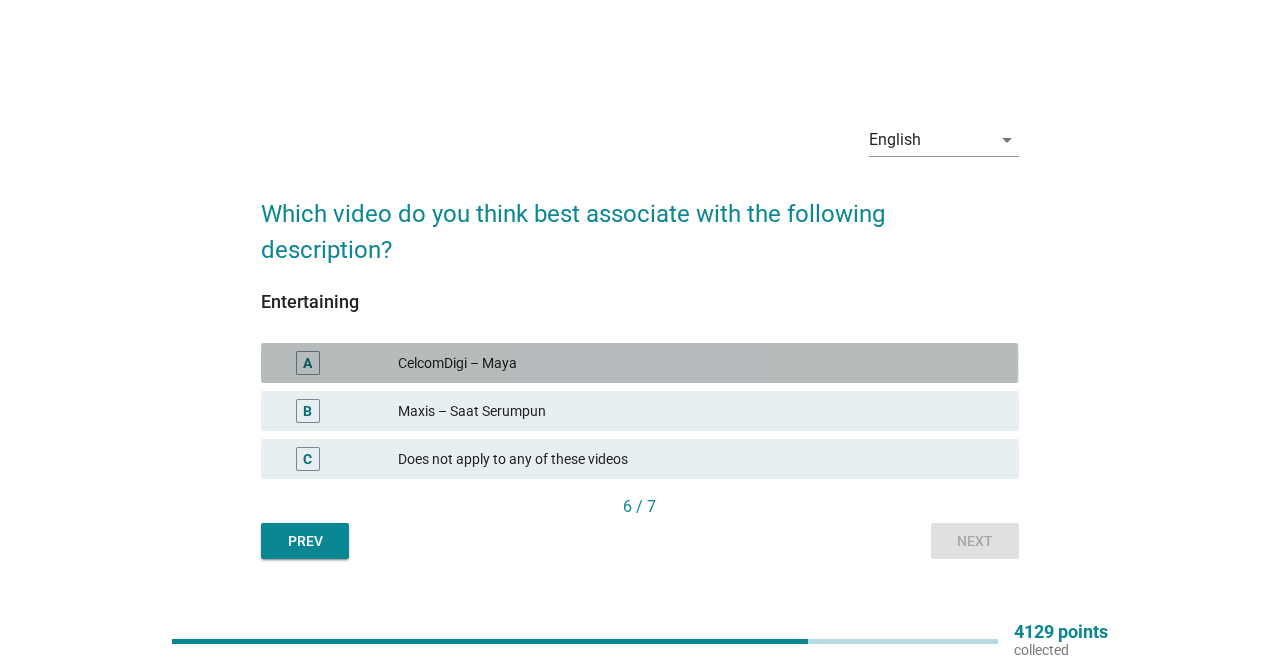 click on "A   CelcomDigi – Maya" at bounding box center (639, 363) 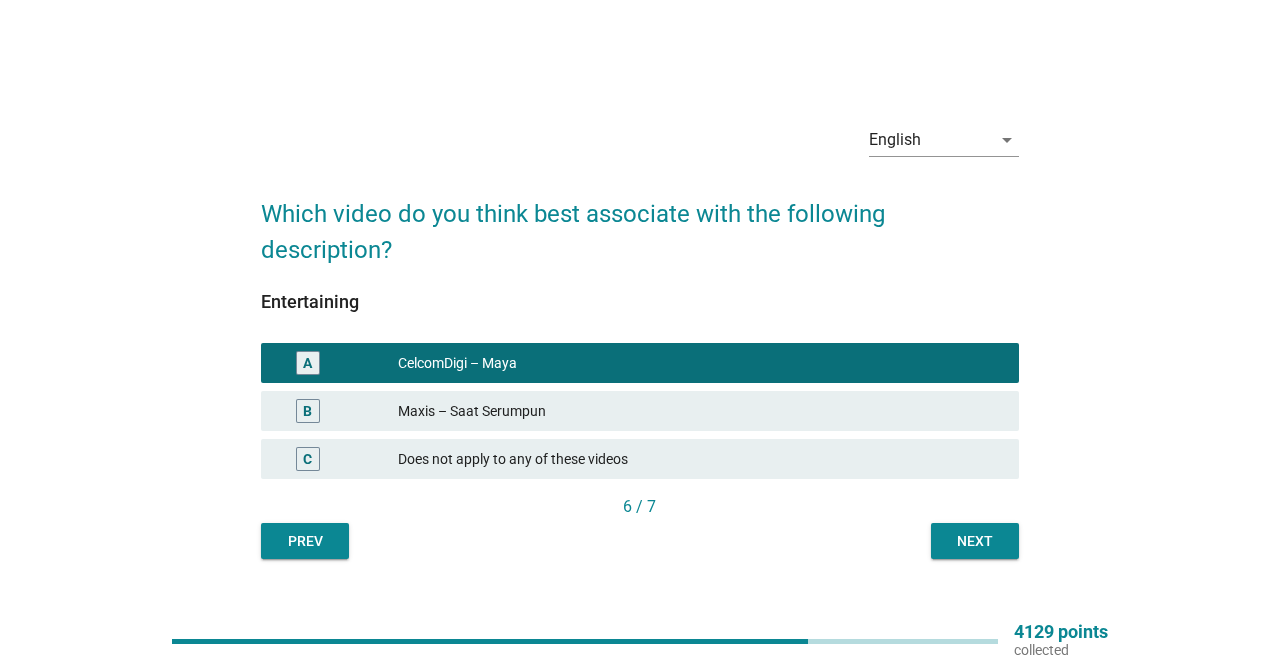 click on "Next" at bounding box center (975, 541) 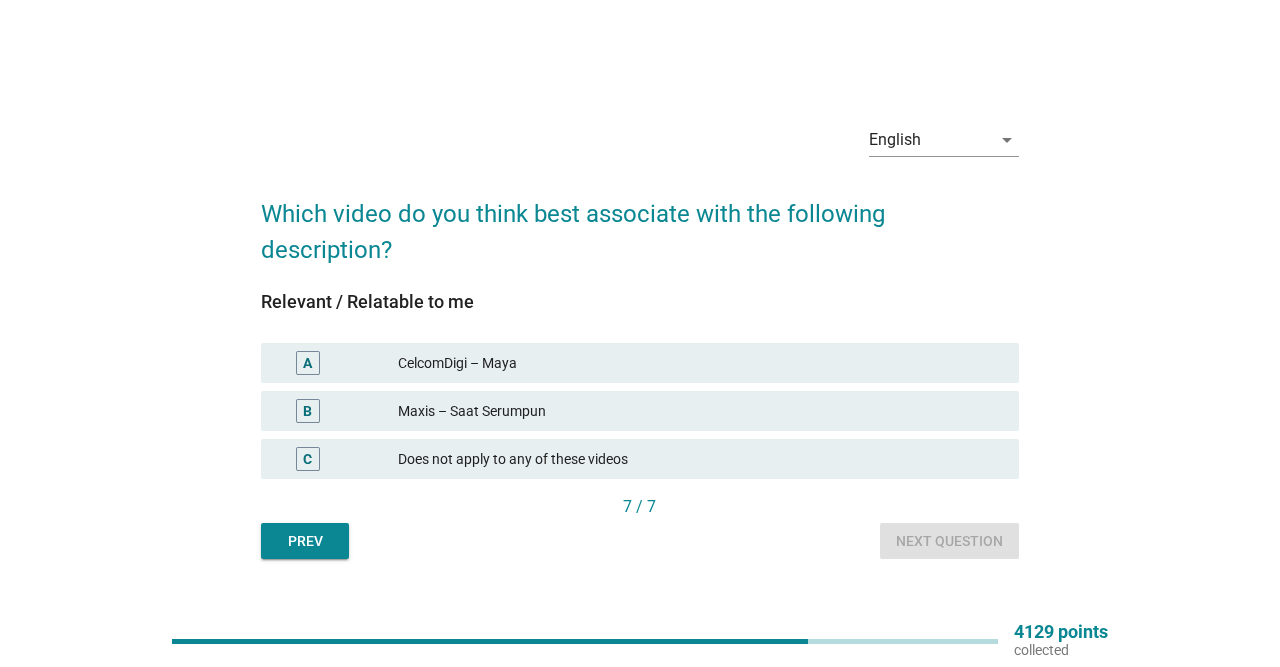 click on "Relevant / Relatable to me
A   CelcomDigi – Maya B   Maxis – Saat Serumpun C   Does not apply to any of these videos" at bounding box center [639, 393] 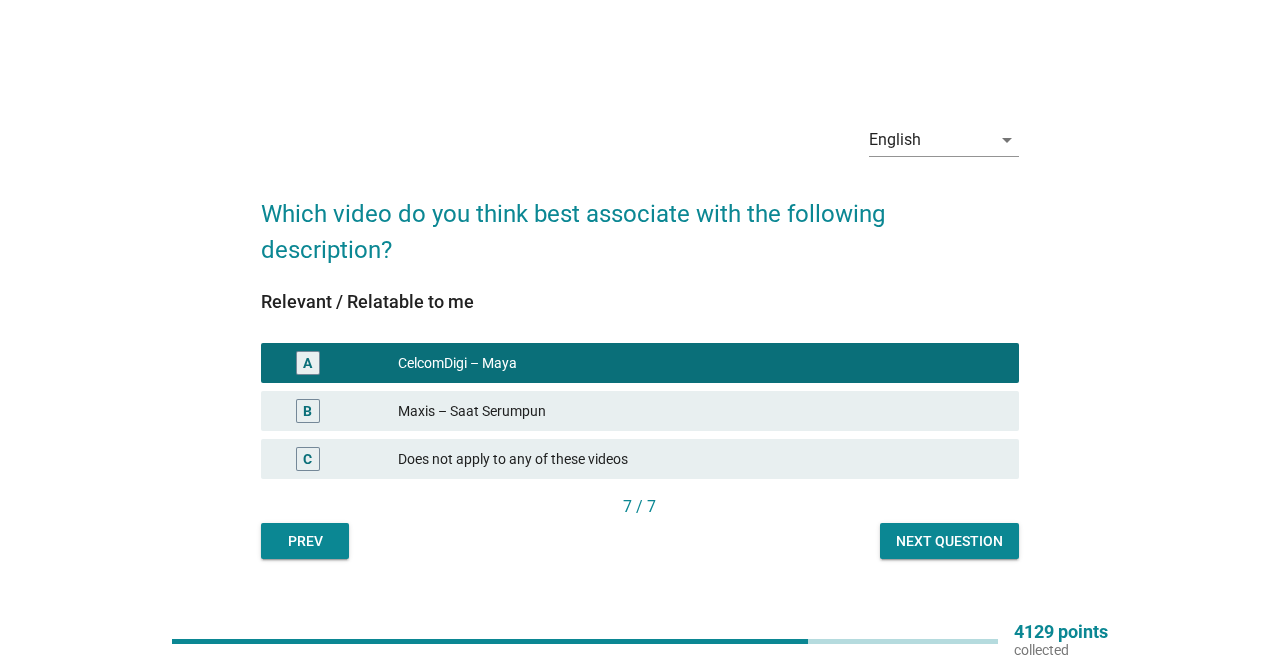 click on "English arrow_drop_down   Which video do you think best associate with the following description?
Relevant / Relatable to me
A   CelcomDigi – Maya B   Maxis – Saat Serumpun C   Does not apply to any of these videos
7 / 7
Prev   Next question" at bounding box center (639, 333) 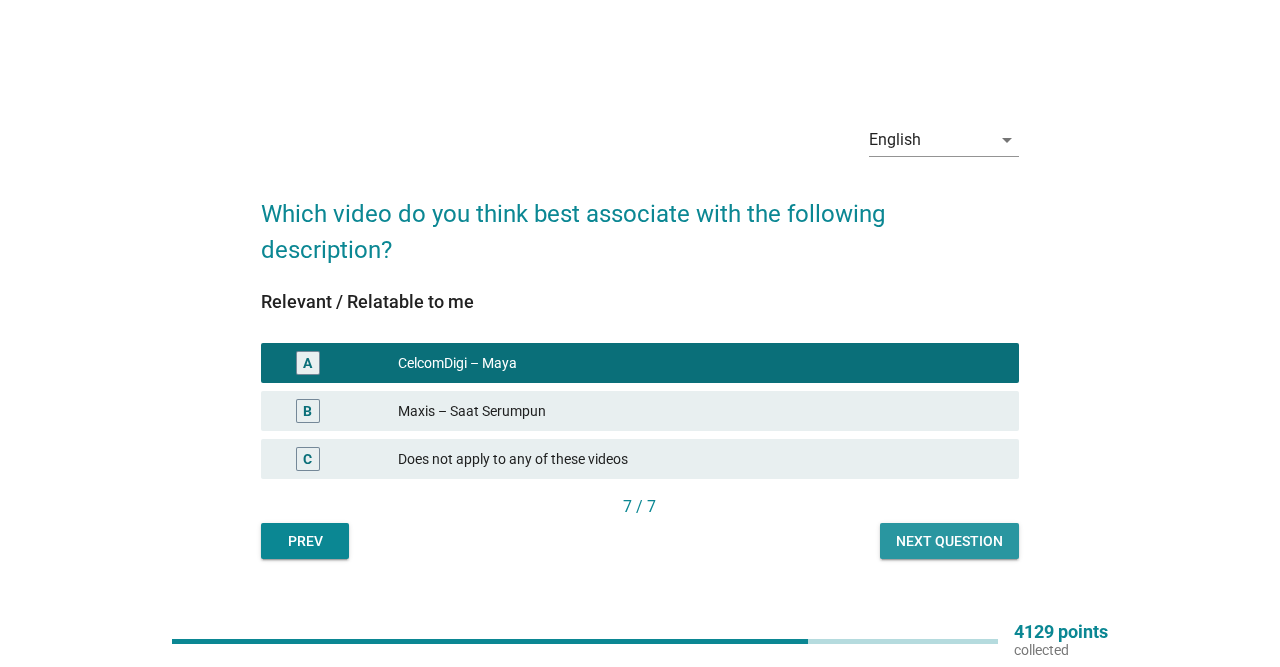 drag, startPoint x: 909, startPoint y: 547, endPoint x: 875, endPoint y: 543, distance: 34.234486 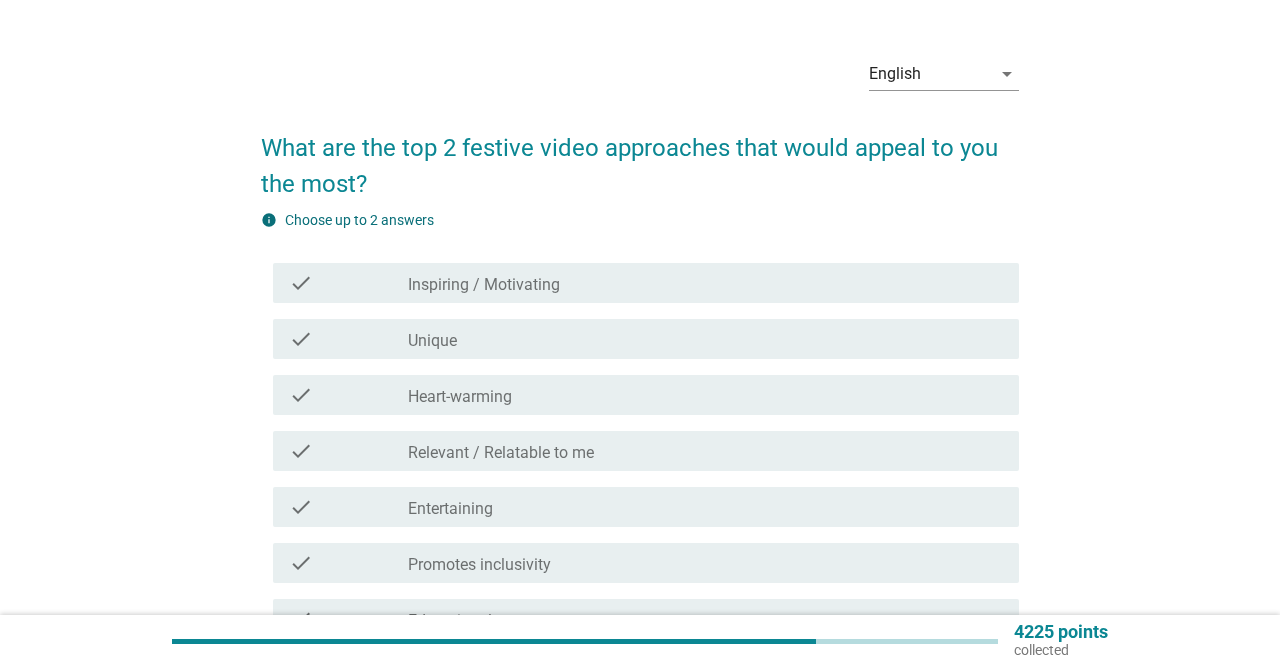 scroll, scrollTop: 104, scrollLeft: 0, axis: vertical 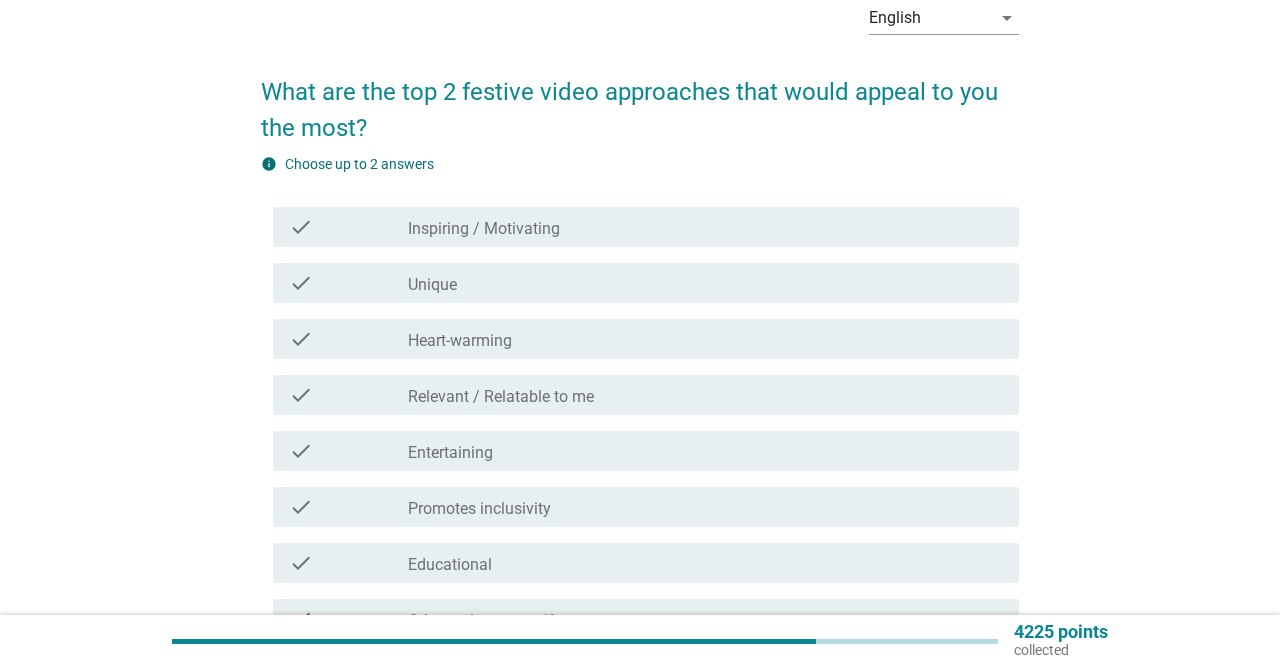 click on "Inspiring / Motivating" at bounding box center [484, 229] 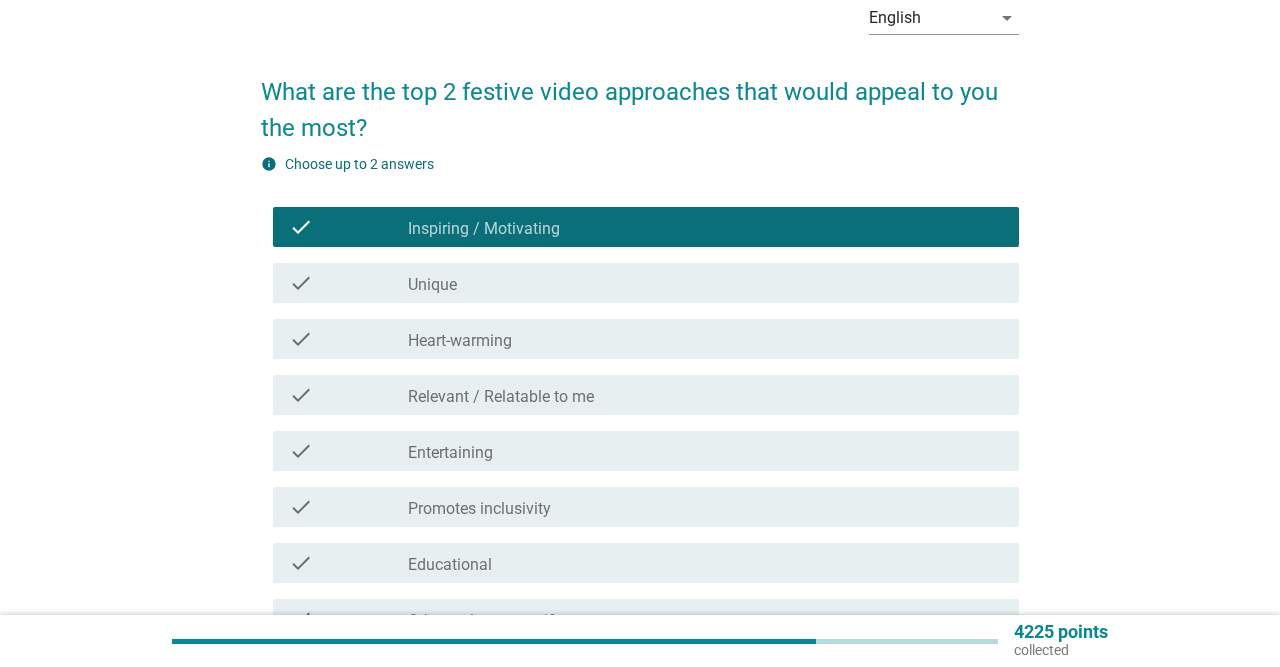 click on "Unique" at bounding box center (432, 285) 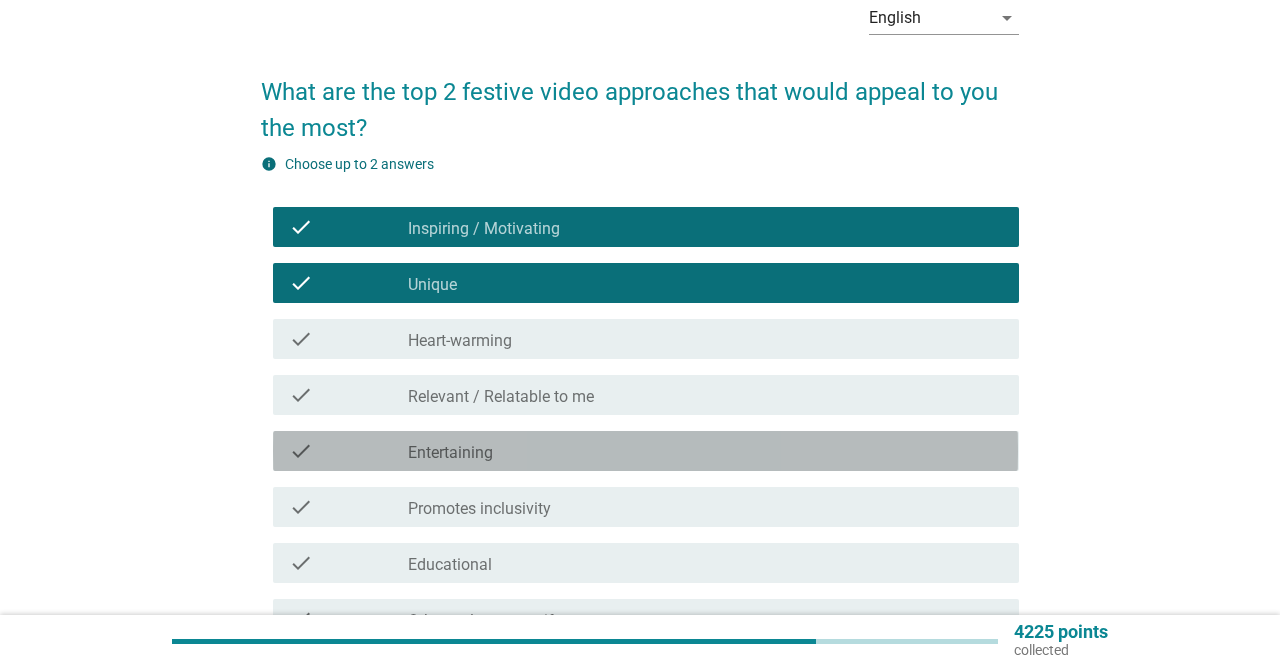 click on "check_box_outline_blank Entertaining" at bounding box center (705, 451) 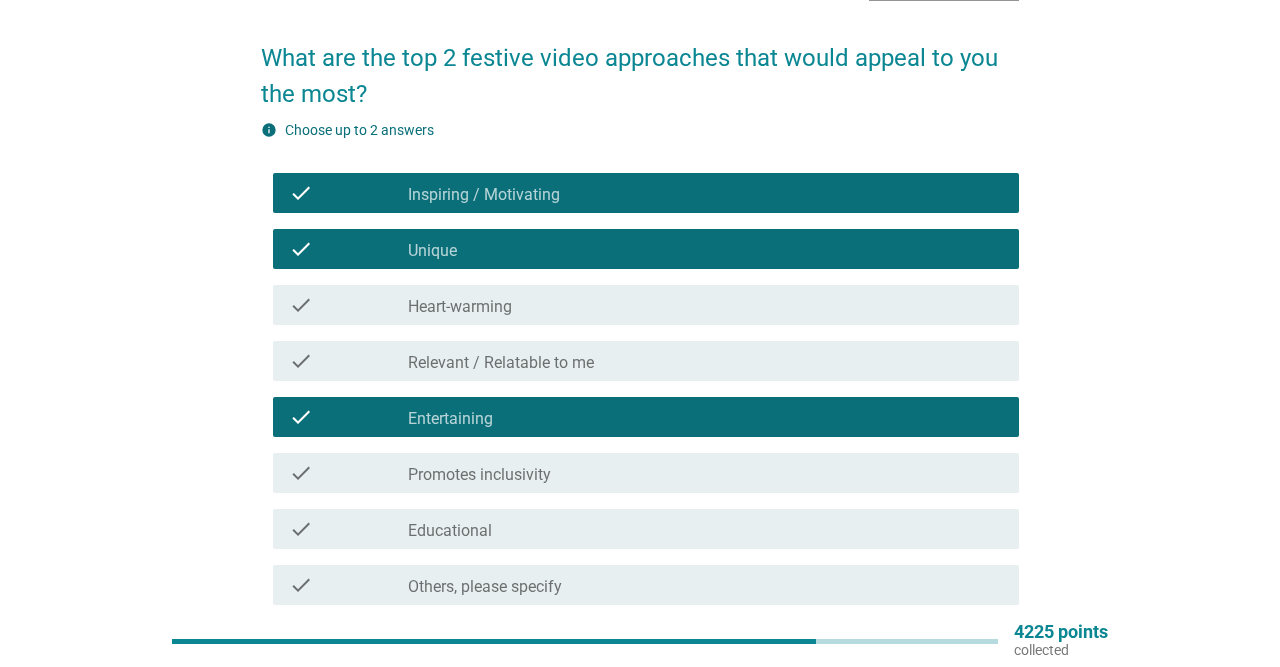scroll, scrollTop: 134, scrollLeft: 0, axis: vertical 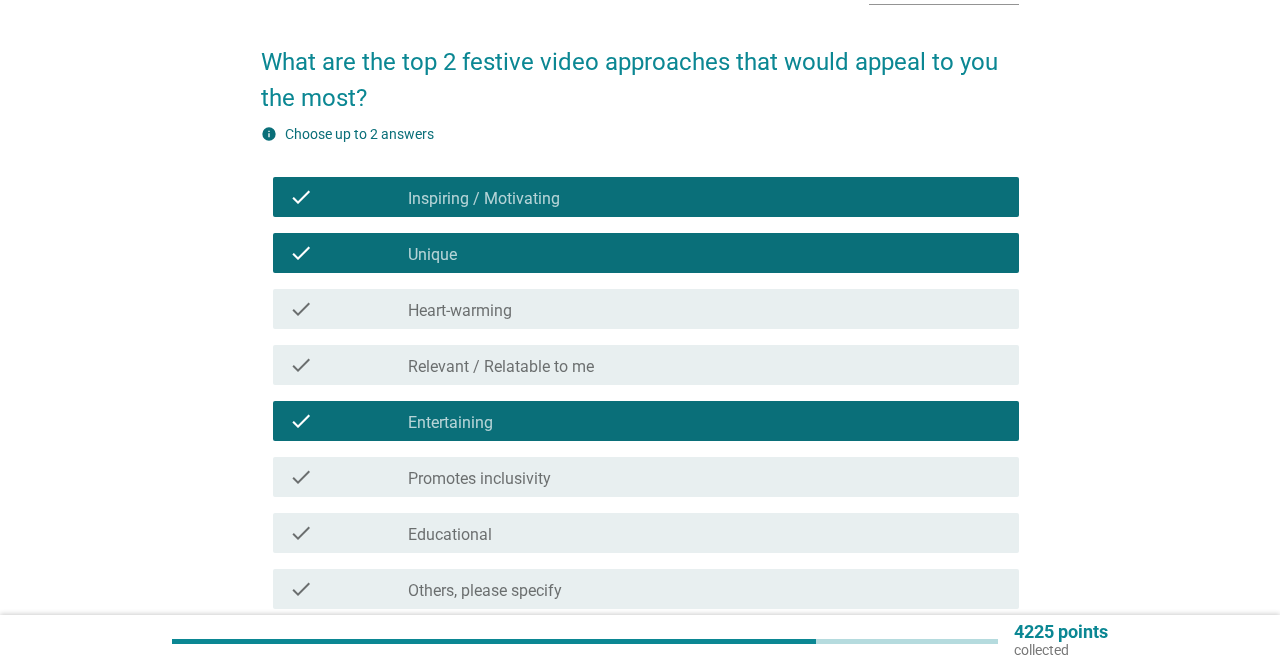click on "check_box_outline_blank Entertaining" at bounding box center [705, 421] 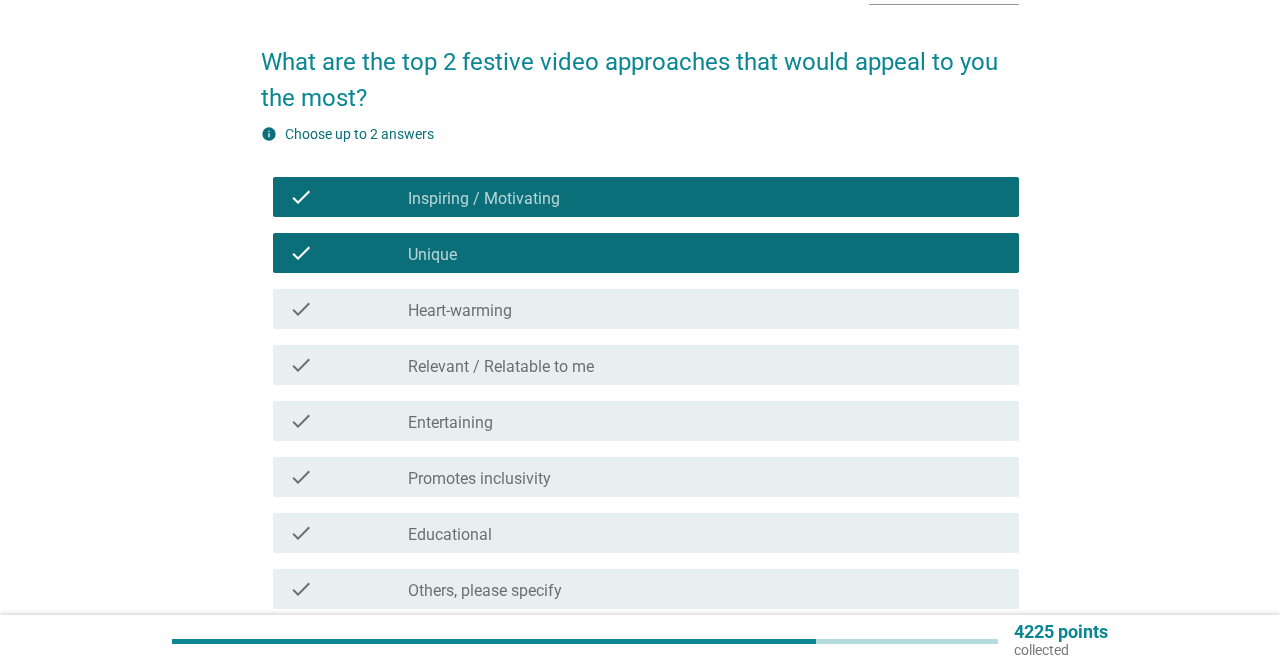 scroll, scrollTop: 342, scrollLeft: 0, axis: vertical 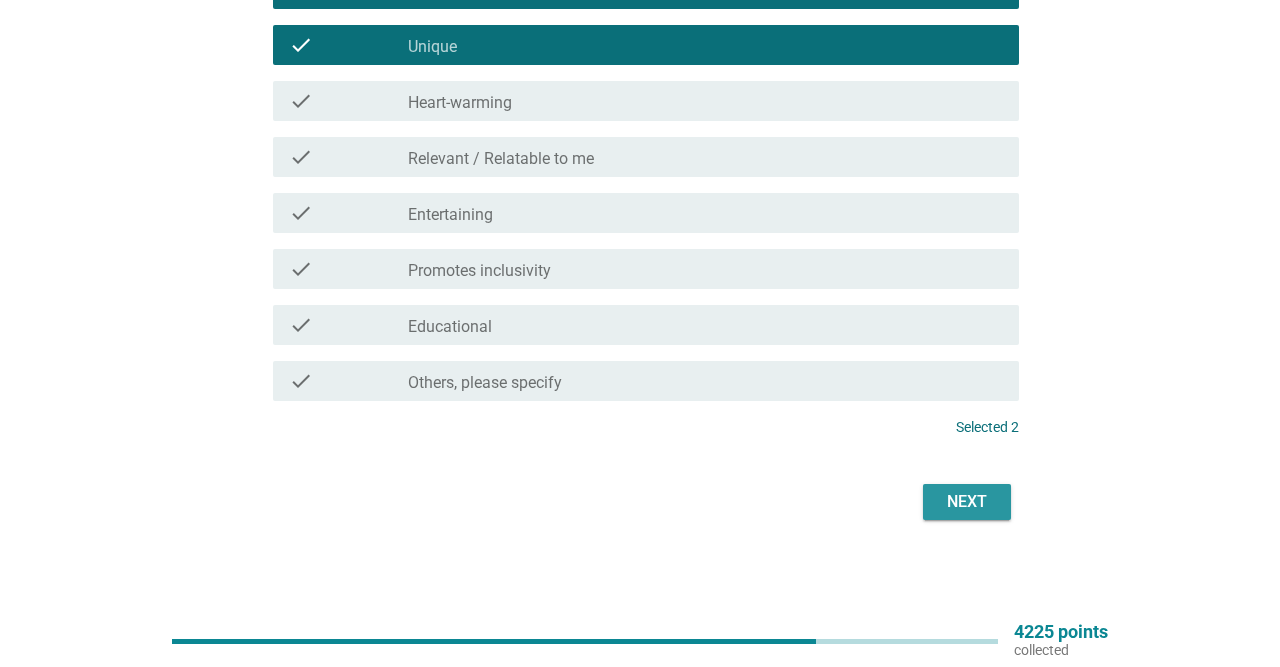 click on "Next" at bounding box center (967, 502) 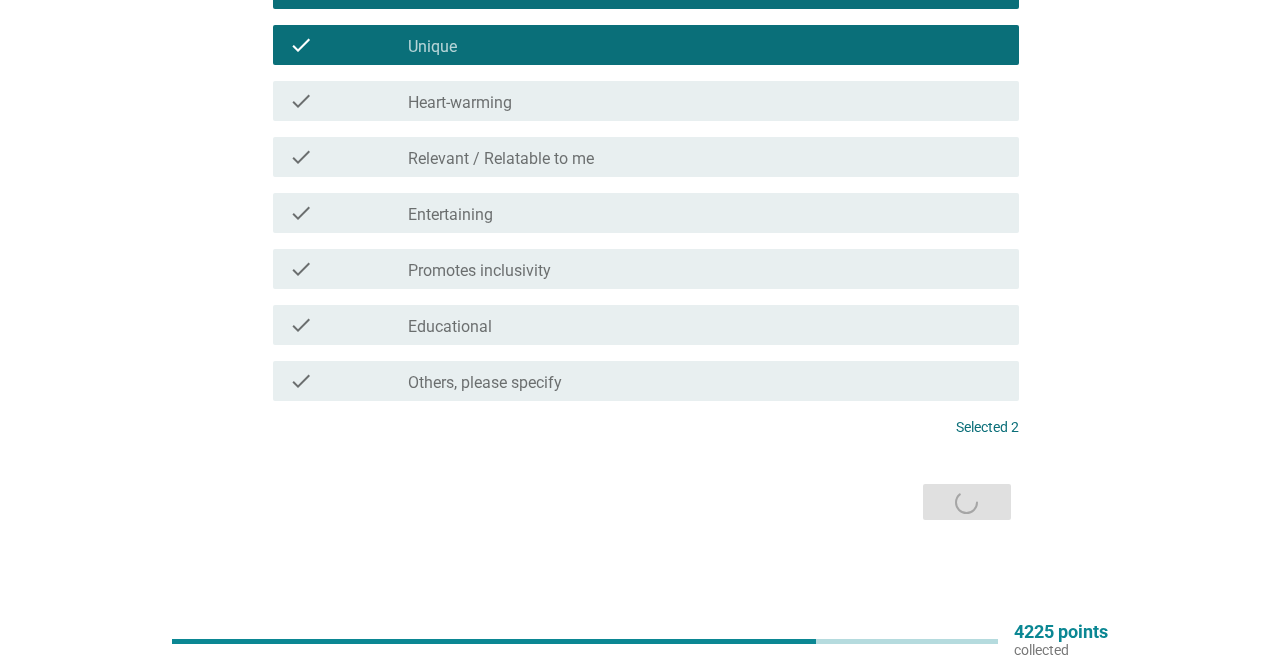 scroll, scrollTop: 0, scrollLeft: 0, axis: both 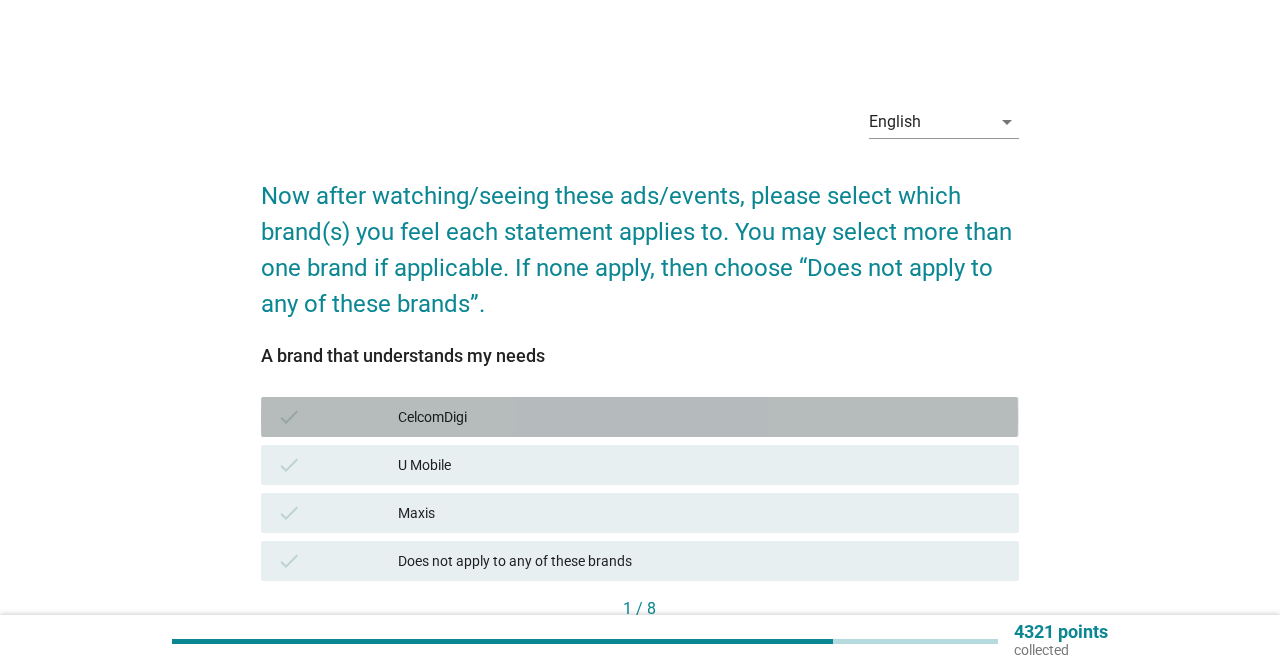 click on "check   CelcomDigi" at bounding box center [639, 417] 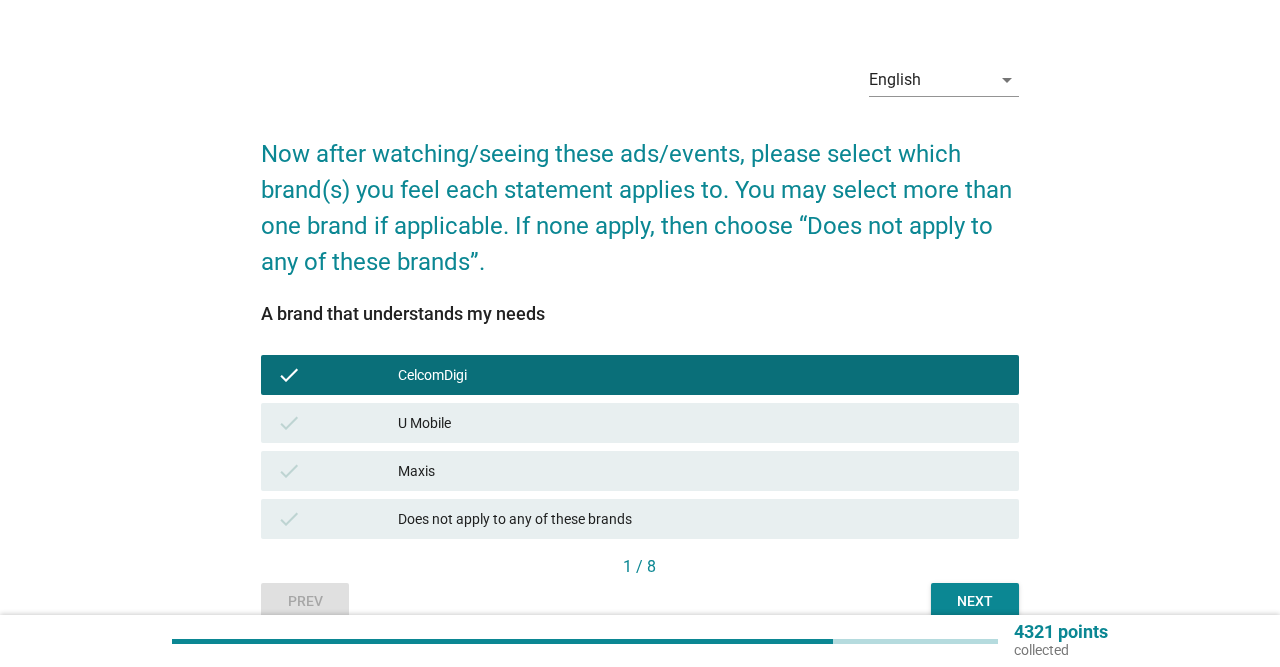 scroll, scrollTop: 136, scrollLeft: 0, axis: vertical 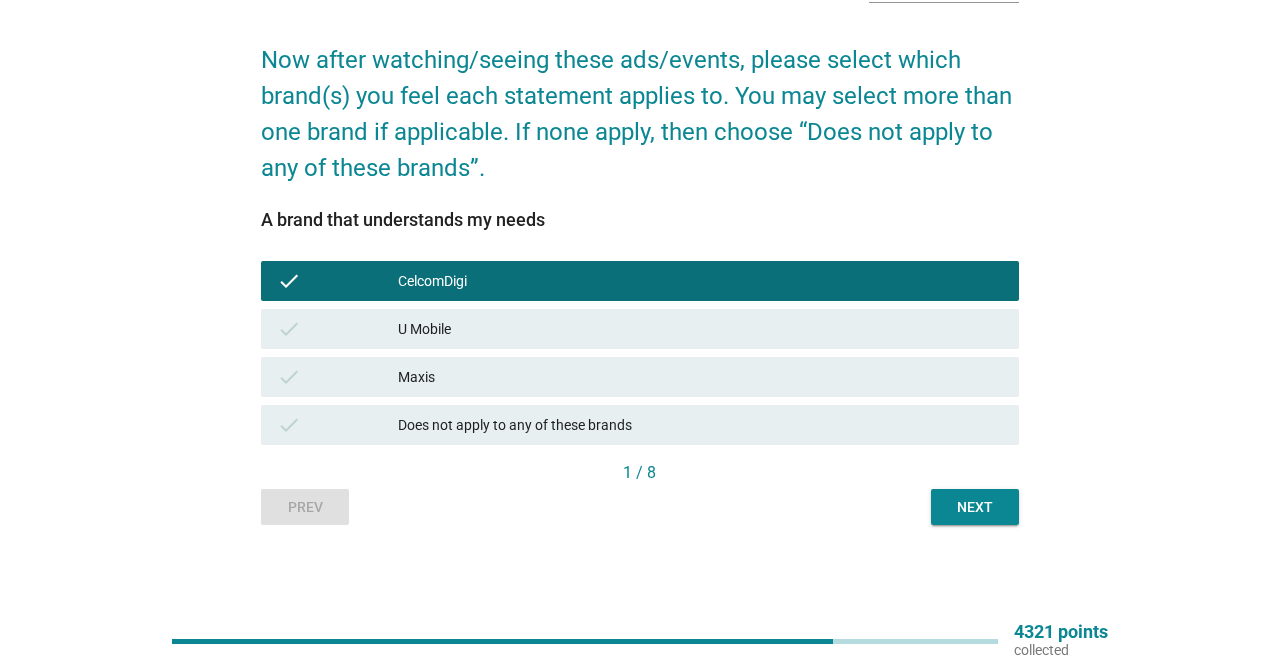 click on "Next" at bounding box center (975, 507) 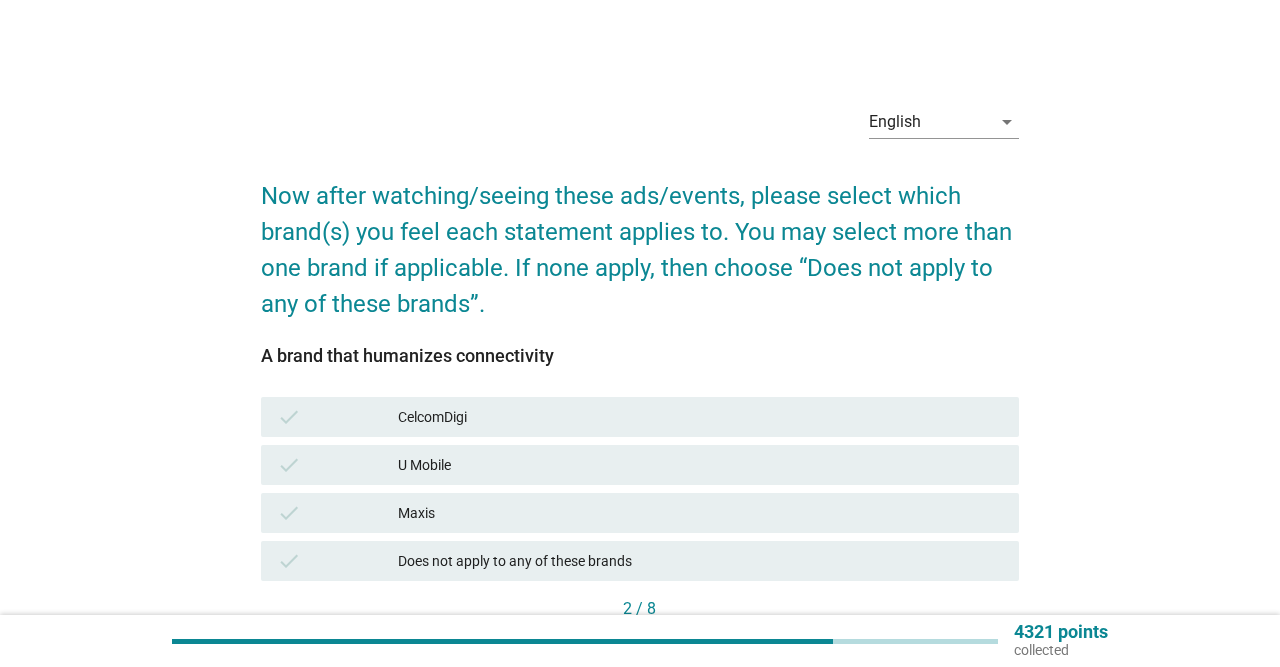 click on "check   CelcomDigi" at bounding box center [639, 417] 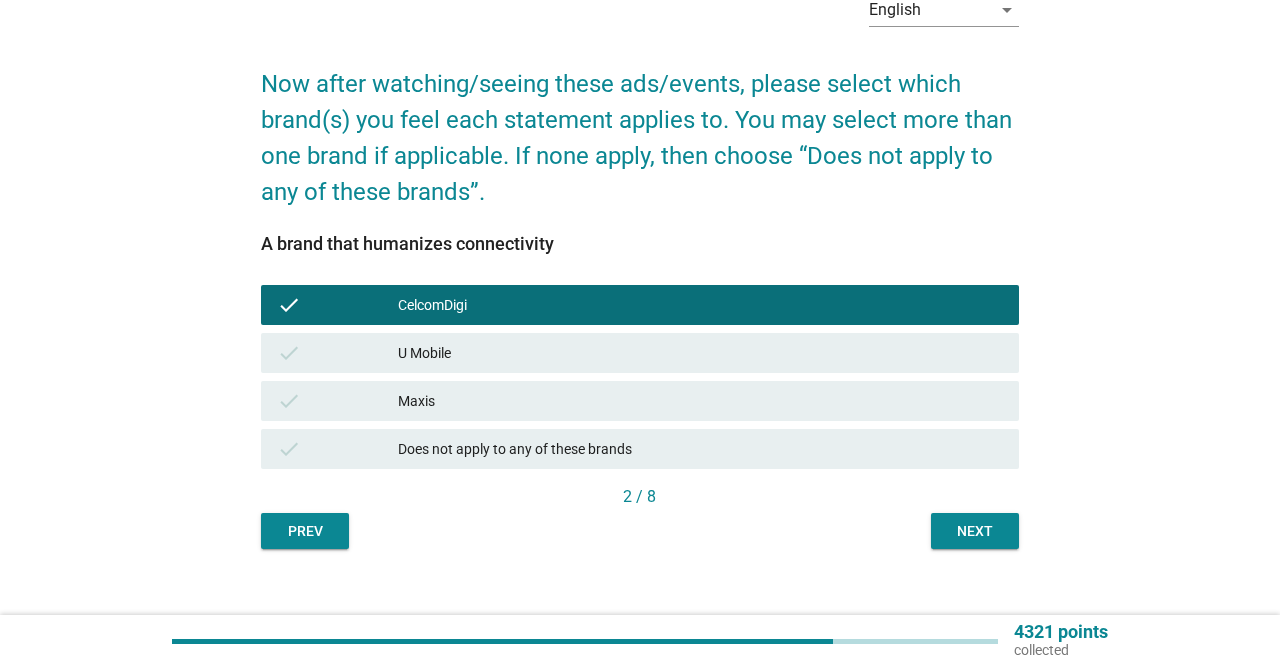 scroll, scrollTop: 136, scrollLeft: 0, axis: vertical 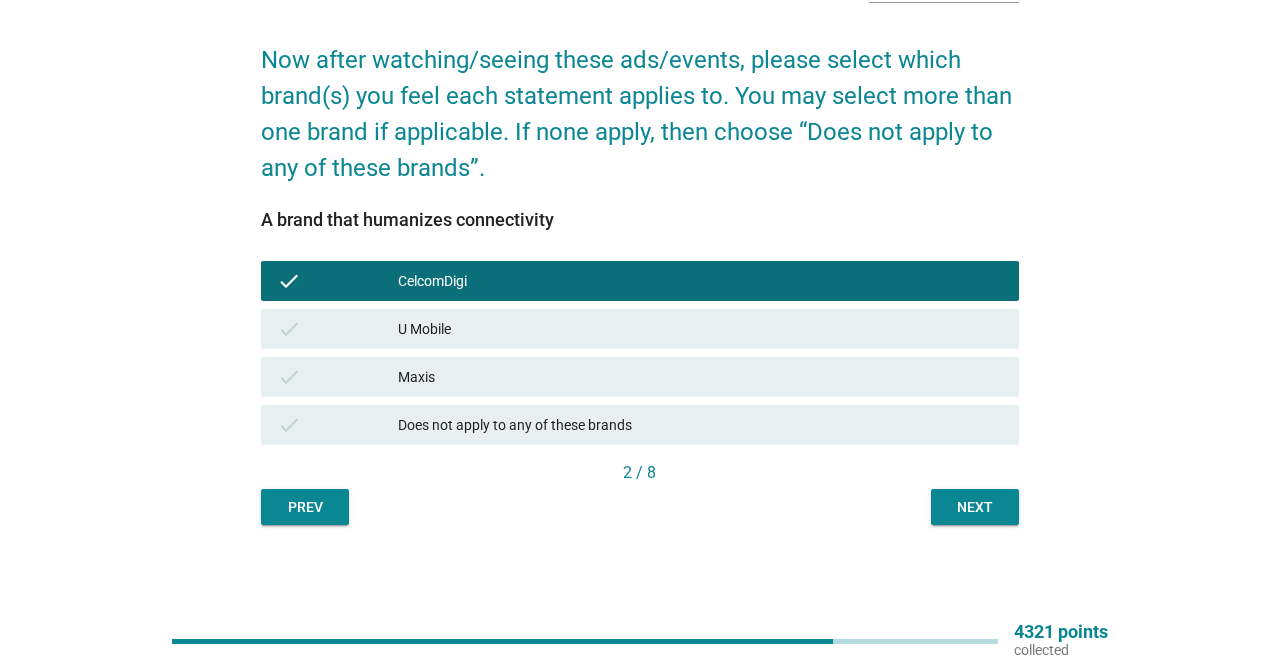 click on "Next" at bounding box center (975, 507) 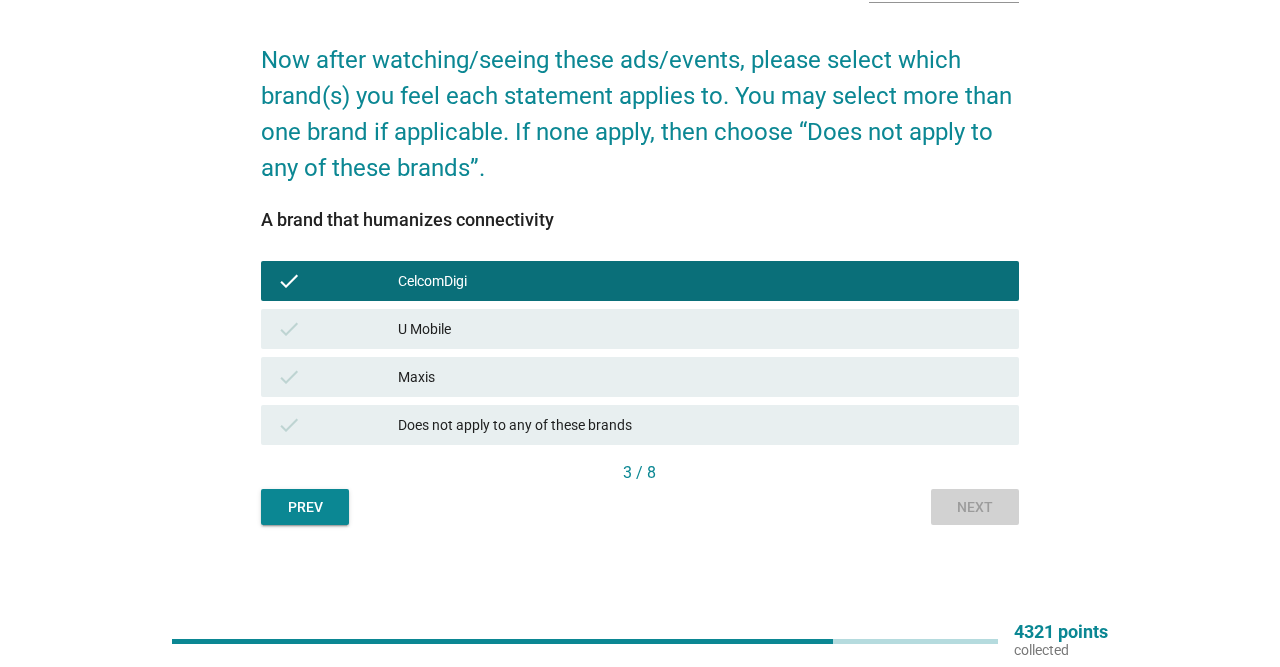 scroll, scrollTop: 0, scrollLeft: 0, axis: both 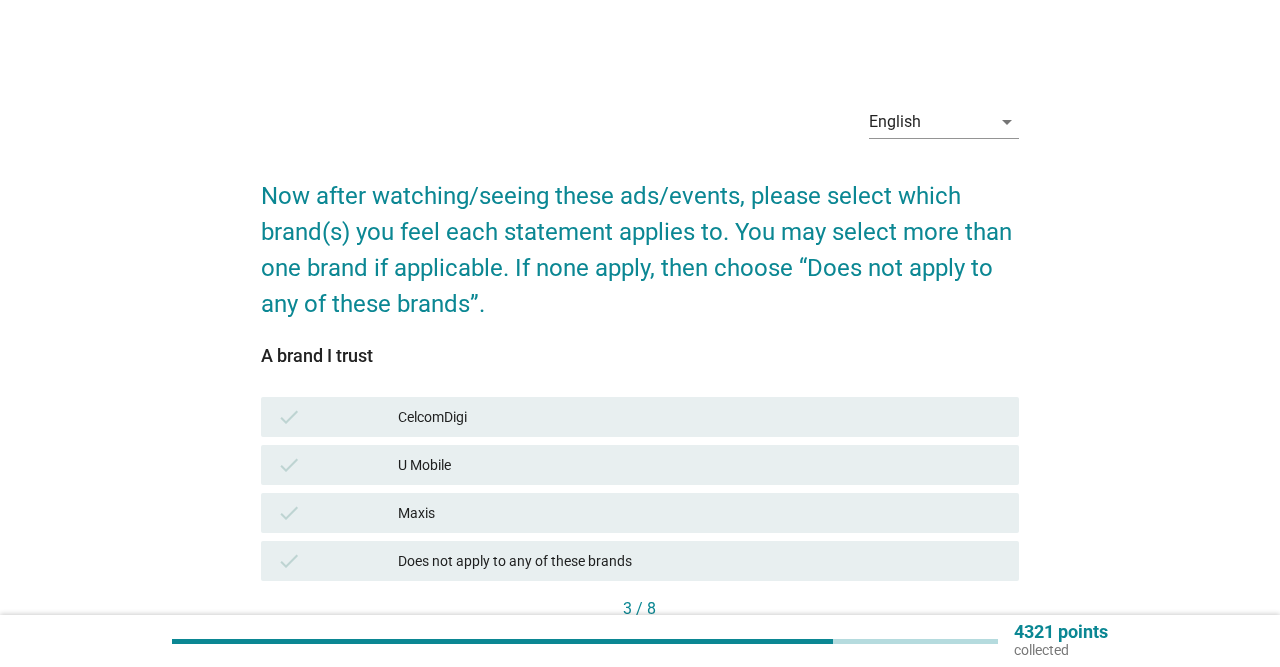 click on "CelcomDigi" at bounding box center [700, 417] 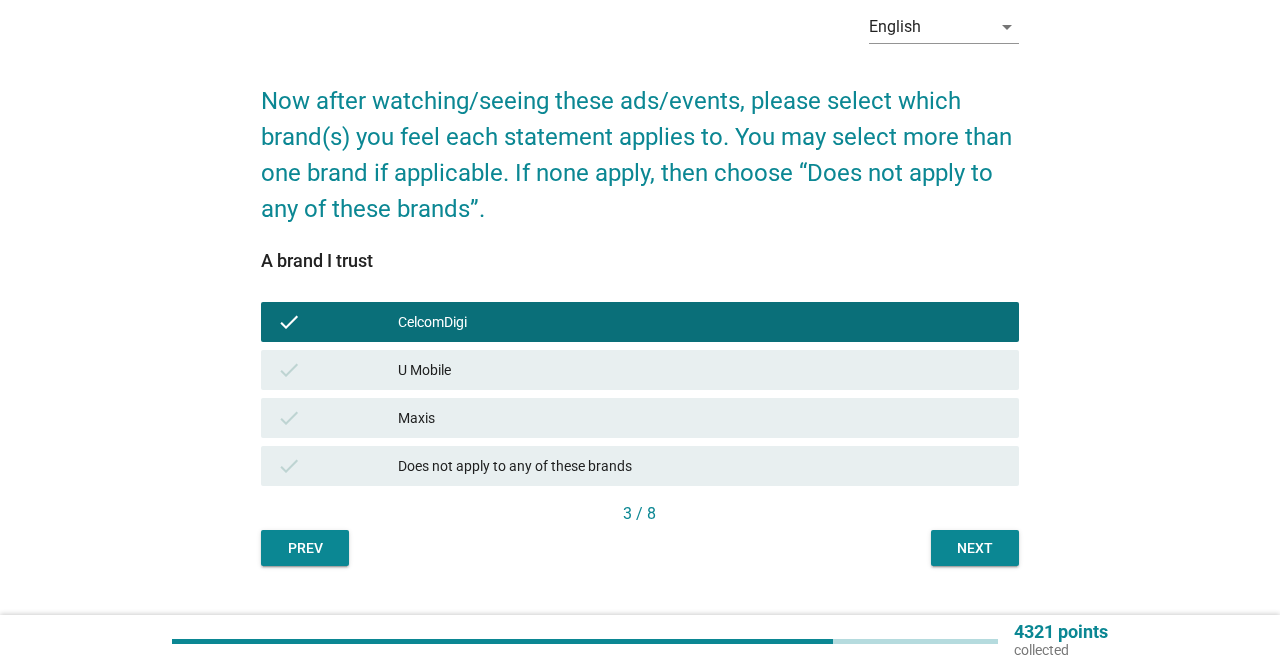 scroll, scrollTop: 136, scrollLeft: 0, axis: vertical 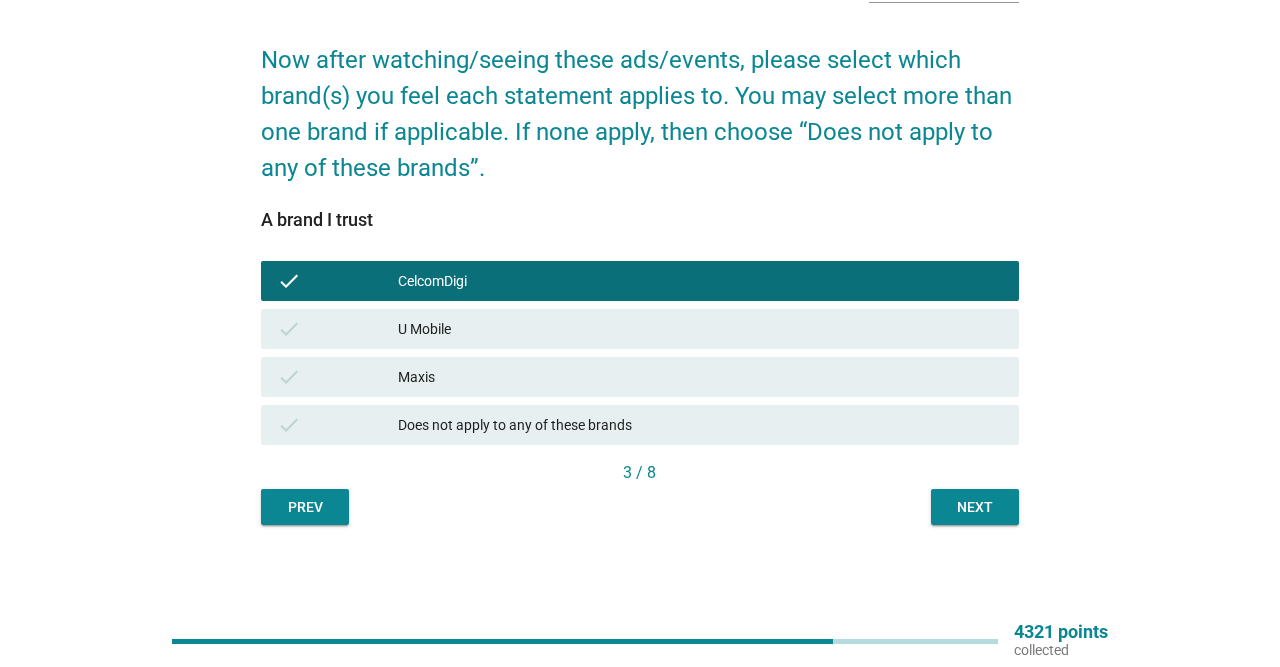 click on "Next" at bounding box center (975, 507) 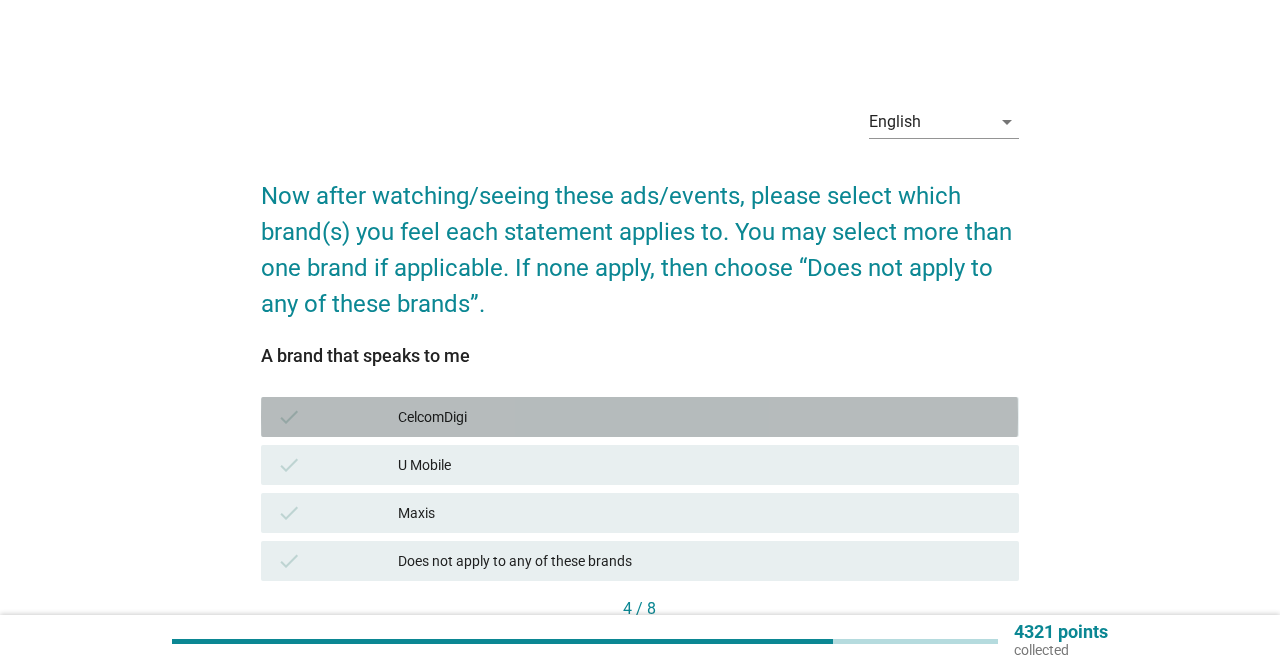 click on "CelcomDigi" at bounding box center (700, 417) 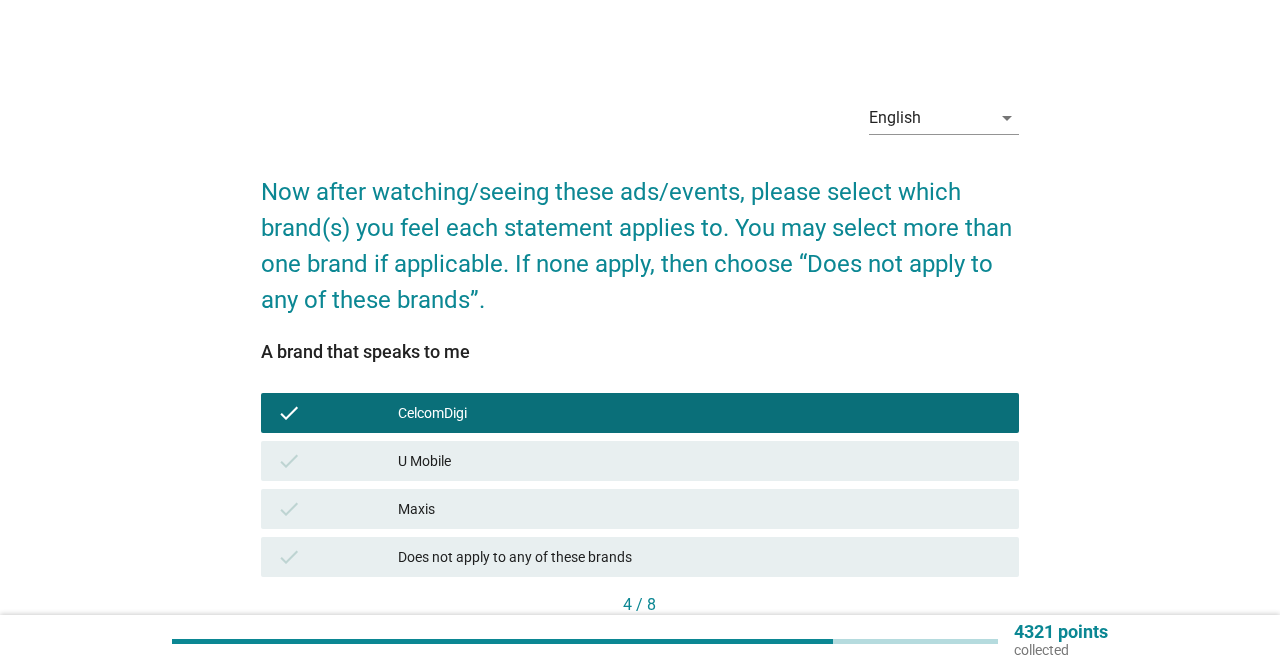 scroll, scrollTop: 136, scrollLeft: 0, axis: vertical 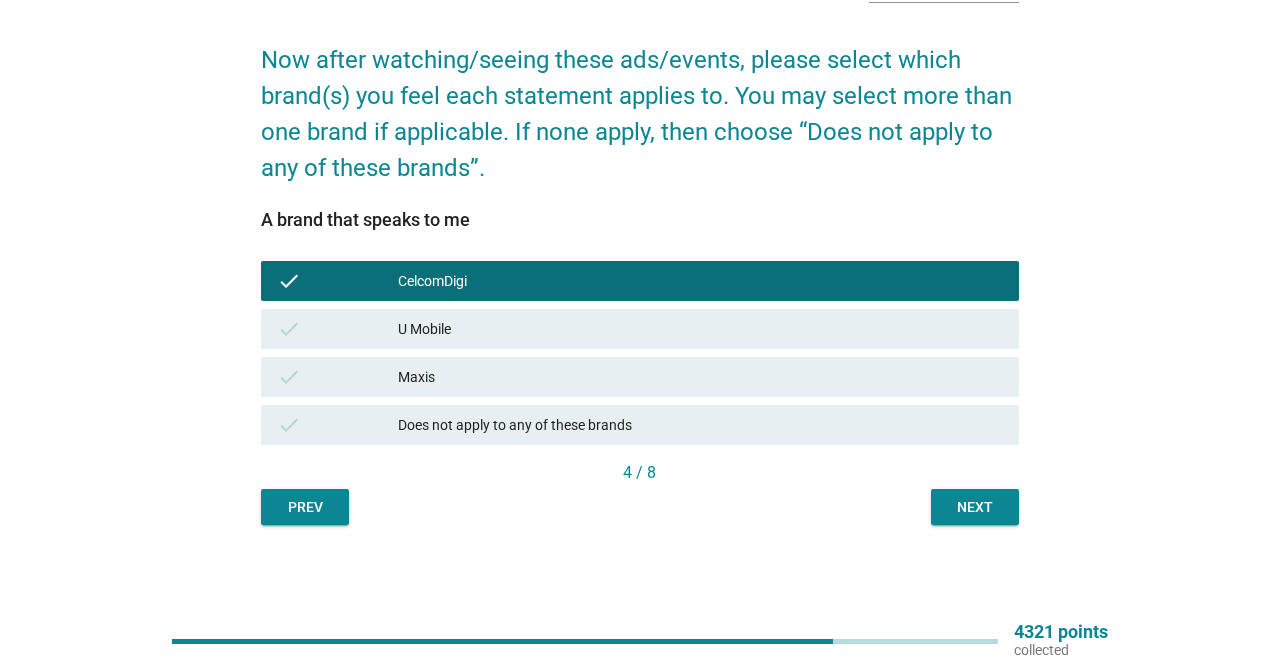 click on "Next" at bounding box center [975, 507] 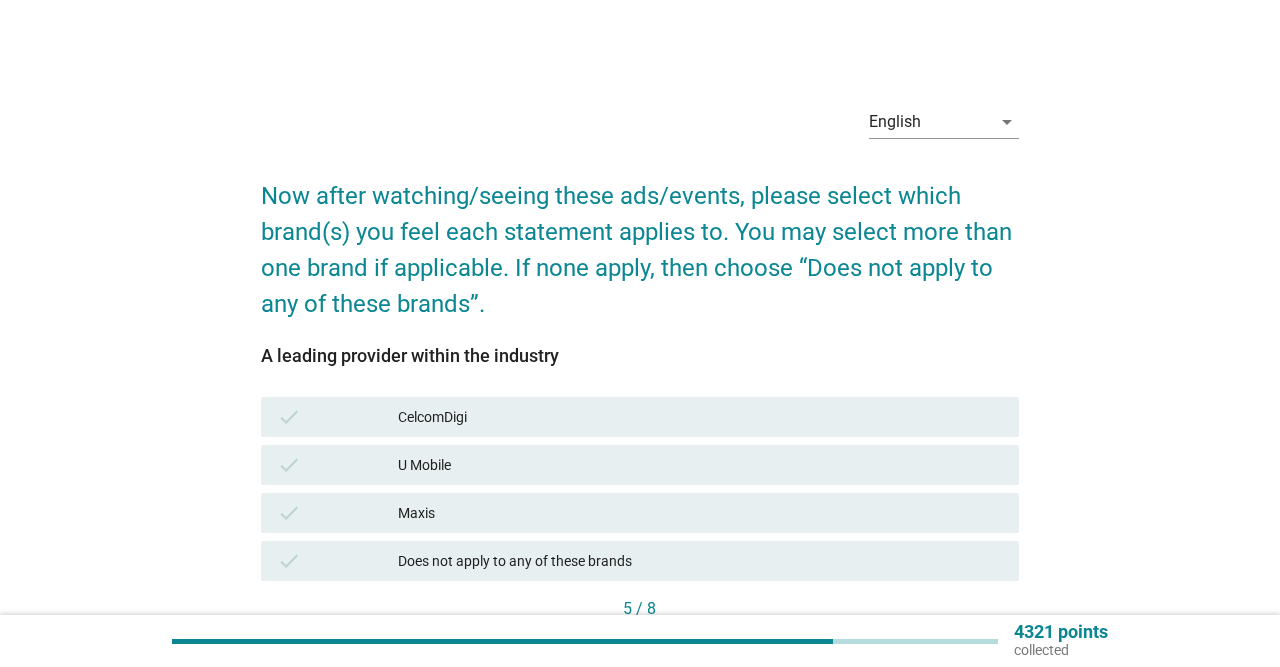 scroll, scrollTop: 104, scrollLeft: 0, axis: vertical 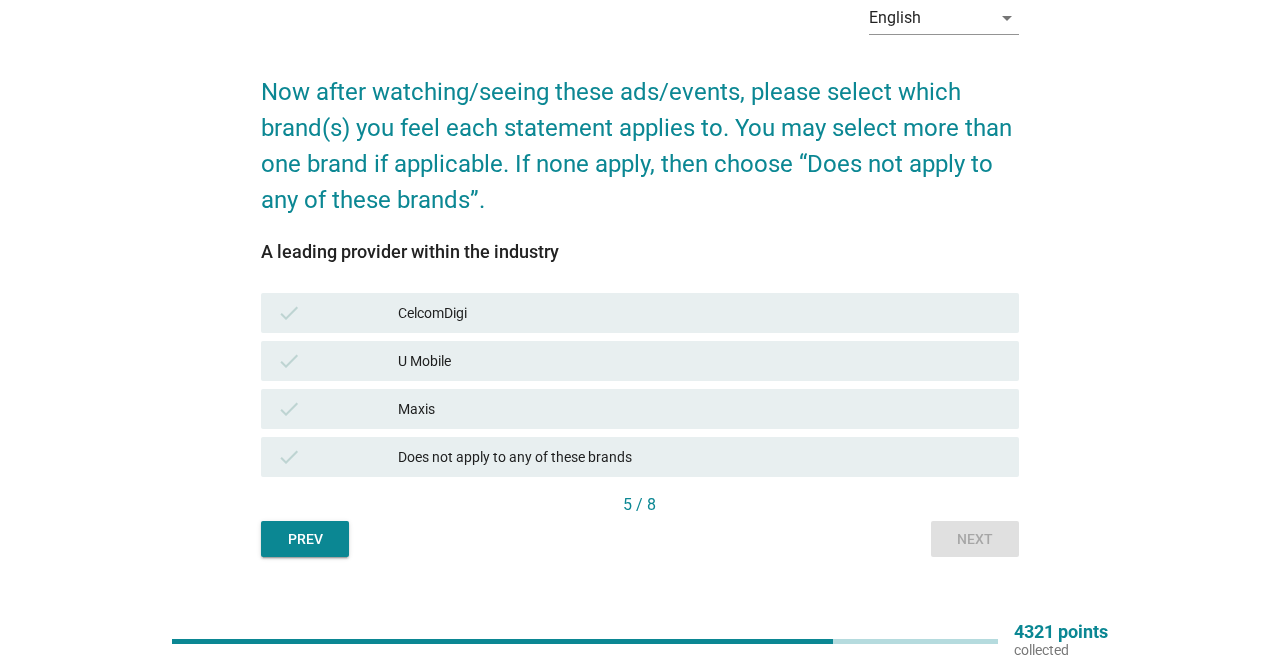 click on "Maxis" at bounding box center (700, 409) 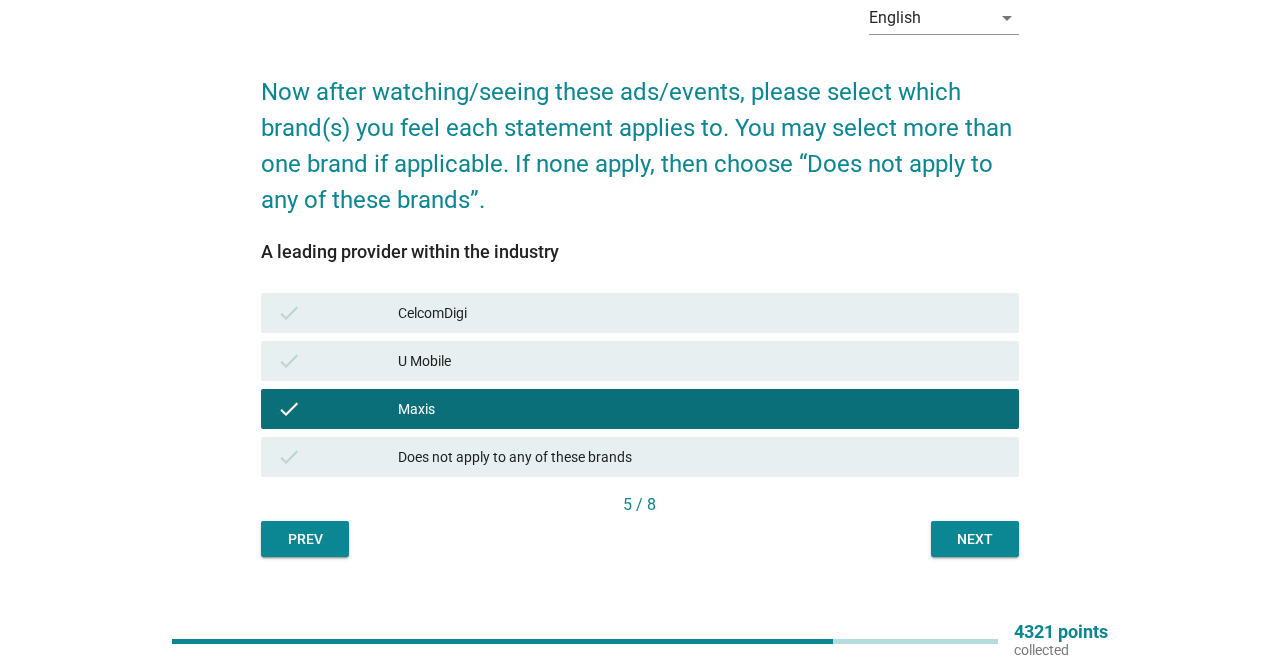 click on "Next" at bounding box center [975, 539] 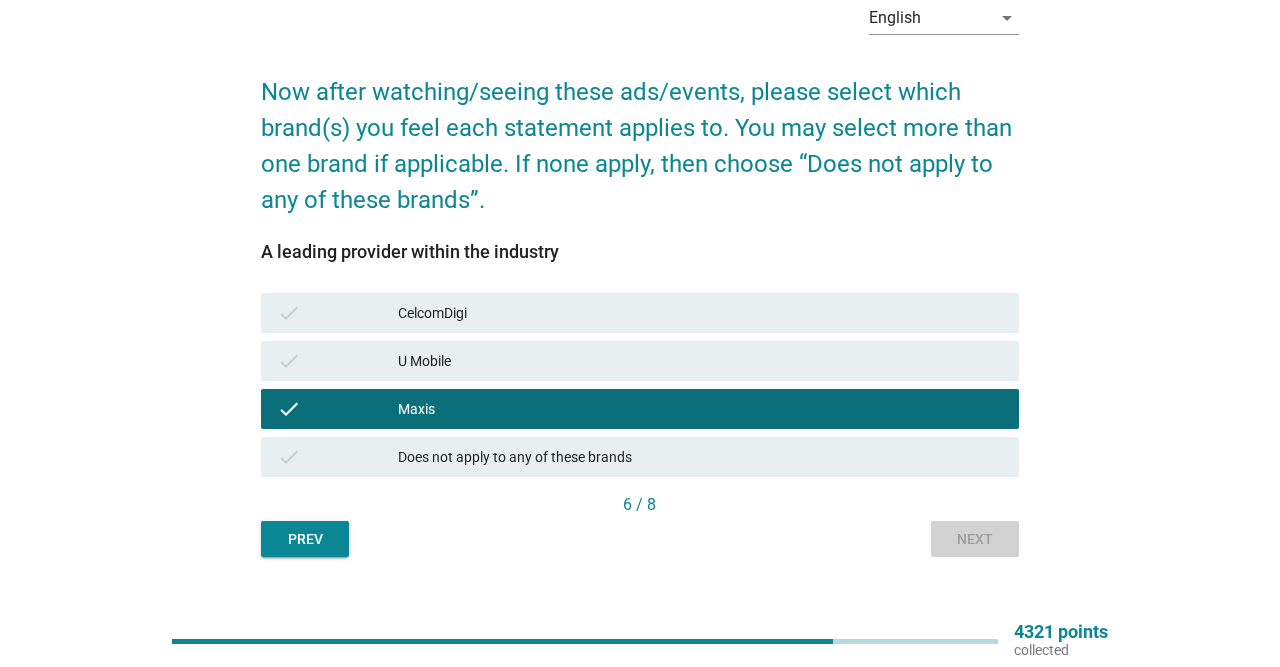 scroll, scrollTop: 0, scrollLeft: 0, axis: both 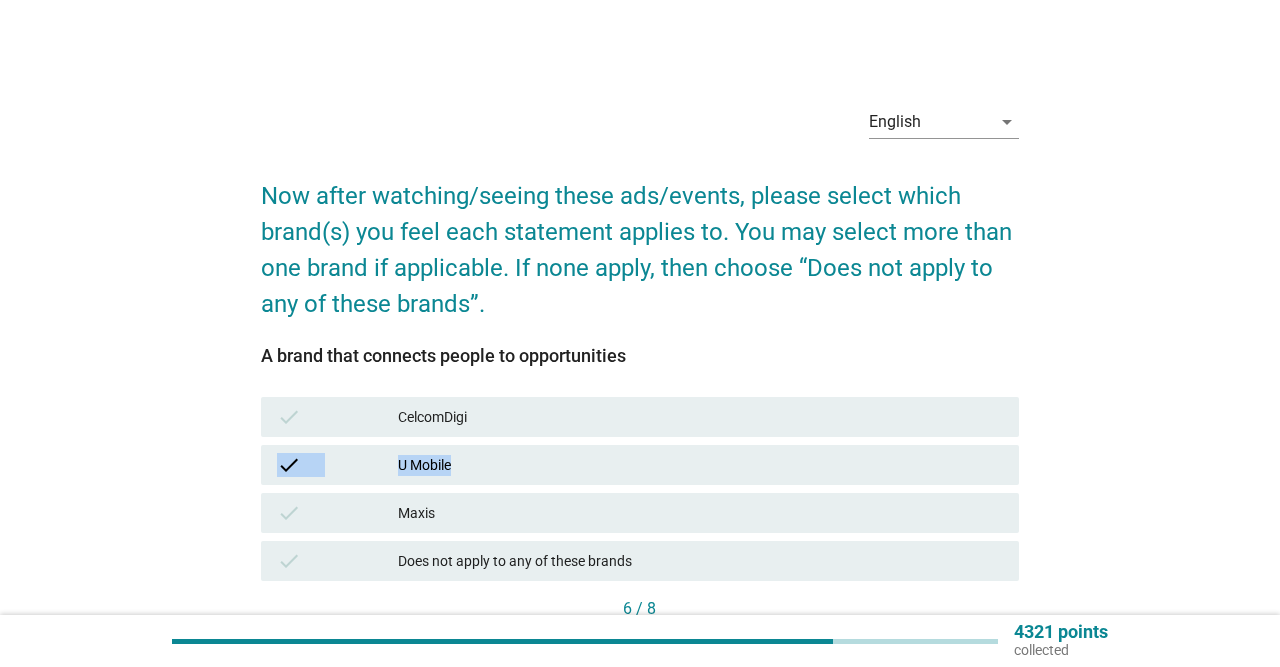 click on "check   CelcomDigi check   U Mobile check   Maxis  check   Does not apply to any of these brands" at bounding box center (639, 489) 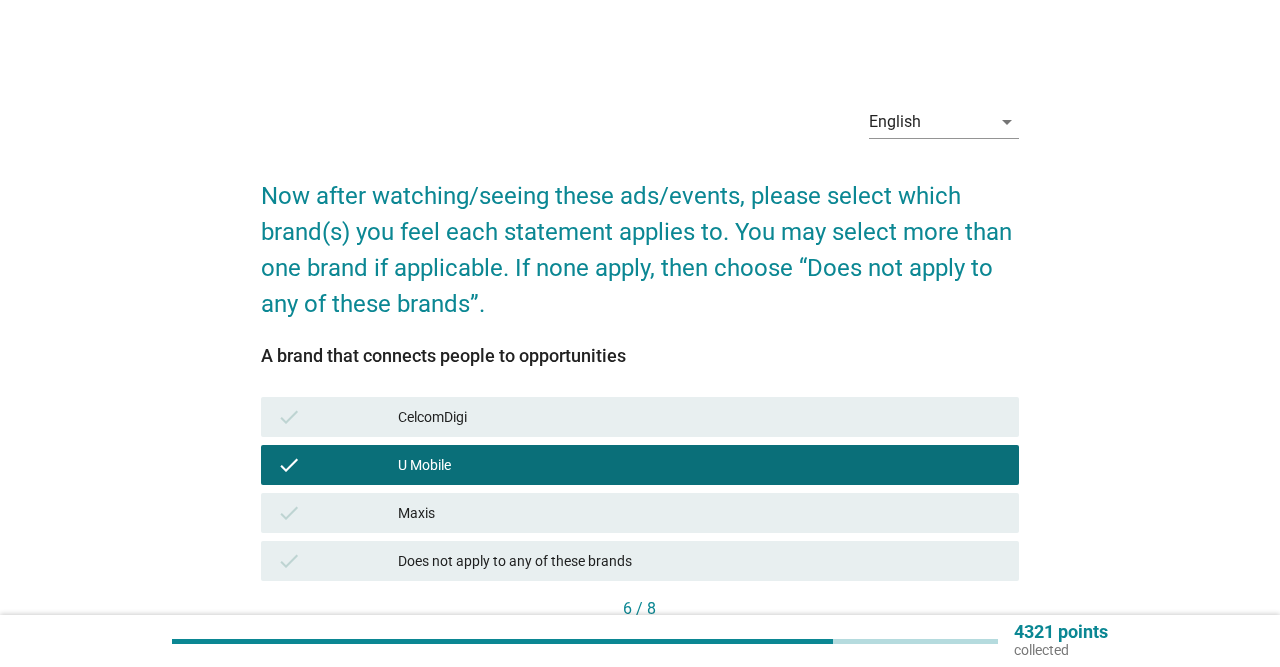 click on "CelcomDigi" at bounding box center (700, 417) 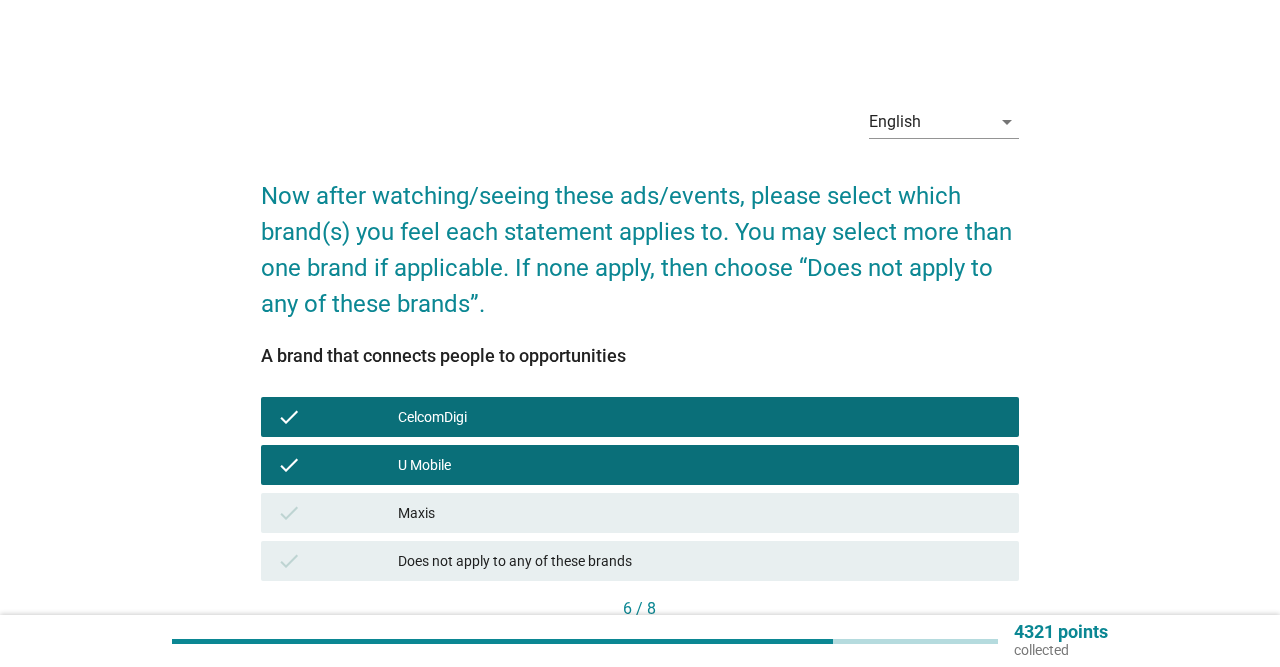 click on "U Mobile" at bounding box center (700, 465) 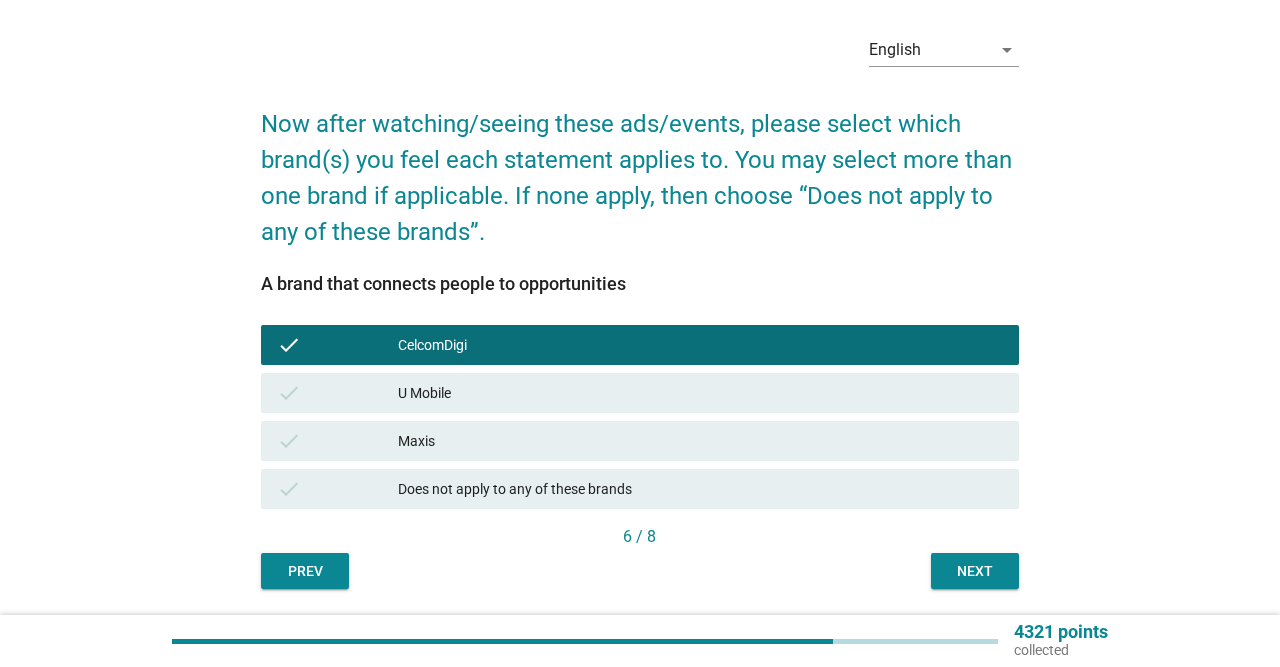 scroll, scrollTop: 136, scrollLeft: 0, axis: vertical 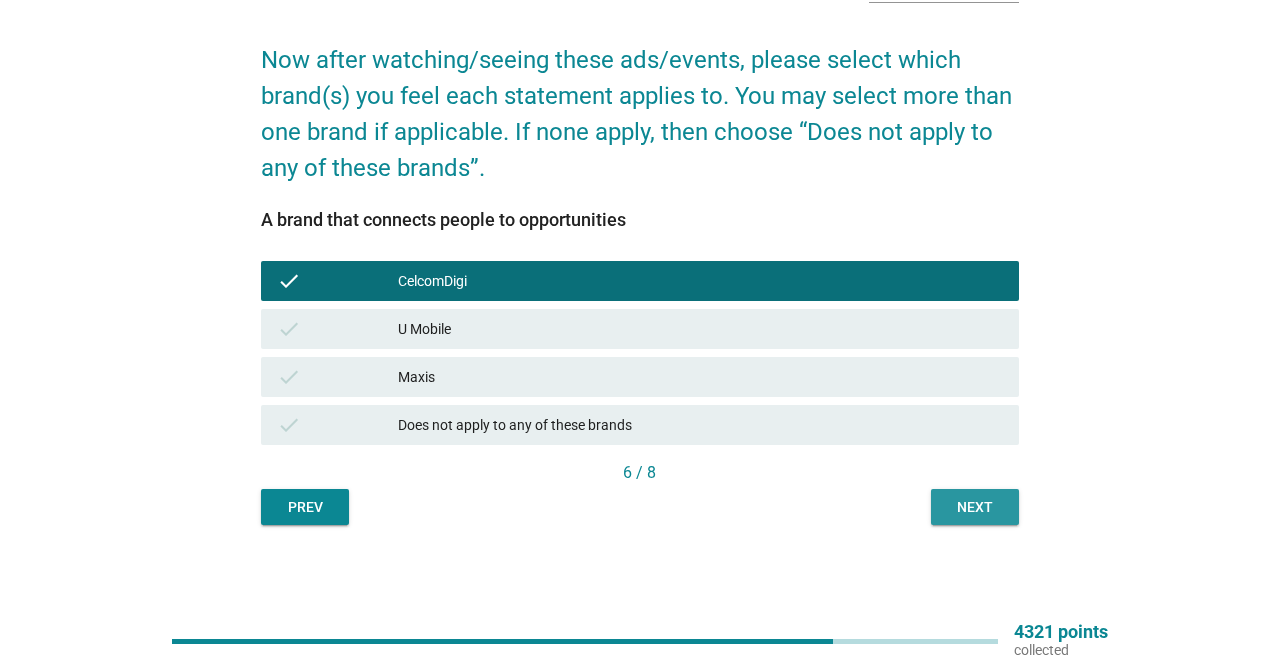 click on "Next" at bounding box center [975, 507] 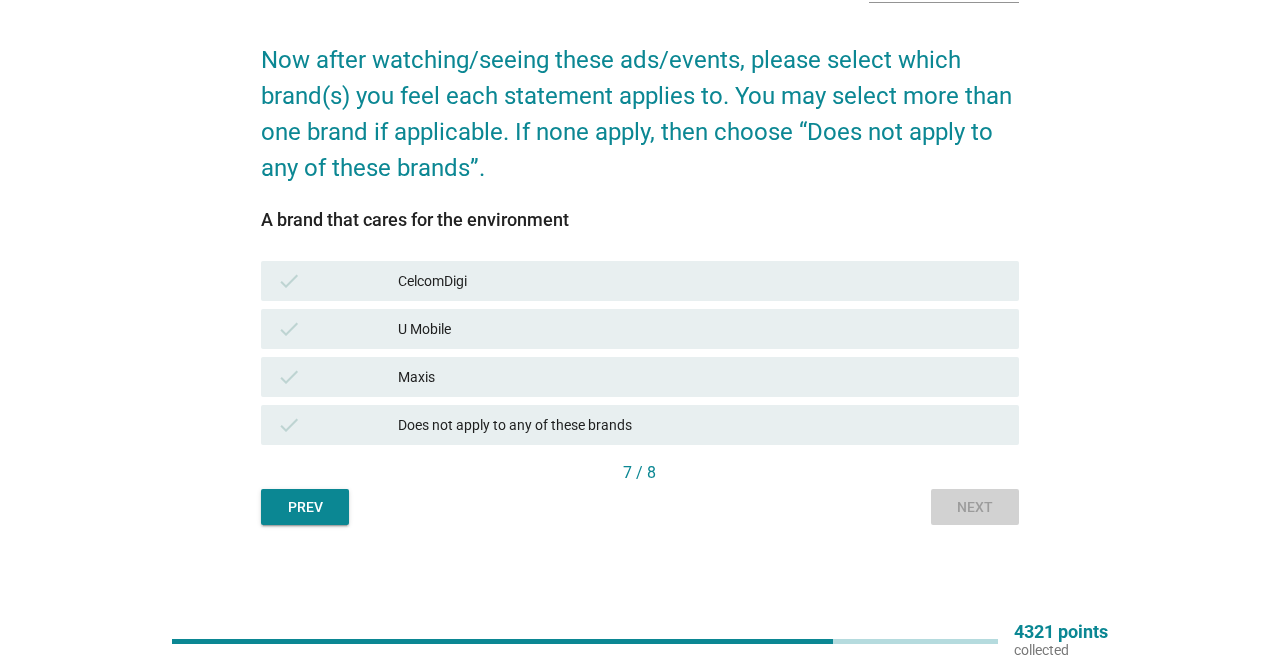 scroll, scrollTop: 0, scrollLeft: 0, axis: both 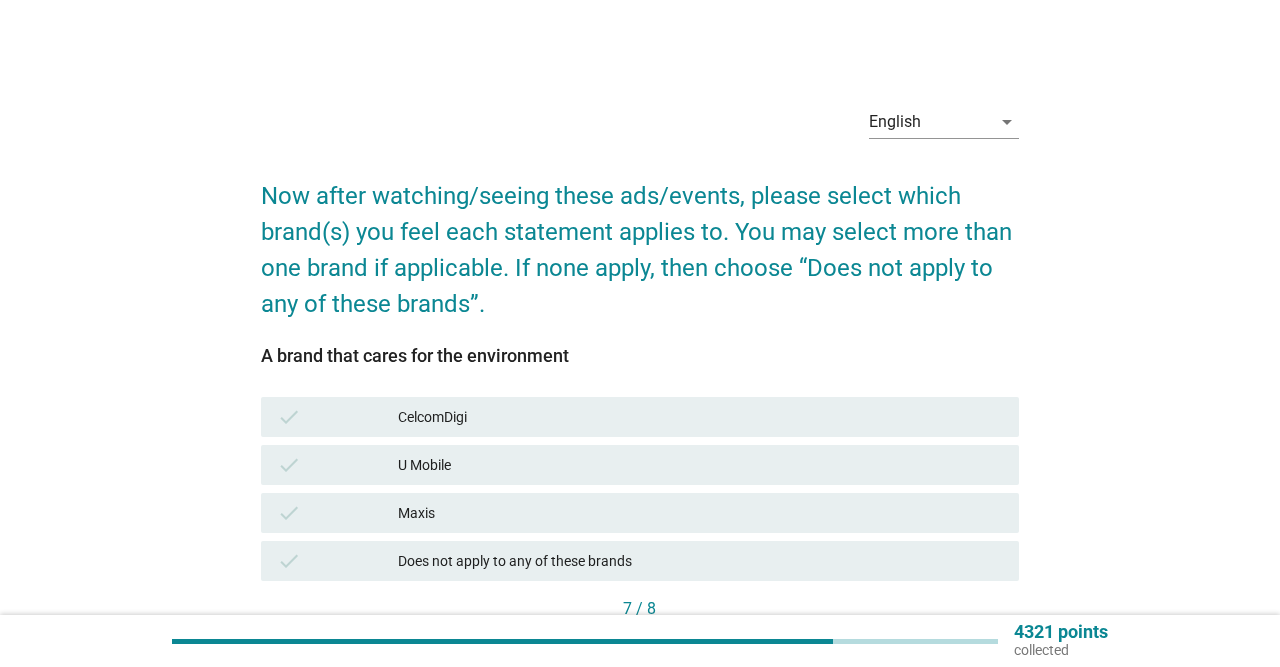 click on "CelcomDigi" at bounding box center [700, 417] 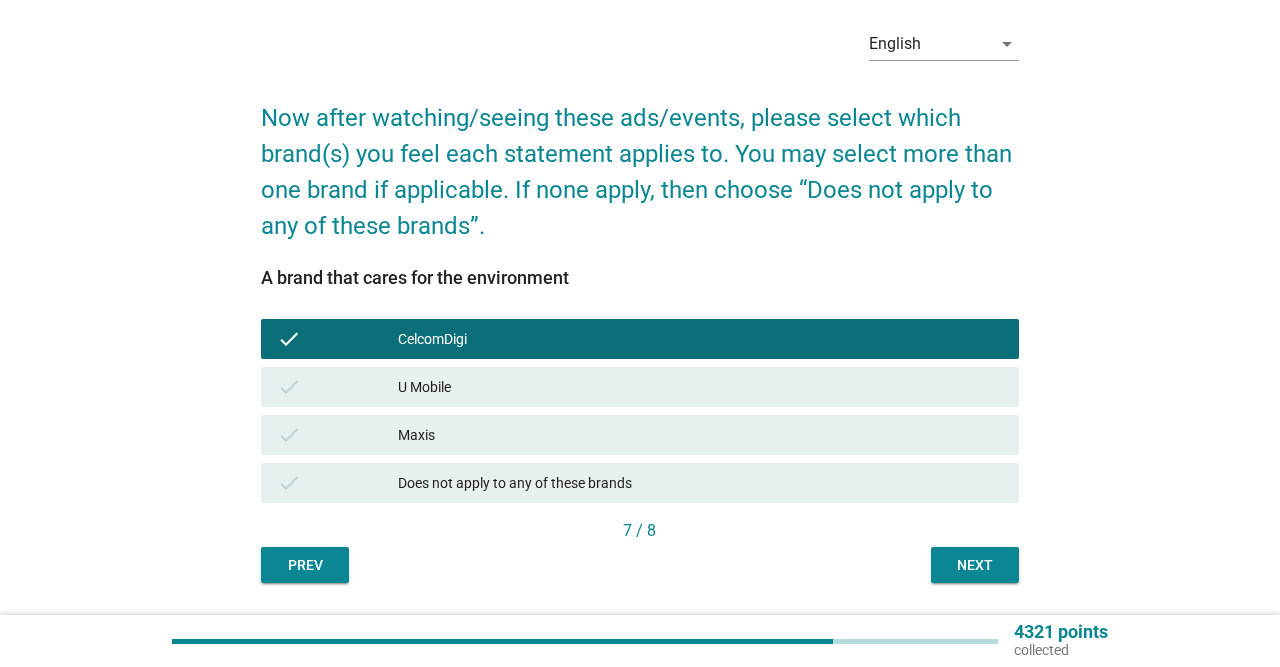 scroll, scrollTop: 136, scrollLeft: 0, axis: vertical 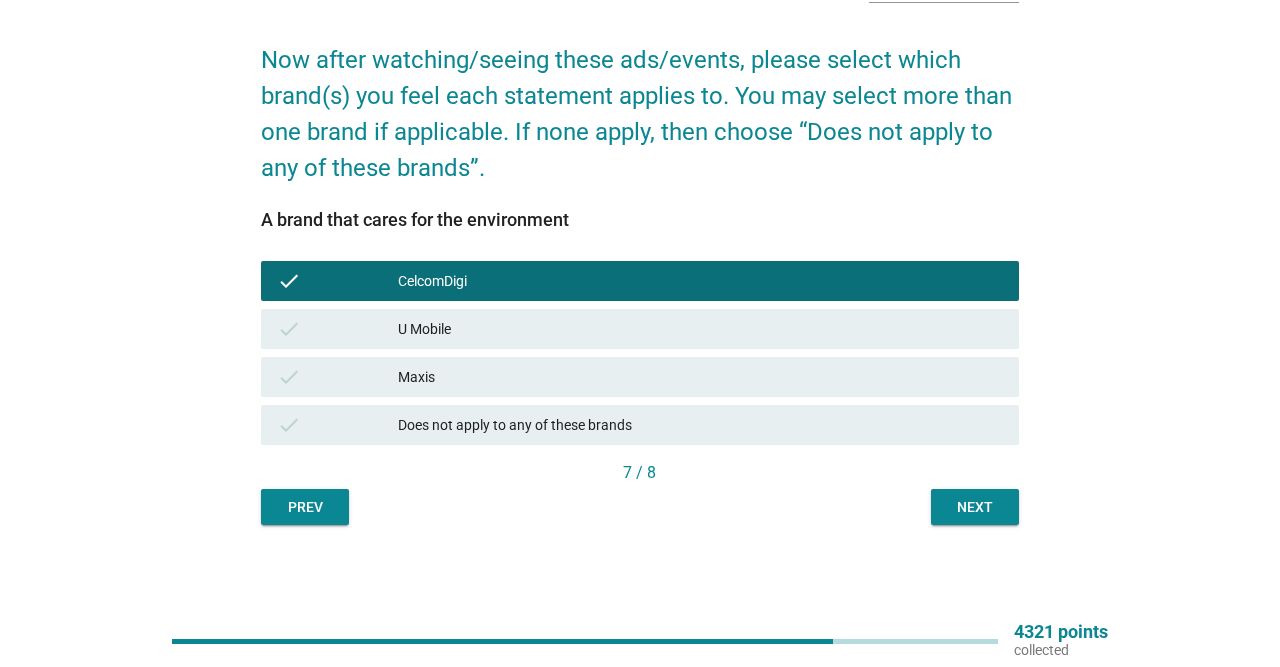 click on "Next" at bounding box center (975, 507) 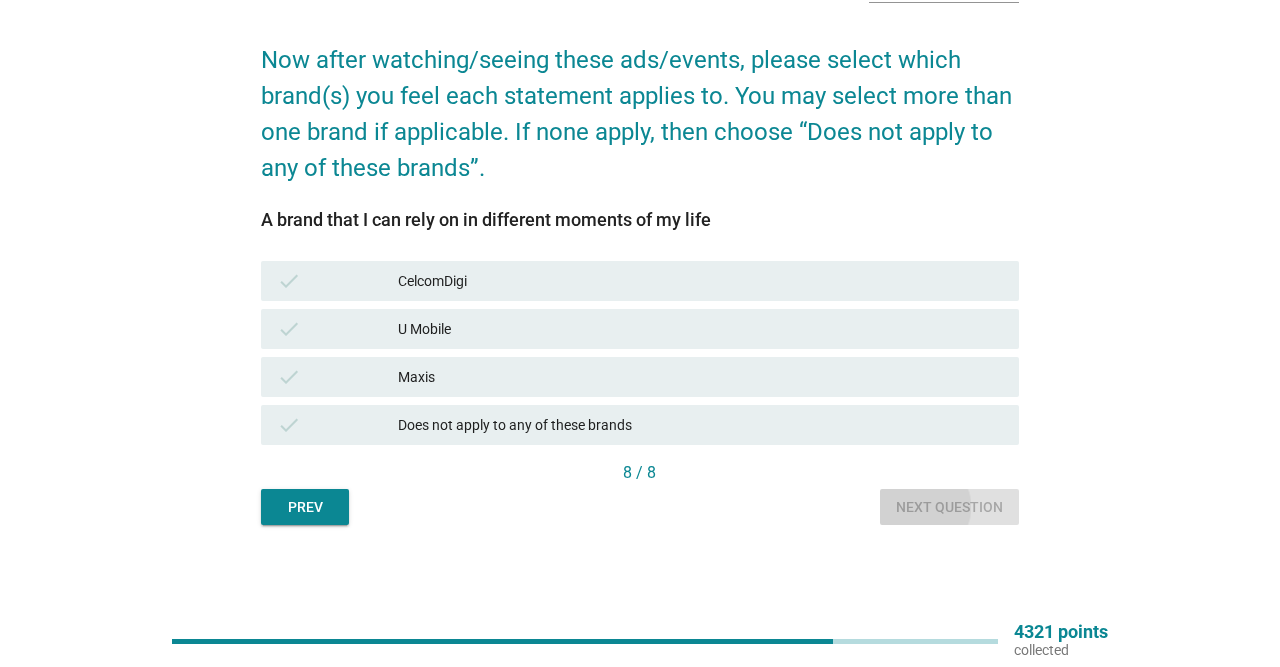 scroll, scrollTop: 0, scrollLeft: 0, axis: both 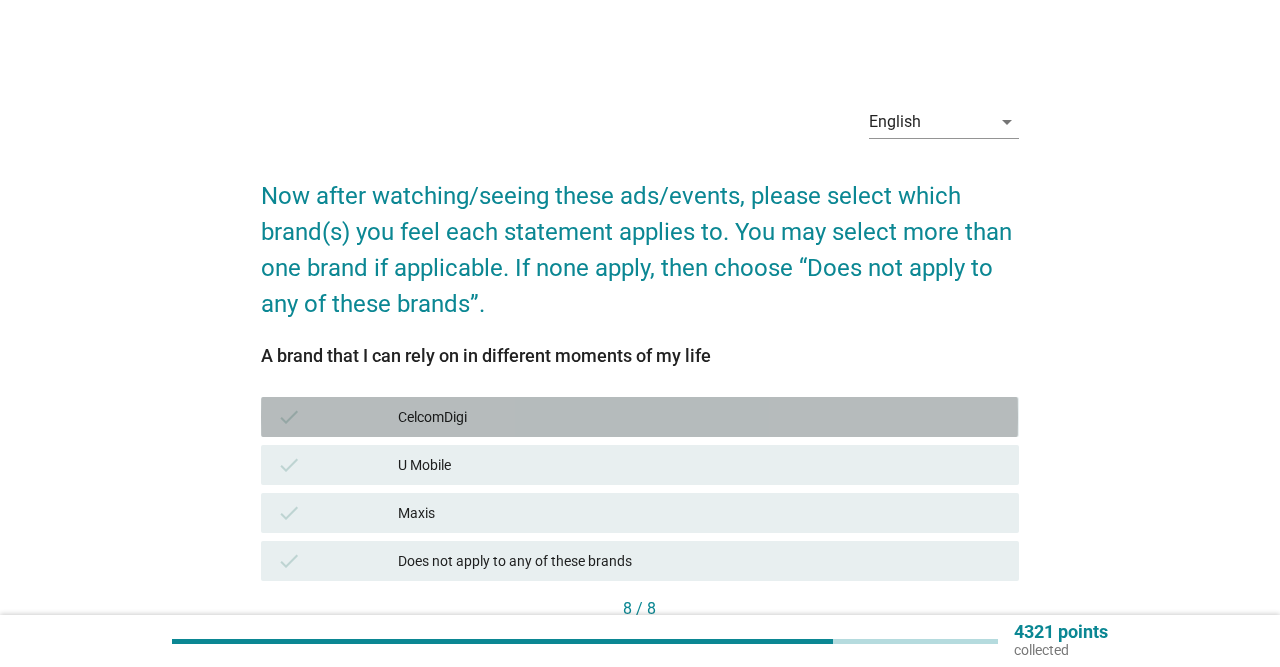 click on "CelcomDigi" at bounding box center [700, 417] 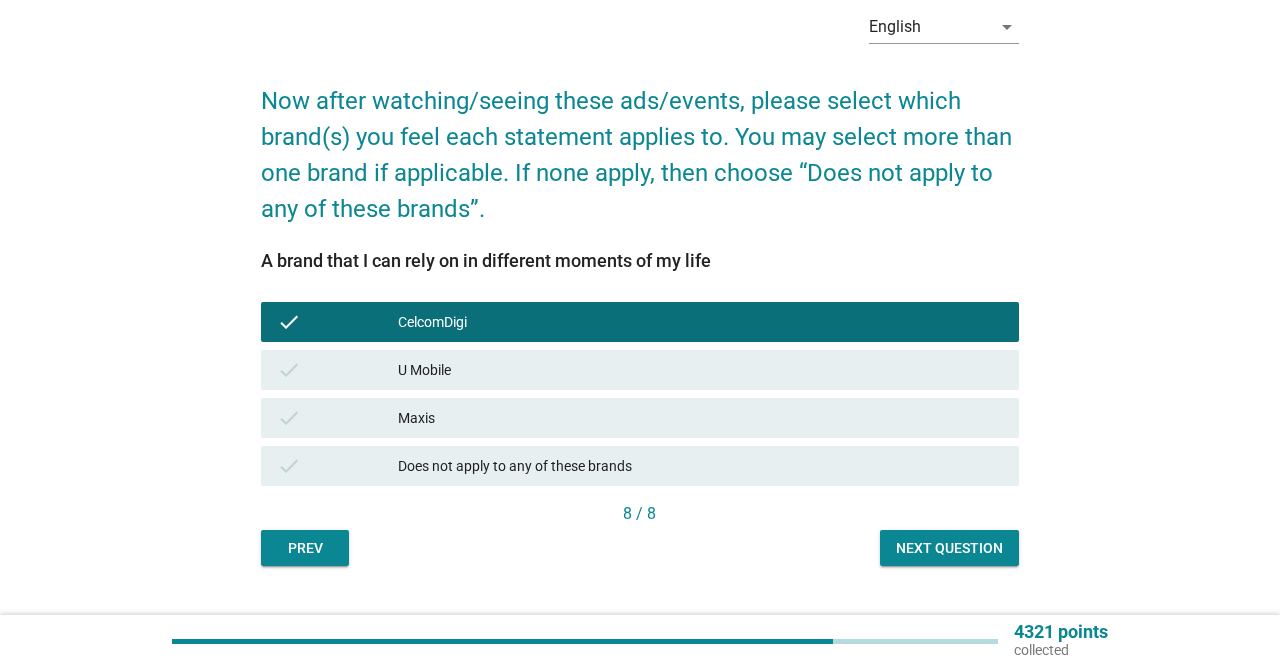 scroll, scrollTop: 136, scrollLeft: 0, axis: vertical 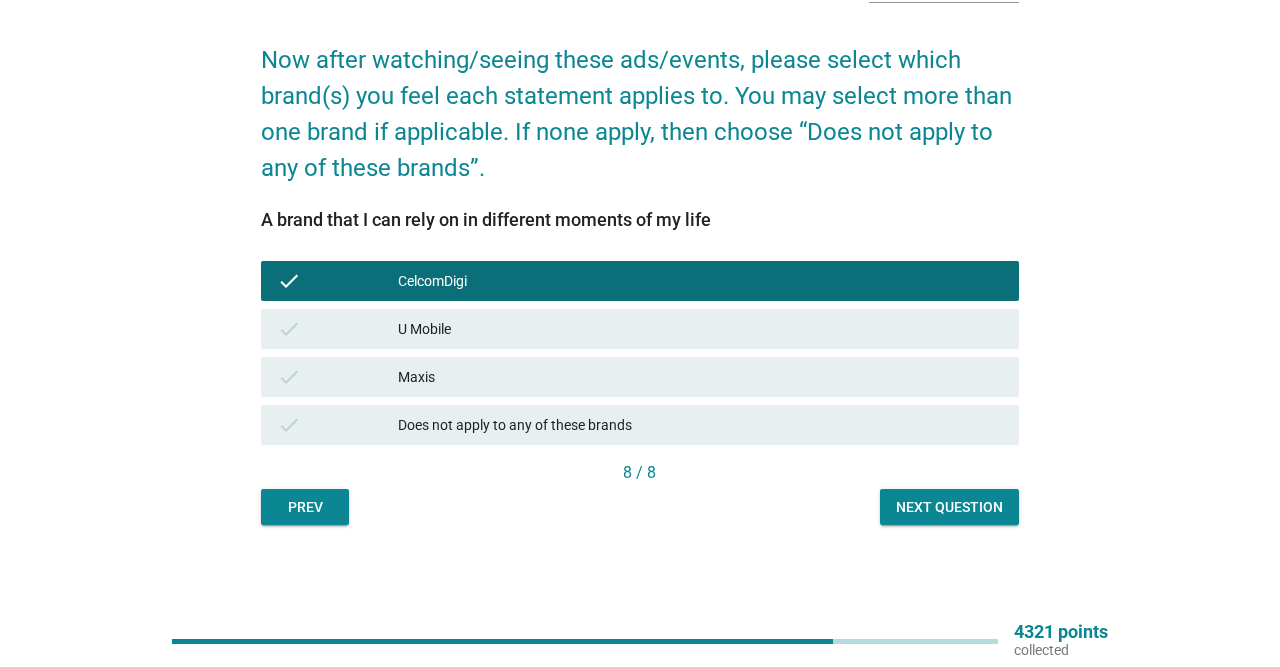click on "Next question" at bounding box center (949, 507) 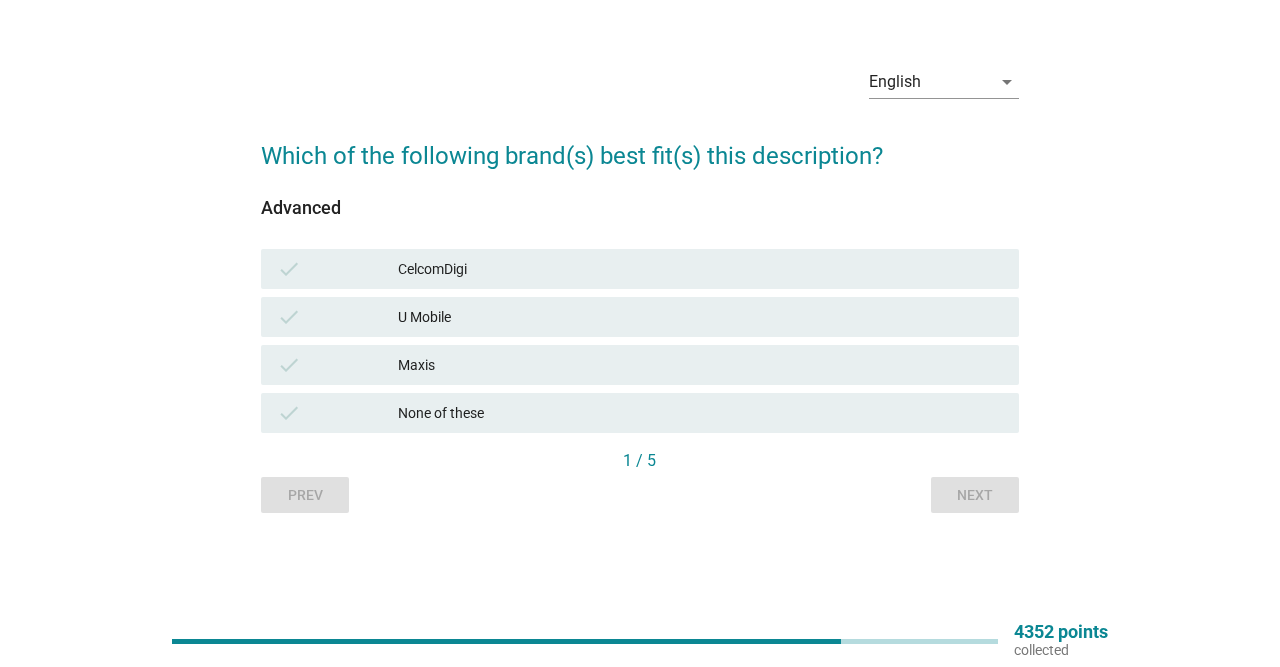 scroll, scrollTop: 0, scrollLeft: 0, axis: both 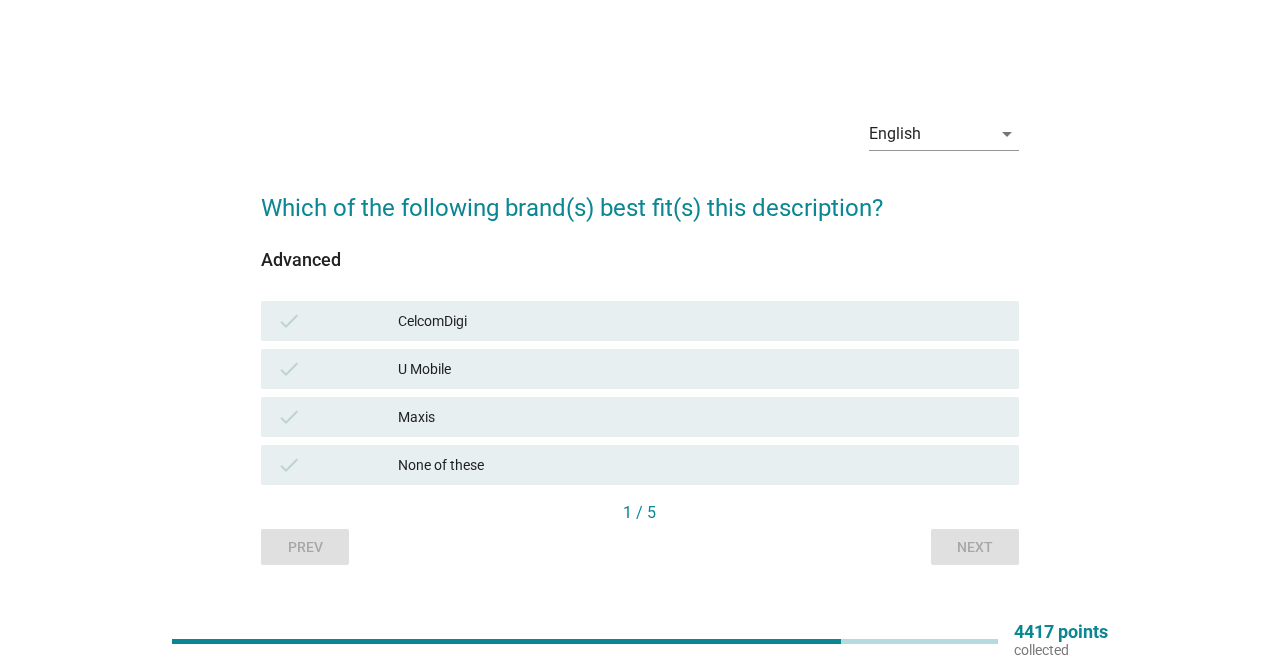 click on "CelcomDigi" at bounding box center [700, 321] 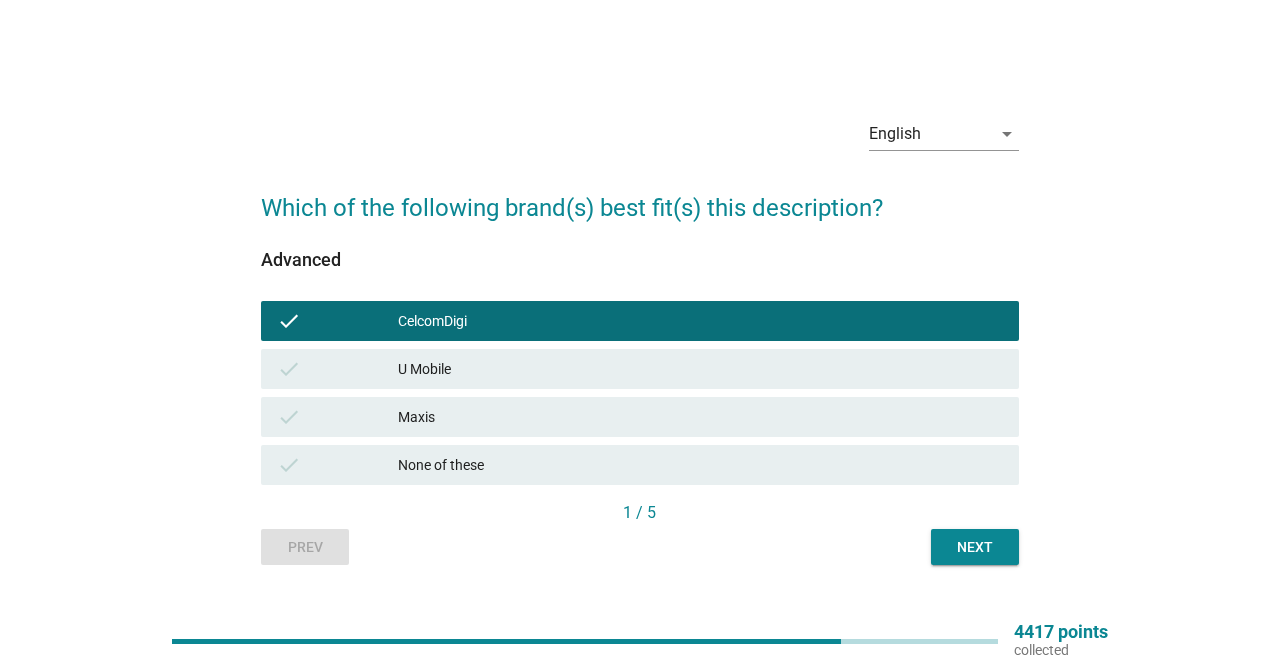 click on "Maxis" at bounding box center [700, 417] 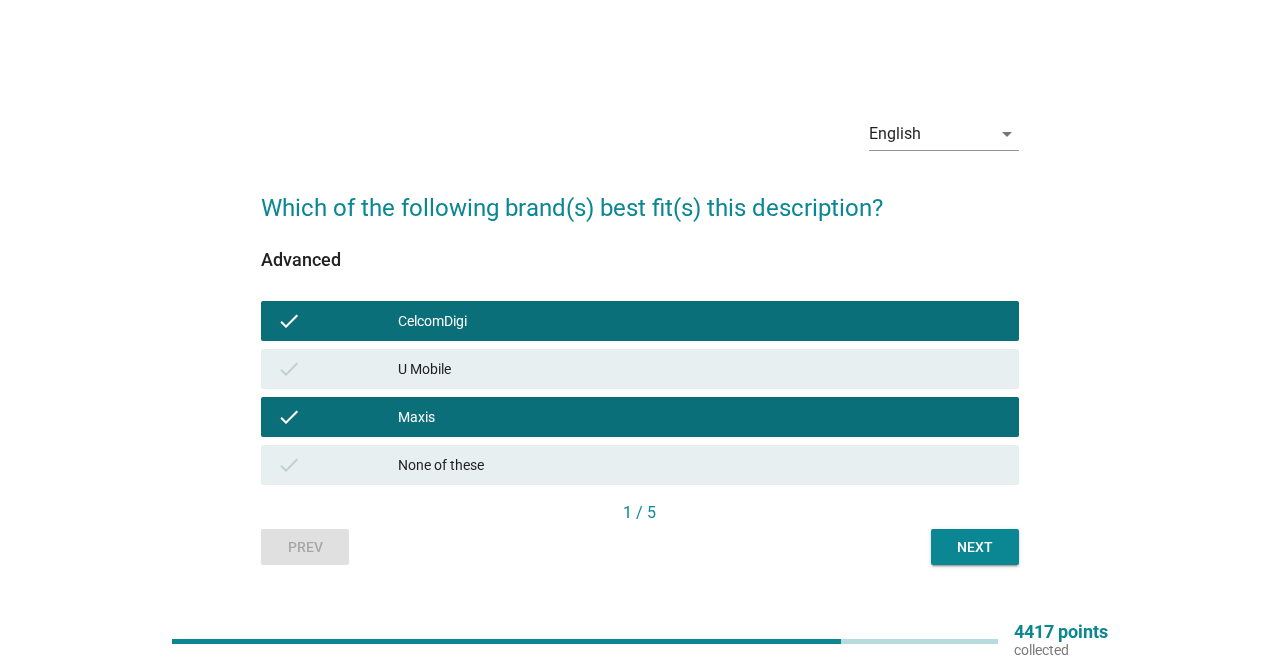 click on "Next" at bounding box center (975, 547) 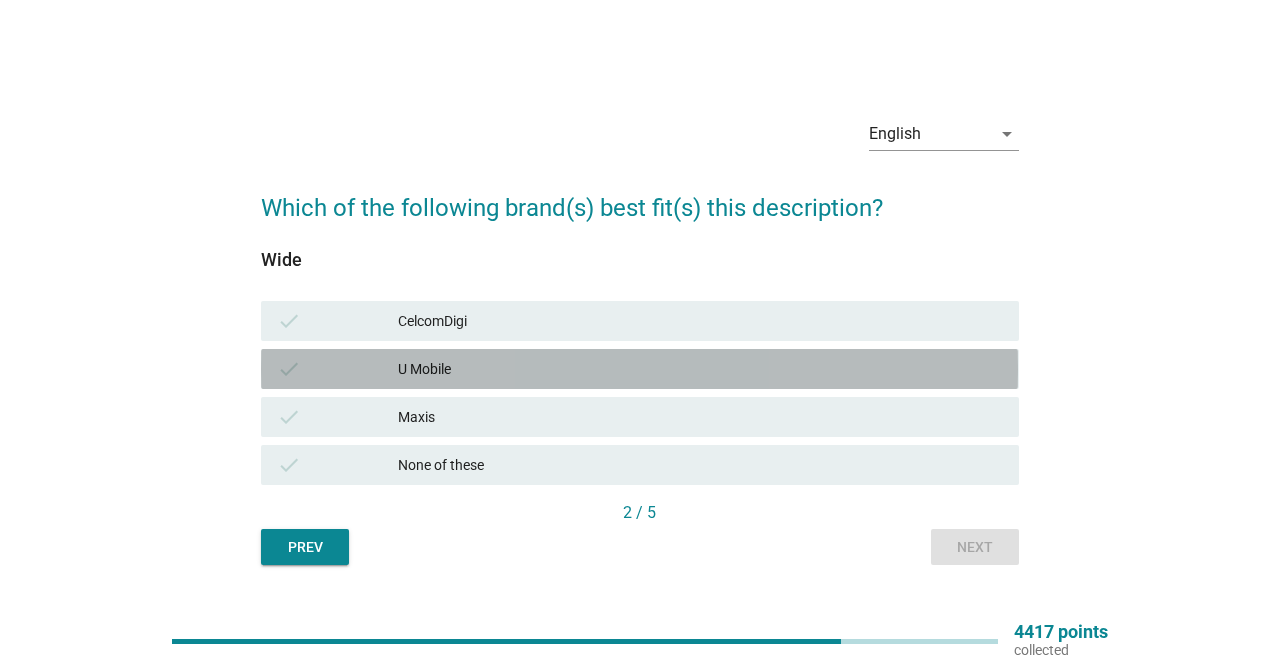 click on "U Mobile" at bounding box center [700, 369] 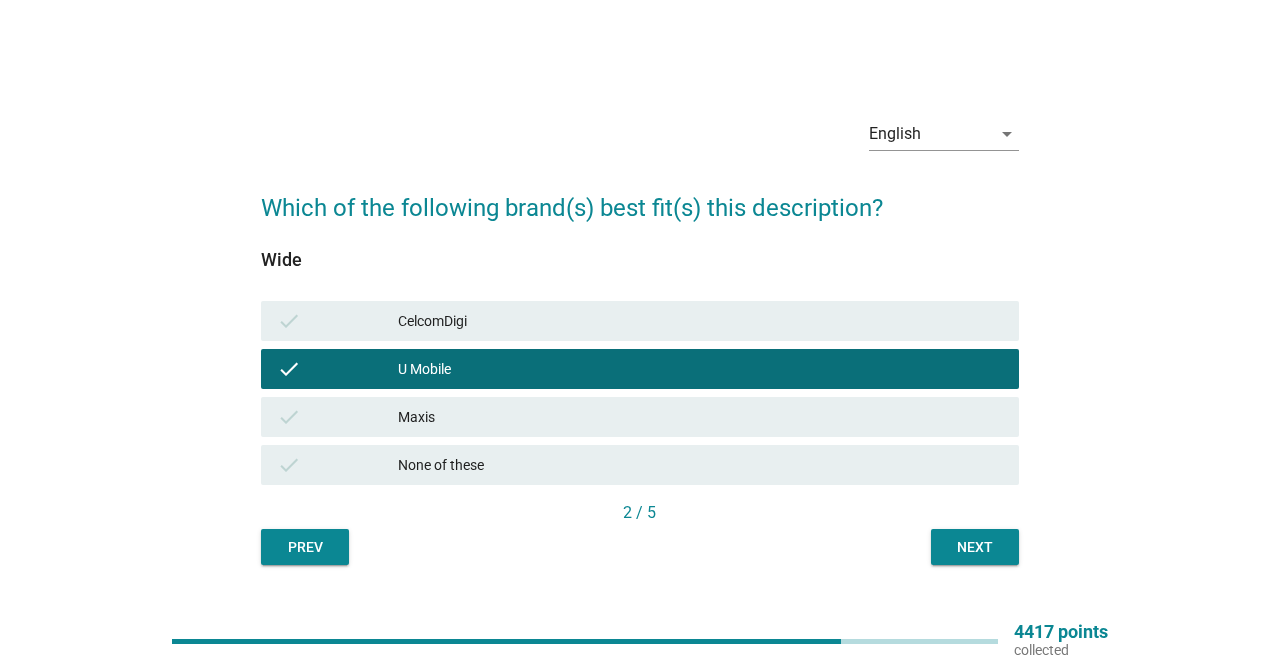 click on "CelcomDigi" at bounding box center (700, 321) 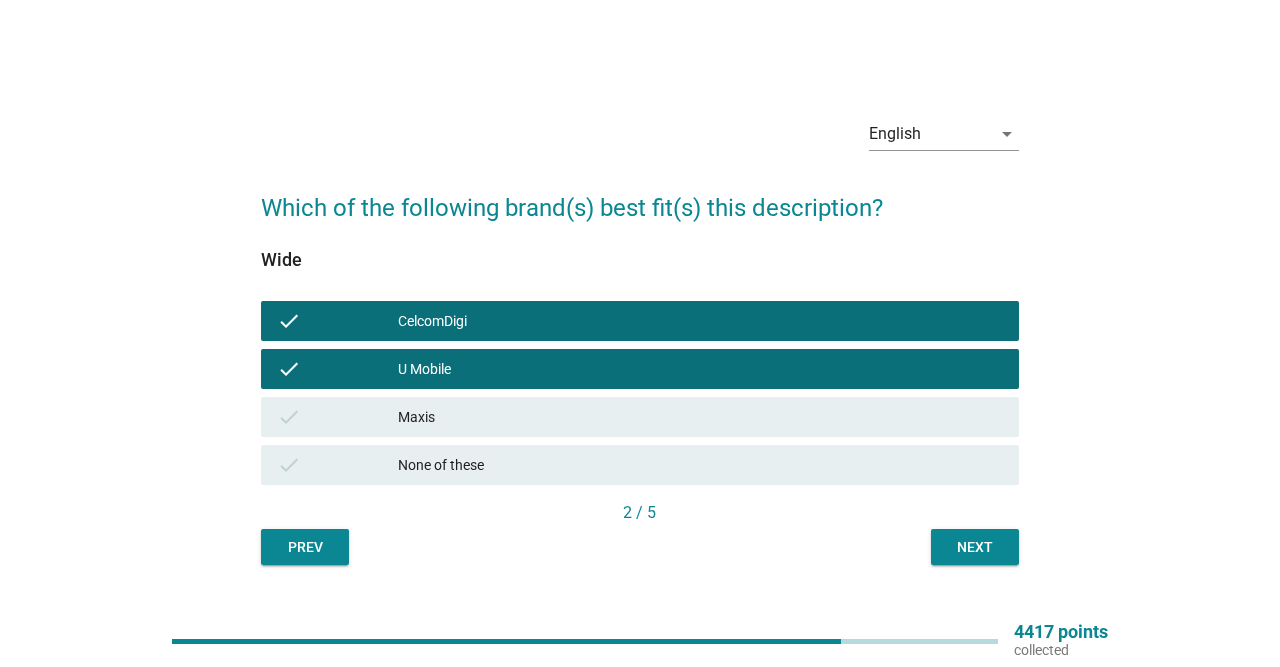 click on "Next" at bounding box center [975, 547] 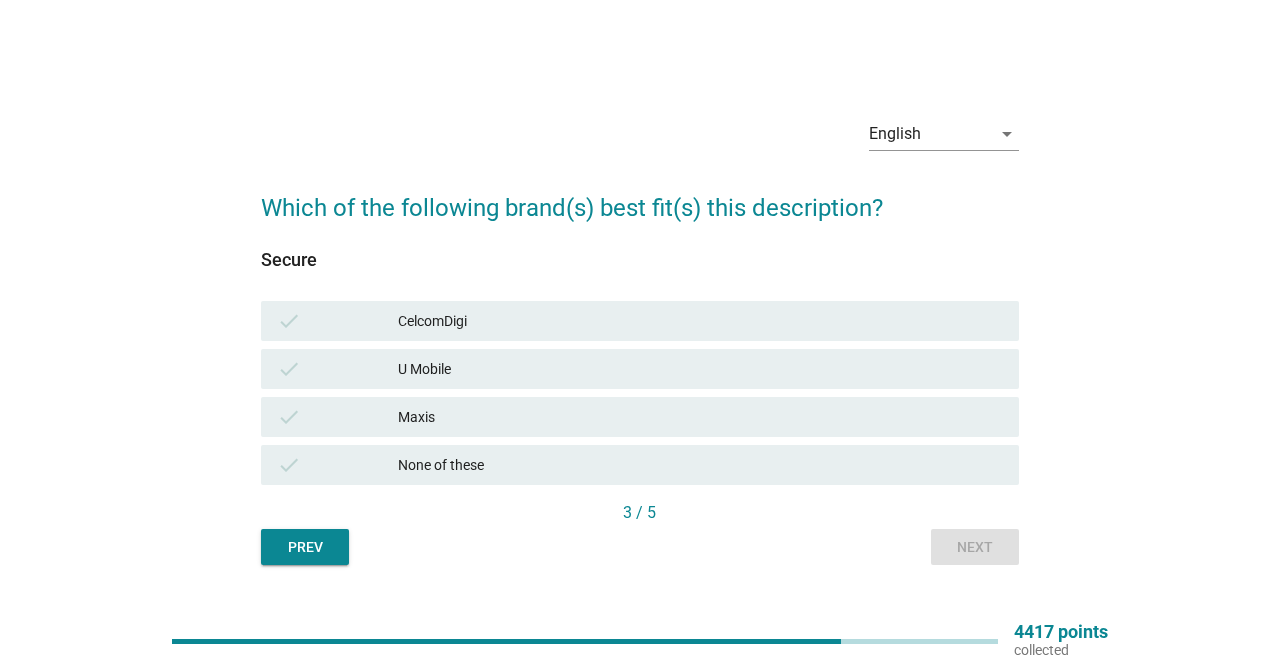 click on "CelcomDigi" at bounding box center [700, 321] 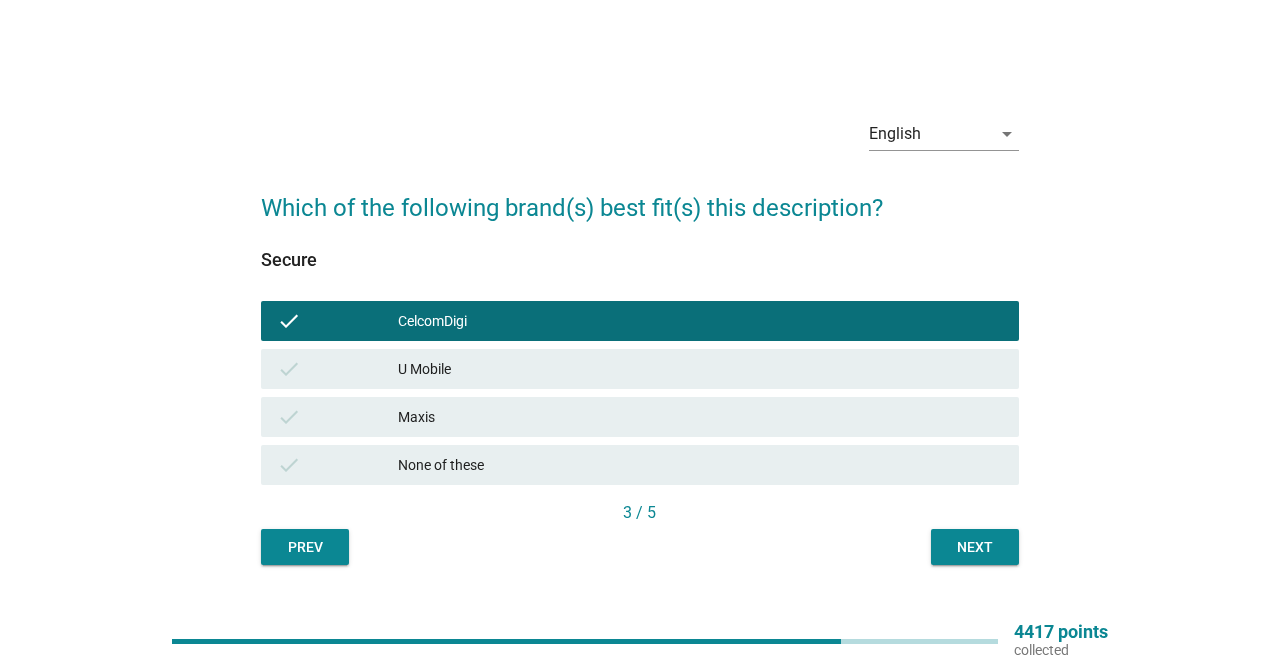 click on "Maxis" at bounding box center [700, 417] 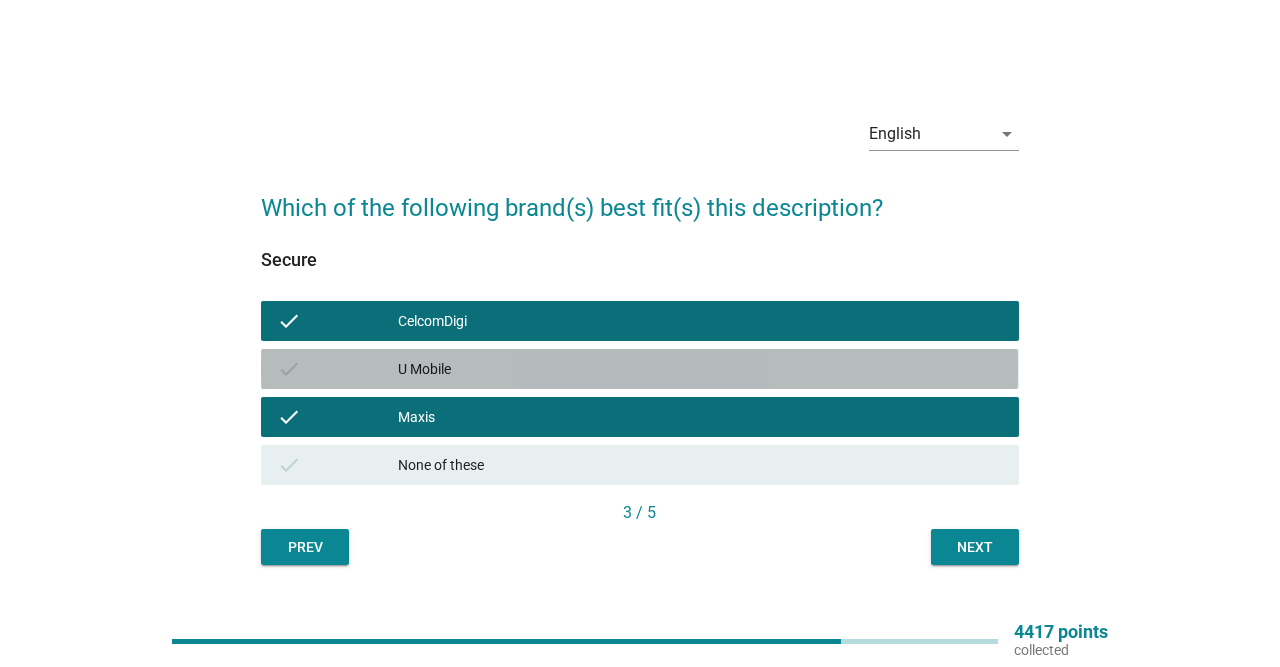 click on "check   U Mobile" at bounding box center [639, 369] 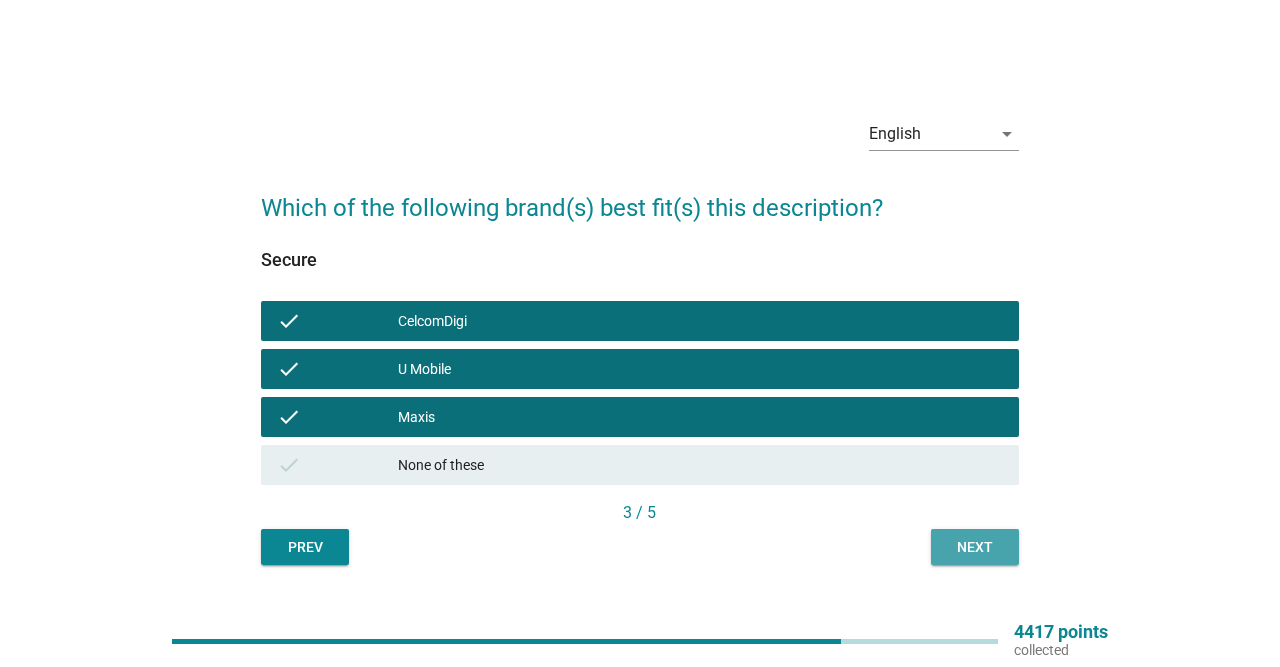 click on "Next" at bounding box center [975, 547] 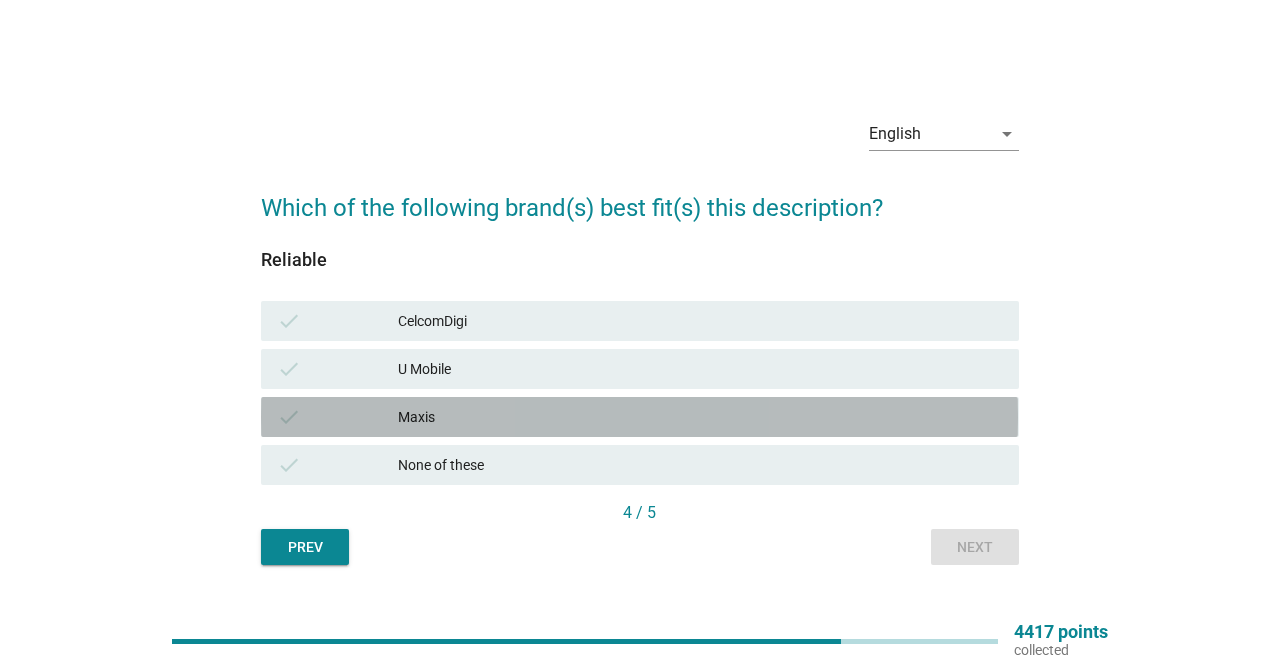 click on "Maxis" at bounding box center (700, 417) 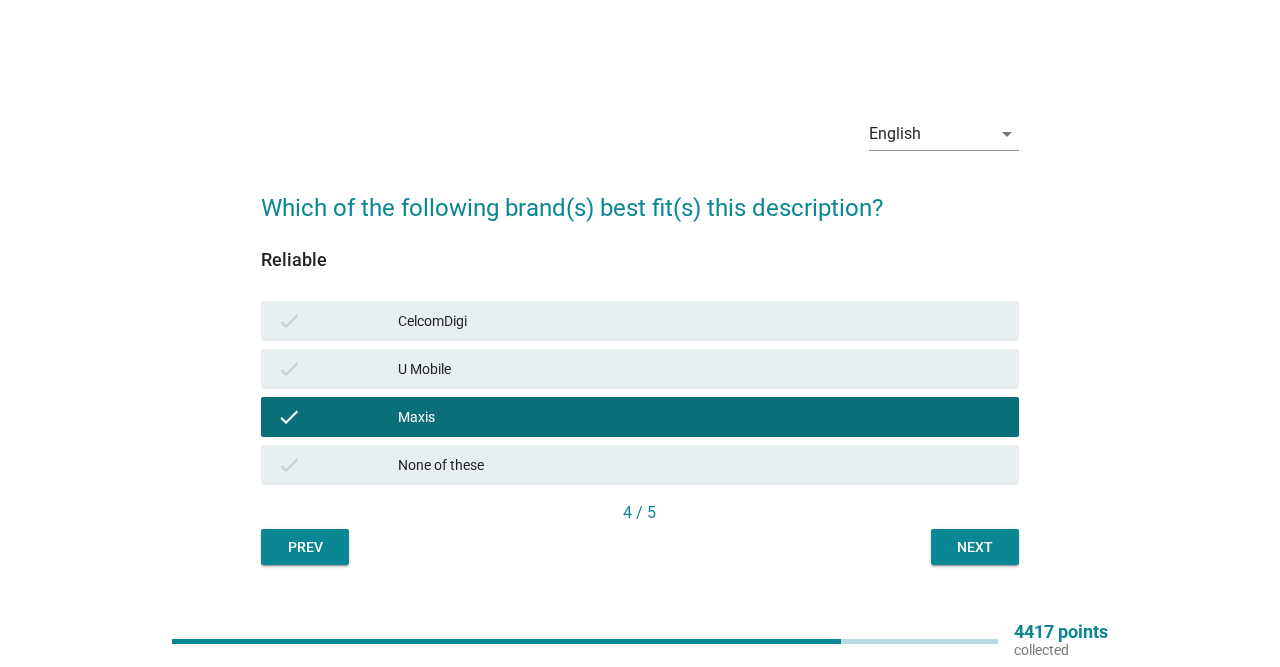 click on "U Mobile" at bounding box center [700, 369] 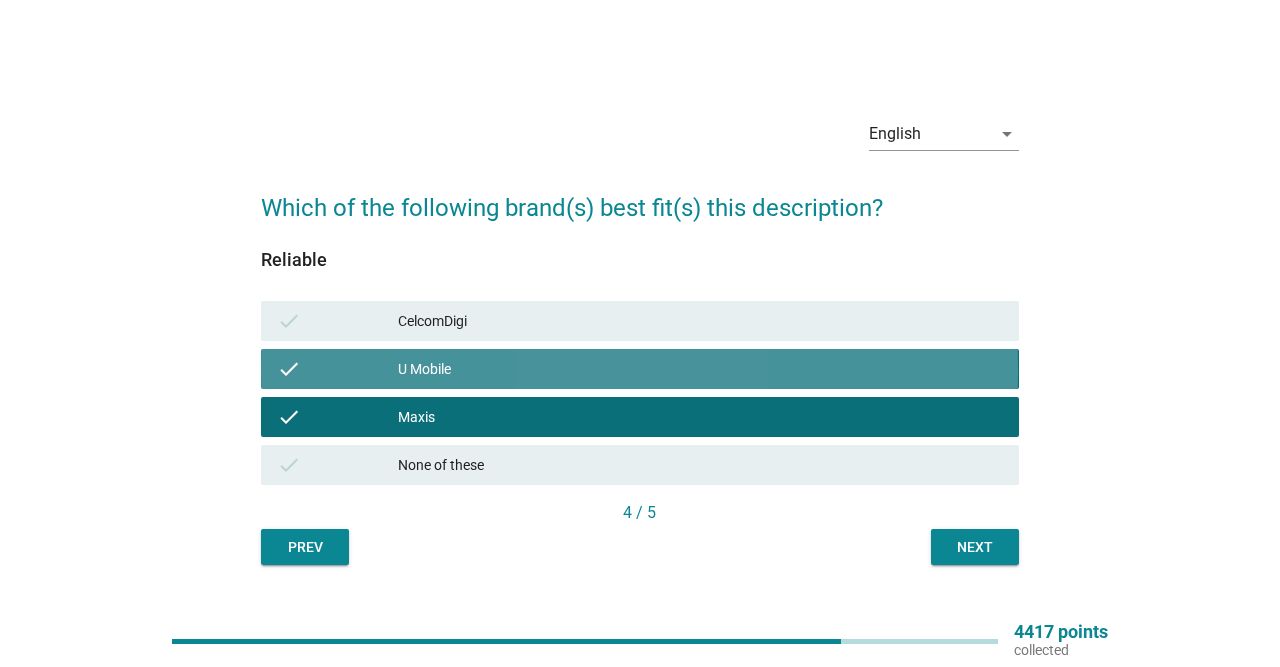 click on "CelcomDigi" at bounding box center [700, 321] 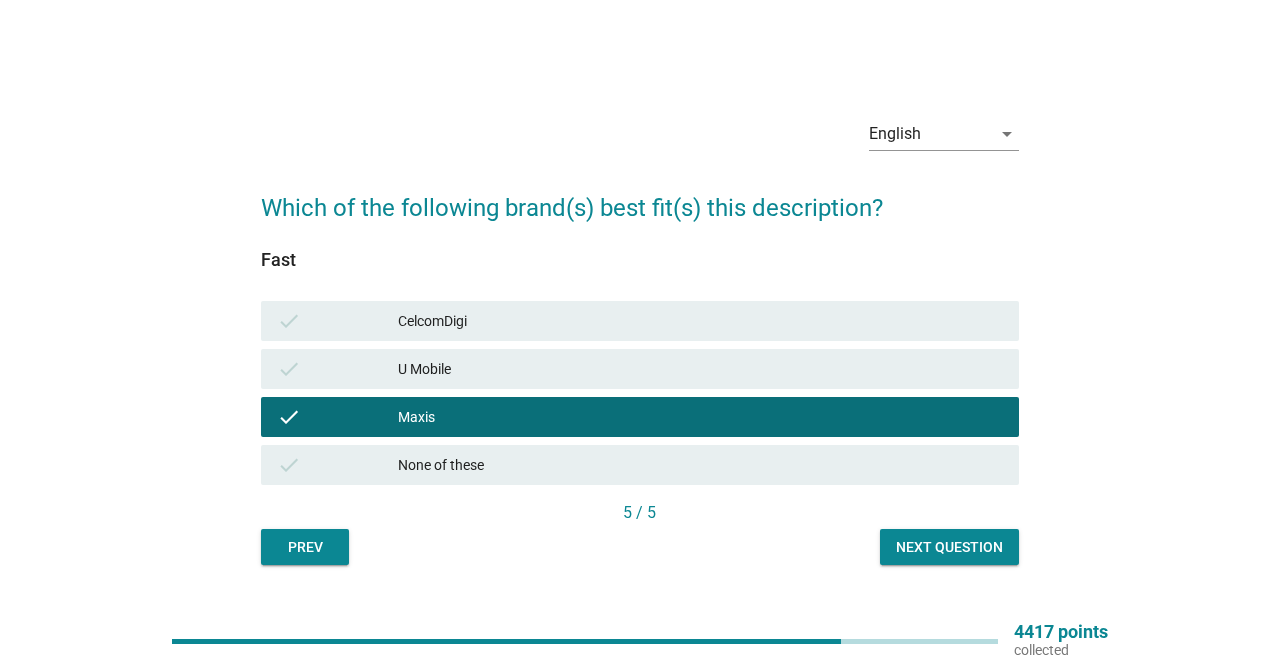 click on "Next question" at bounding box center [949, 547] 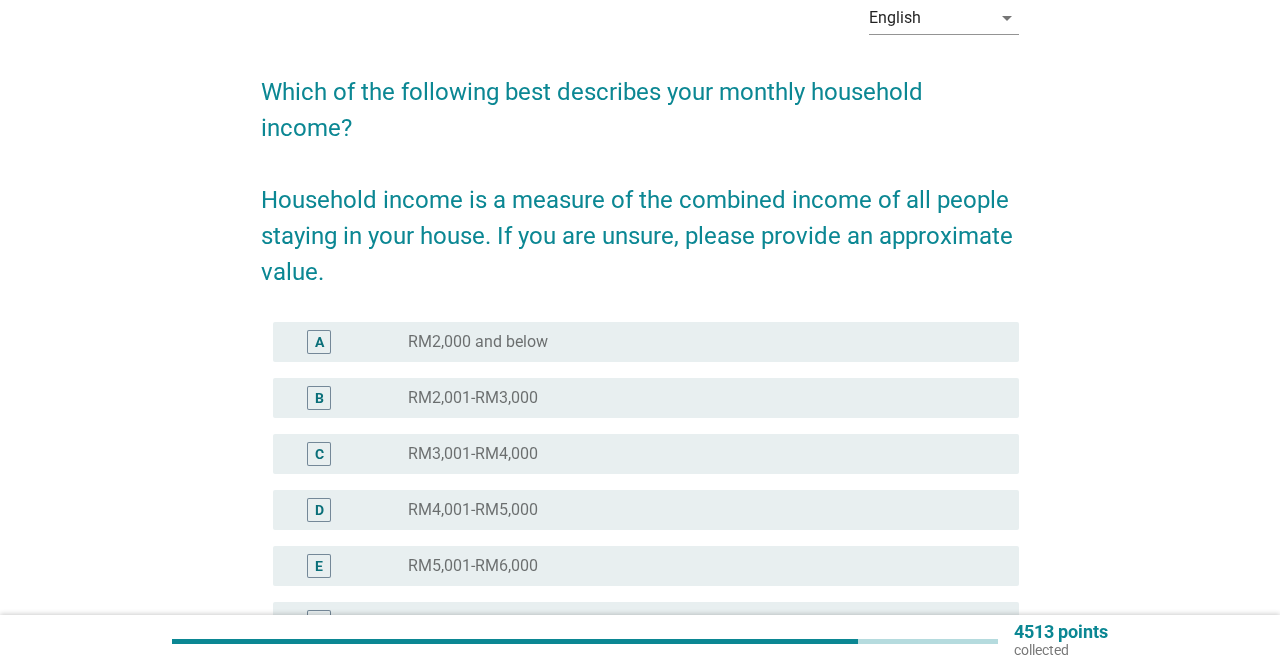 scroll, scrollTop: 208, scrollLeft: 0, axis: vertical 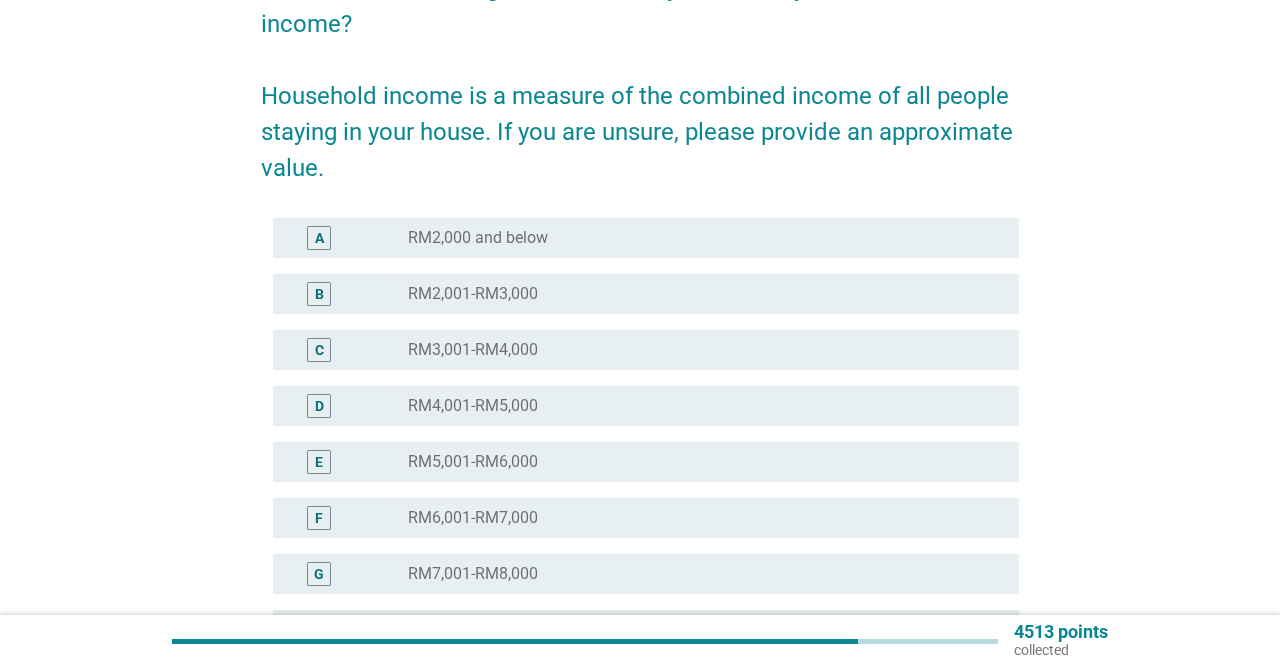 drag, startPoint x: 581, startPoint y: 461, endPoint x: 615, endPoint y: 439, distance: 40.496914 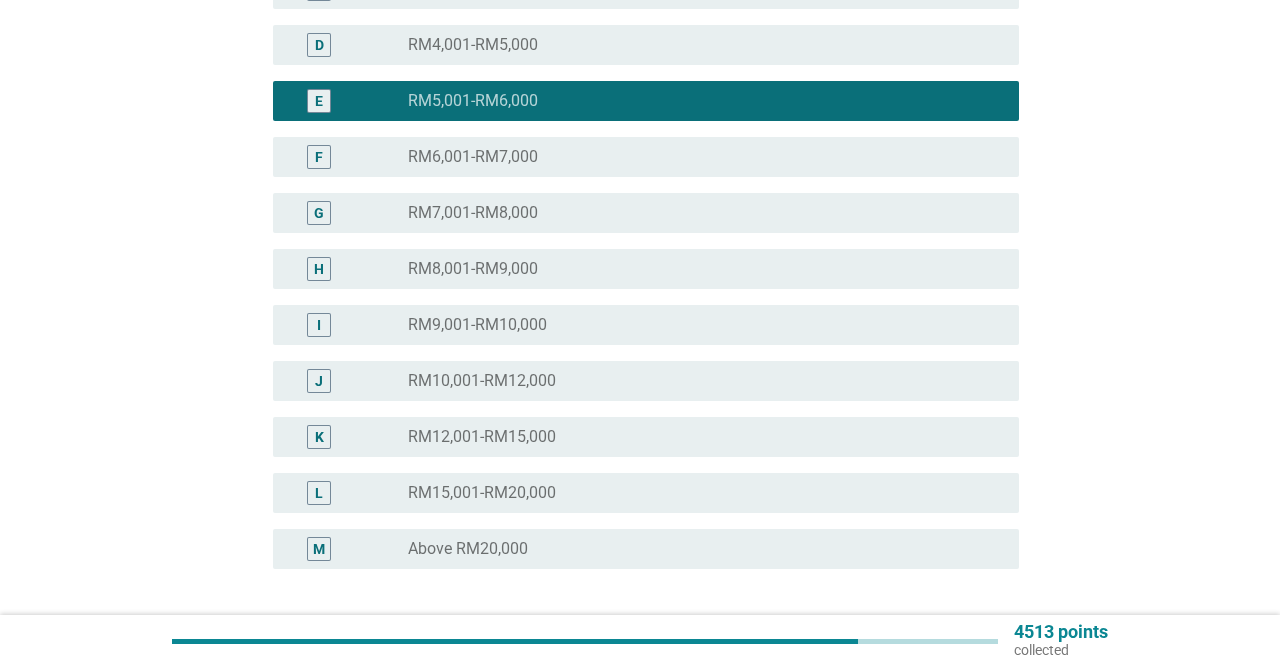 scroll, scrollTop: 624, scrollLeft: 0, axis: vertical 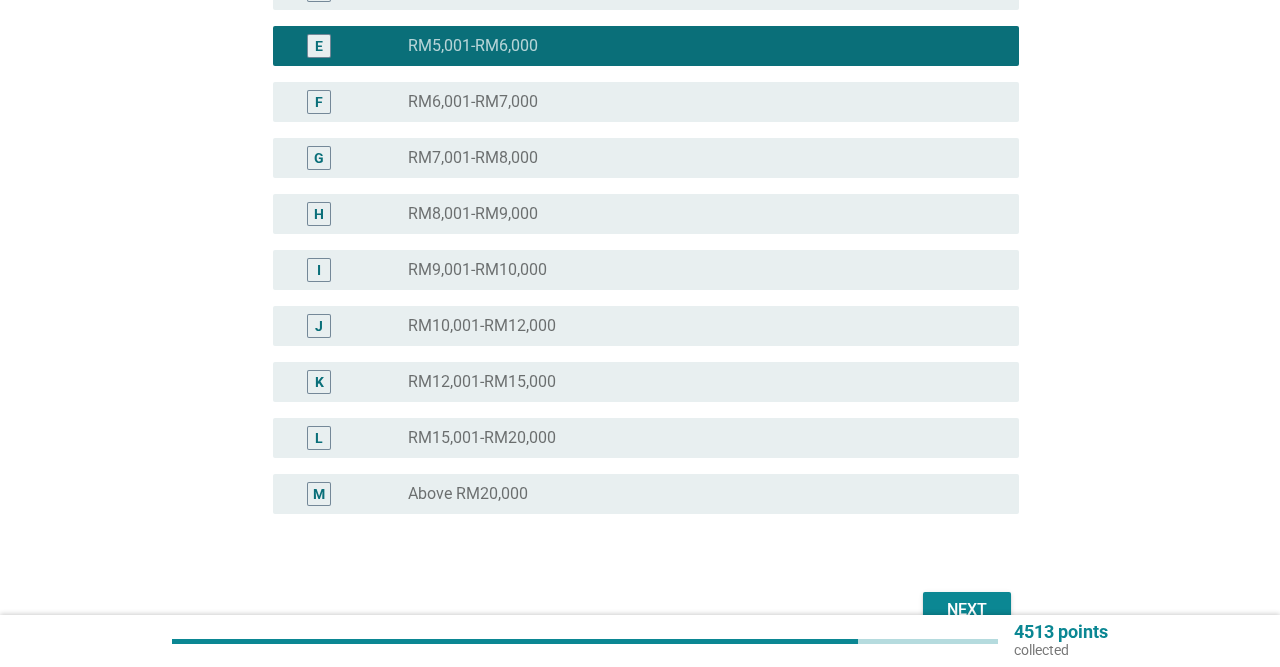 click on "Next" at bounding box center [967, 610] 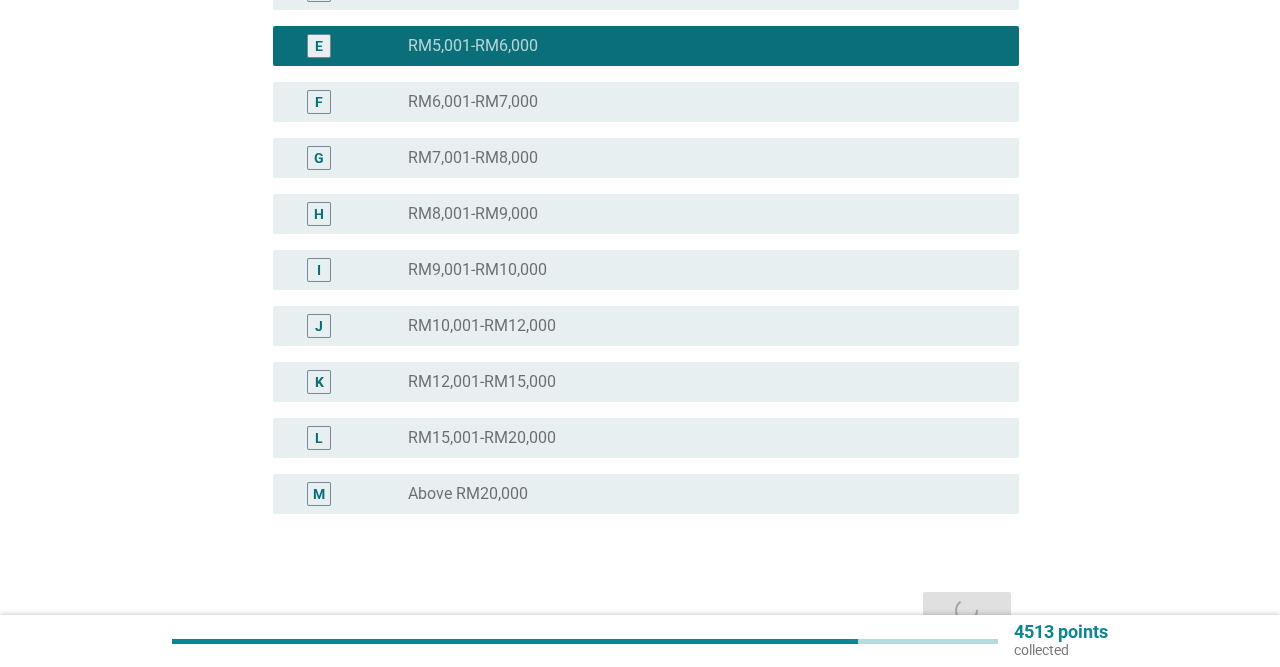 scroll, scrollTop: 0, scrollLeft: 0, axis: both 